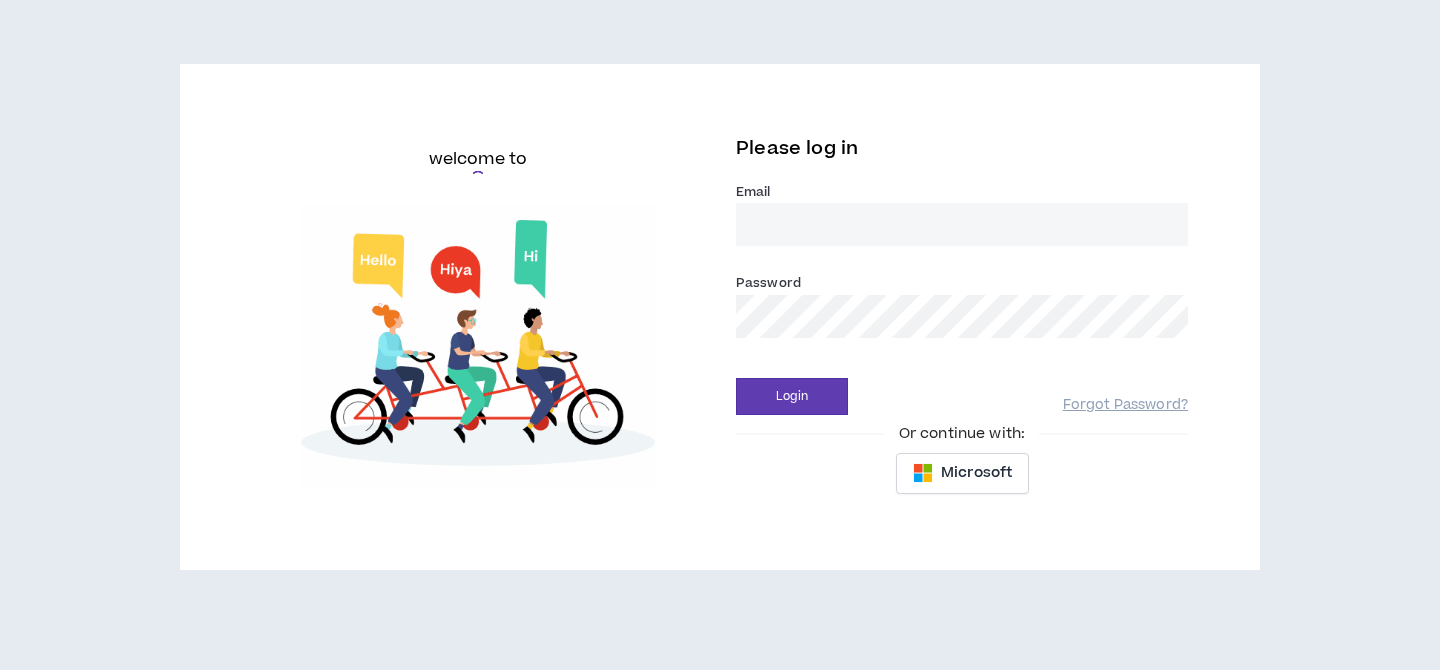 scroll, scrollTop: 0, scrollLeft: 0, axis: both 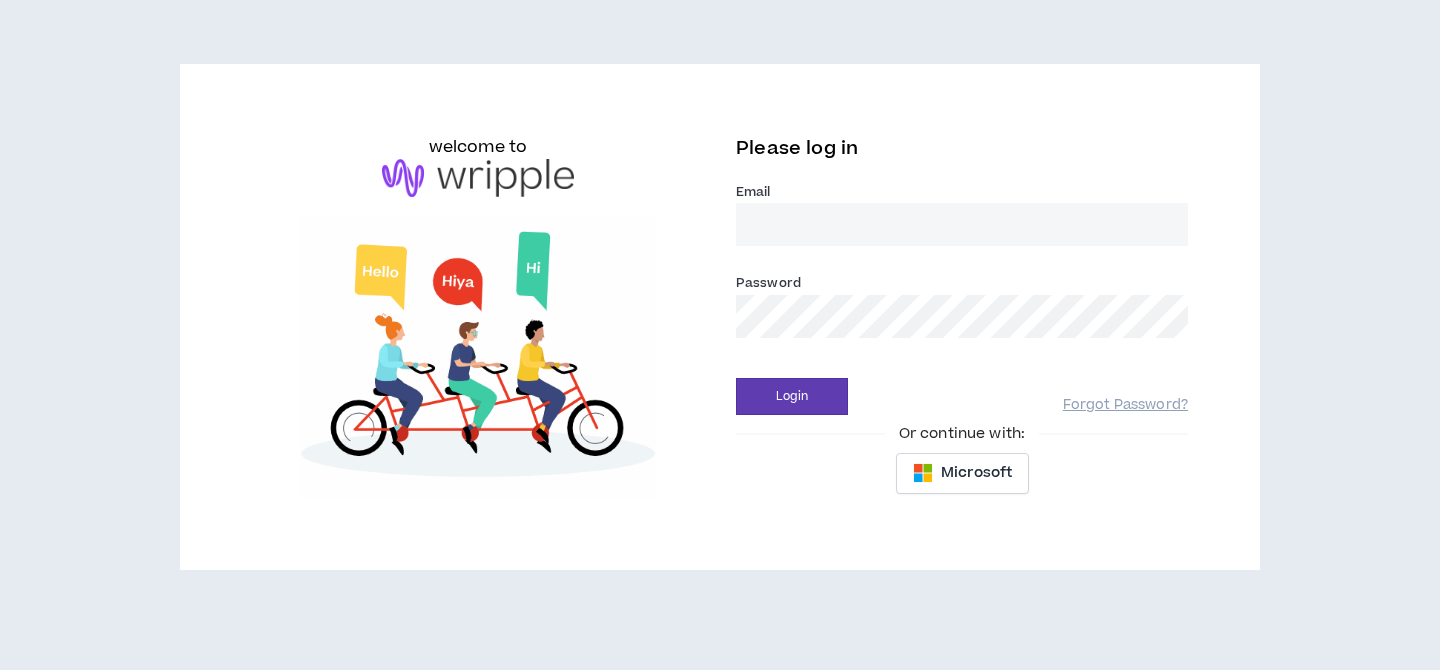 click on "Email  *" at bounding box center (962, 224) 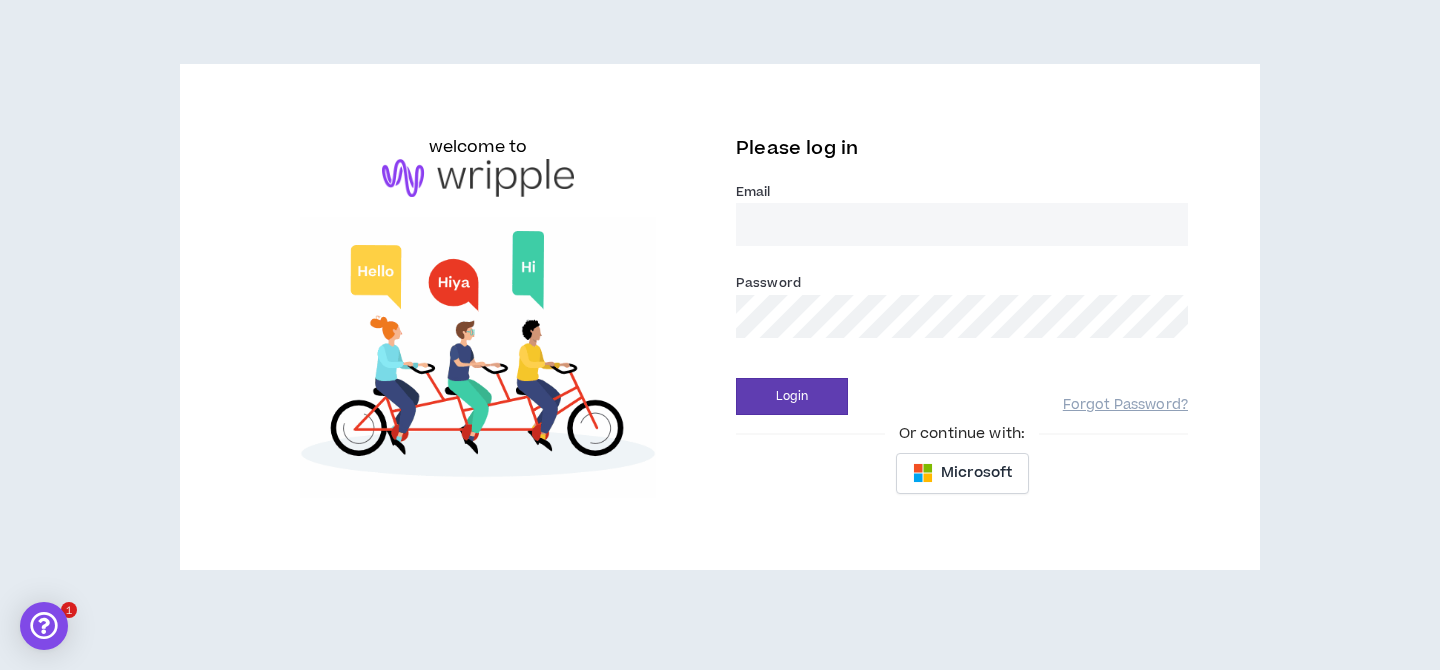 type on "[EMAIL]" 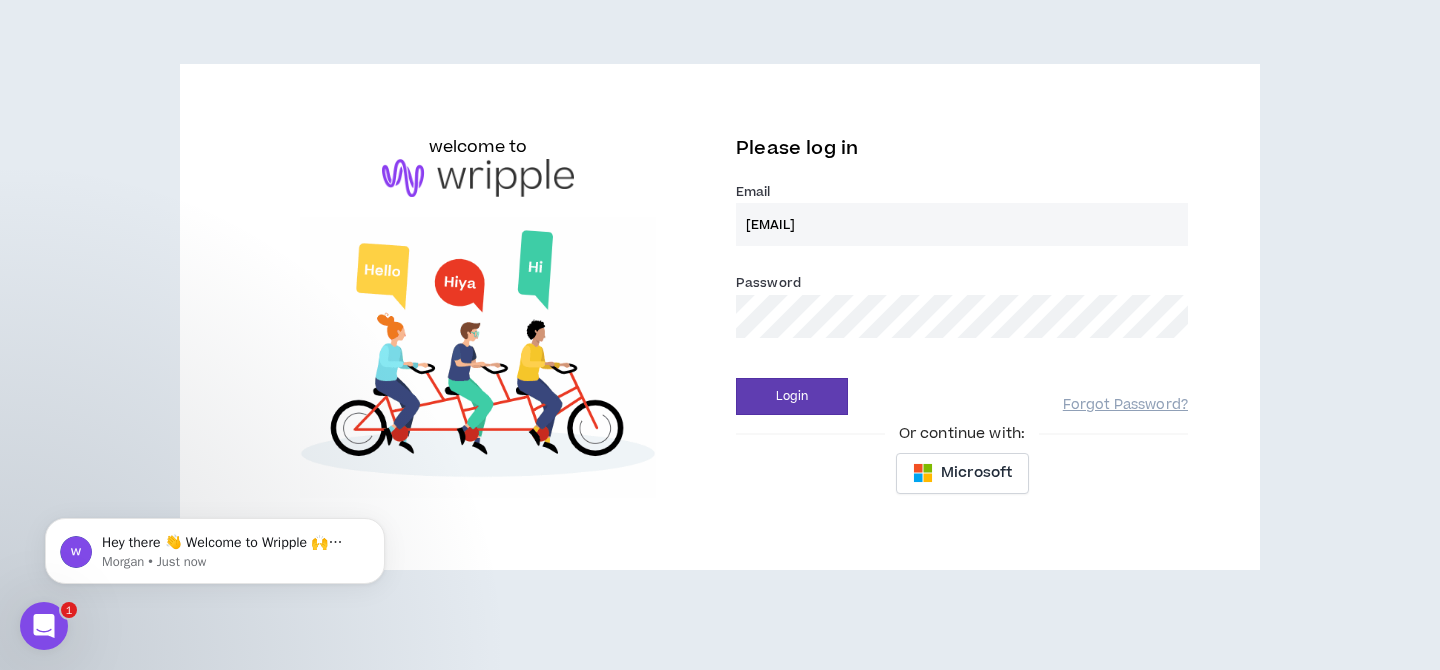 scroll, scrollTop: 0, scrollLeft: 0, axis: both 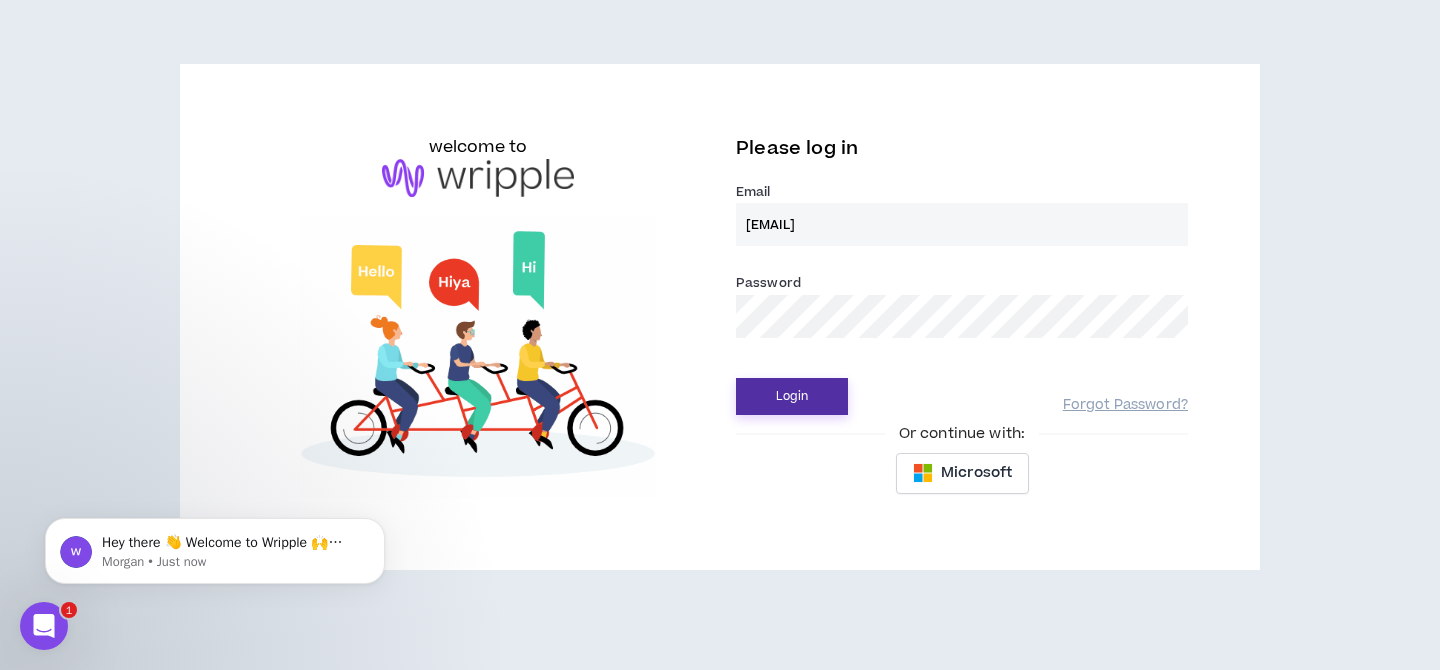 click on "Login" at bounding box center [792, 396] 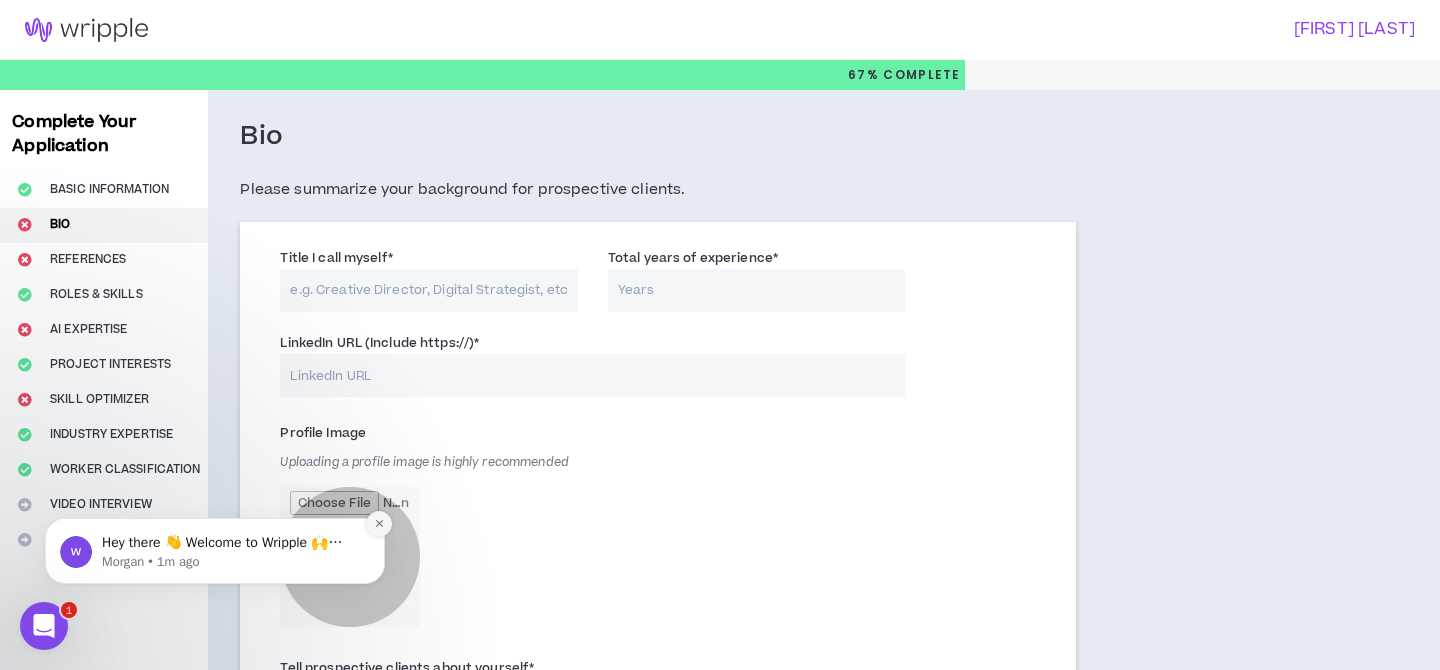 click 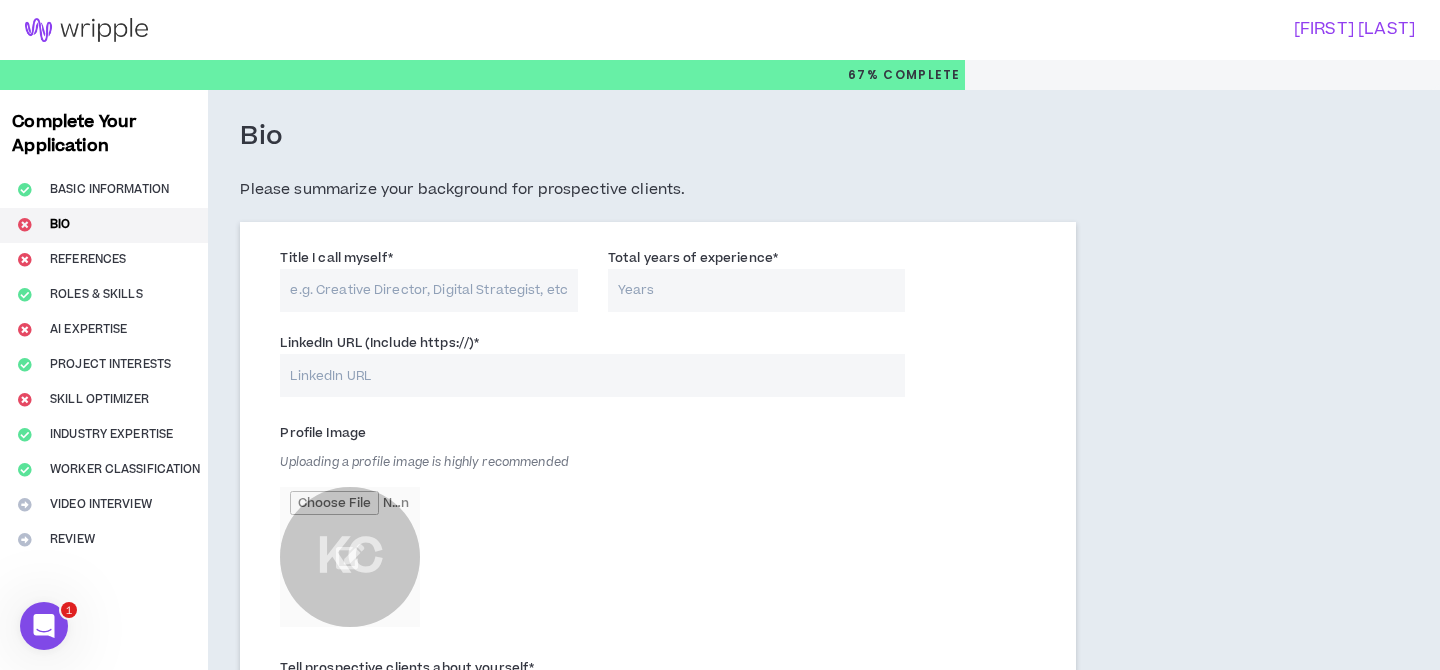 click on "Complete Your Application Basic Information Bio References Roles & Skills AI Expertise Project Interests Skill Optimizer Industry Expertise Worker Classification Video Interview Review" at bounding box center [104, 860] 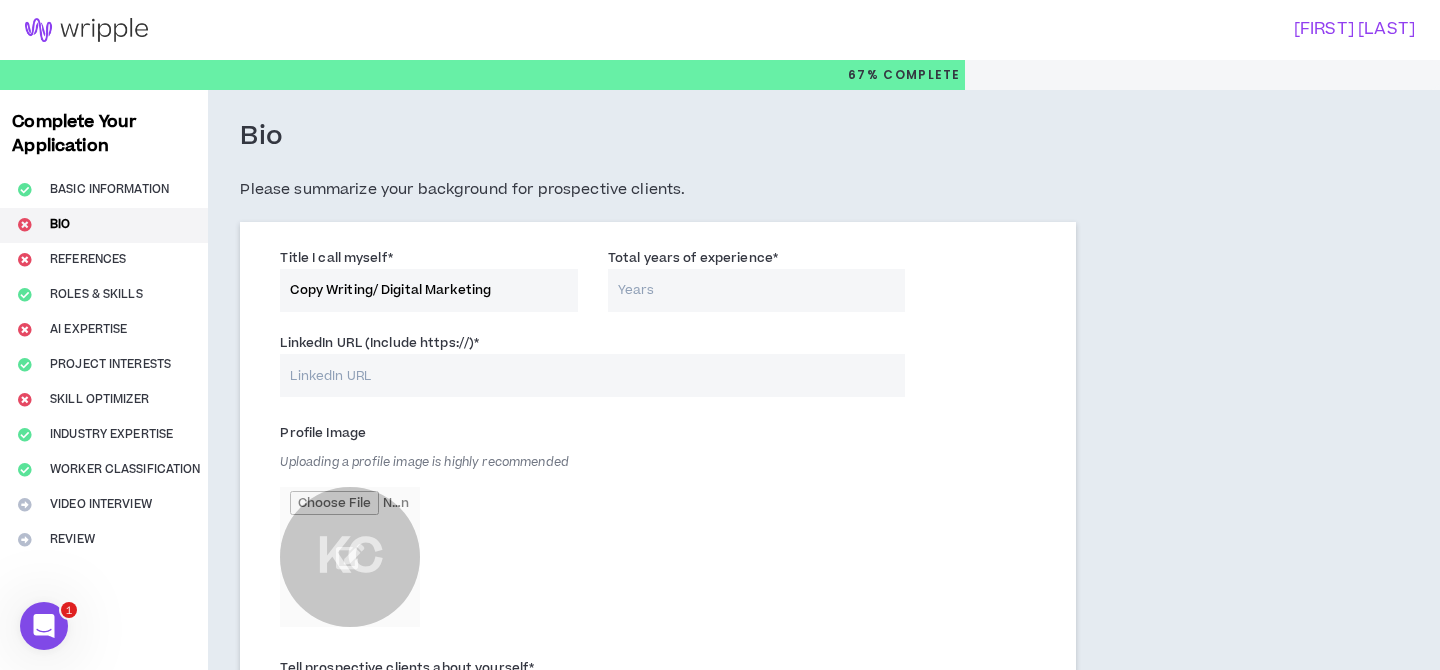 type on "Copy Writing/ Digital Marketing" 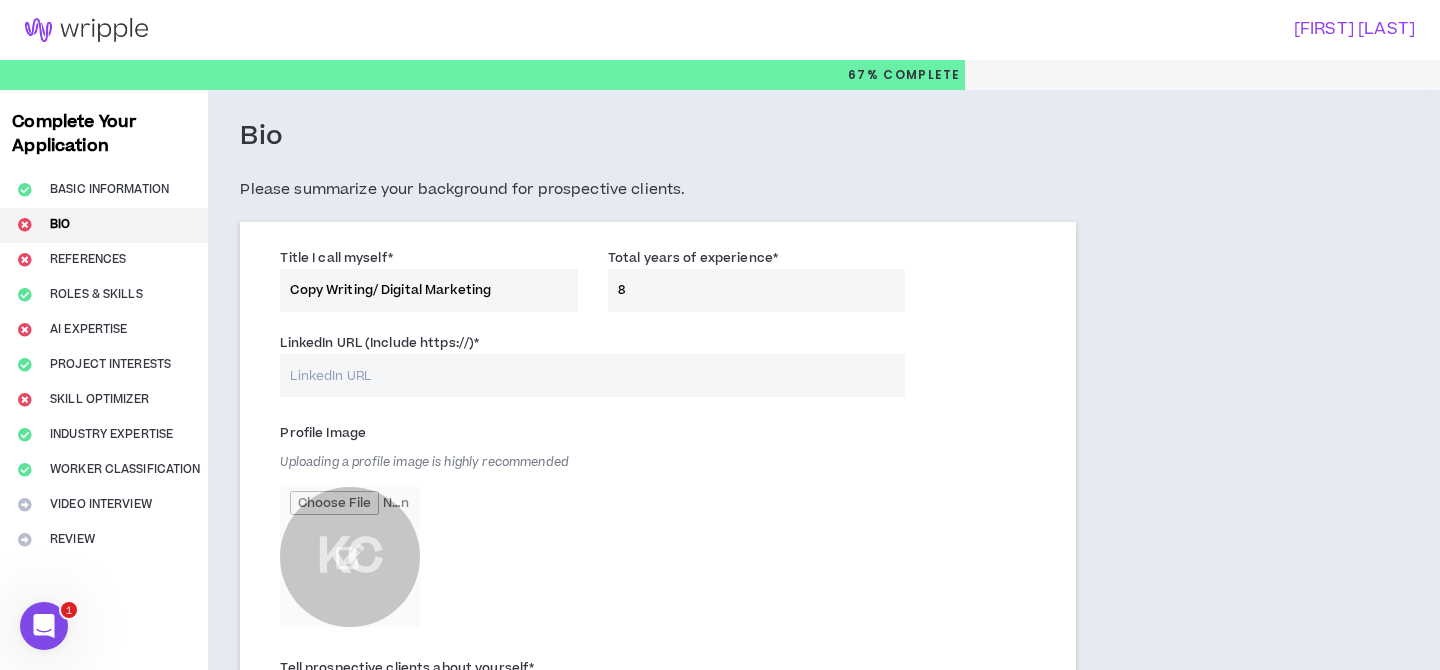 type on "8" 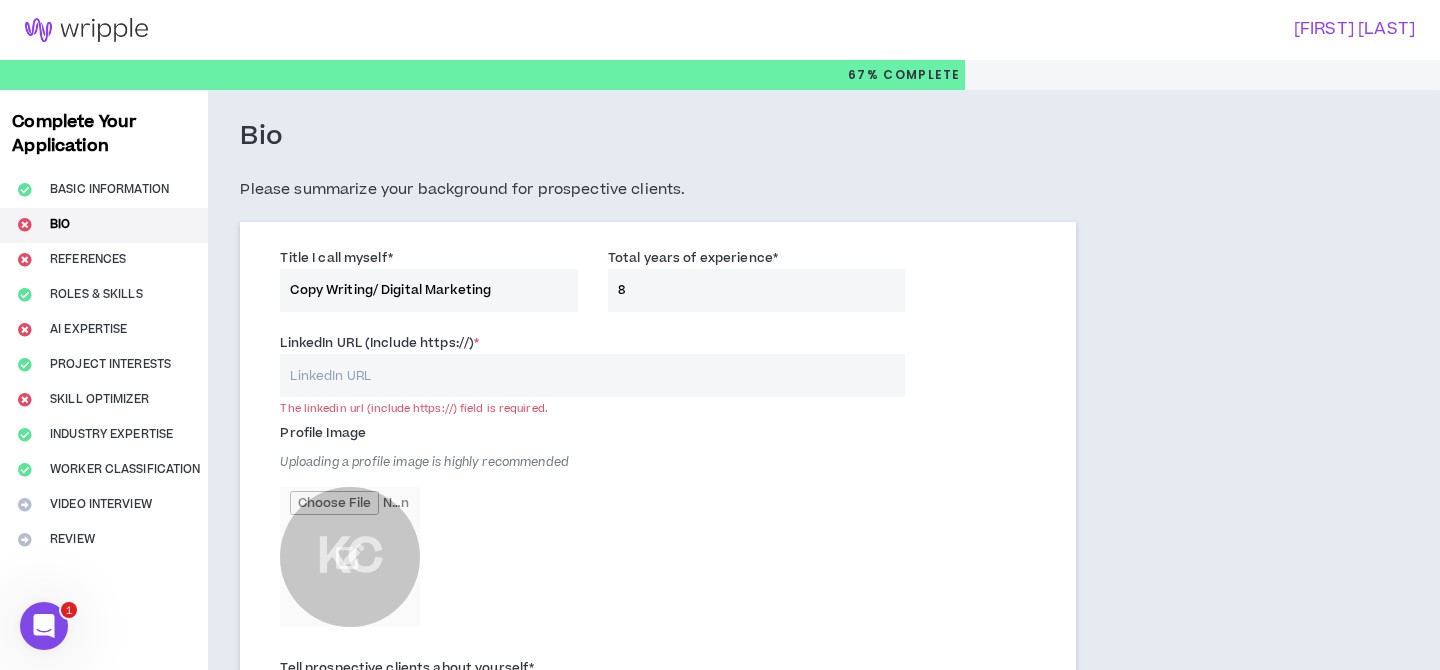 drag, startPoint x: 375, startPoint y: 291, endPoint x: 269, endPoint y: 290, distance: 106.004715 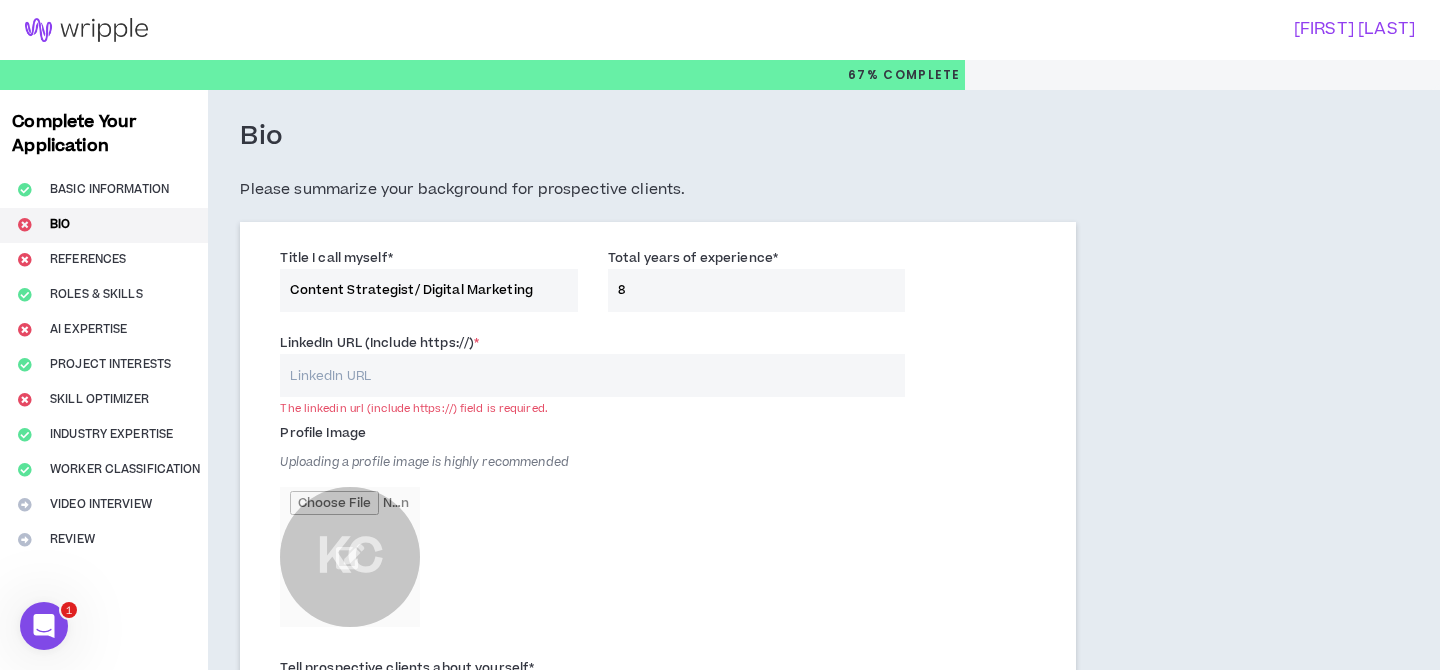 type on "Content Strategist/ Digital Marketing" 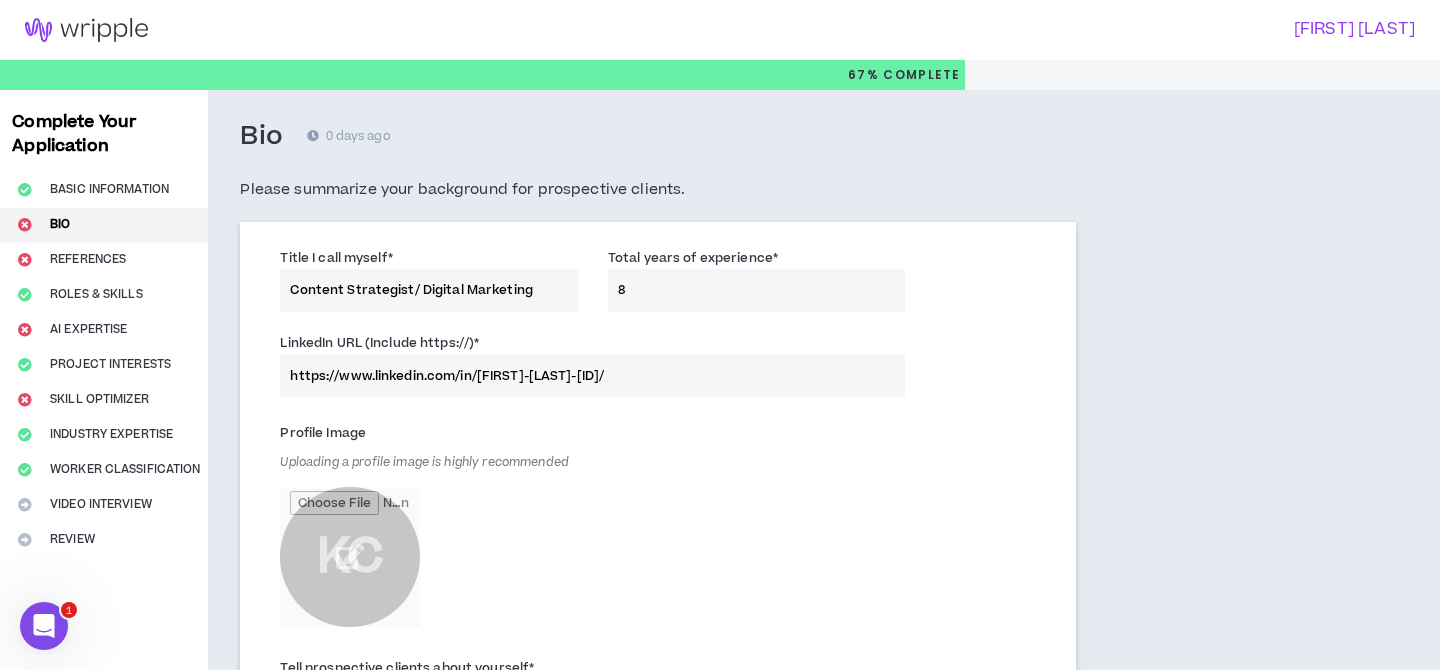 type on "https://www.linkedin.com/in/[FIRST]-[LAST]-[ID]/" 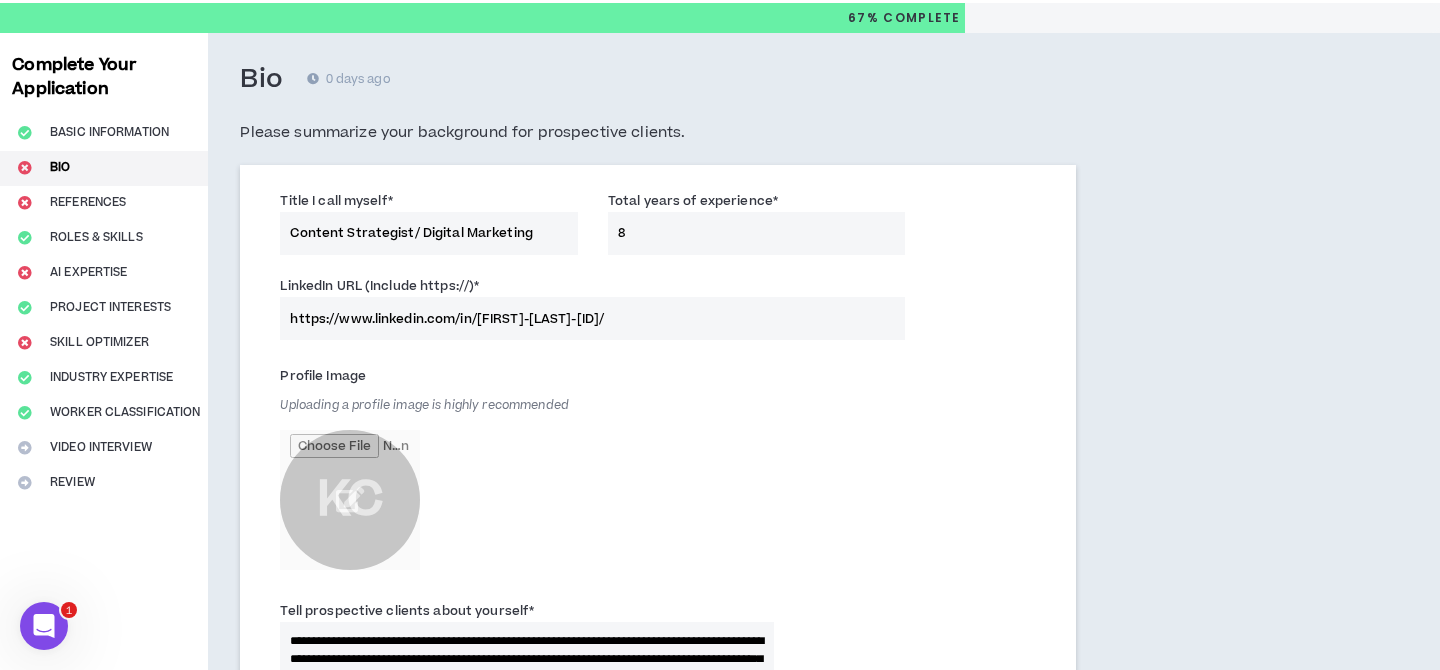 scroll, scrollTop: 132, scrollLeft: 0, axis: vertical 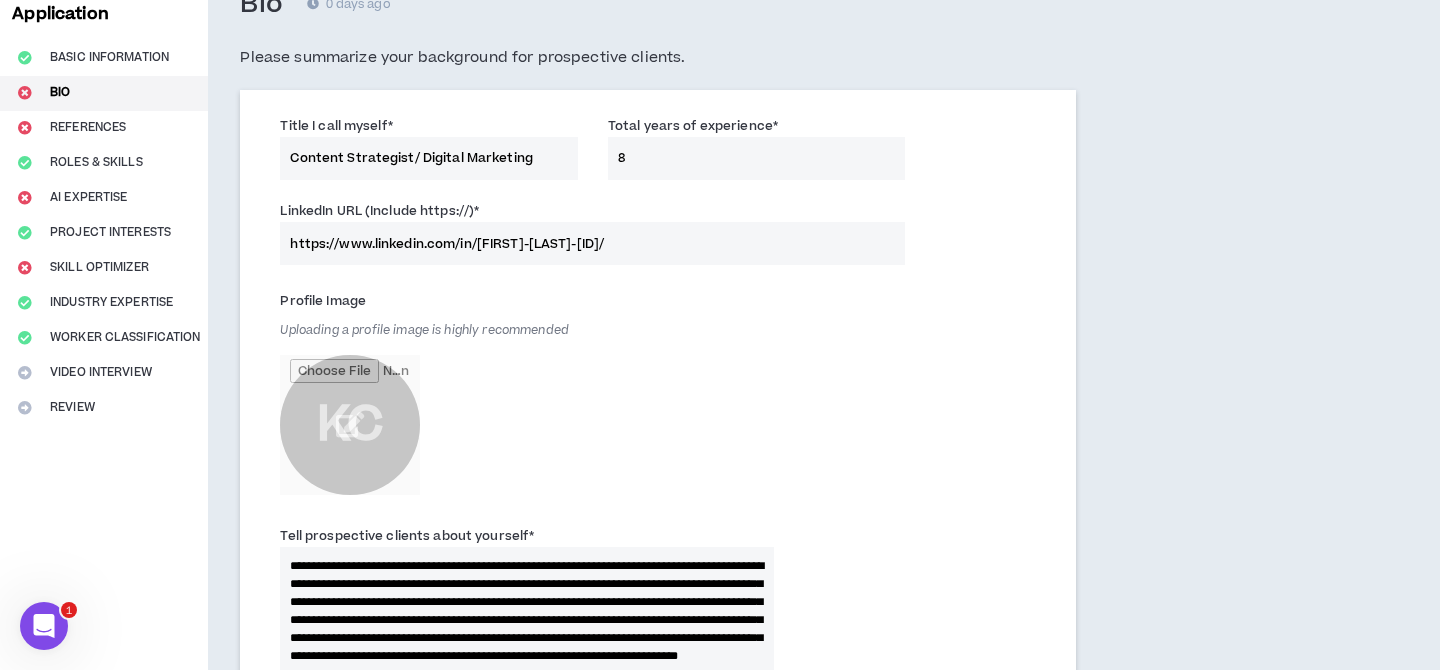 type on "**********" 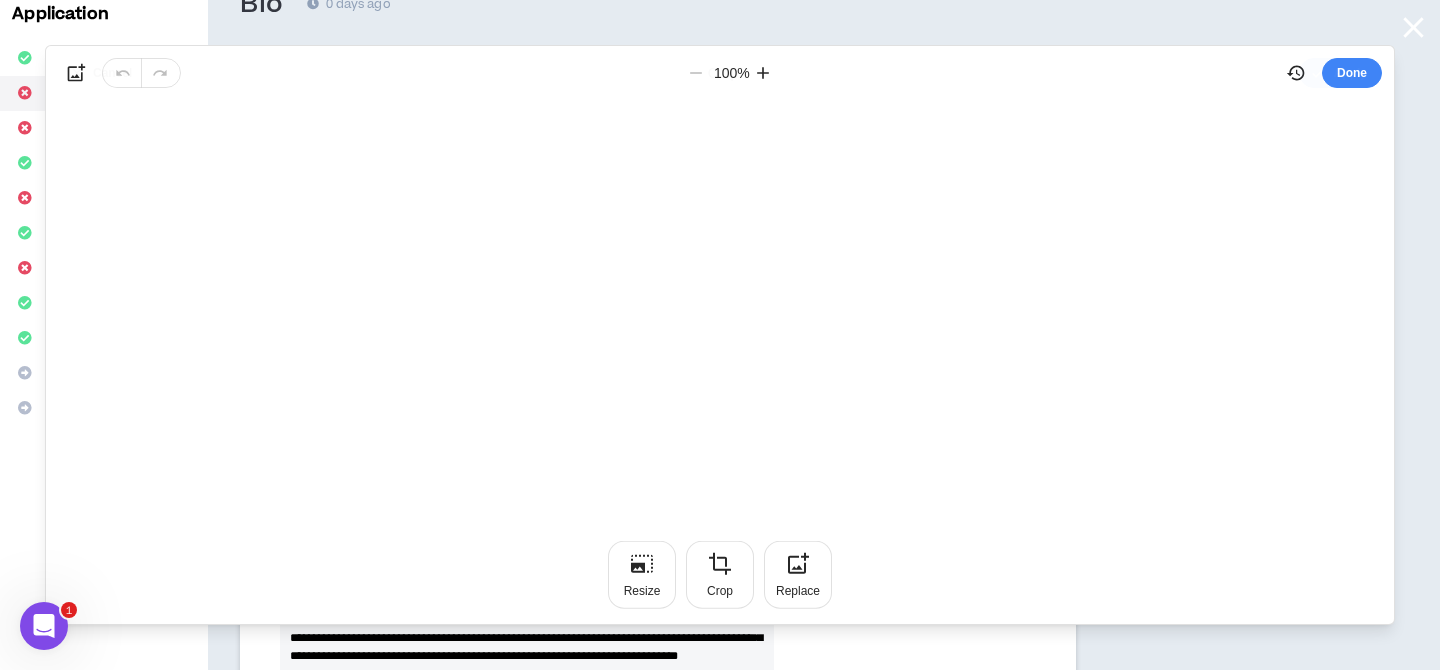 scroll, scrollTop: 0, scrollLeft: 0, axis: both 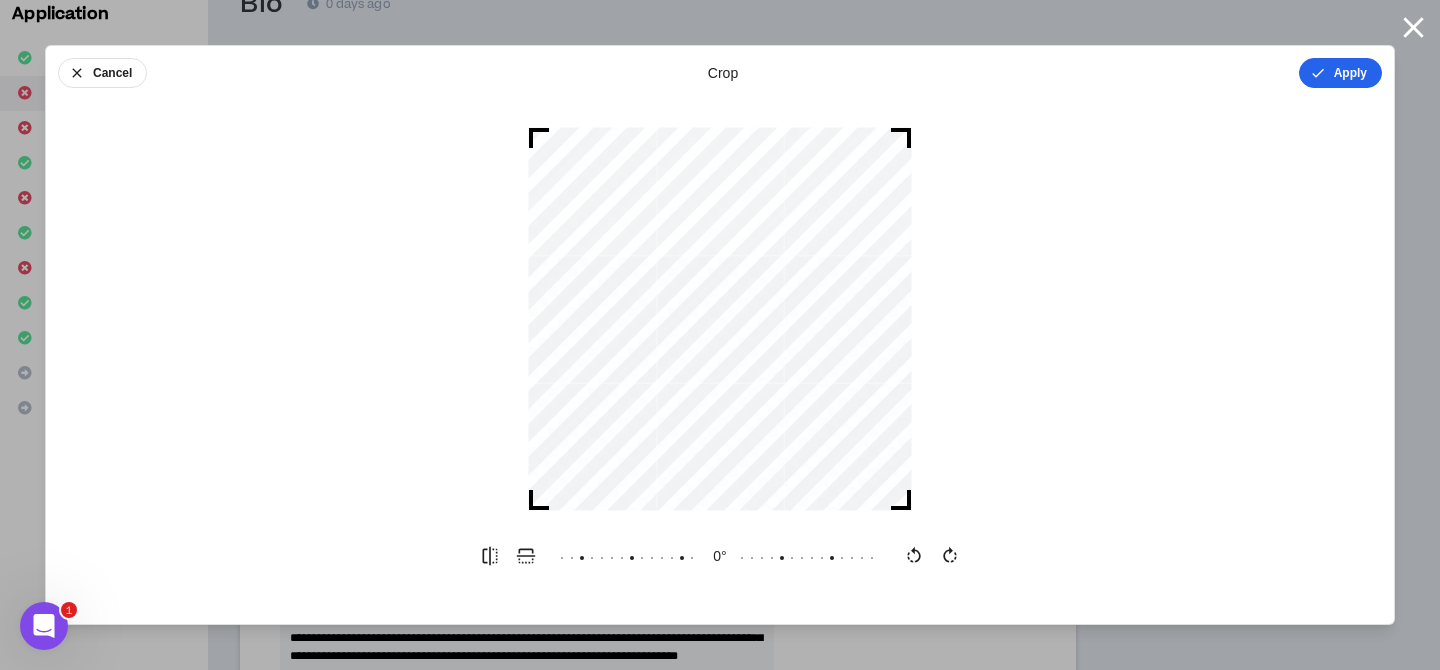 click 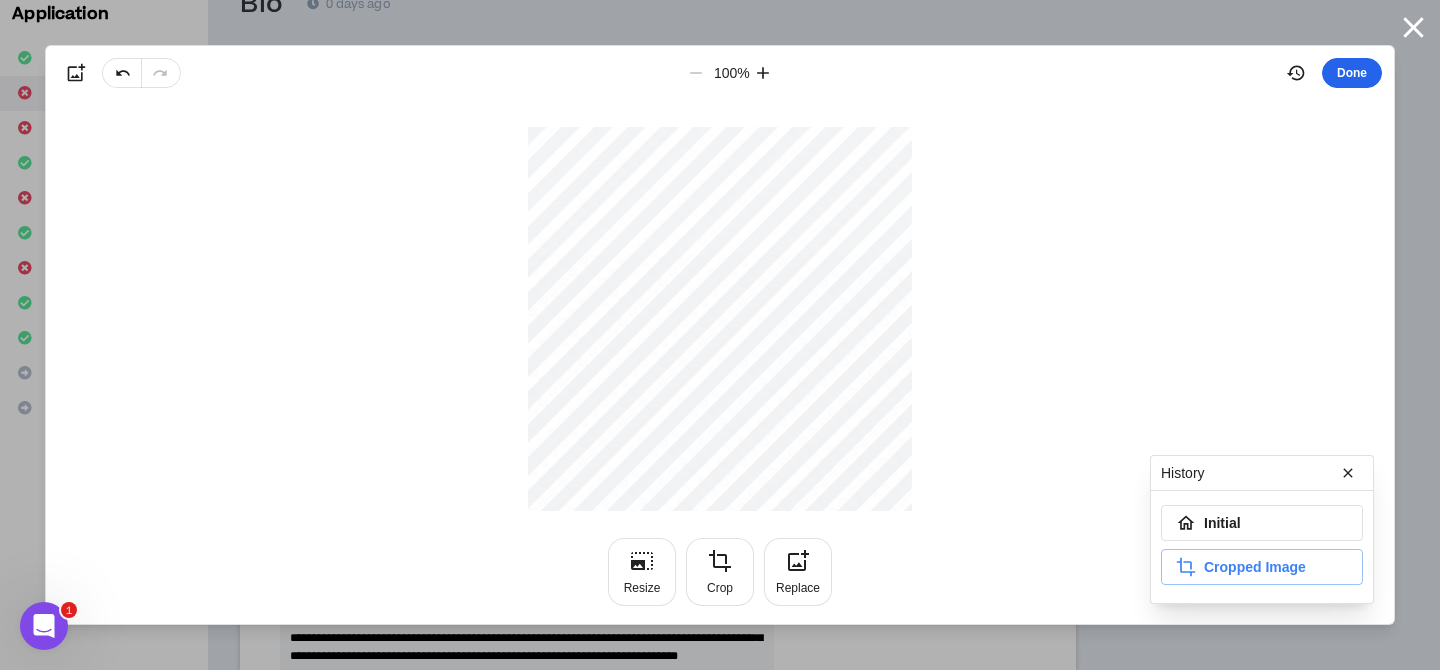 click on "Done" at bounding box center (1352, 73) 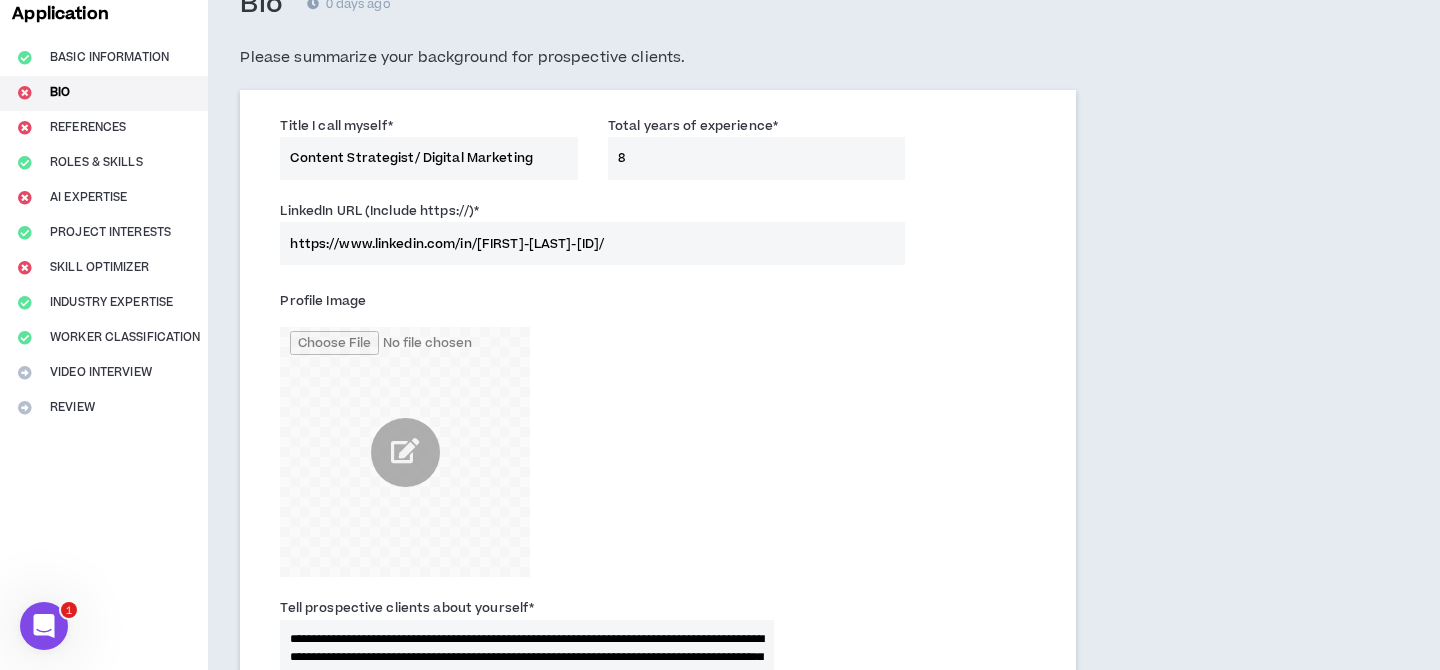 click on "**********" at bounding box center [748, 765] 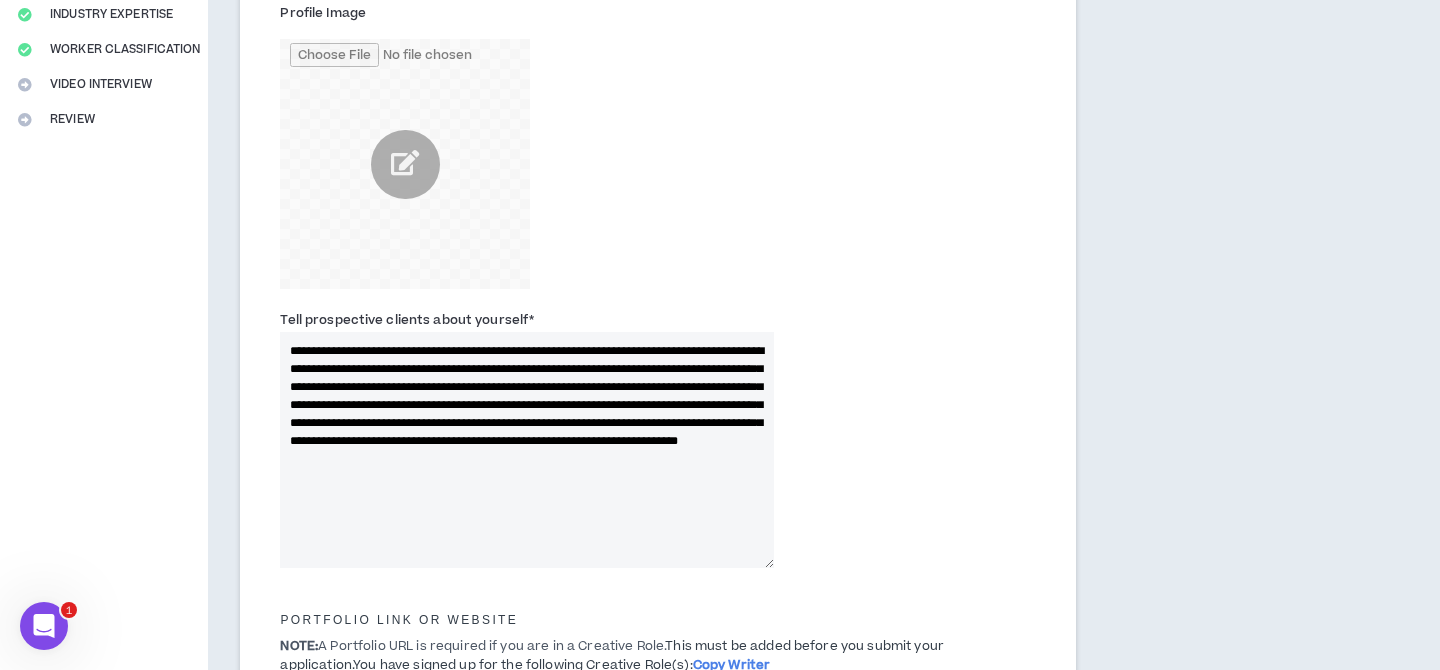 scroll, scrollTop: 459, scrollLeft: 0, axis: vertical 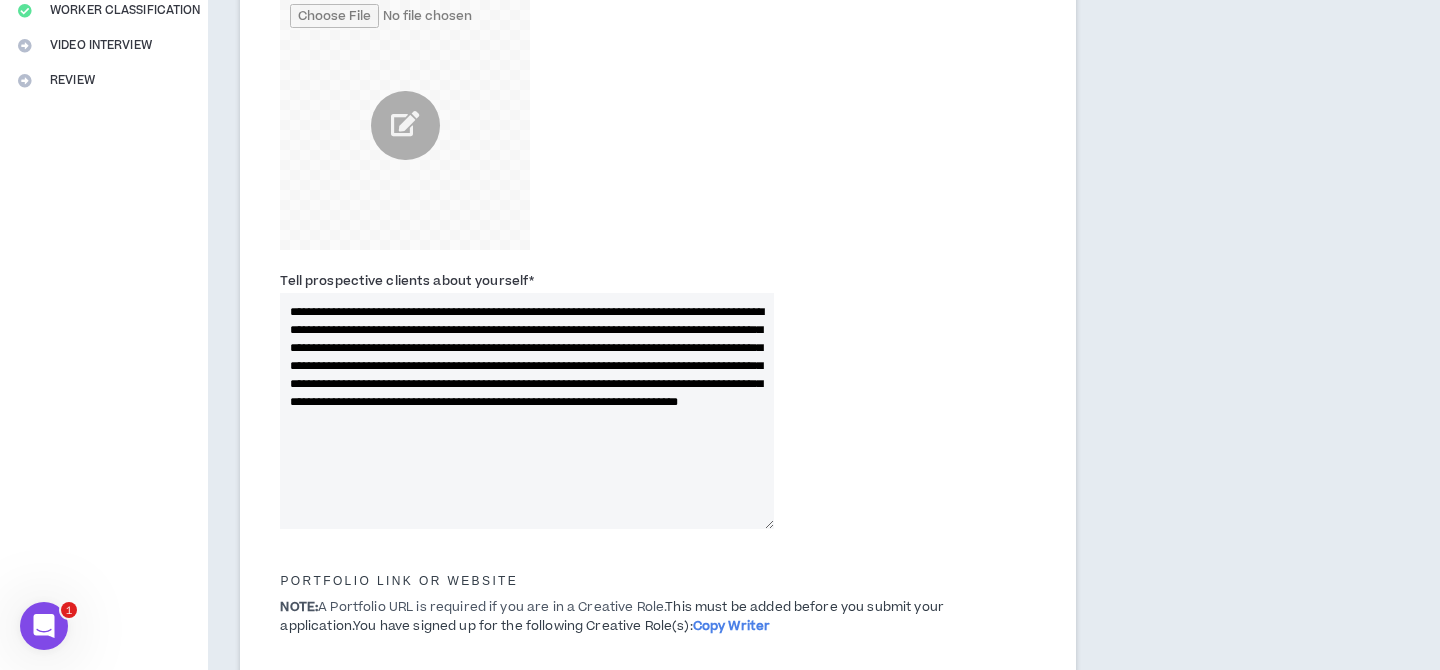 click on "**********" at bounding box center [527, 411] 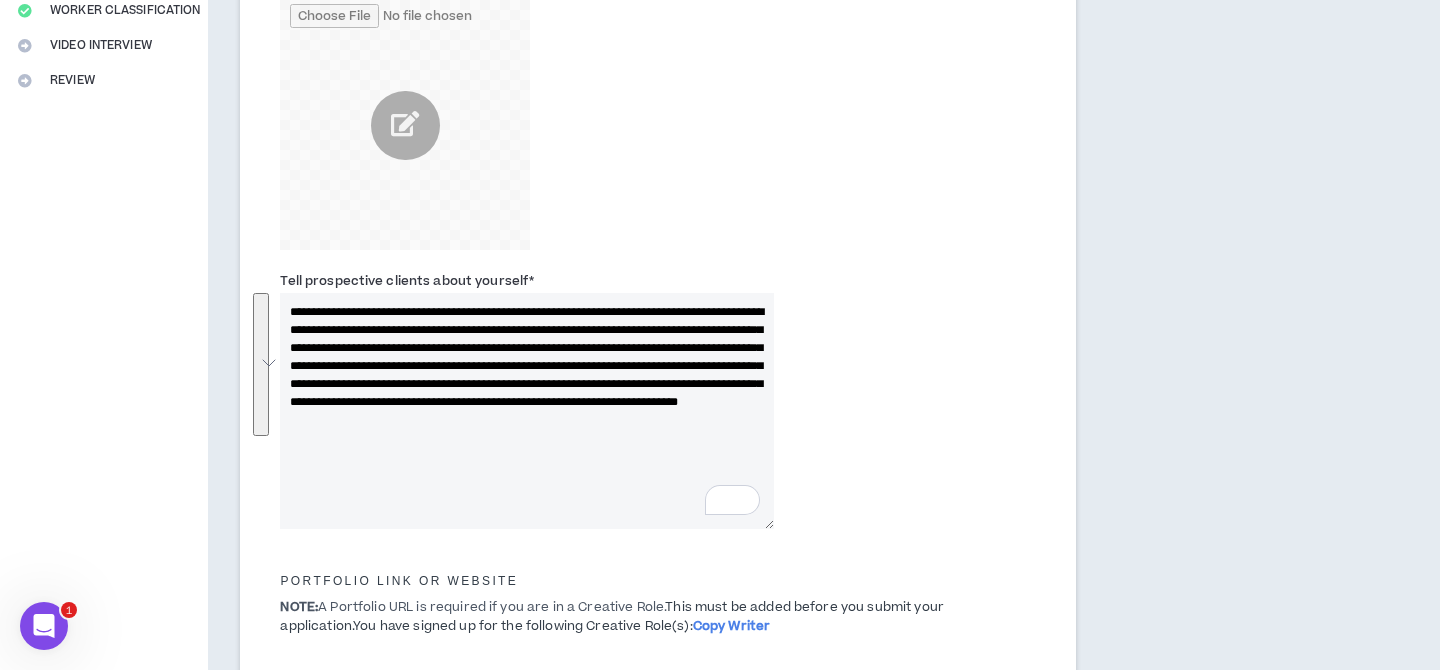drag, startPoint x: 659, startPoint y: 435, endPoint x: 288, endPoint y: 308, distance: 392.1352 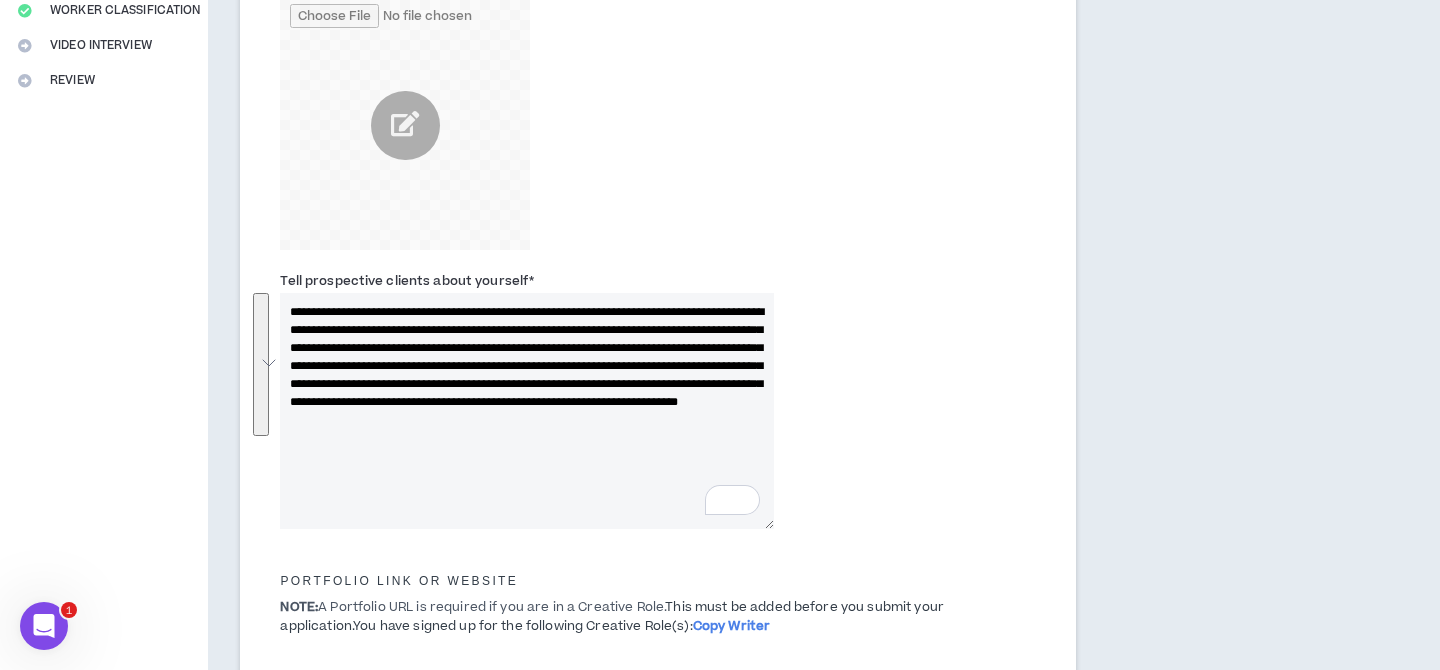 click on "**********" at bounding box center [527, 411] 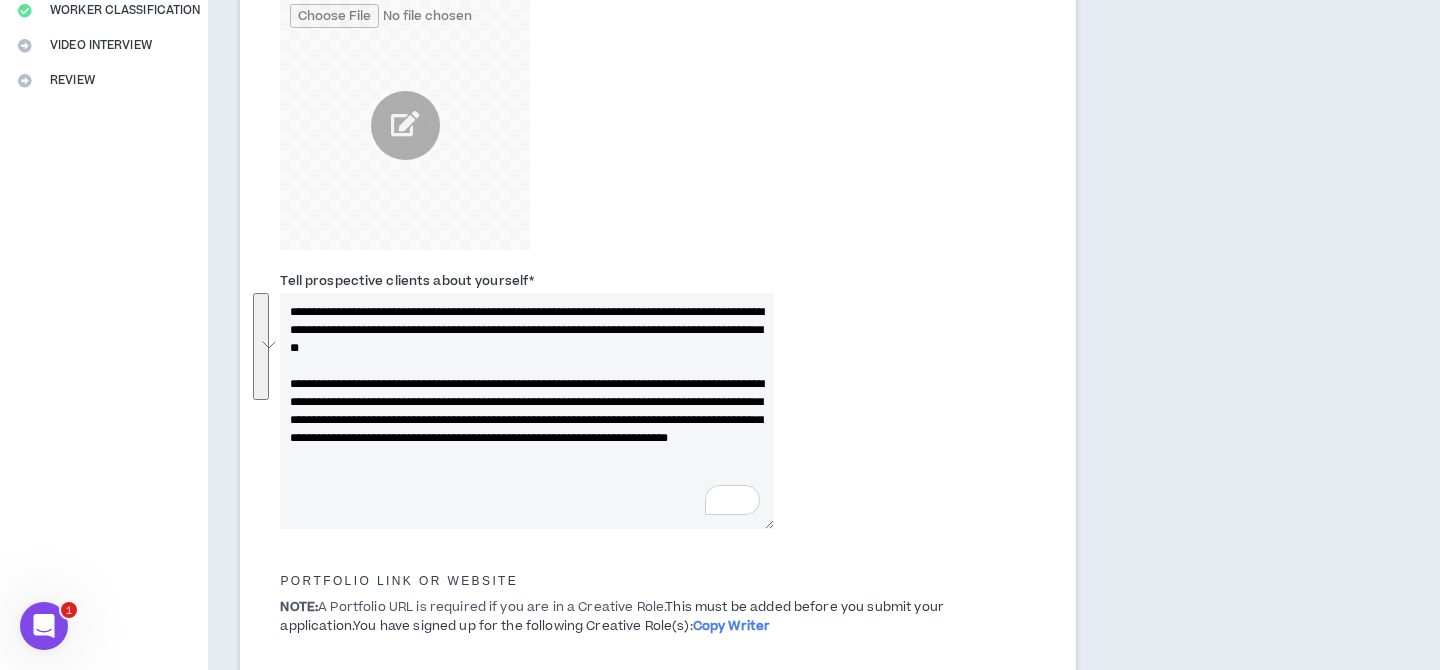click on "**********" at bounding box center (658, 466) 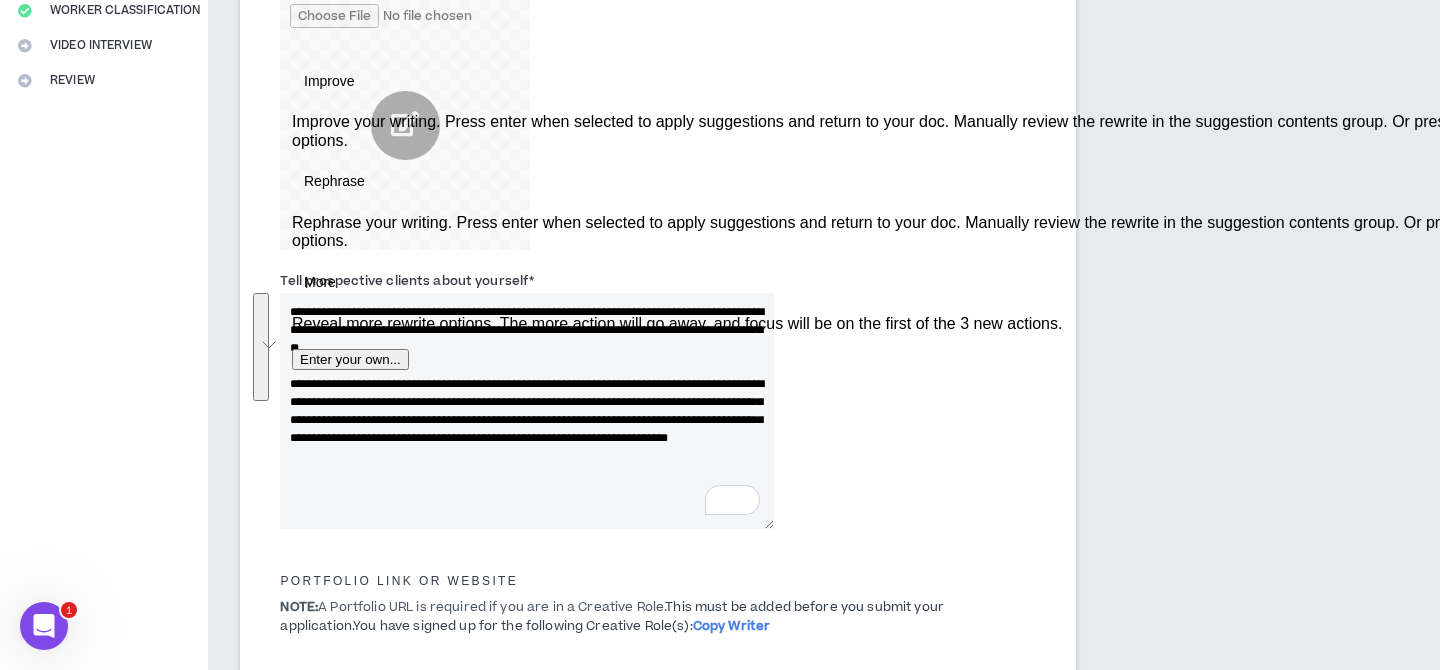 paste 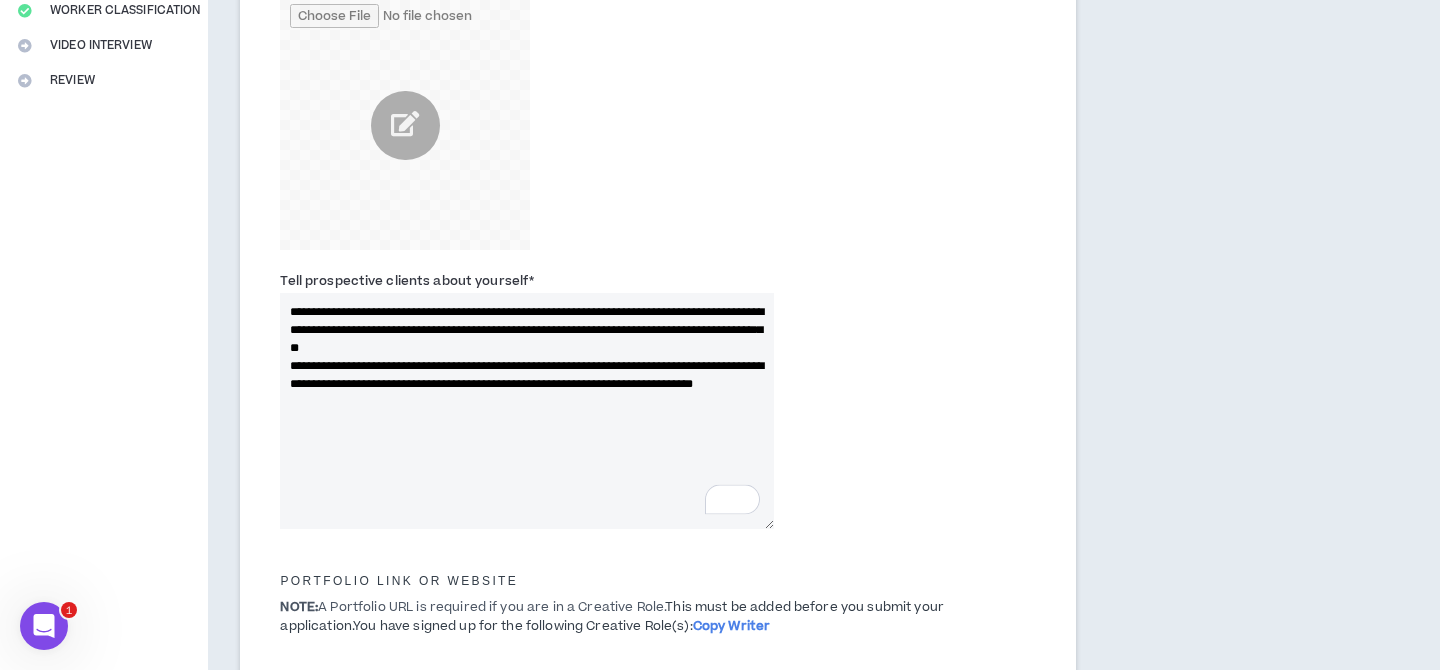 click on "**********" at bounding box center (527, 411) 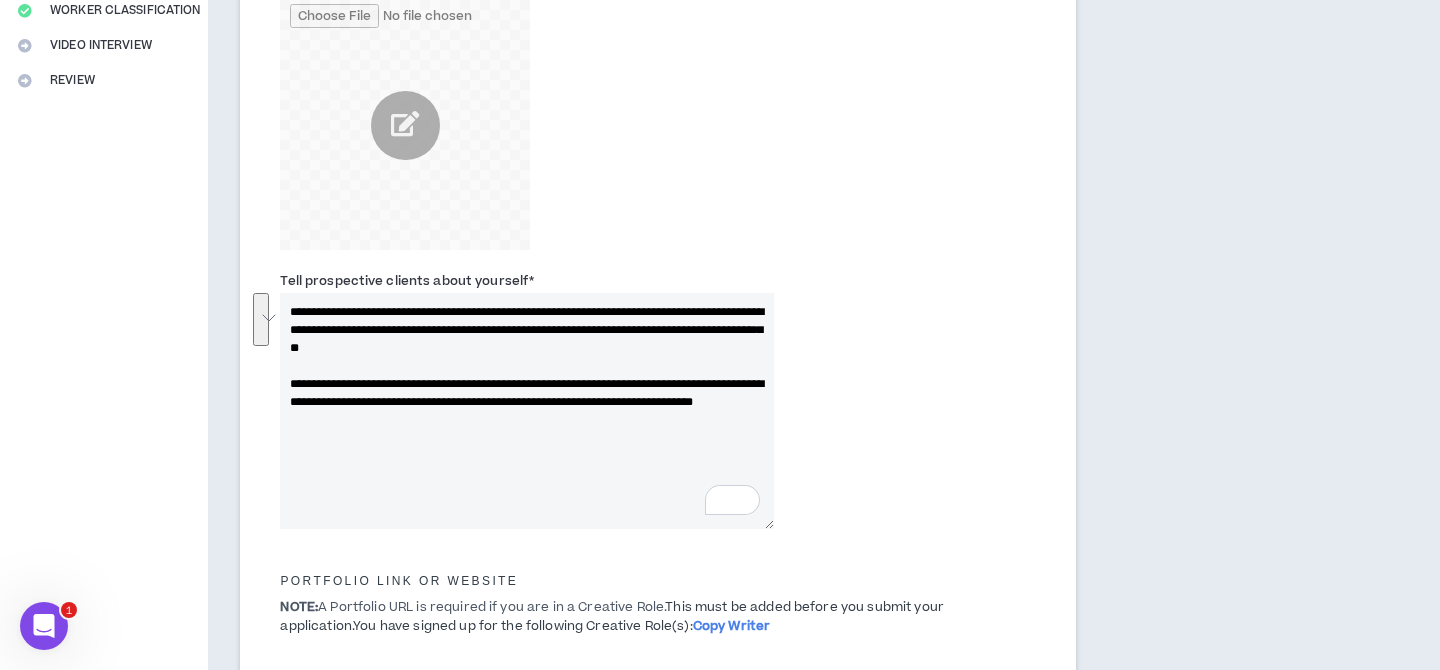 drag, startPoint x: 570, startPoint y: 420, endPoint x: 294, endPoint y: 378, distance: 279.17737 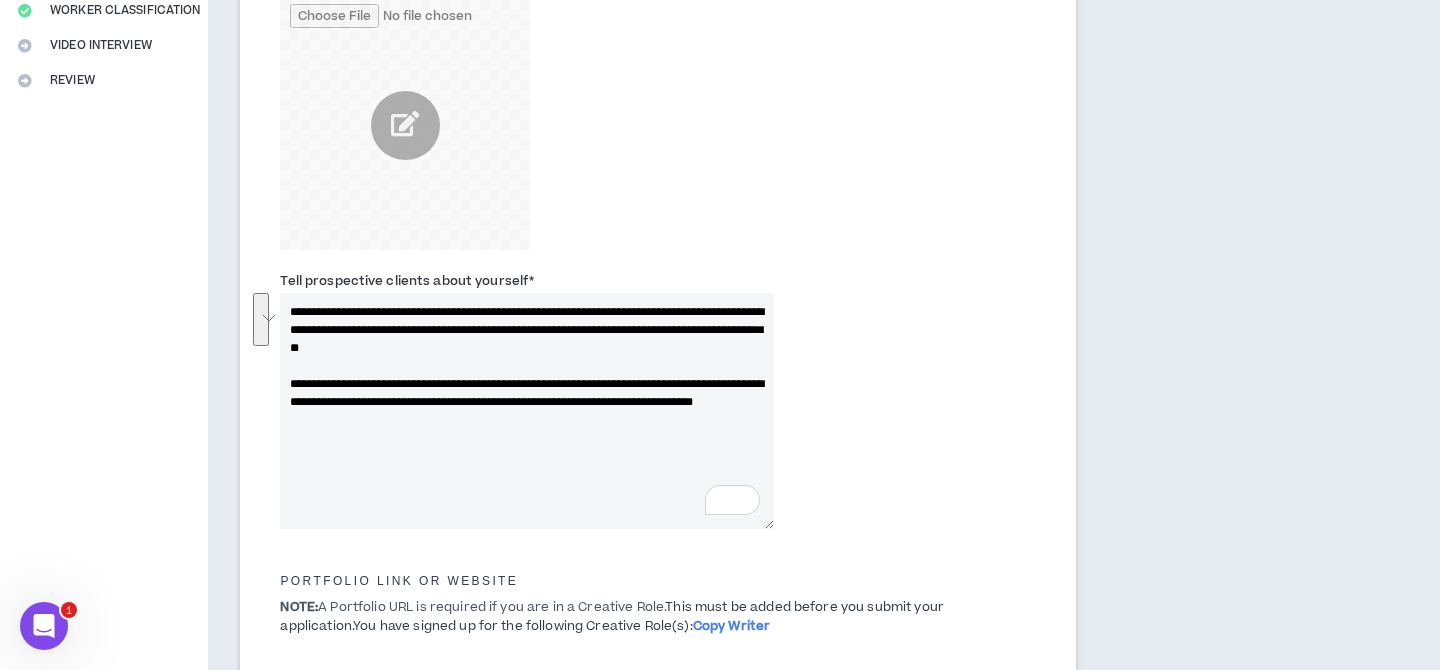 click on "**********" at bounding box center [527, 411] 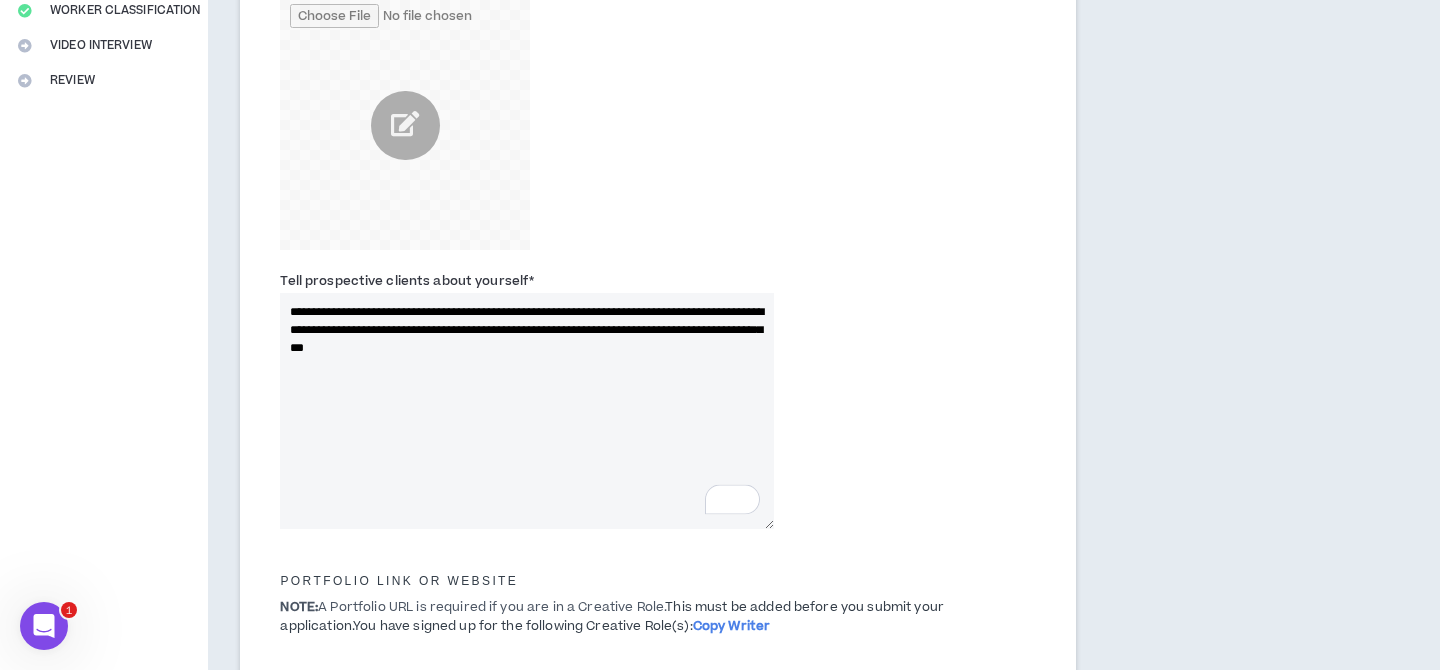 type on "**********" 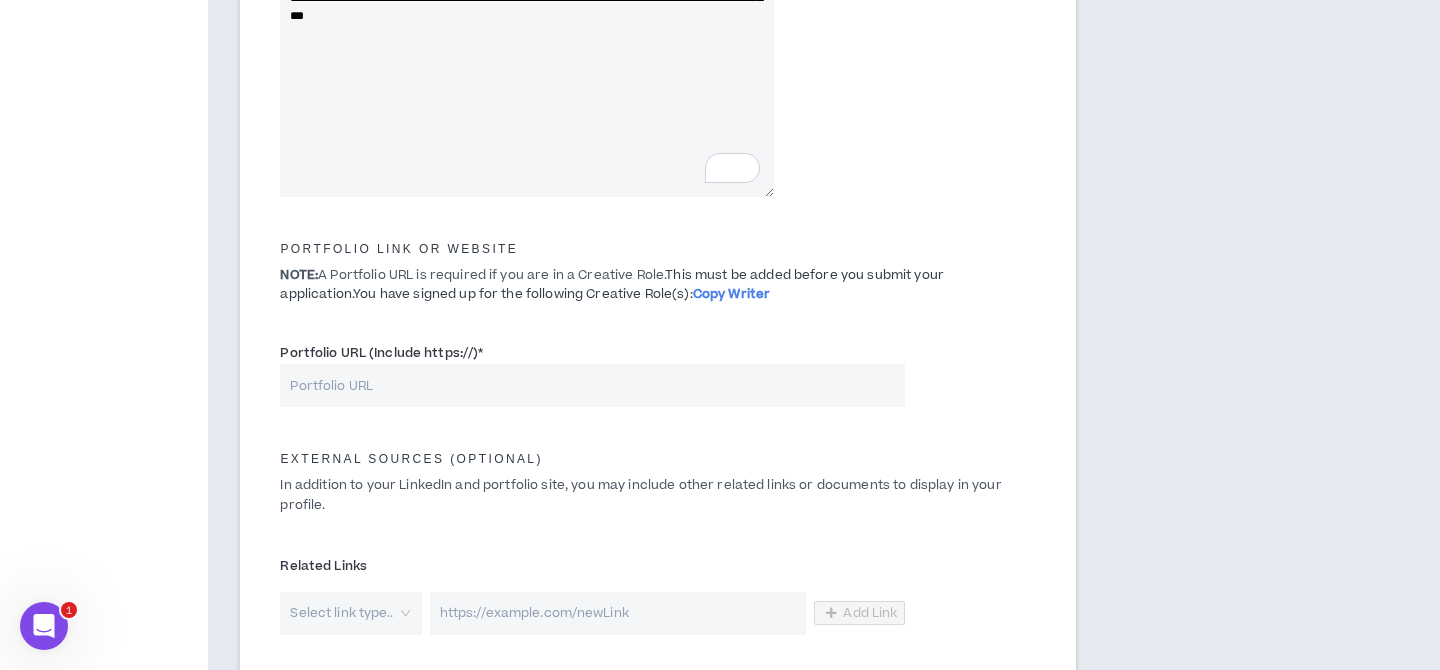 scroll, scrollTop: 793, scrollLeft: 0, axis: vertical 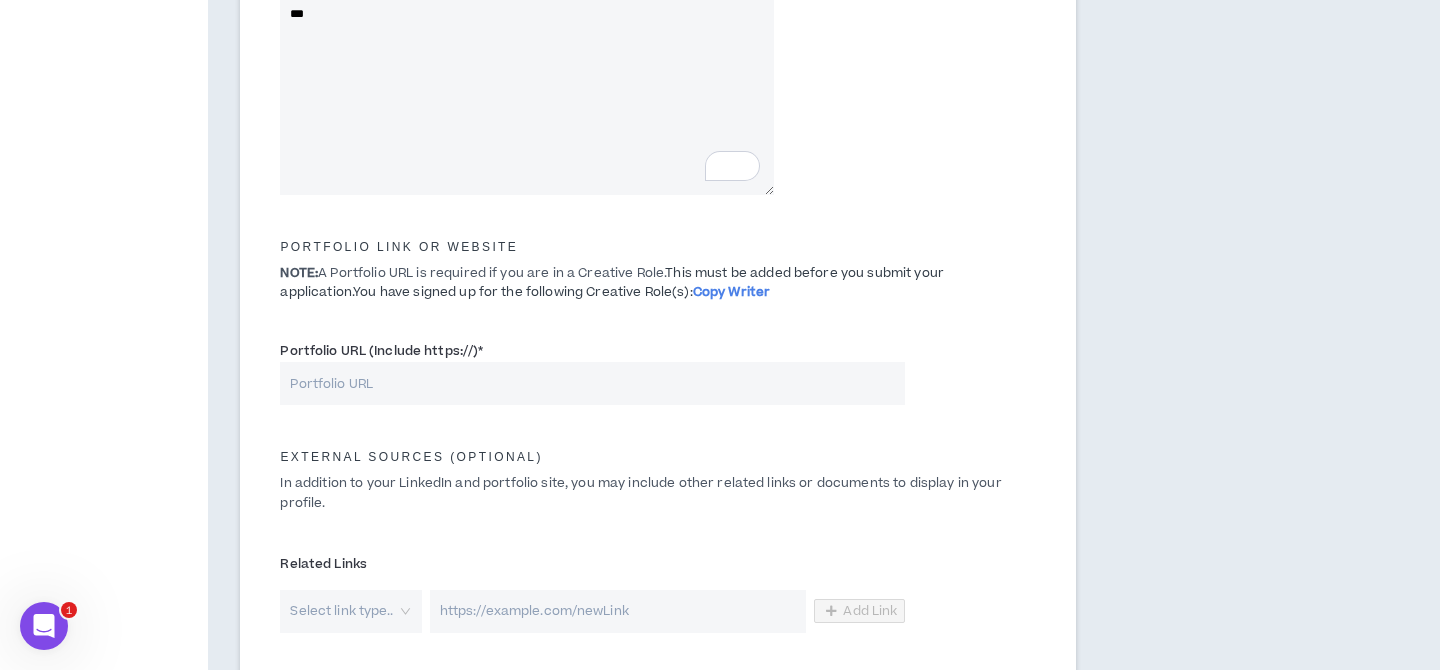 click on "Portfolio URL (Include https://)  *" at bounding box center (592, 383) 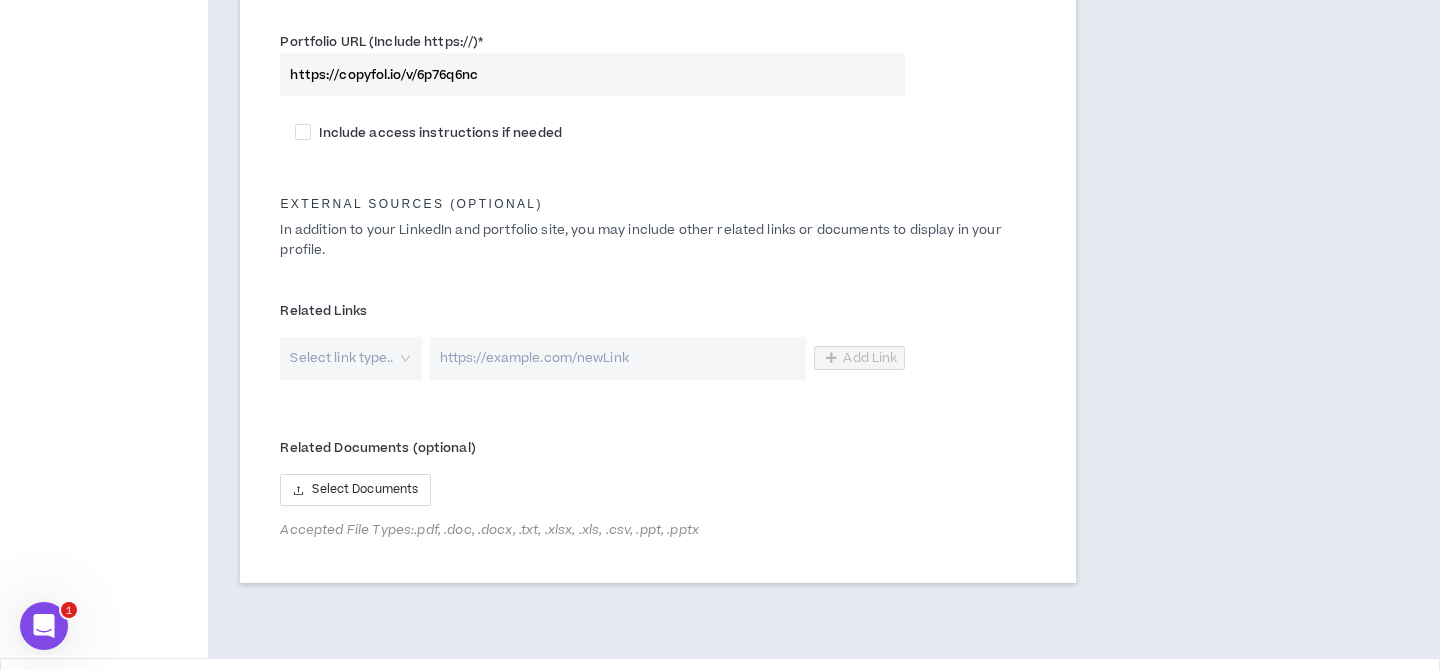 scroll, scrollTop: 1108, scrollLeft: 0, axis: vertical 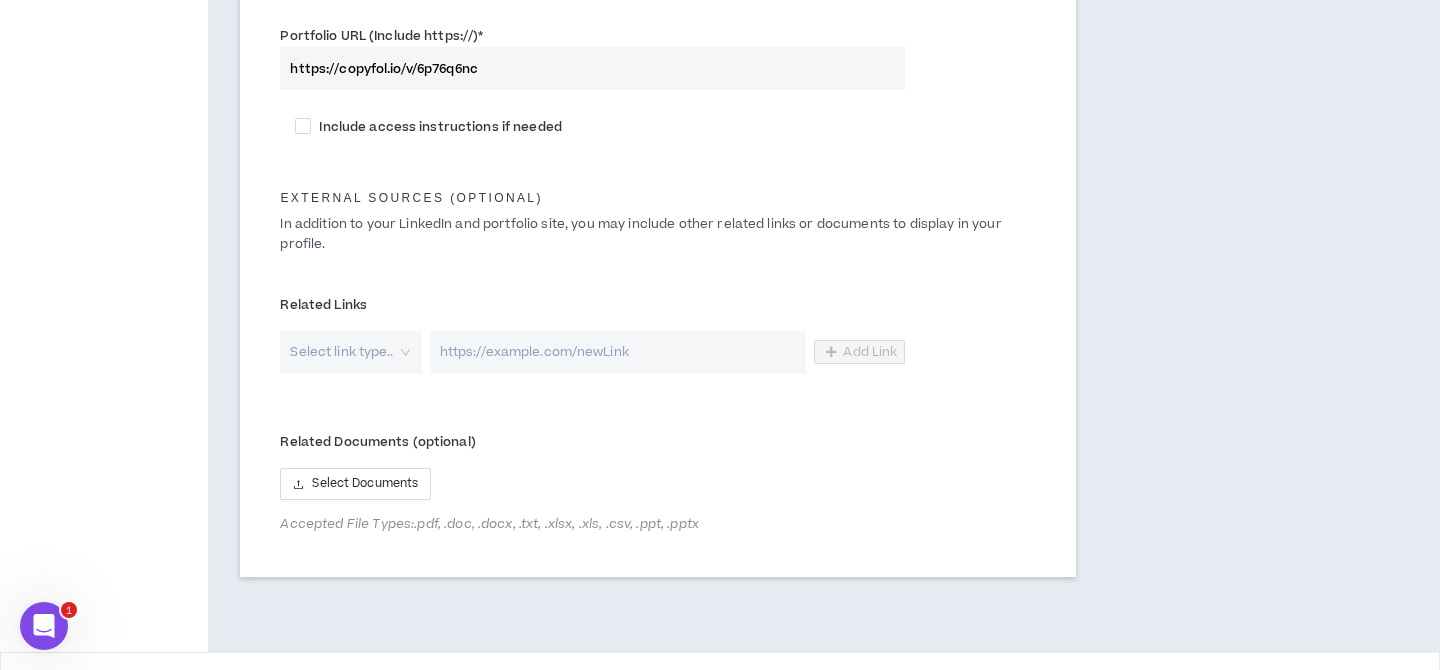 click on "Select link type.." at bounding box center [350, 352] 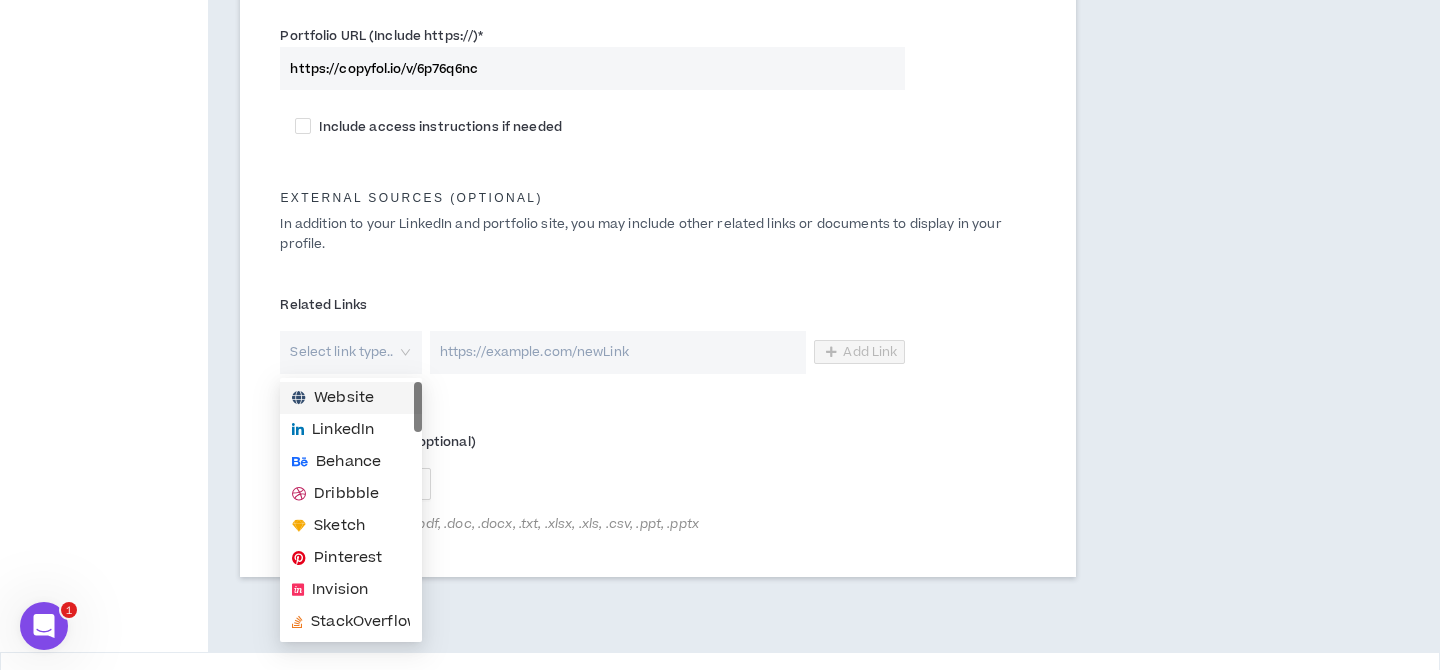 click on "Select link type.." at bounding box center [350, 352] 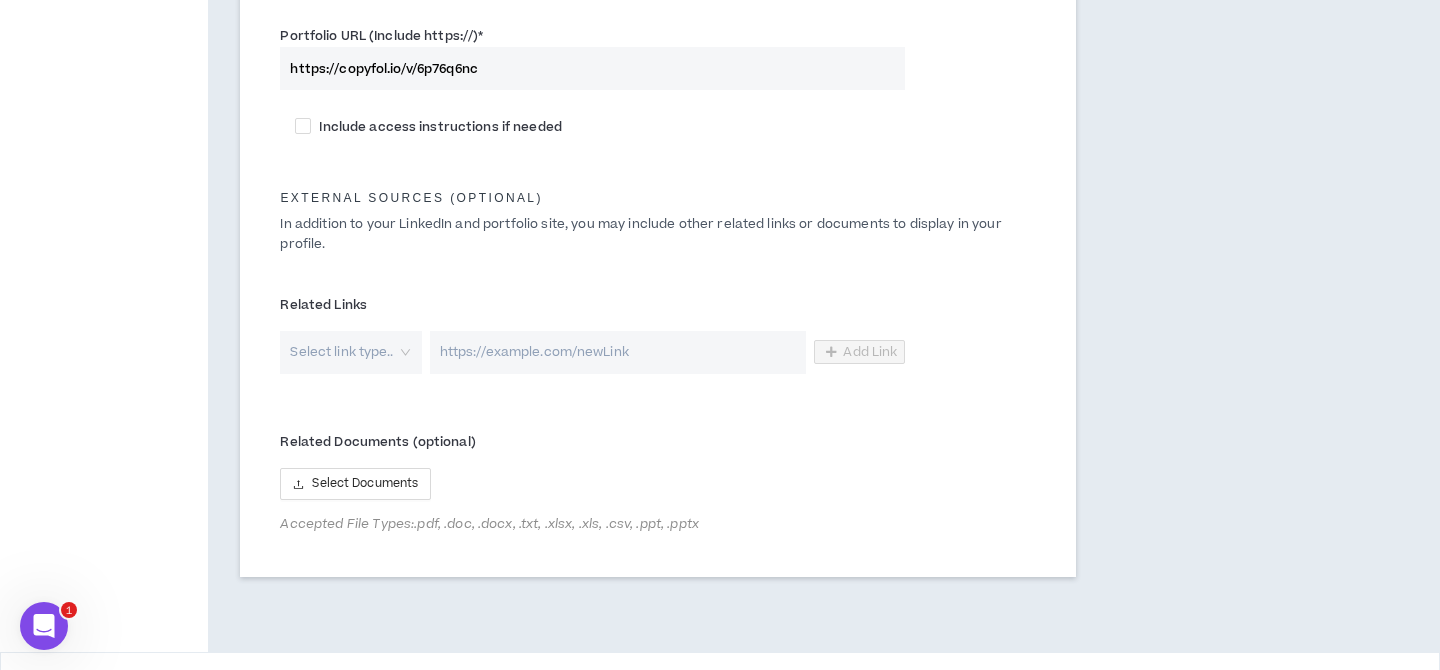 scroll, scrollTop: 1169, scrollLeft: 0, axis: vertical 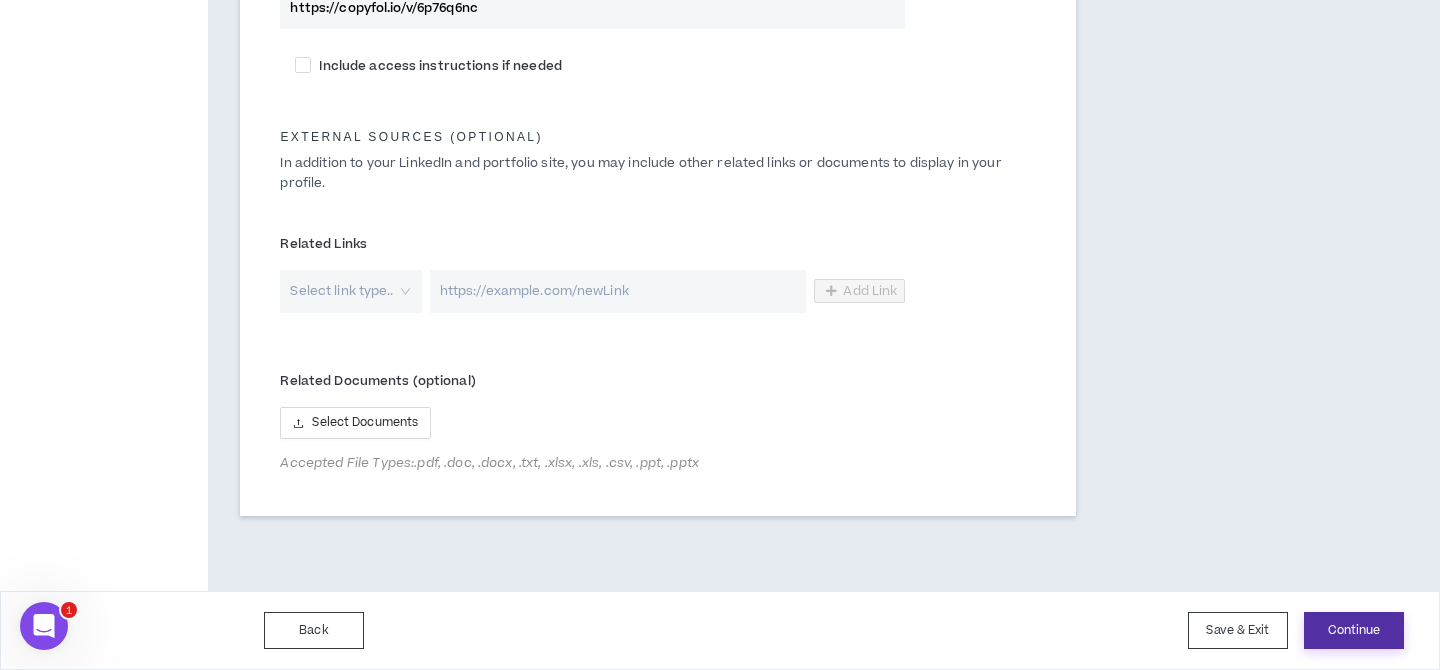 click on "Continue" at bounding box center (1354, 630) 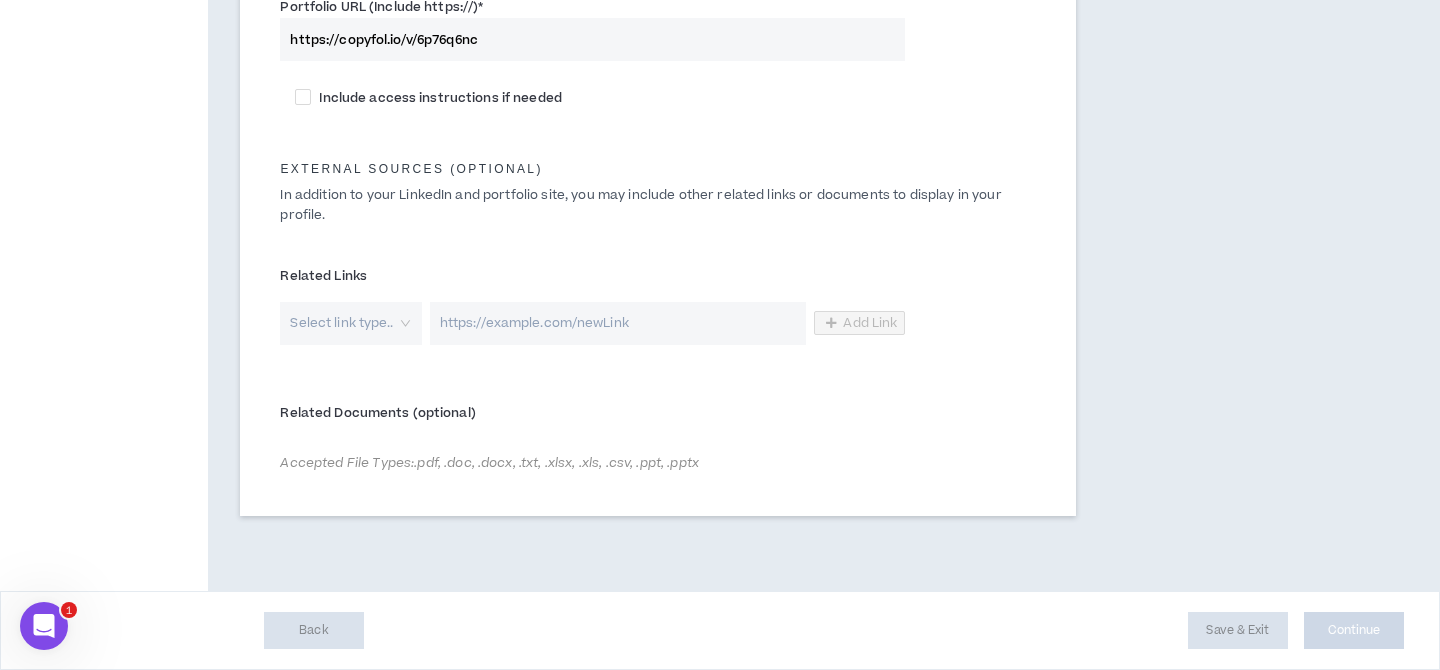 scroll, scrollTop: 1137, scrollLeft: 0, axis: vertical 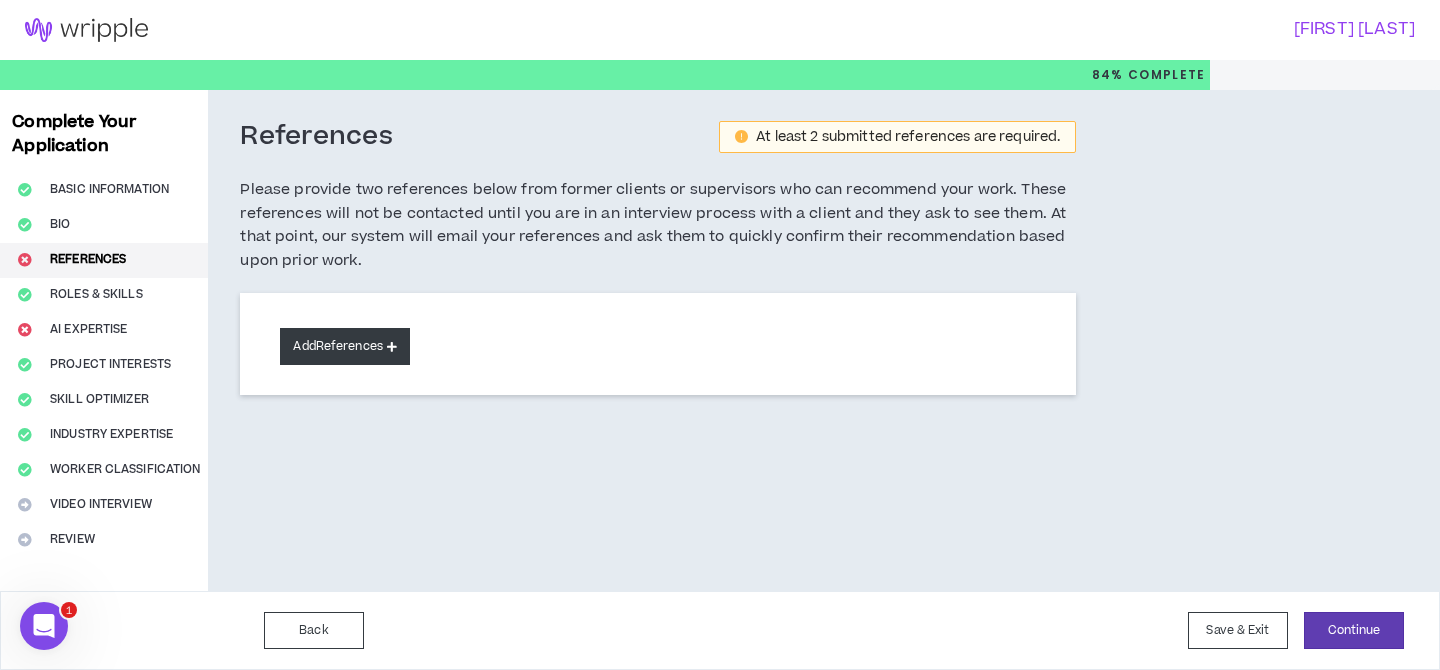 click at bounding box center [392, 346] 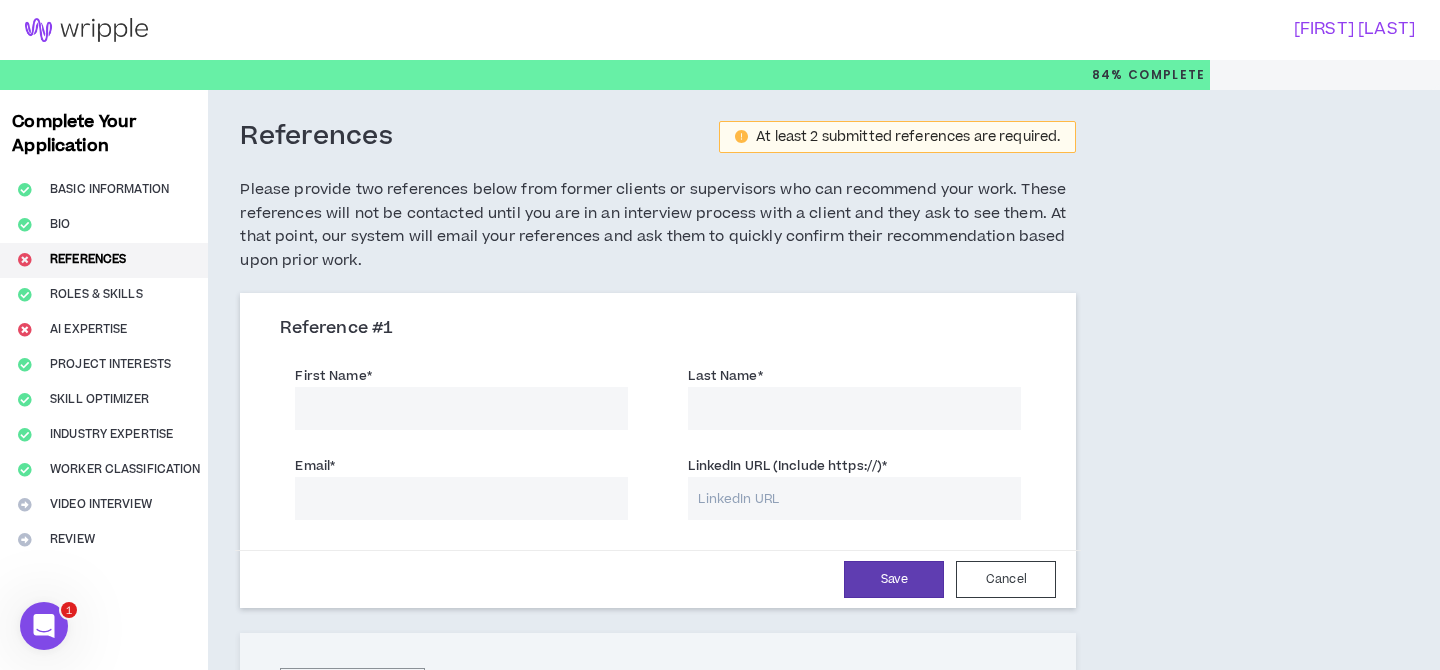 click on "First Name  *" at bounding box center (461, 408) 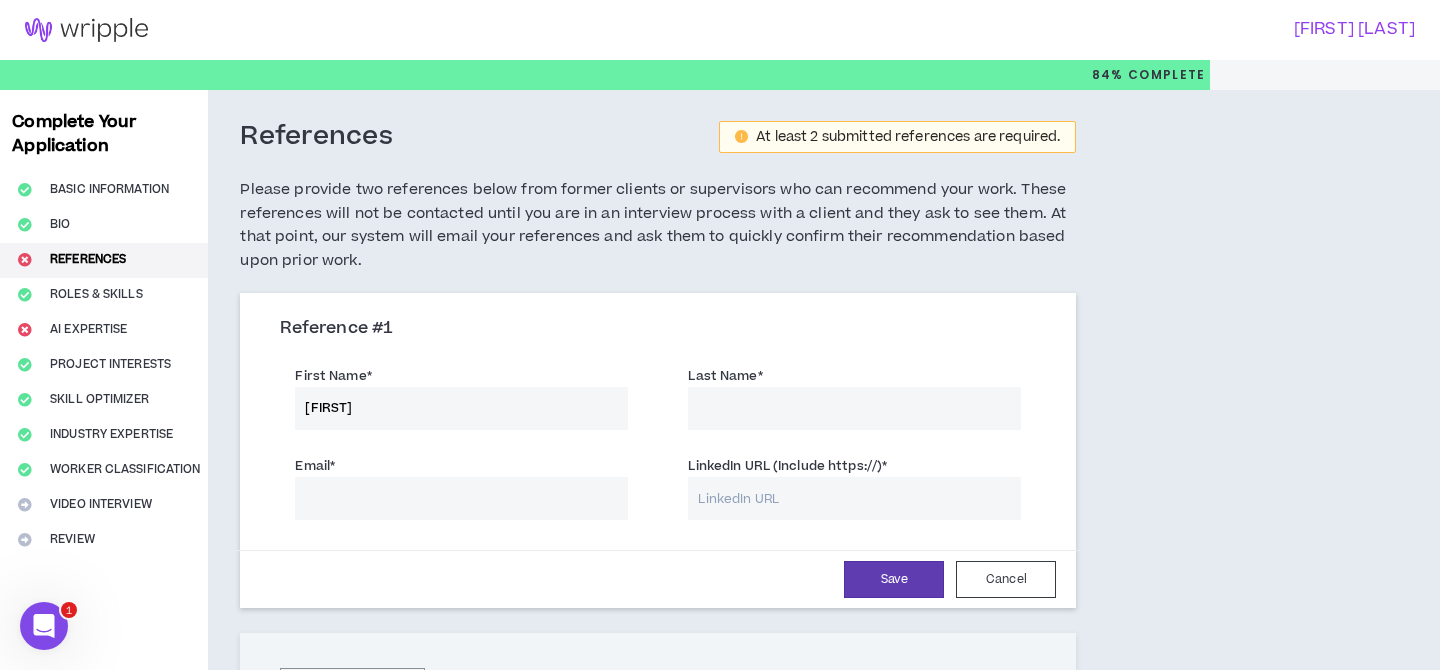 type on "[FIRST]" 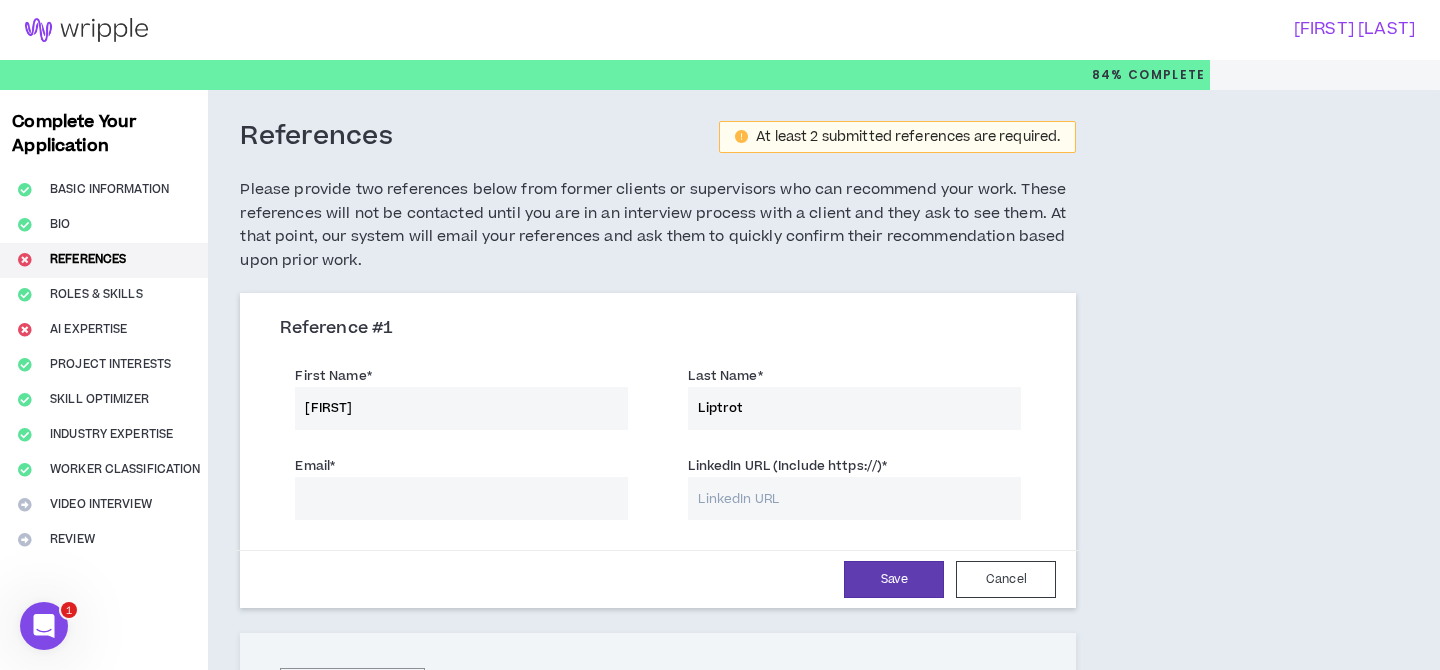 type on "Liptrot" 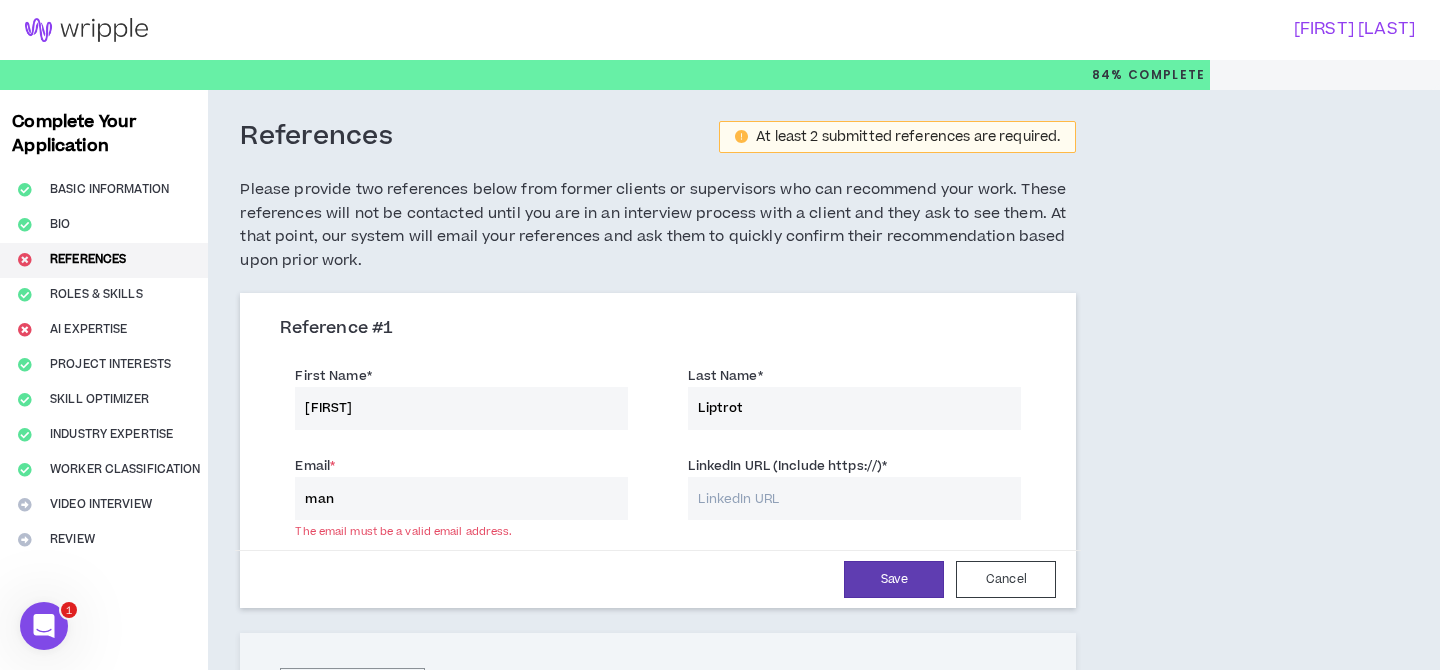 type on "[EMAIL]" 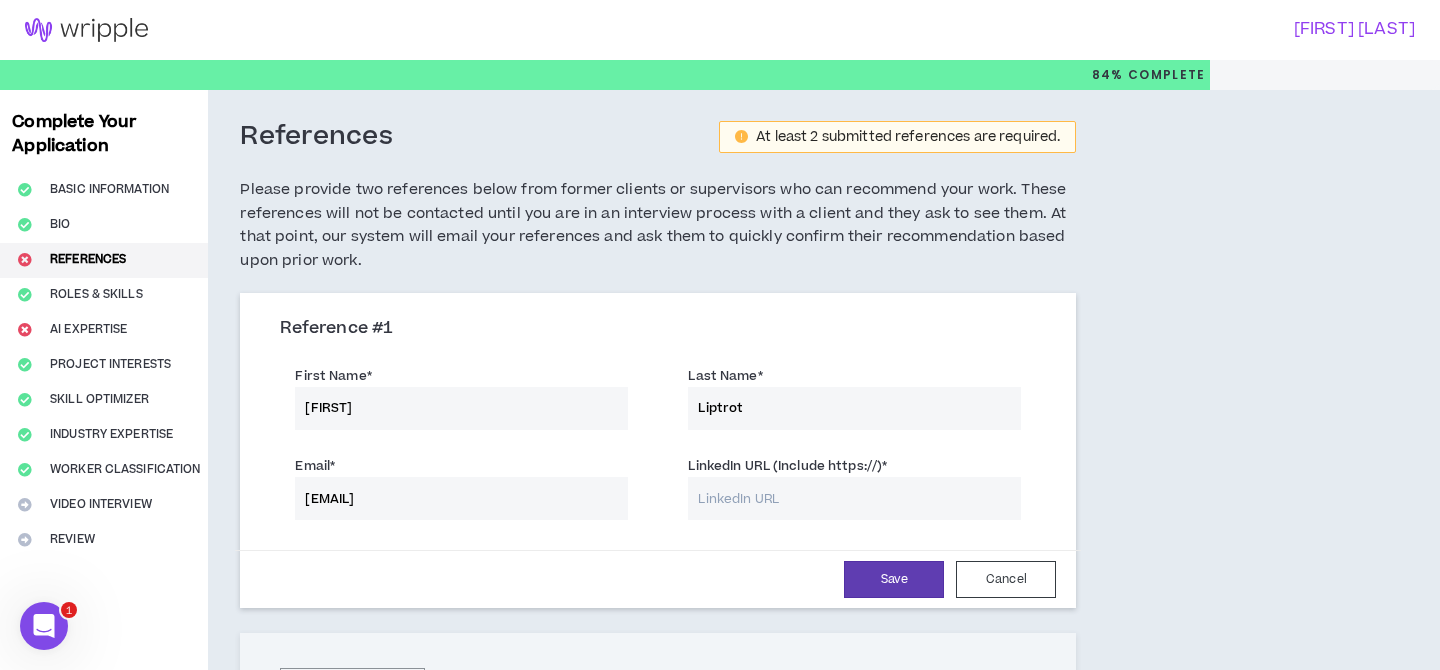 click on "LinkedIn URL (Include https://)  *" at bounding box center [854, 485] 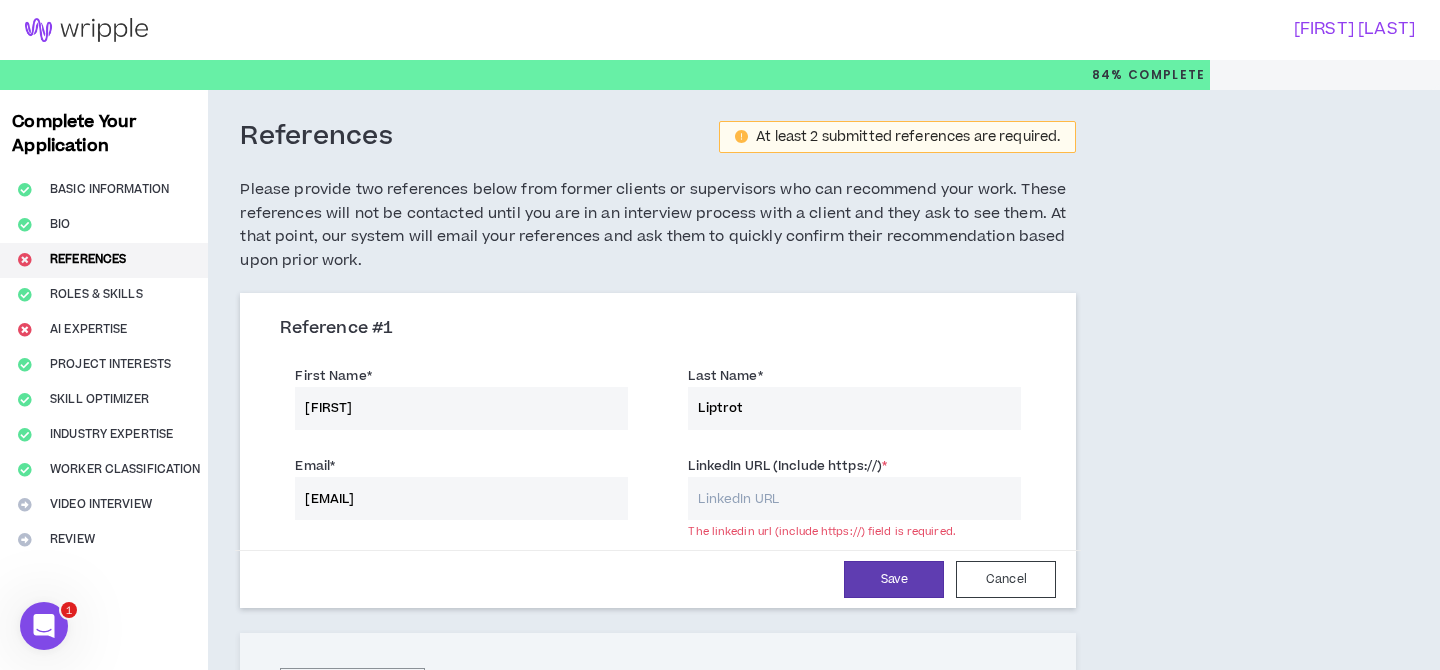 click on "LinkedIn URL (Include https://)  *" at bounding box center [854, 498] 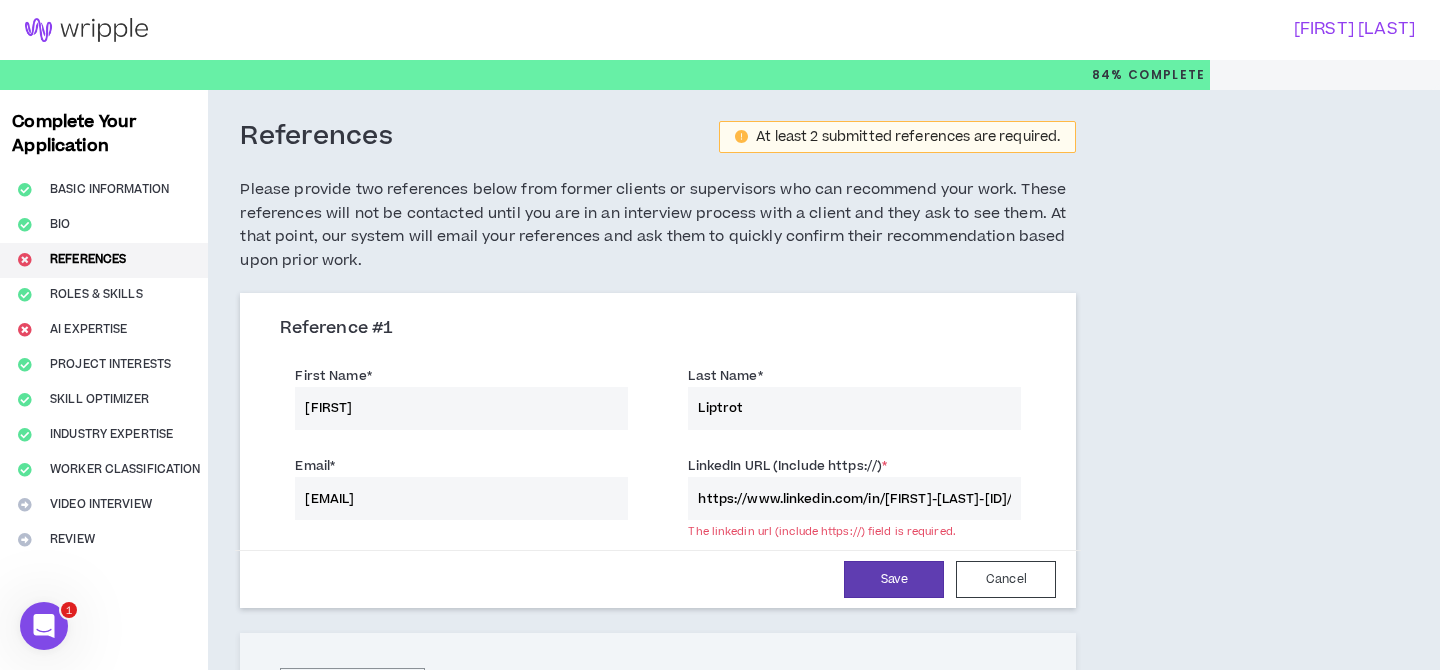 scroll, scrollTop: 0, scrollLeft: 27, axis: horizontal 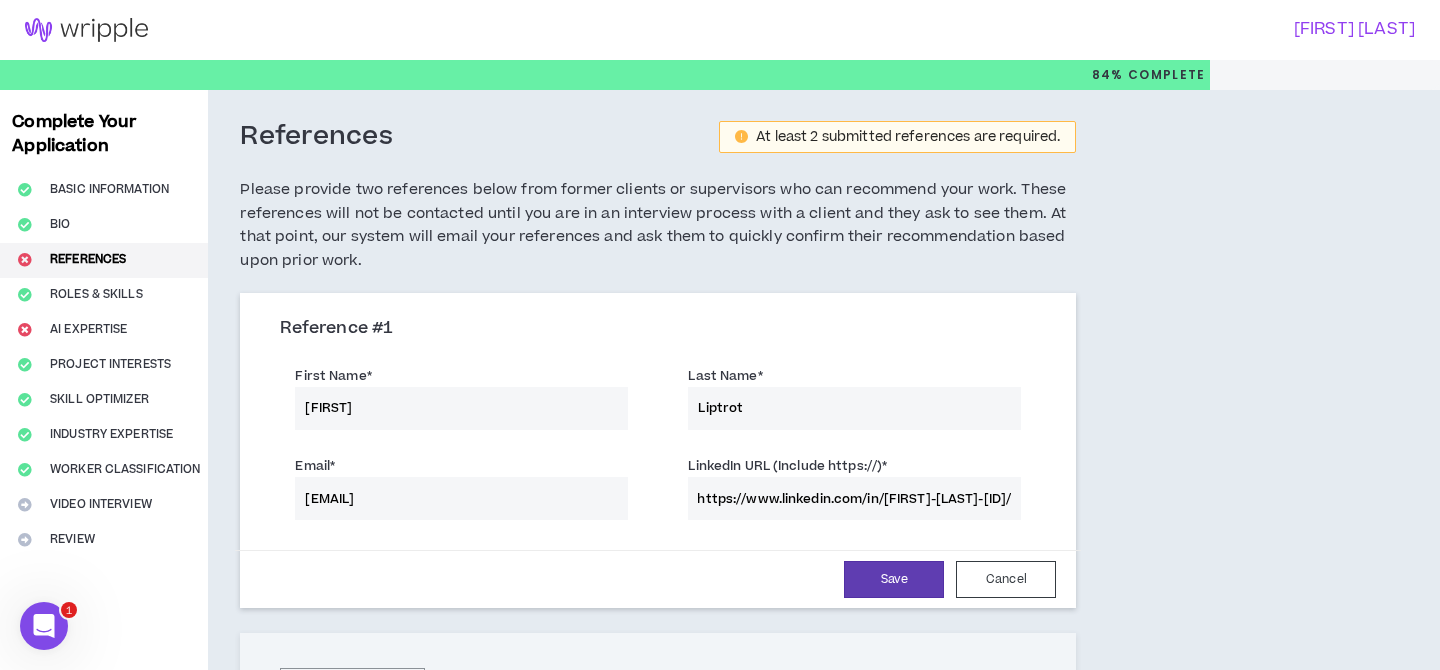 type on "https://www.linkedin.com/in/[FIRST]-[LAST]-[ID]/" 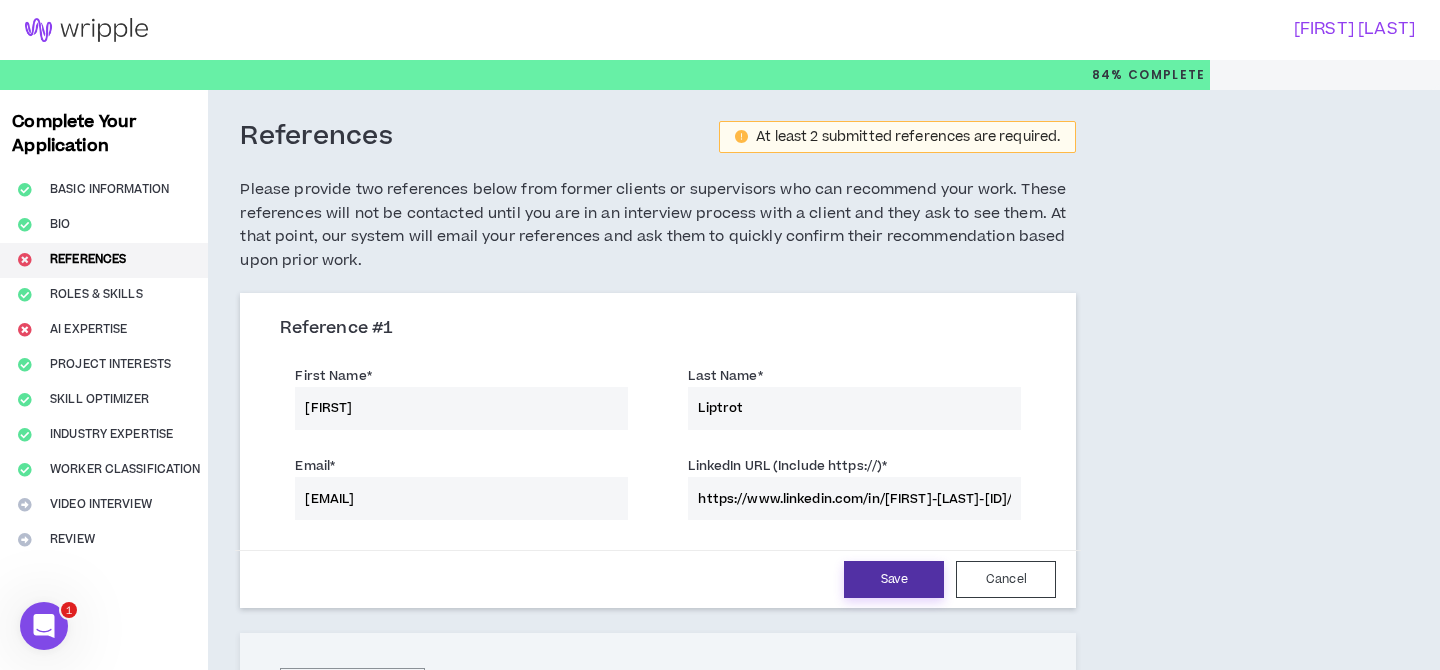 click on "Save" at bounding box center (894, 579) 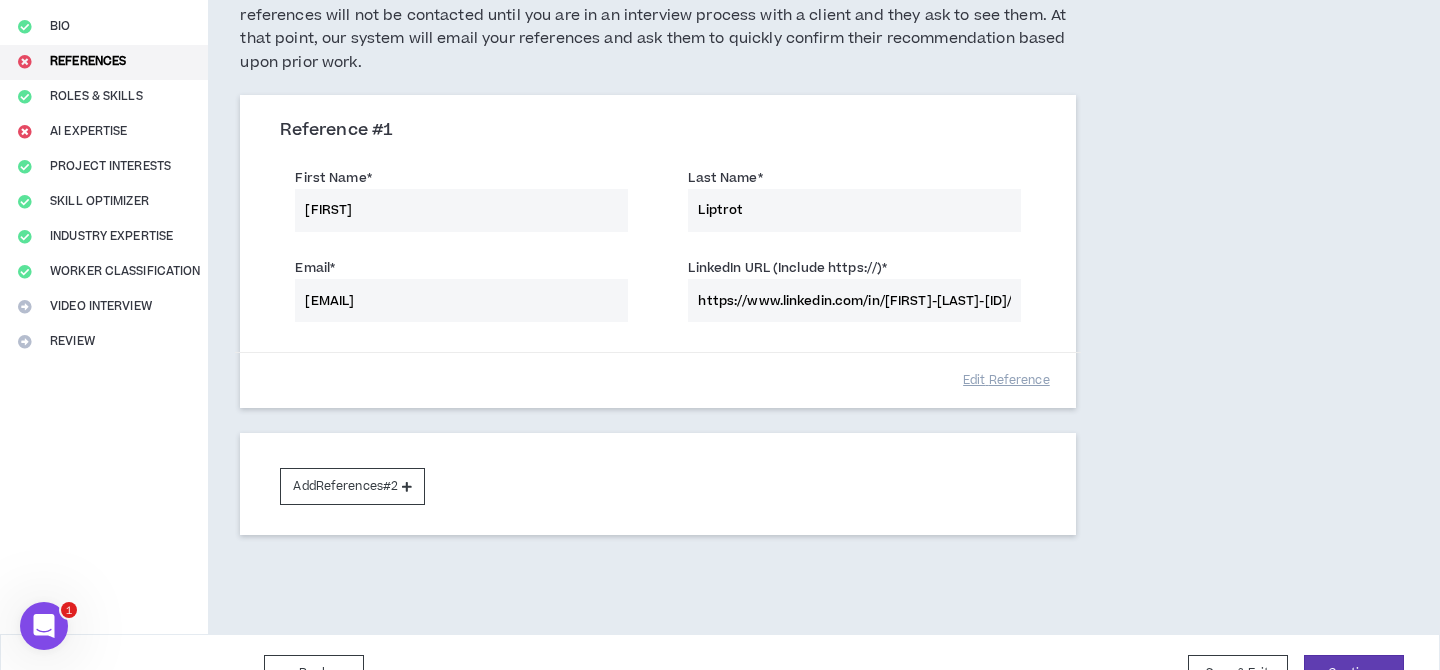 scroll, scrollTop: 212, scrollLeft: 0, axis: vertical 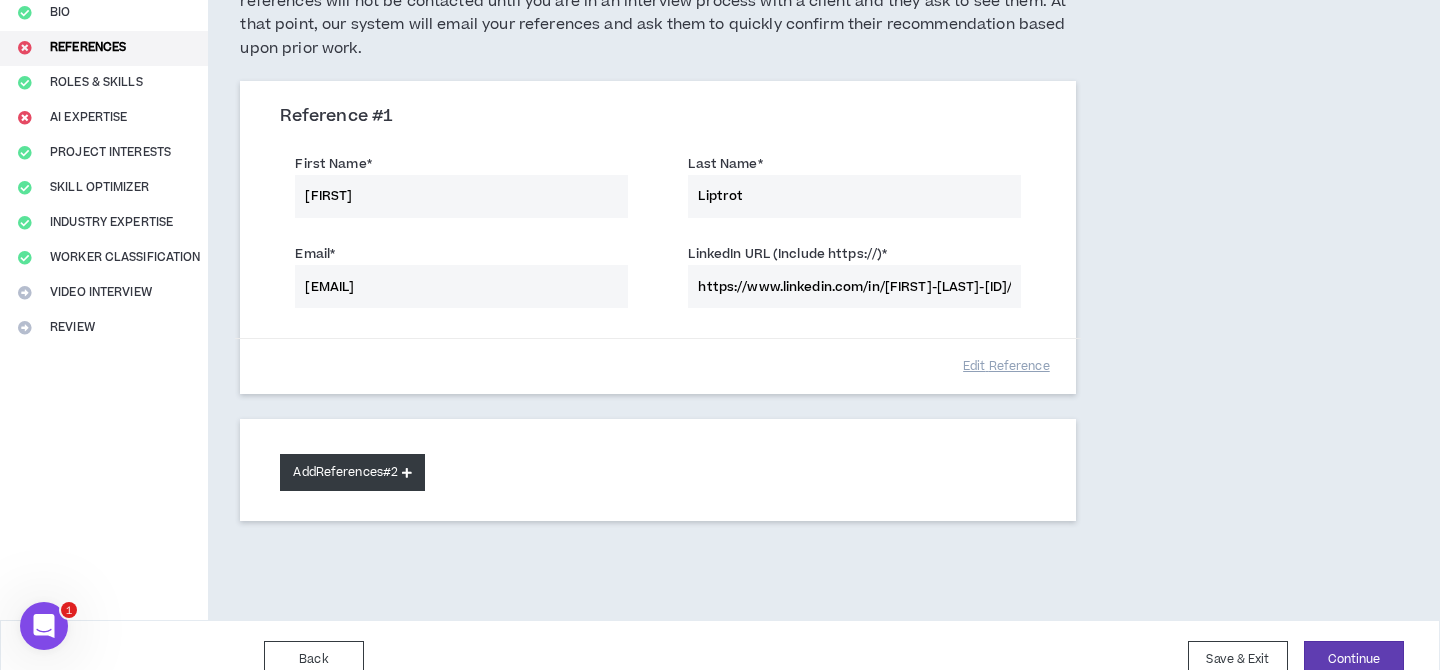 click on "Add  References  #2" at bounding box center [352, 472] 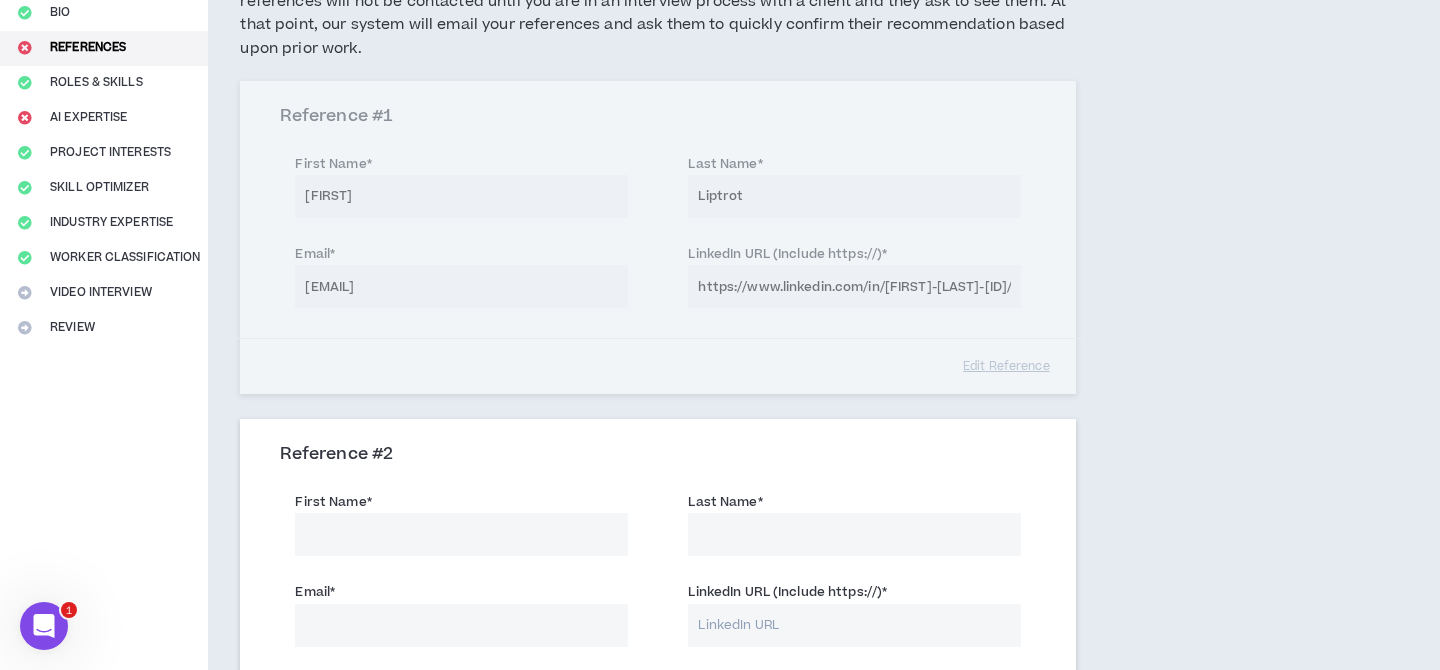 click on "First Name  *" at bounding box center (461, 534) 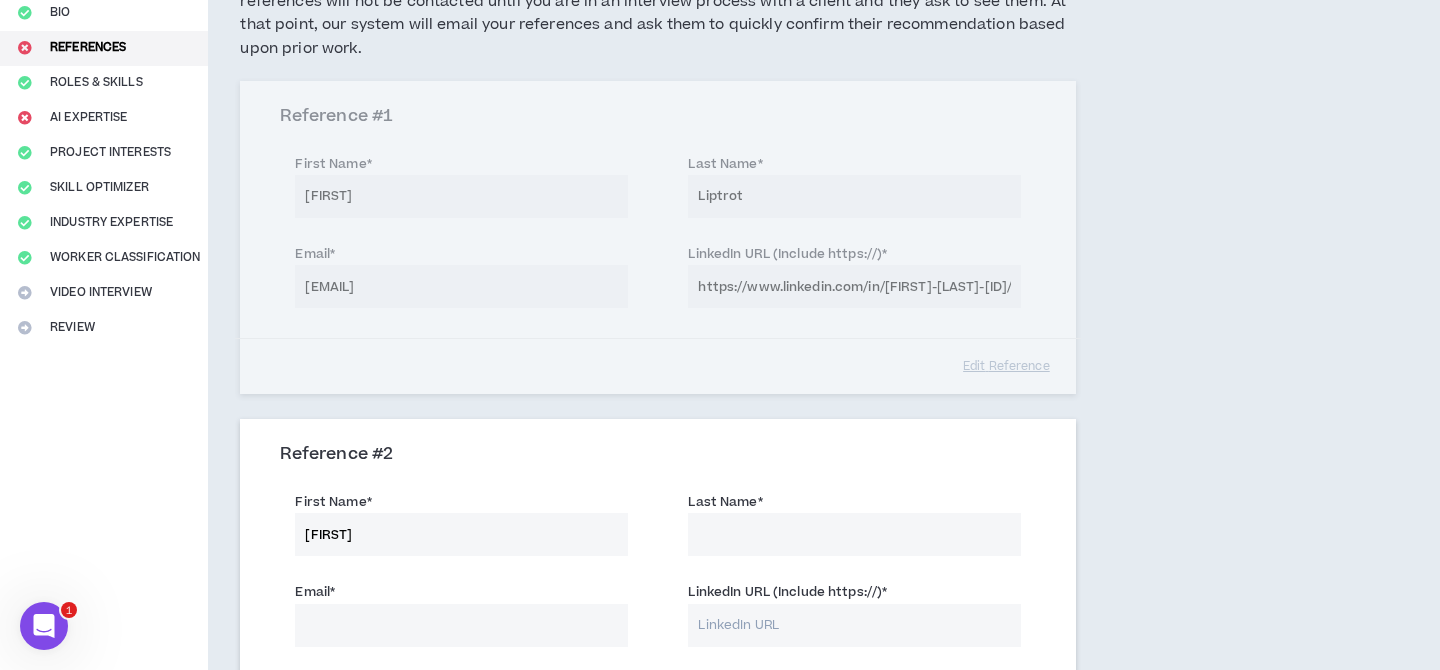 type on "[FIRST]" 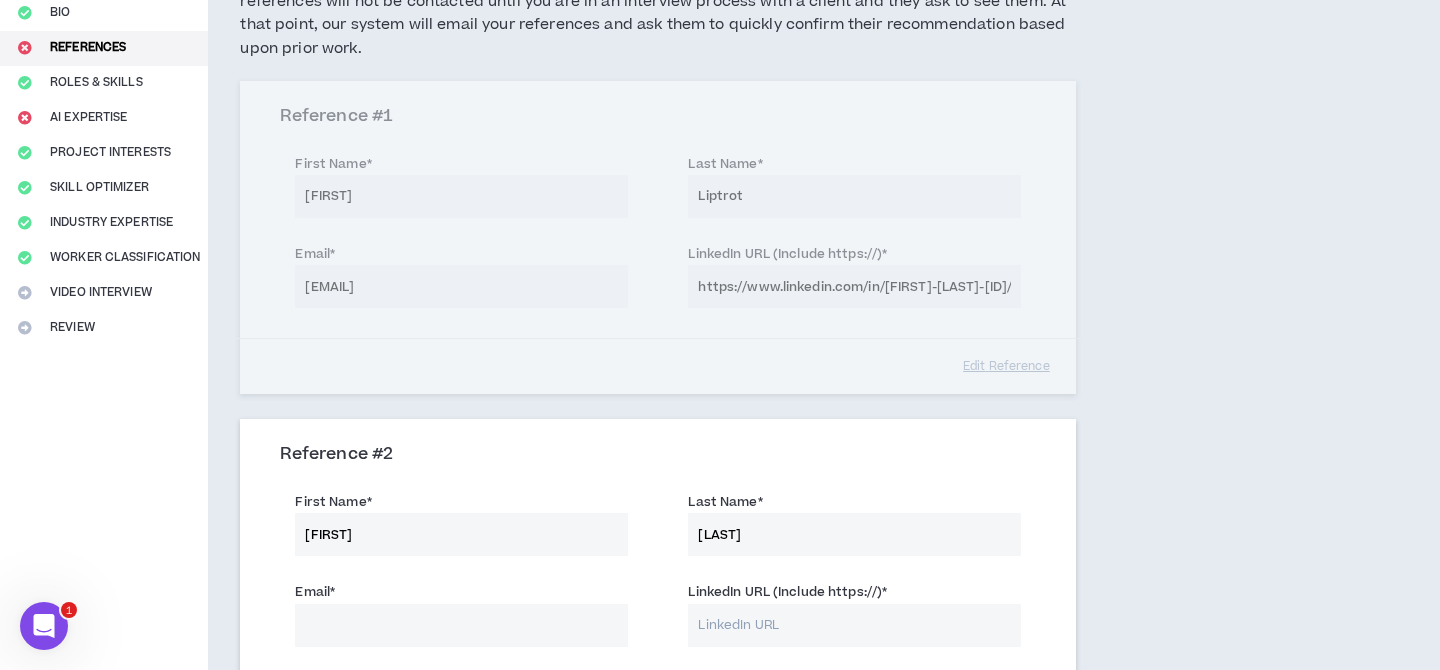 type on "[LAST]" 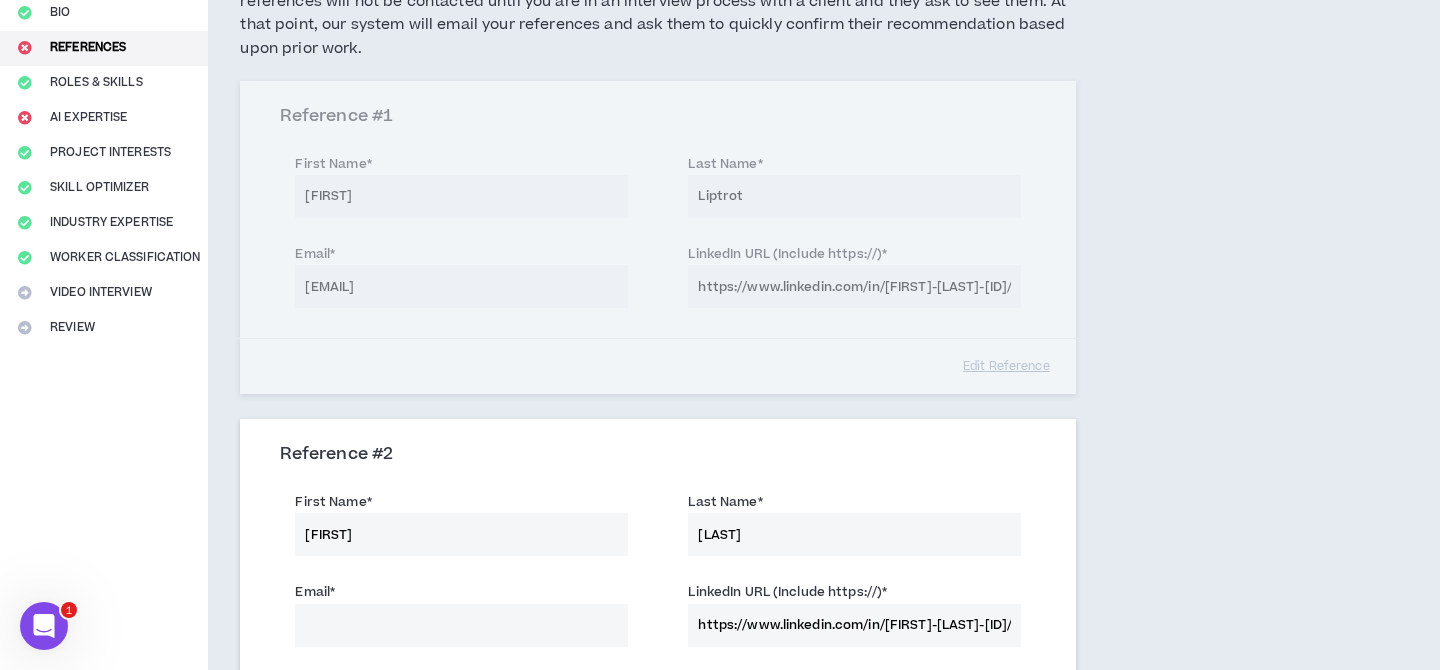 scroll, scrollTop: 0, scrollLeft: 42, axis: horizontal 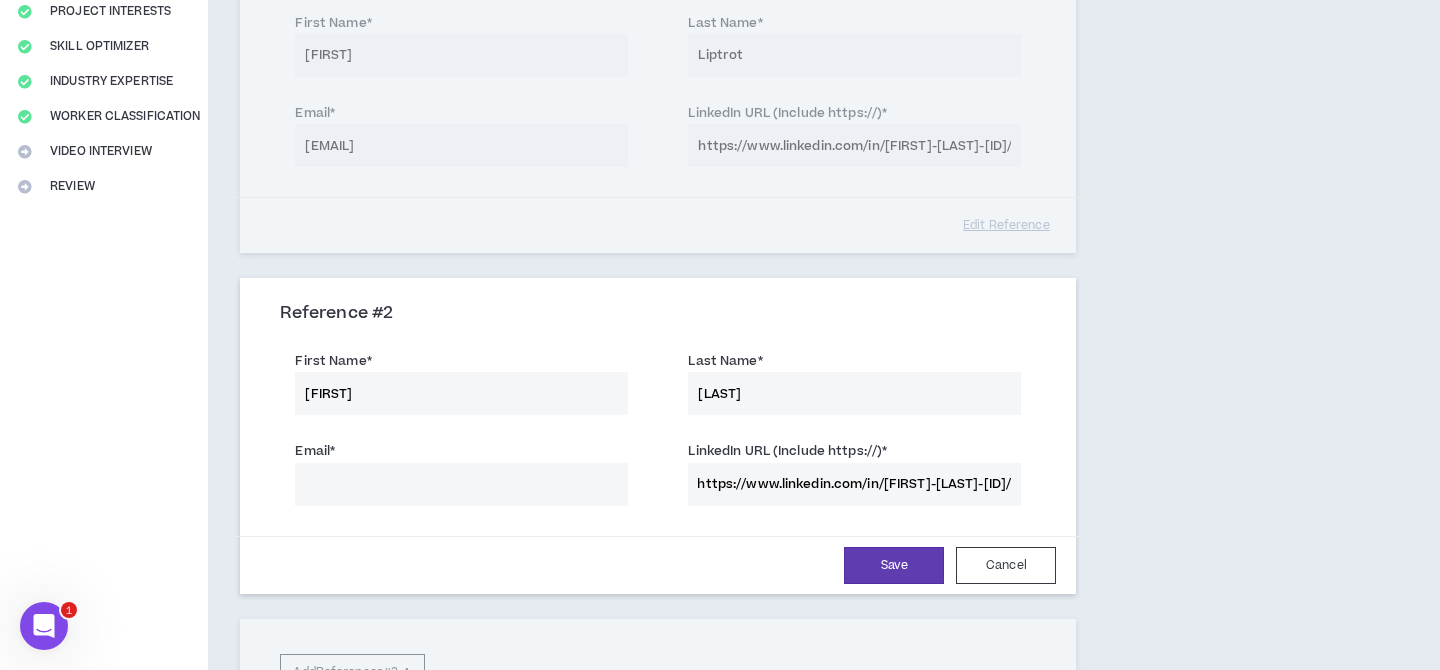 type on "https://www.linkedin.com/in/[FIRST]-[LAST]-[ID]/" 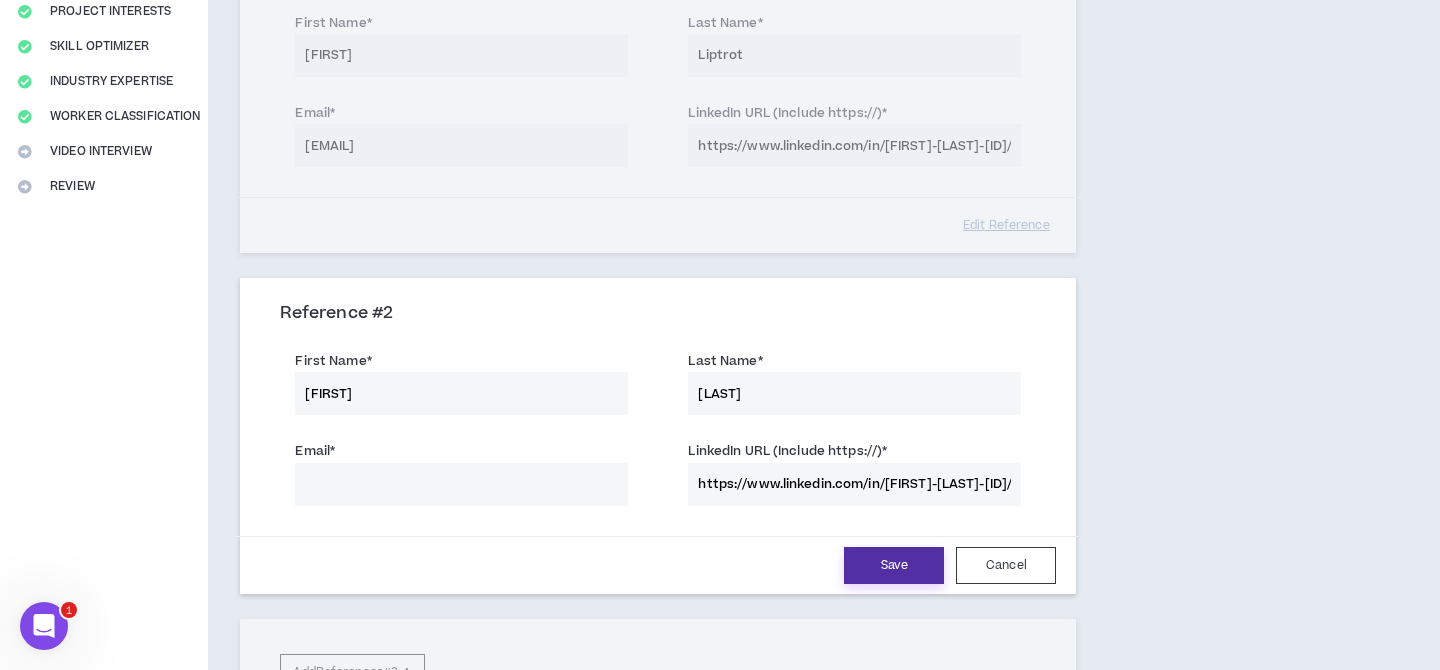 click on "Save" at bounding box center [894, 565] 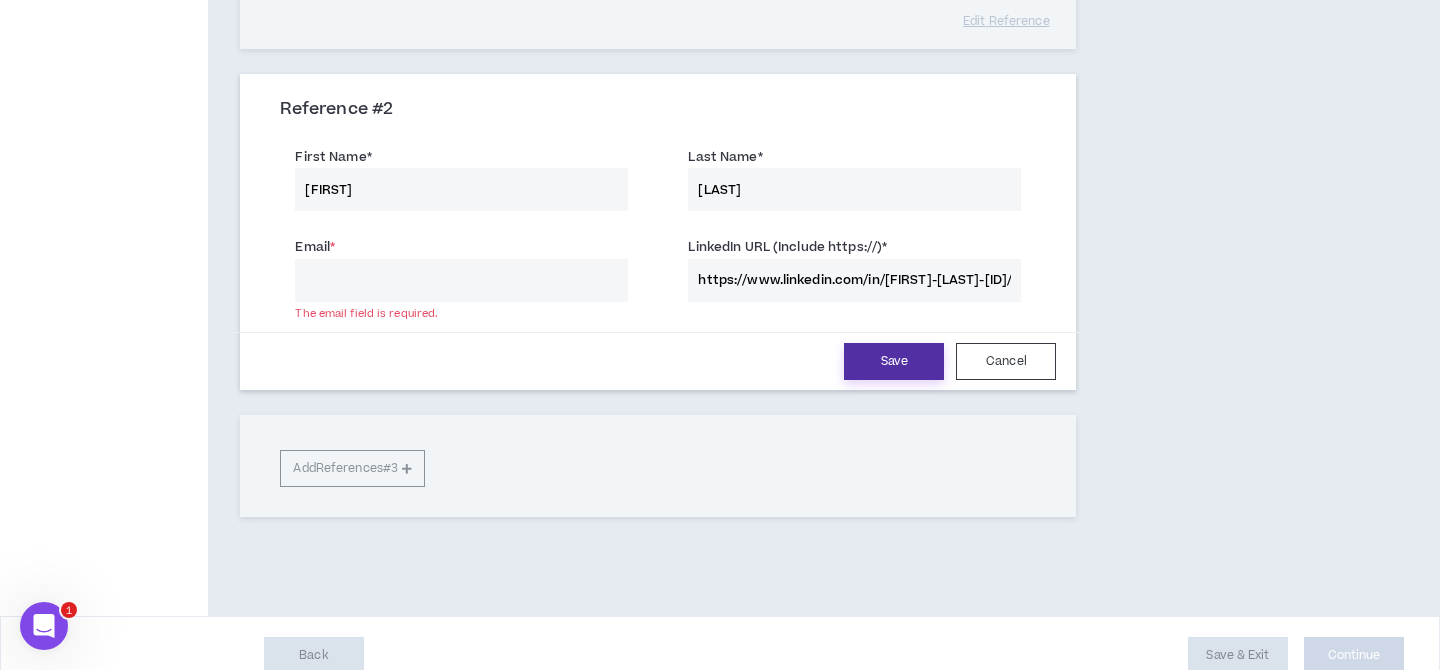 scroll, scrollTop: 581, scrollLeft: 0, axis: vertical 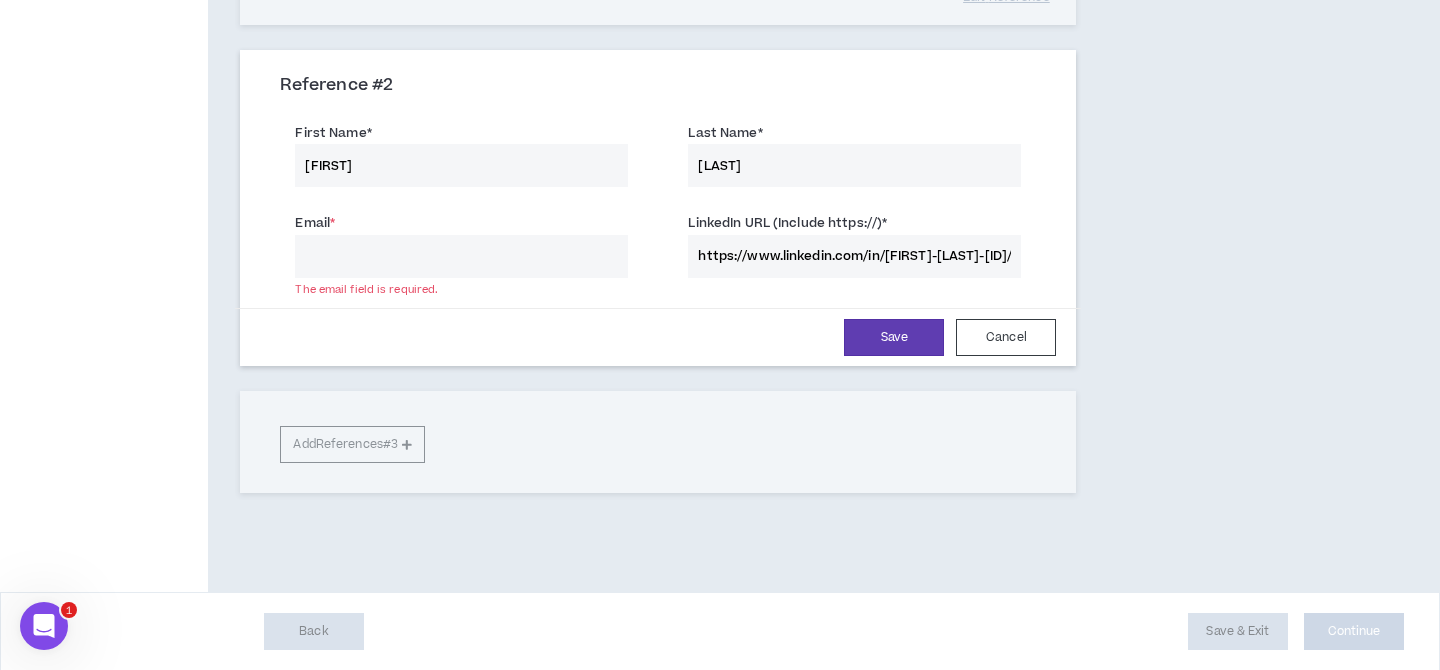 click on "Email  *" at bounding box center (461, 256) 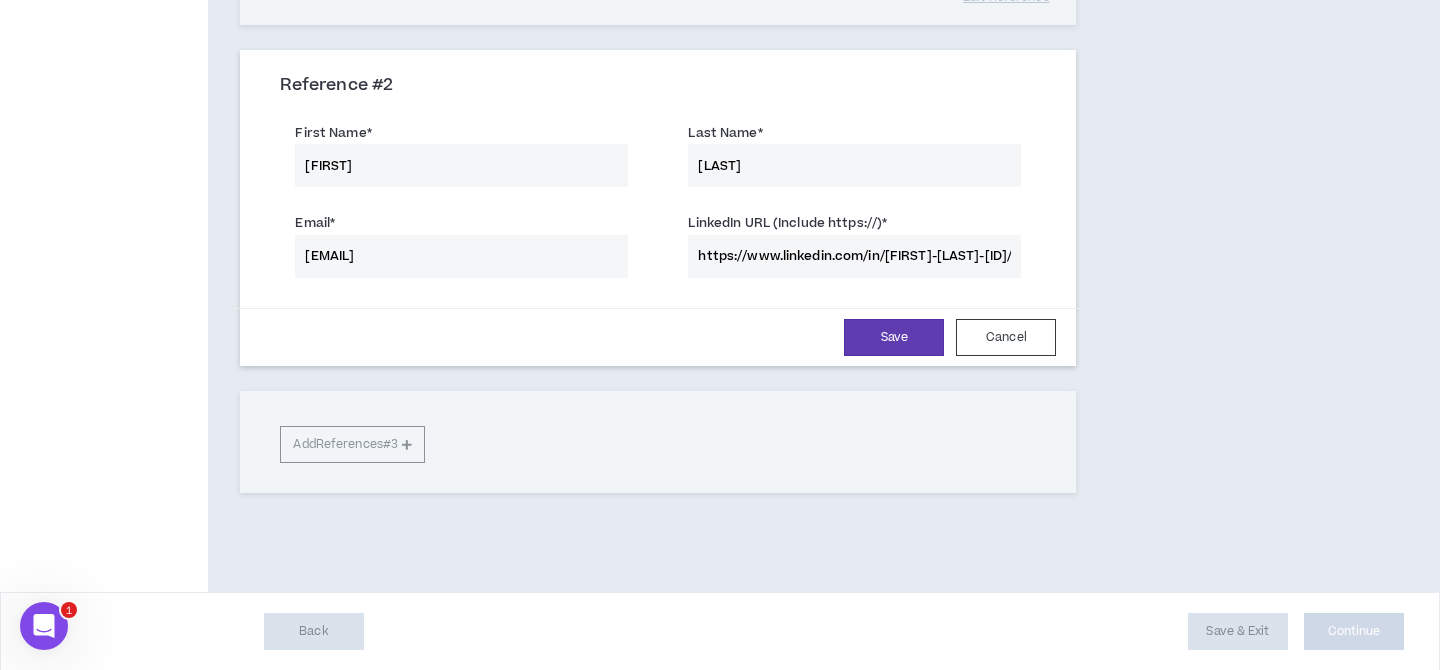 drag, startPoint x: 554, startPoint y: 255, endPoint x: 307, endPoint y: 247, distance: 247.12952 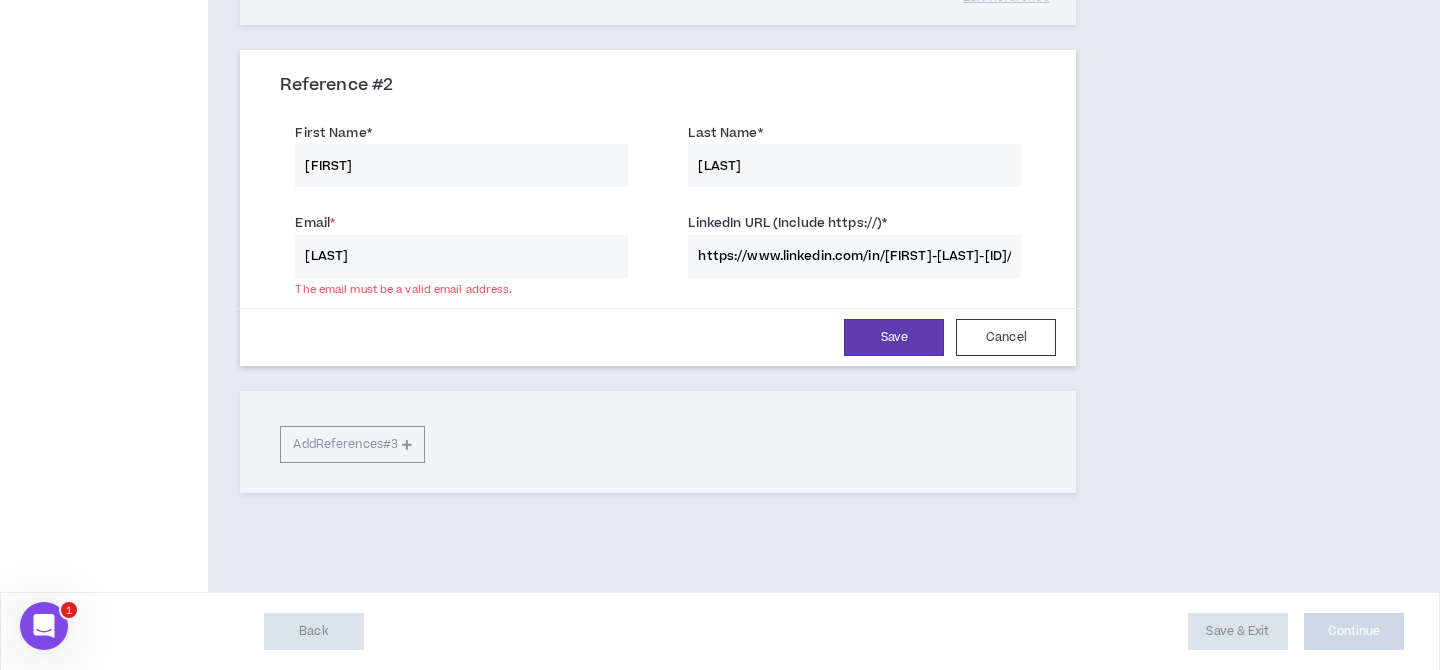 paste on "University Preparatory Charter School for Young Men" 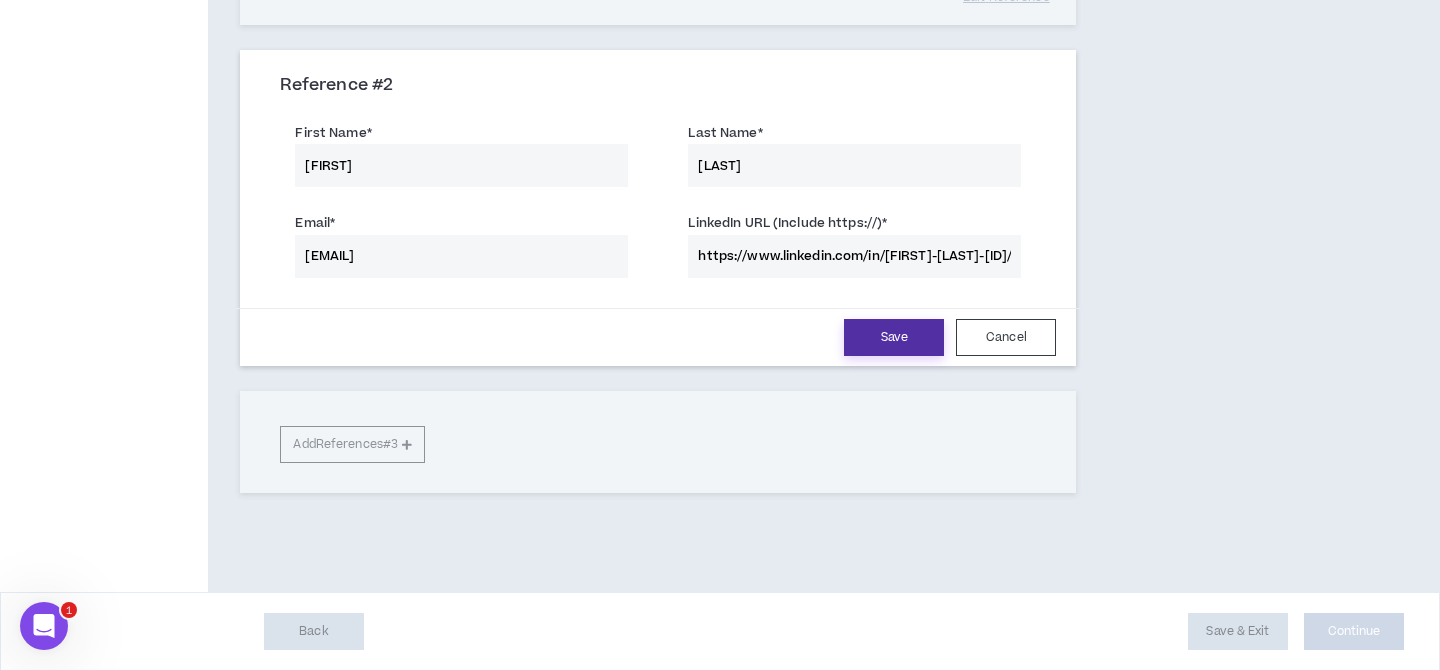 type on "[EMAIL]" 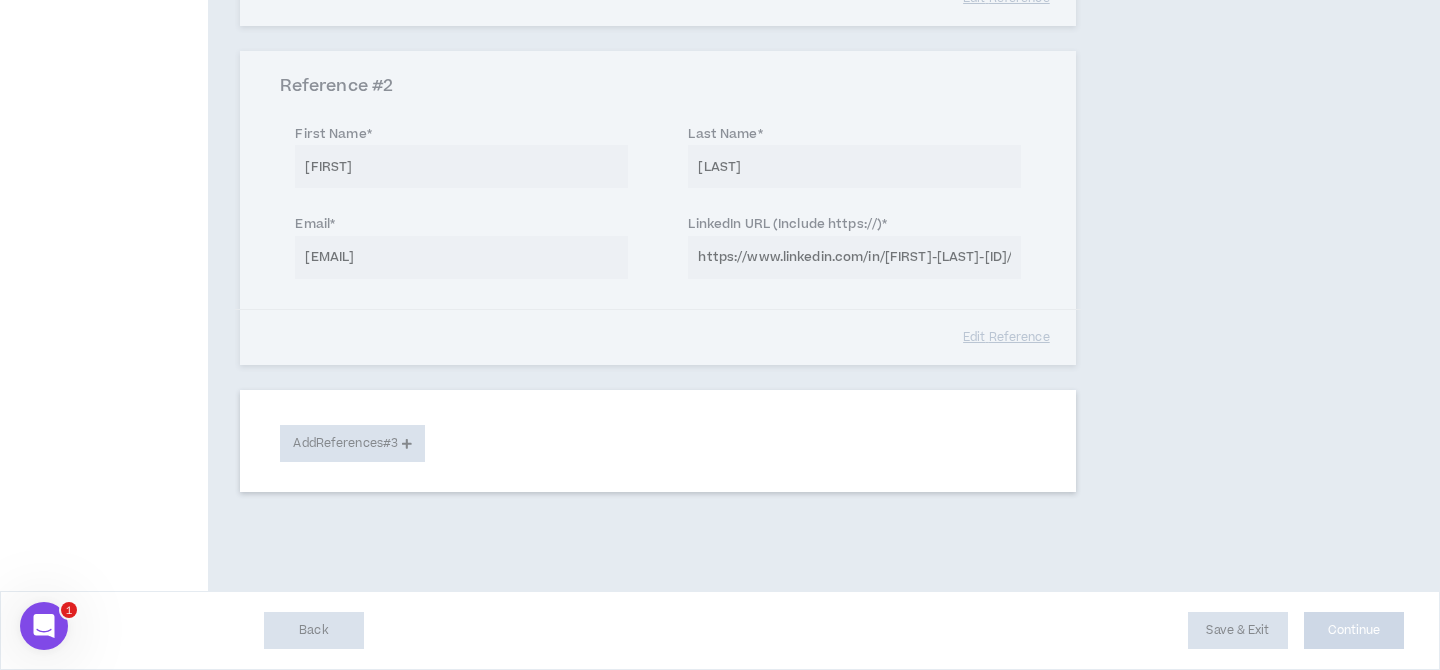 scroll, scrollTop: 579, scrollLeft: 0, axis: vertical 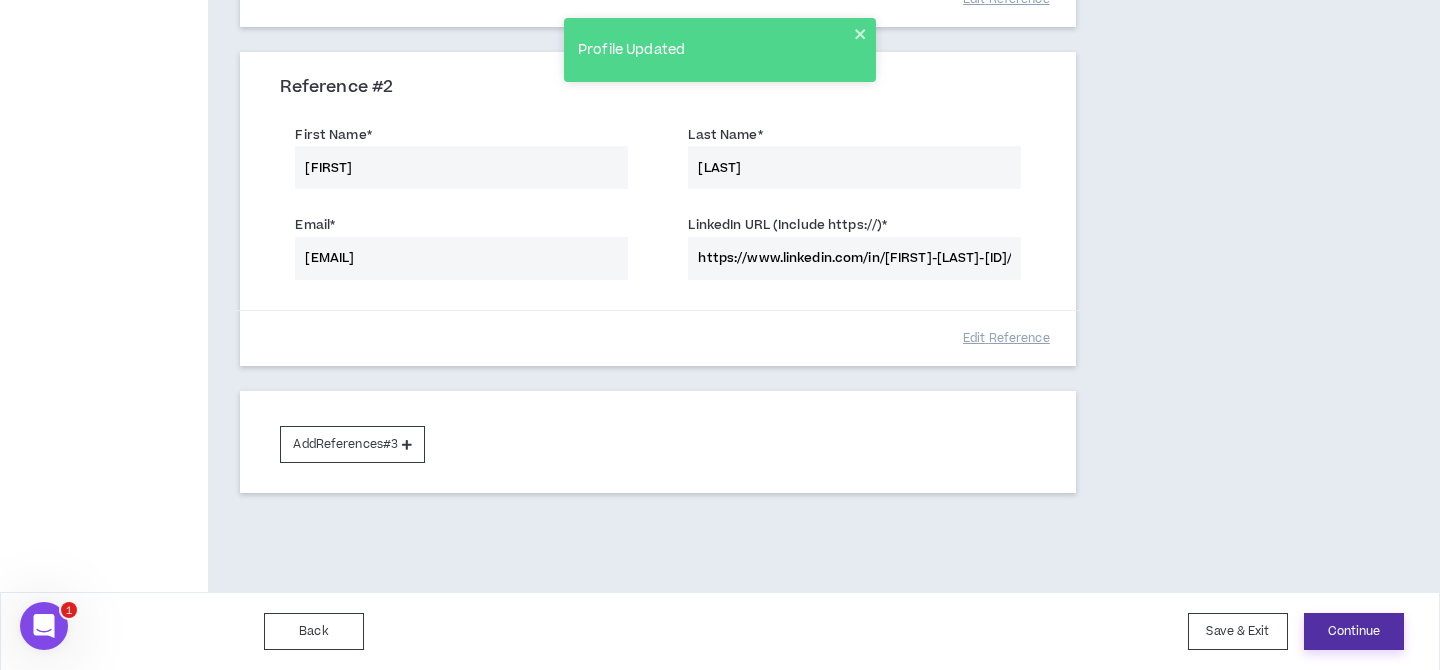 click on "Continue" at bounding box center (1354, 631) 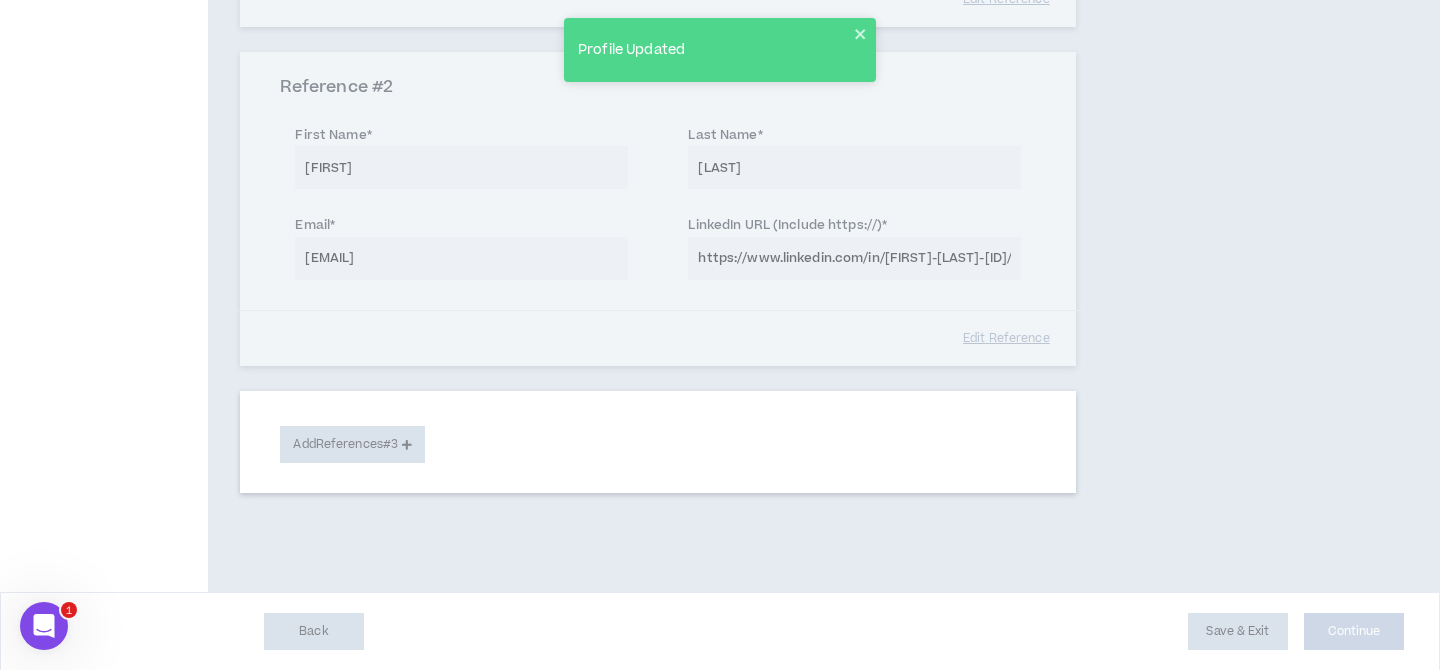 select on "**" 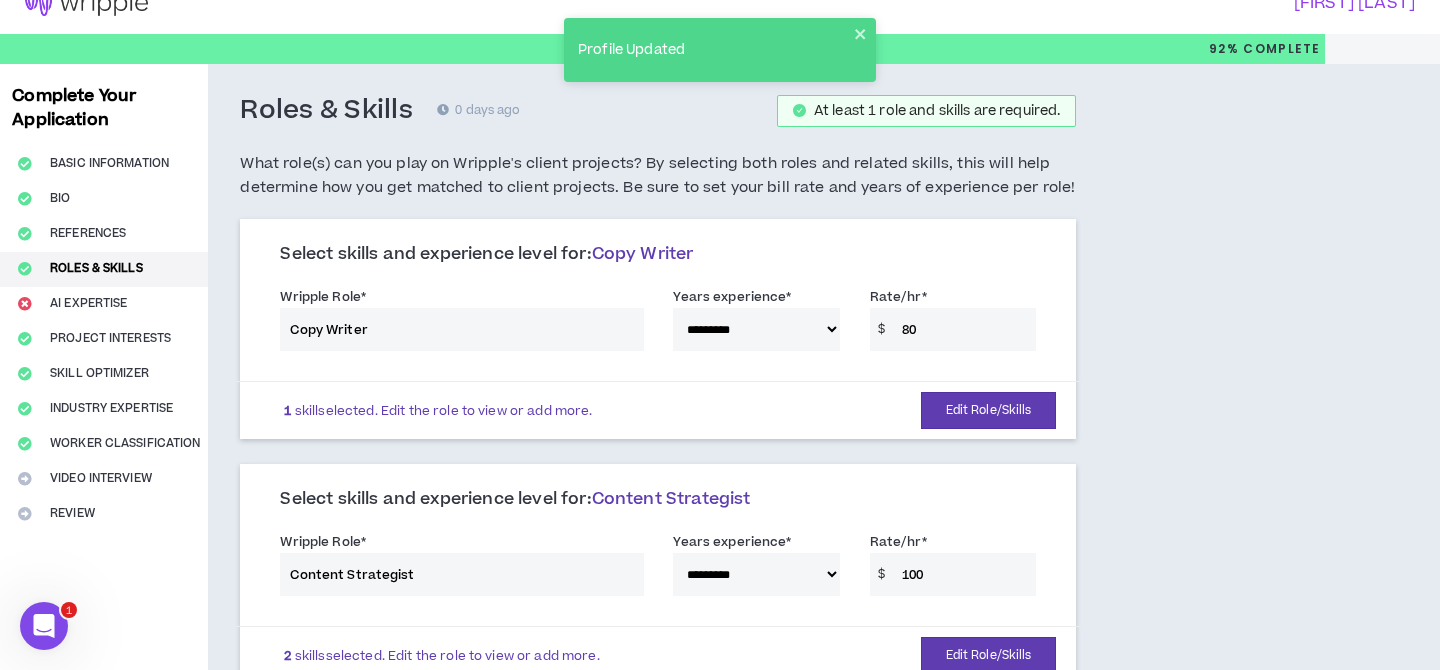 scroll, scrollTop: 0, scrollLeft: 0, axis: both 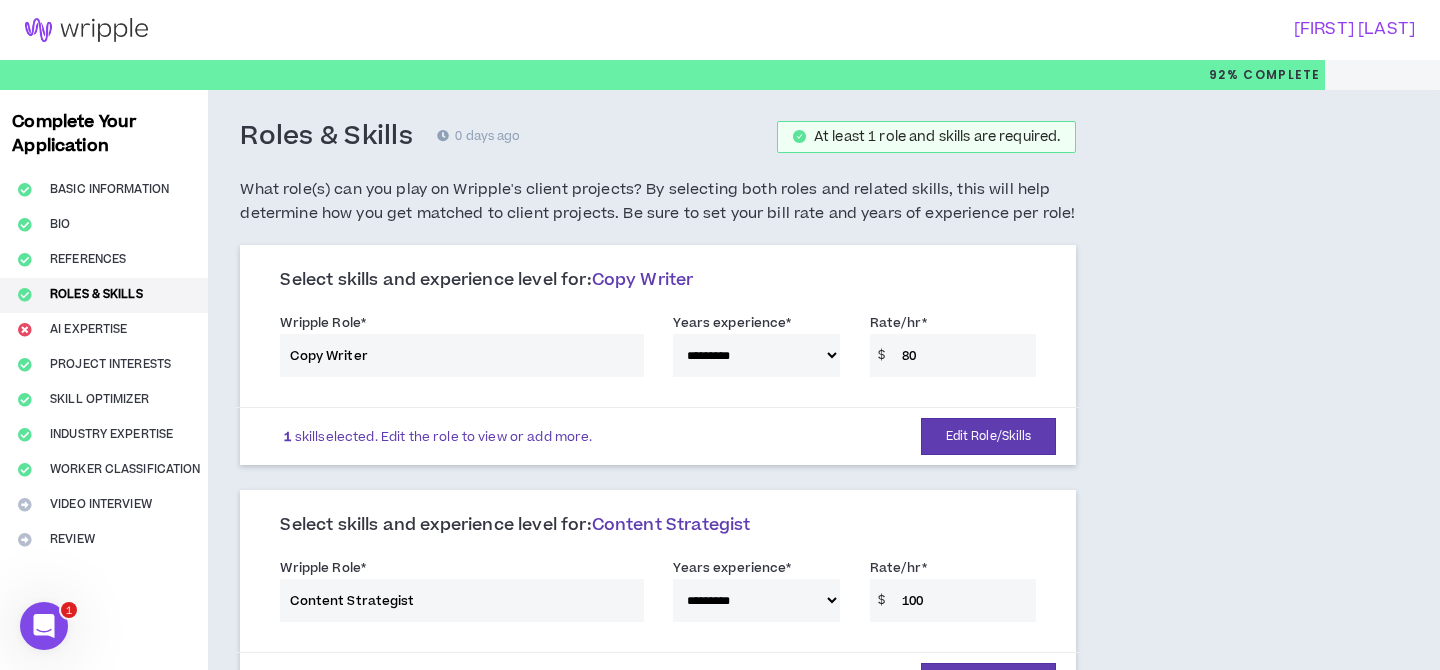 click on "**********" at bounding box center (658, 349) 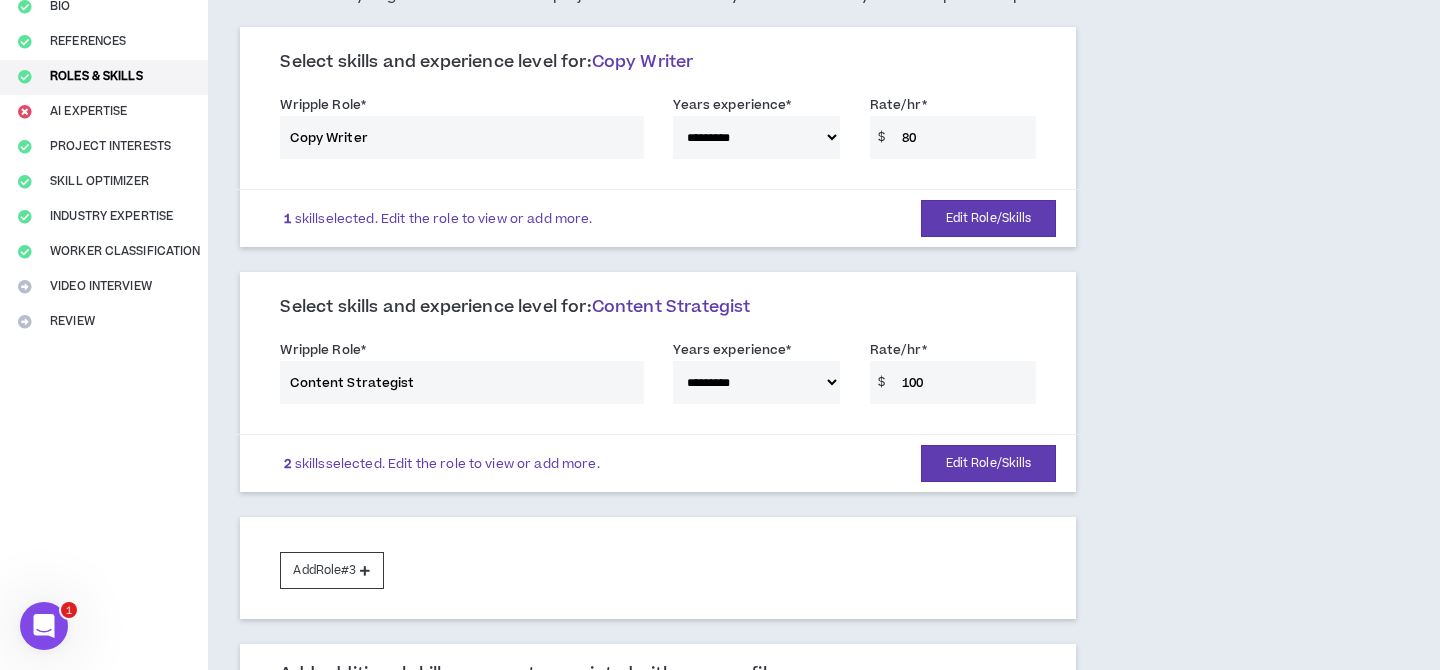 scroll, scrollTop: 265, scrollLeft: 0, axis: vertical 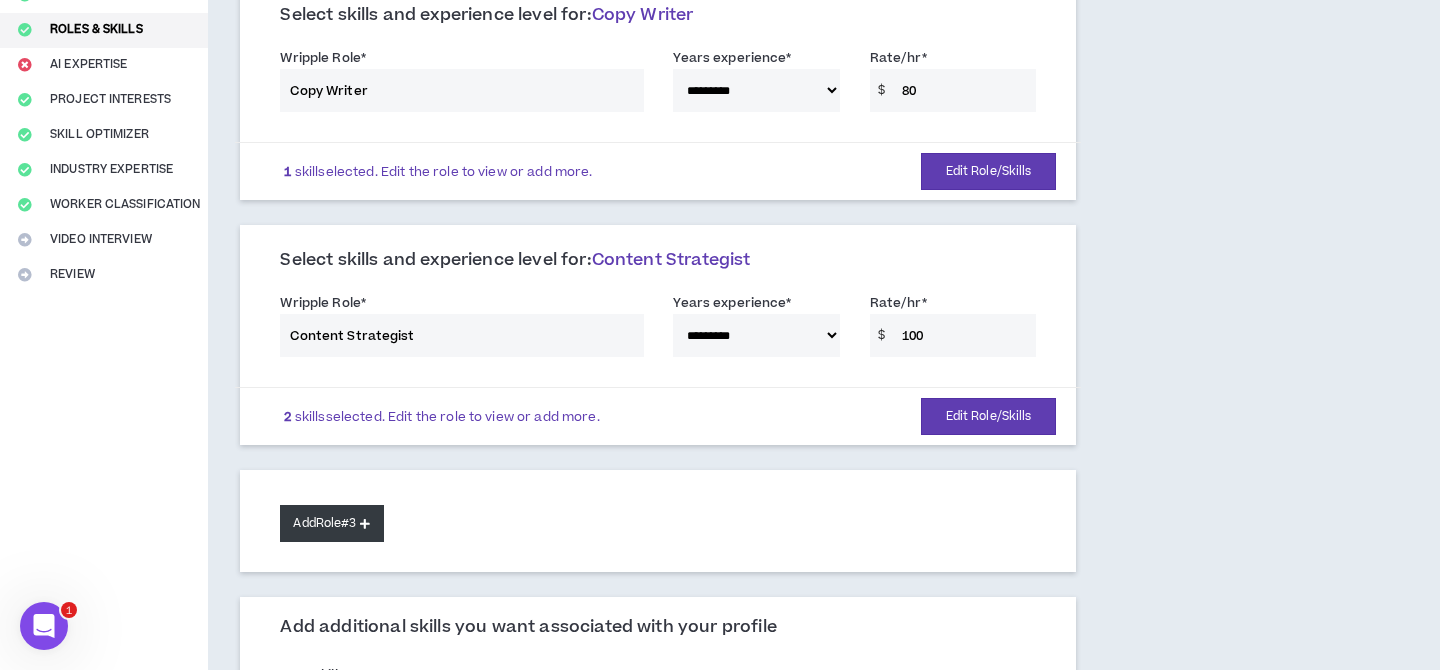 click on "Add  Role  #3" at bounding box center [331, 523] 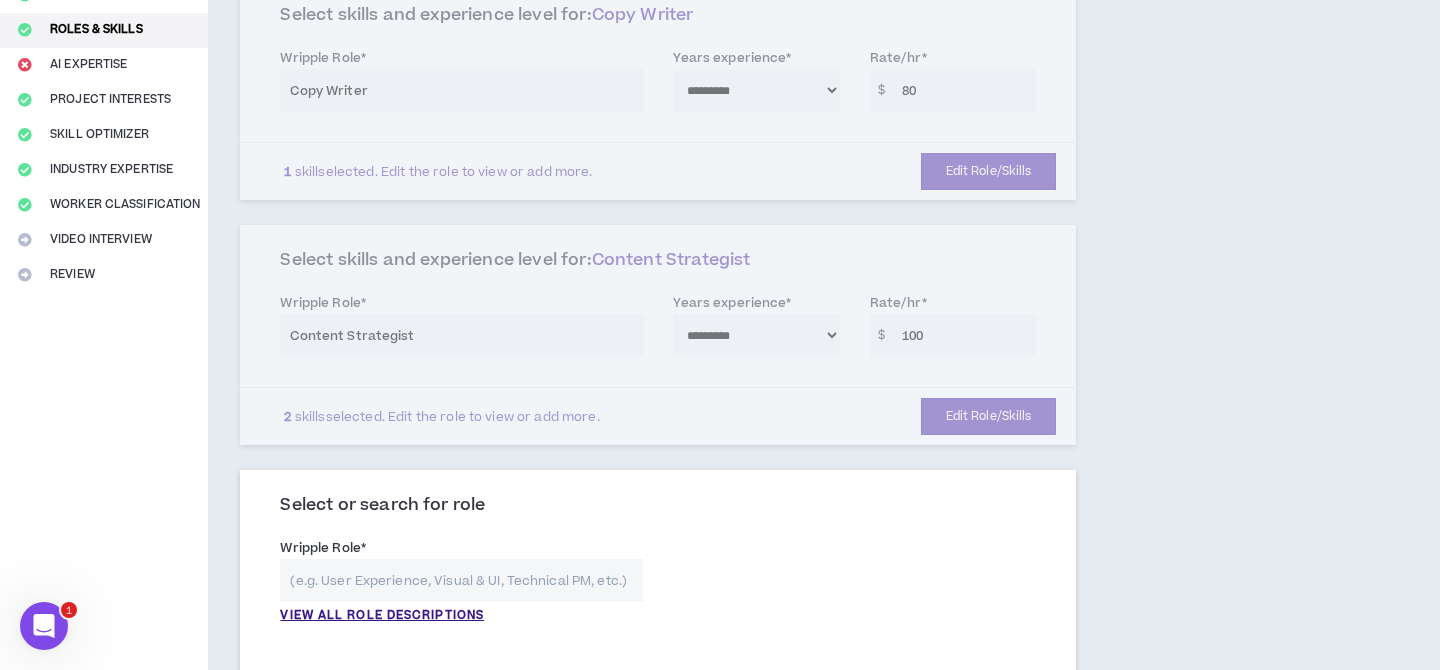 click at bounding box center (461, 580) 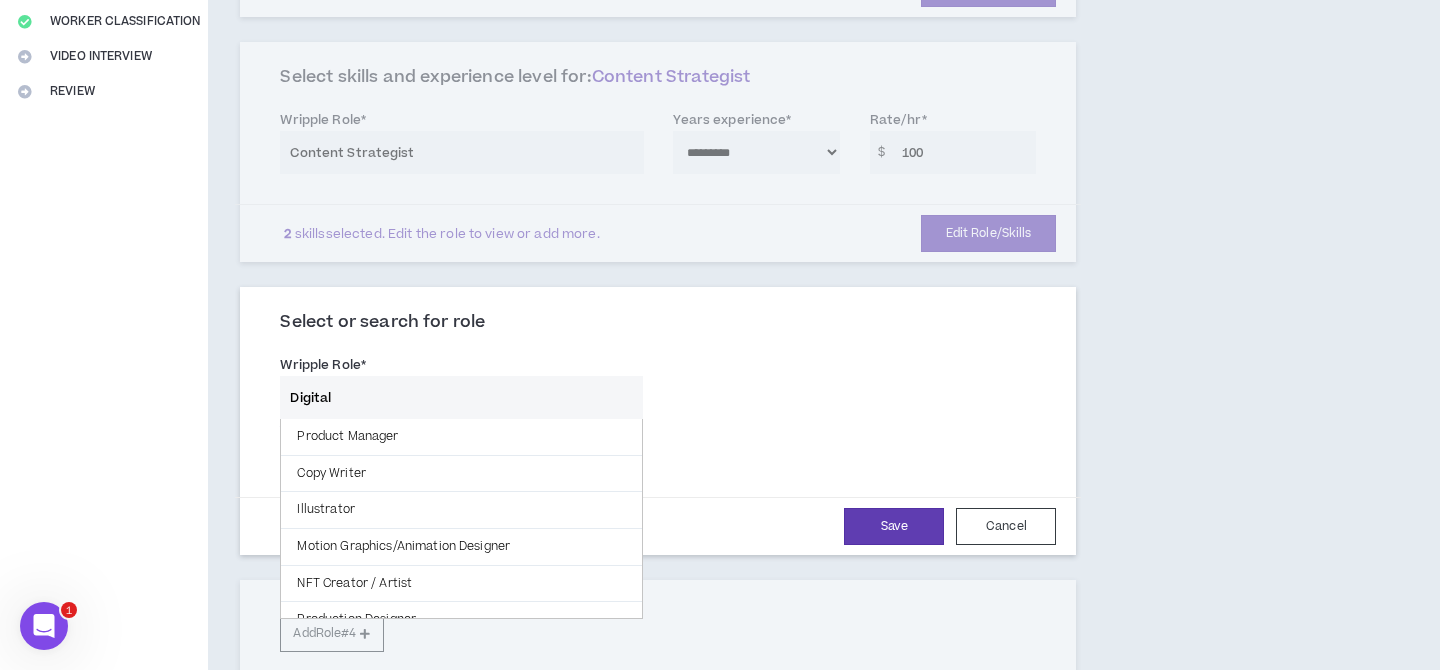 scroll, scrollTop: 483, scrollLeft: 0, axis: vertical 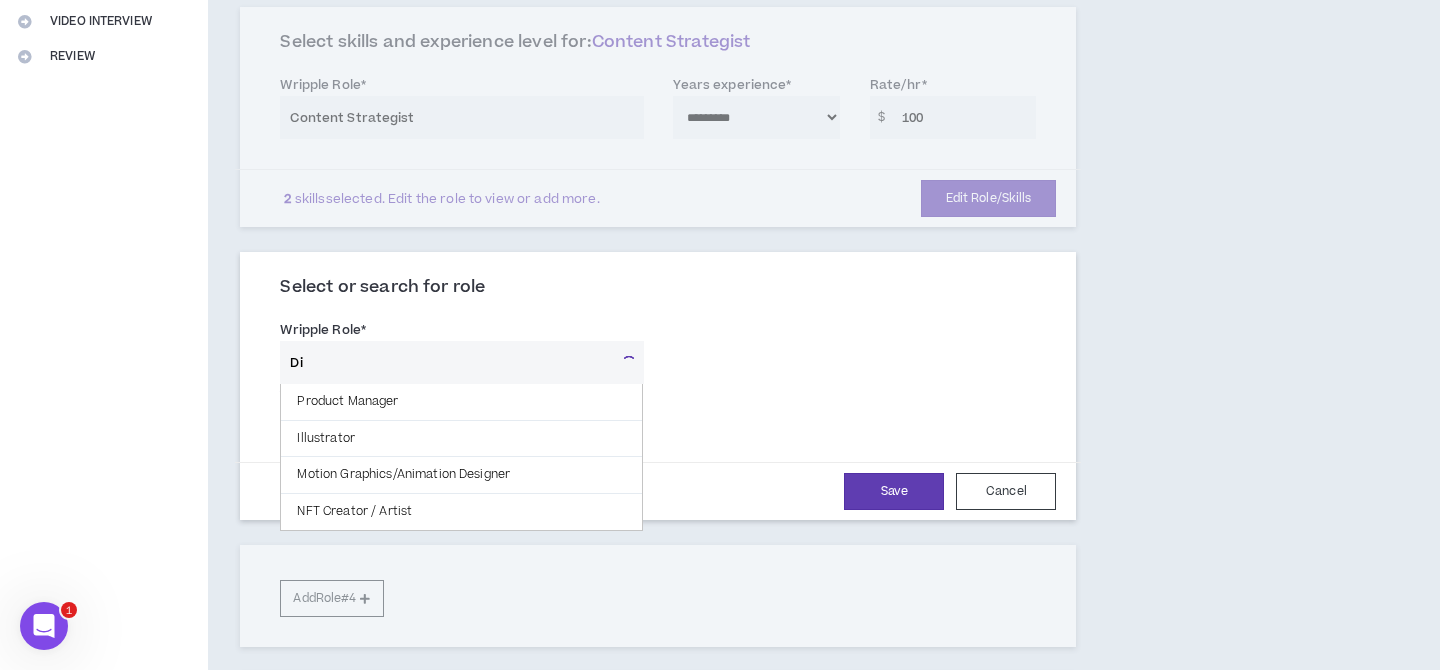 type on "D" 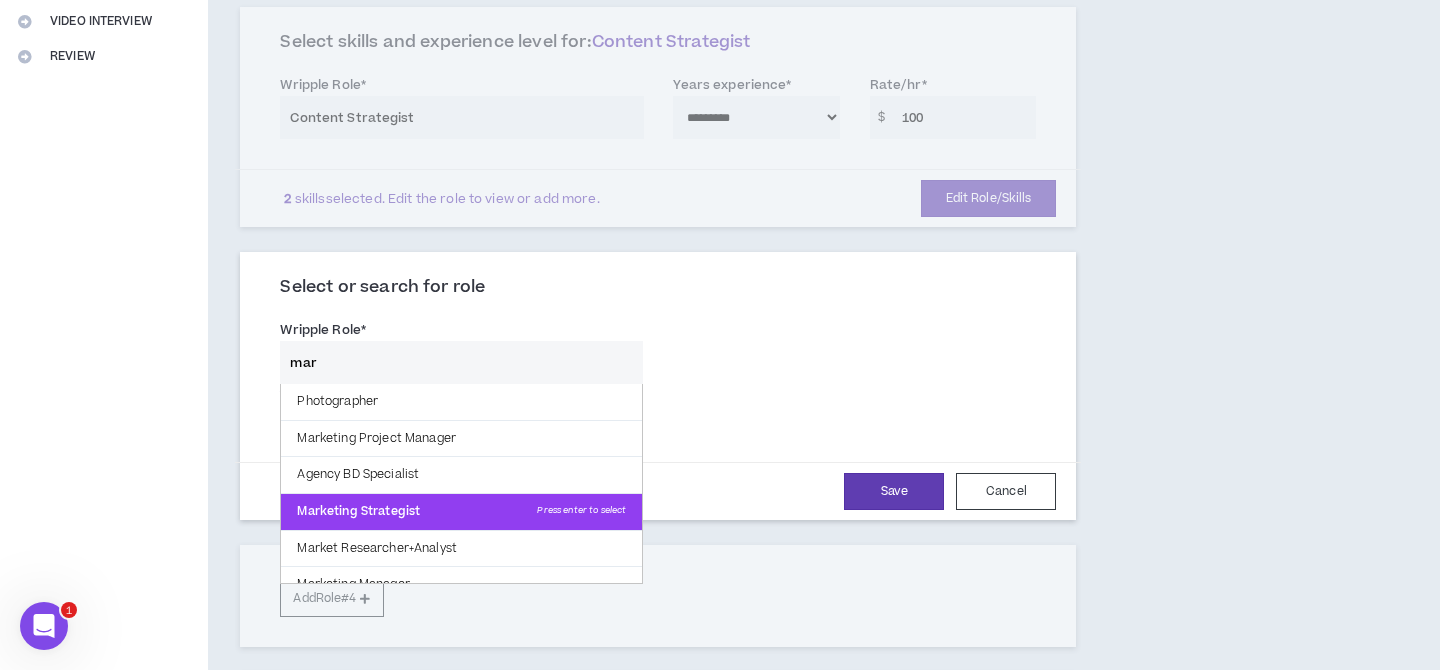 click on "Marketing Strategist Press enter to select" at bounding box center [461, 512] 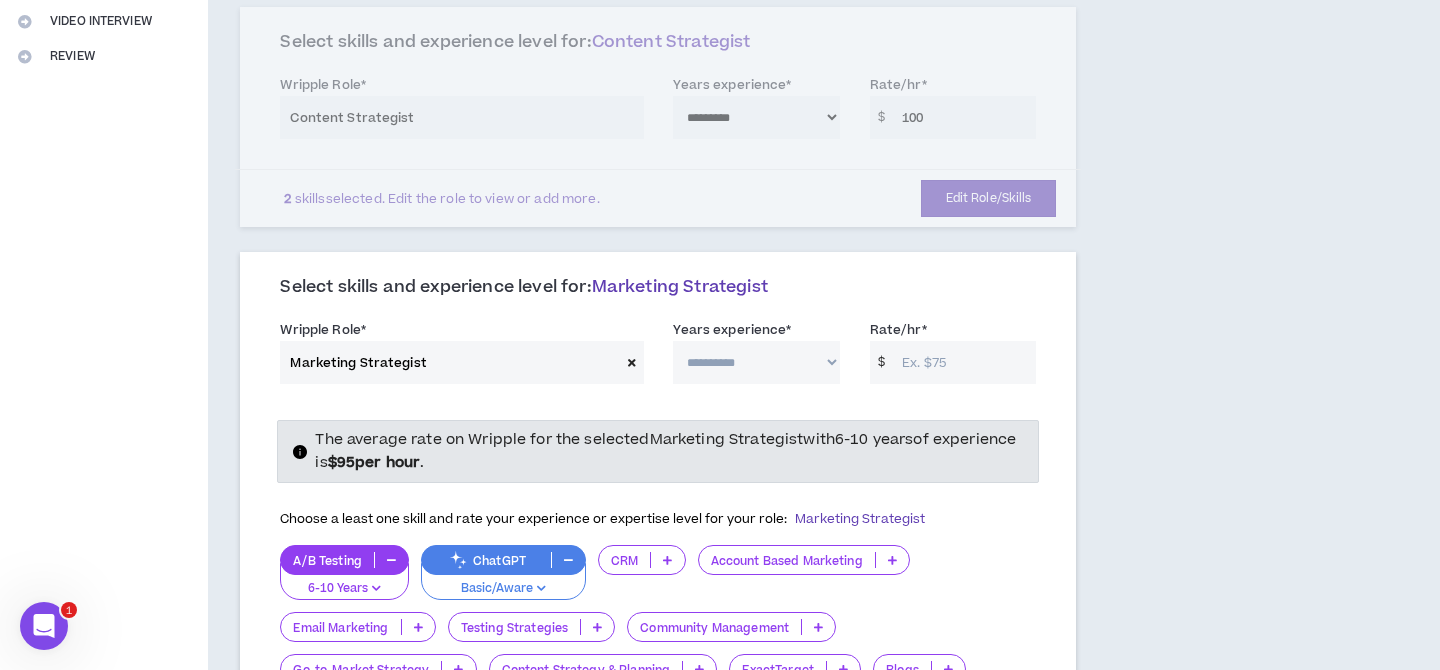 click on "**********" at bounding box center (756, 362) 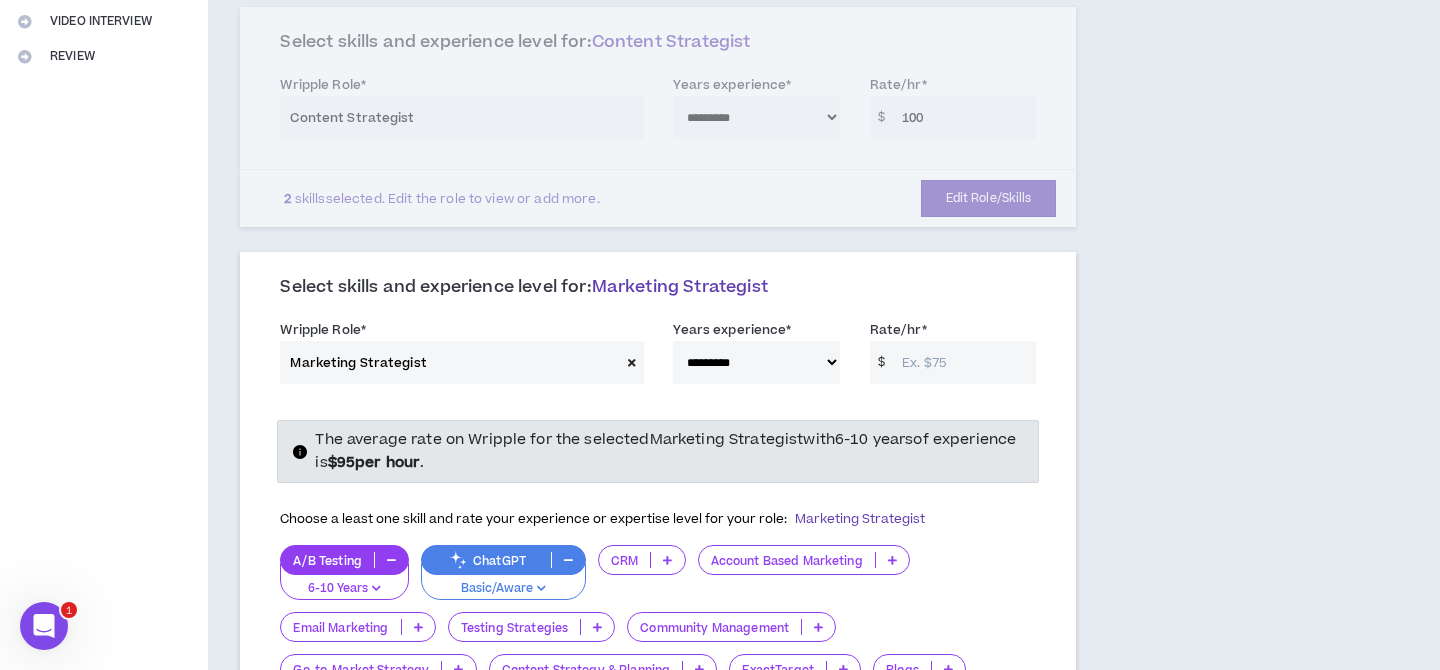 click on "Rate/hr  *" at bounding box center [964, 362] 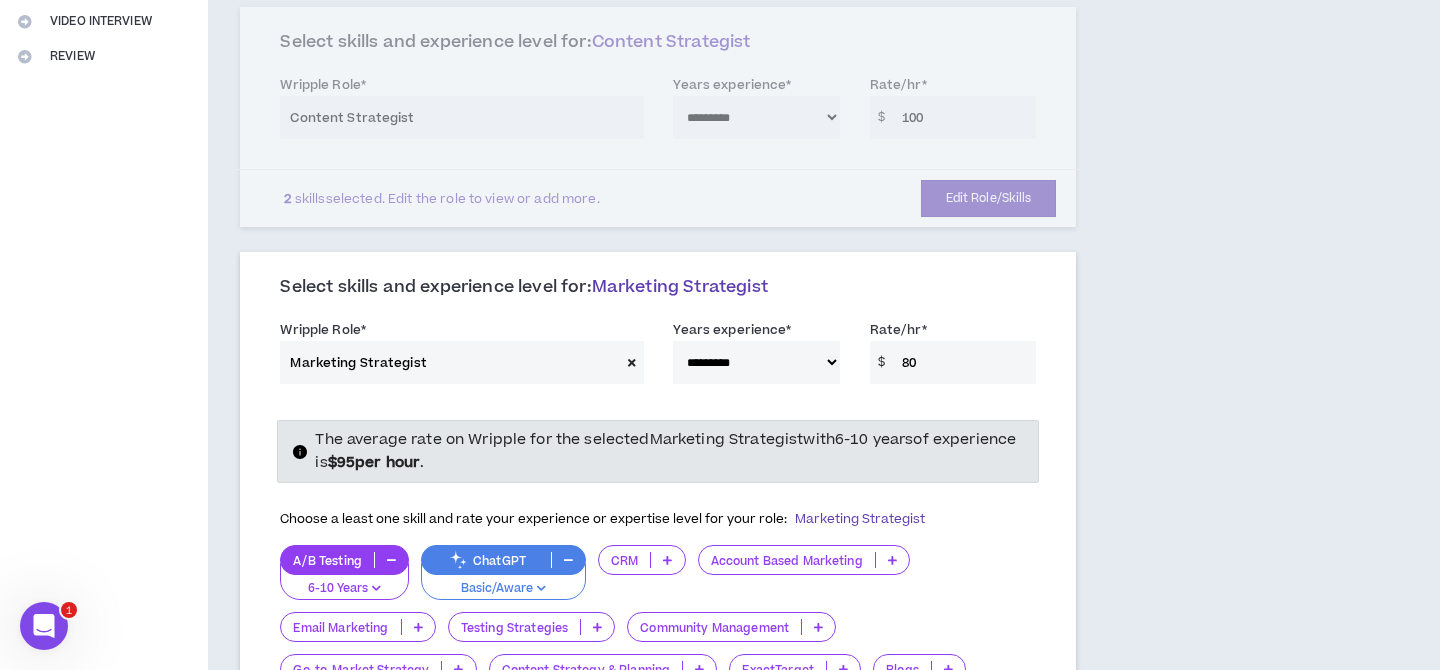 type on "80" 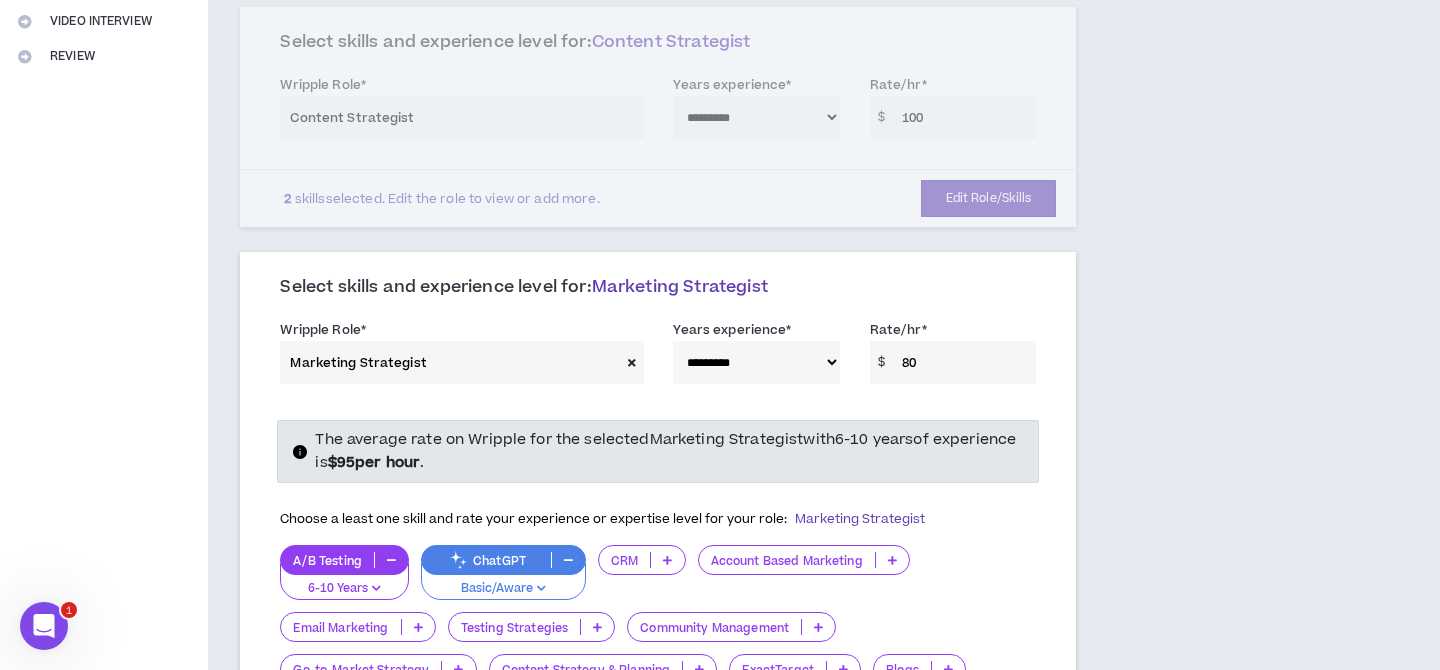 click on "**********" at bounding box center (658, 625) 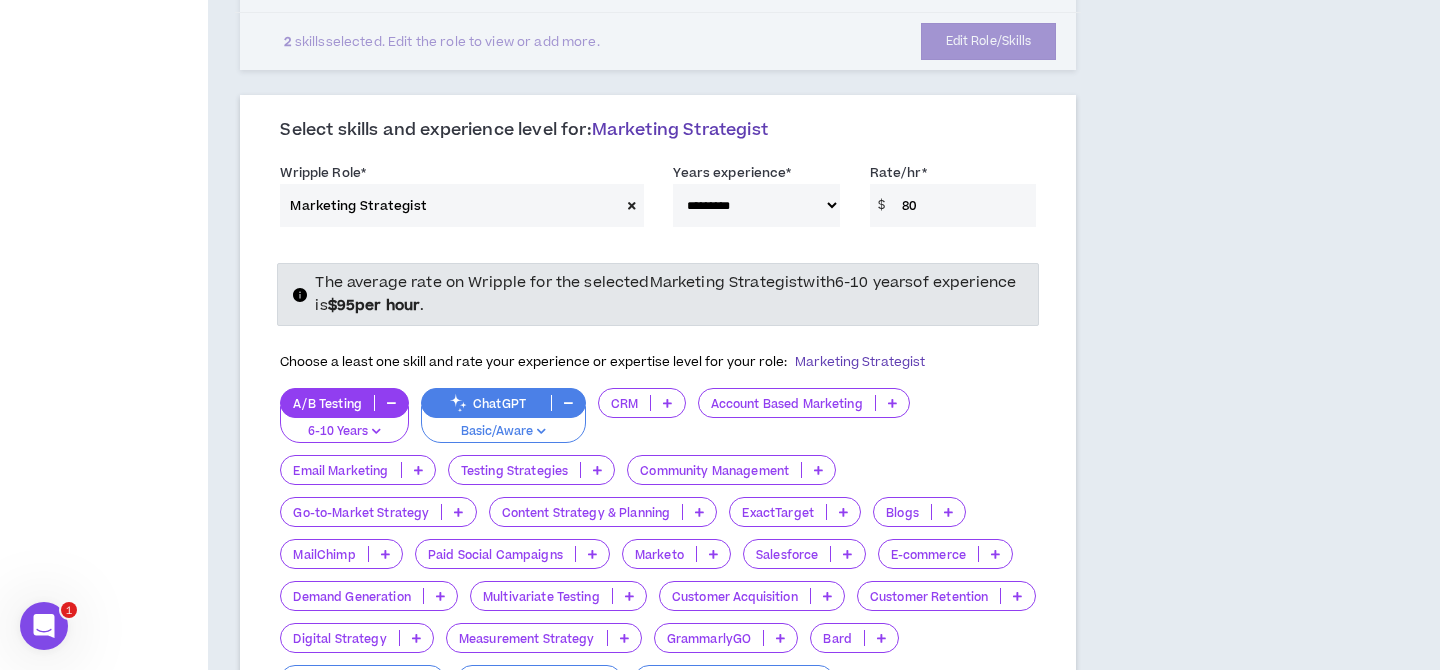 scroll, scrollTop: 641, scrollLeft: 0, axis: vertical 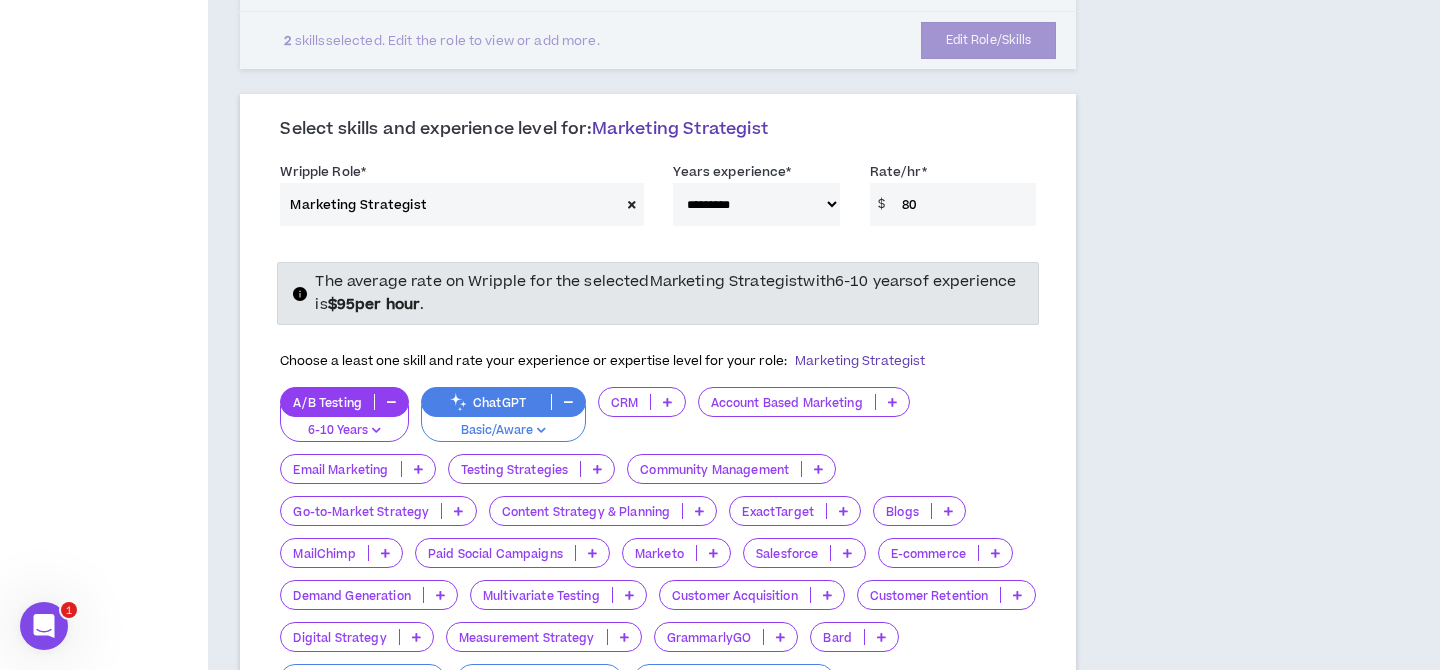 click at bounding box center (541, 430) 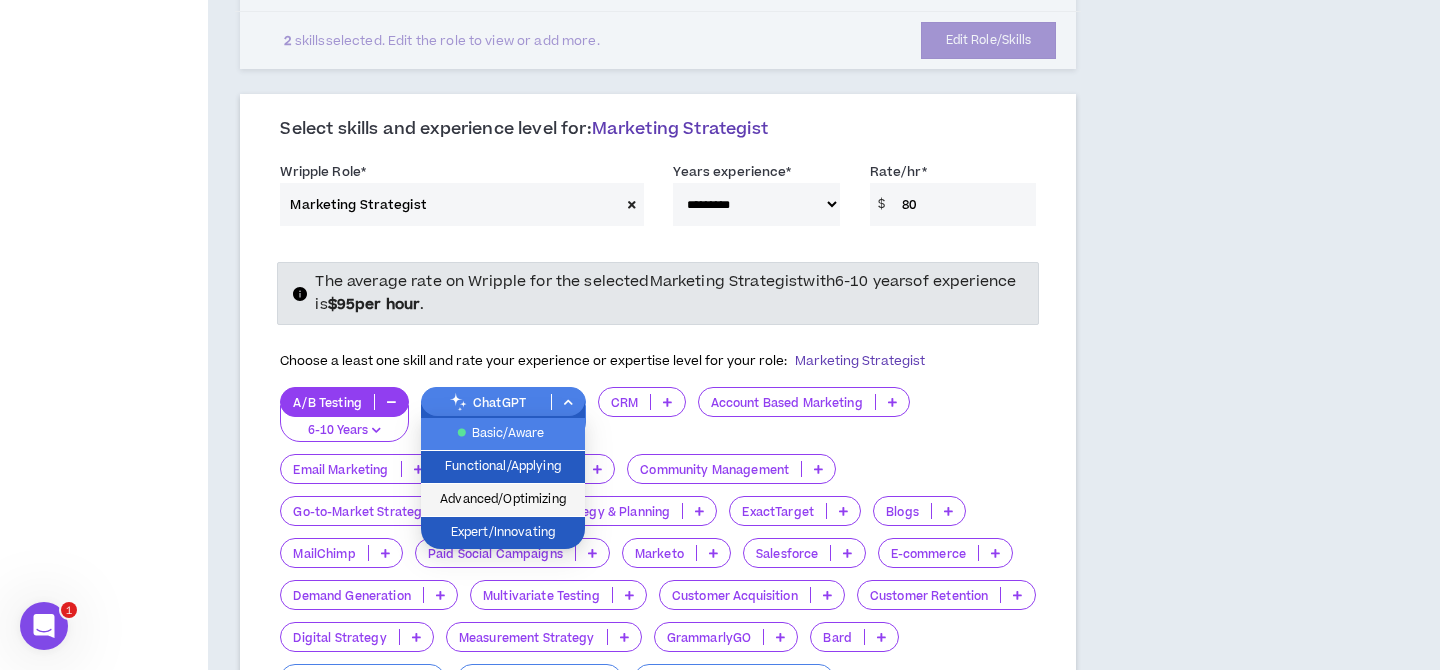 click on "Advanced/Optimizing" at bounding box center [503, 500] 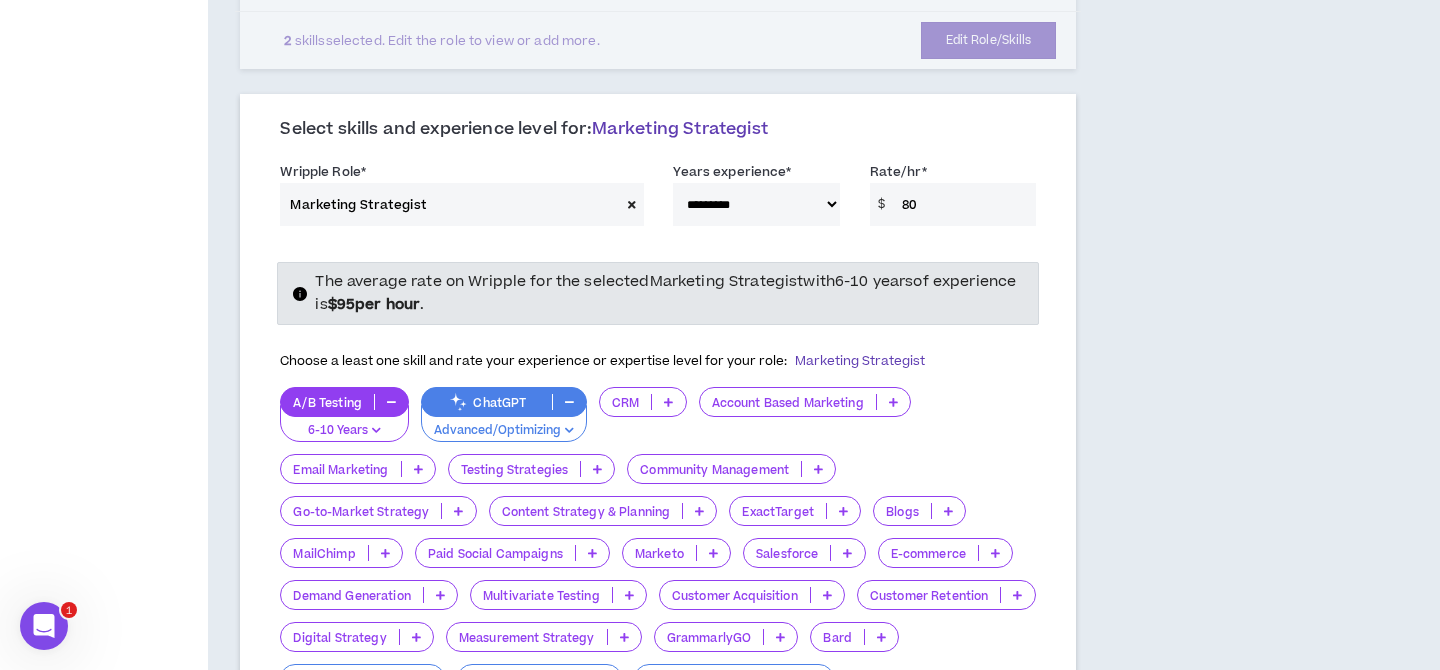 click on "Go-to-Market Strategy" at bounding box center (361, 511) 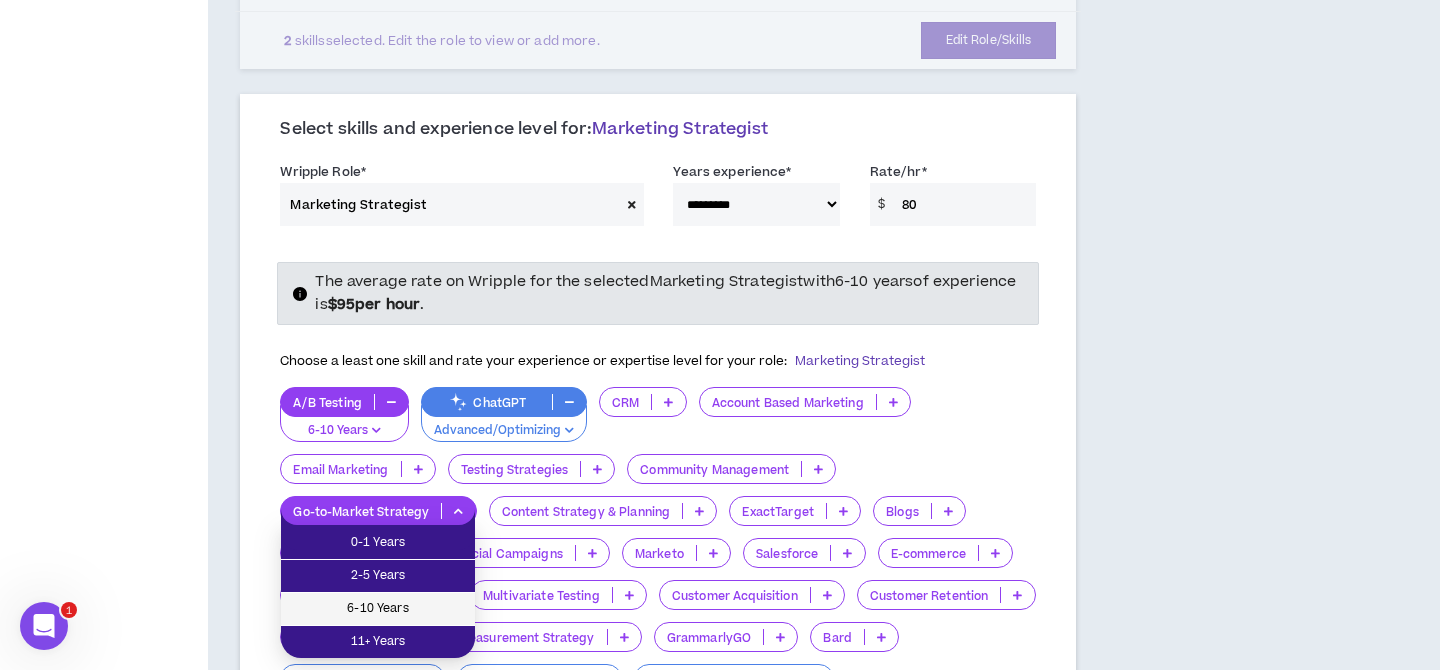 click on "6-10 Years" at bounding box center (378, 609) 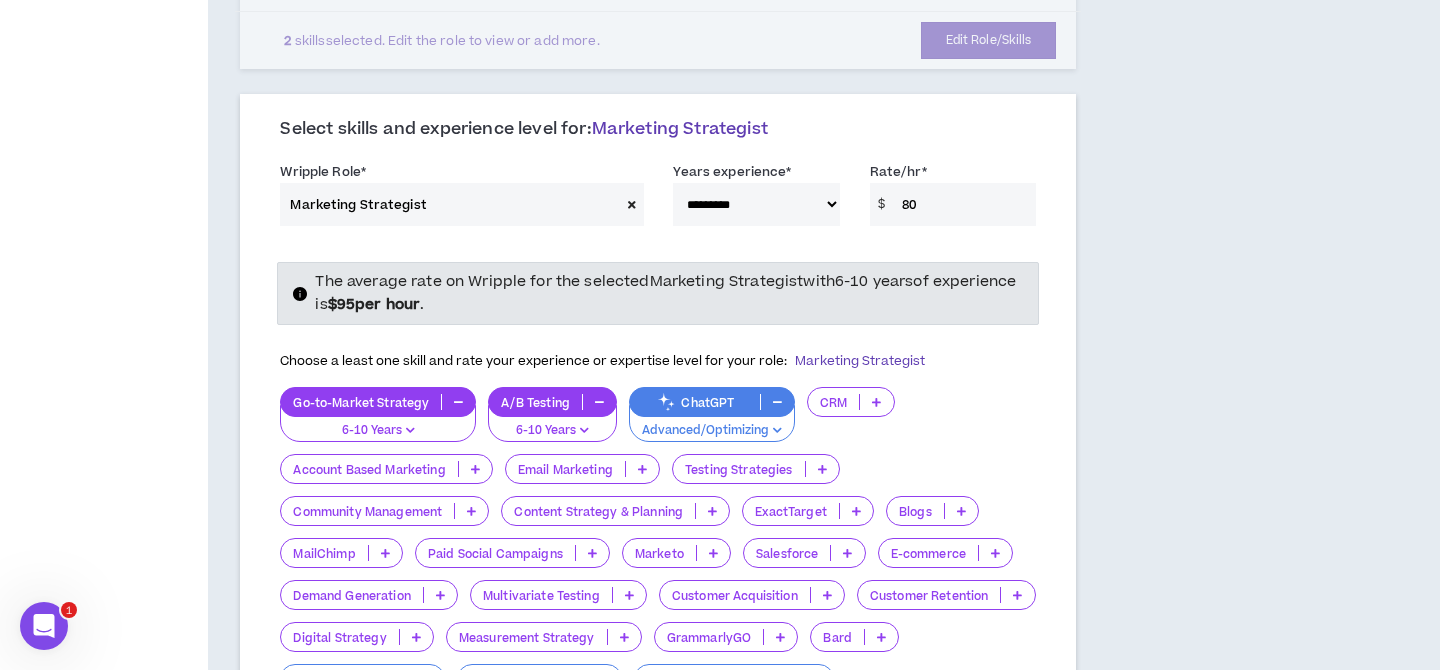 click on "Go-to-Market Strategy 6-10 Years A/B Testing 6-10 Years ChatGPT Advanced/Optimizing CRM Account Based Marketing Email Marketing Testing Strategies Community Management Content Strategy & Planning ExactTarget Blogs MailChimp Paid Social Campaigns Marketo Salesforce E-commerce Demand Generation Multivariate Testing Customer Acquisition Customer Retention Digital Strategy Measurement Strategy GrammarlyGO Bard Hubspot AI Marketmuse AI Persona Building Funnel Optimization Copy Generation" at bounding box center [658, 565] 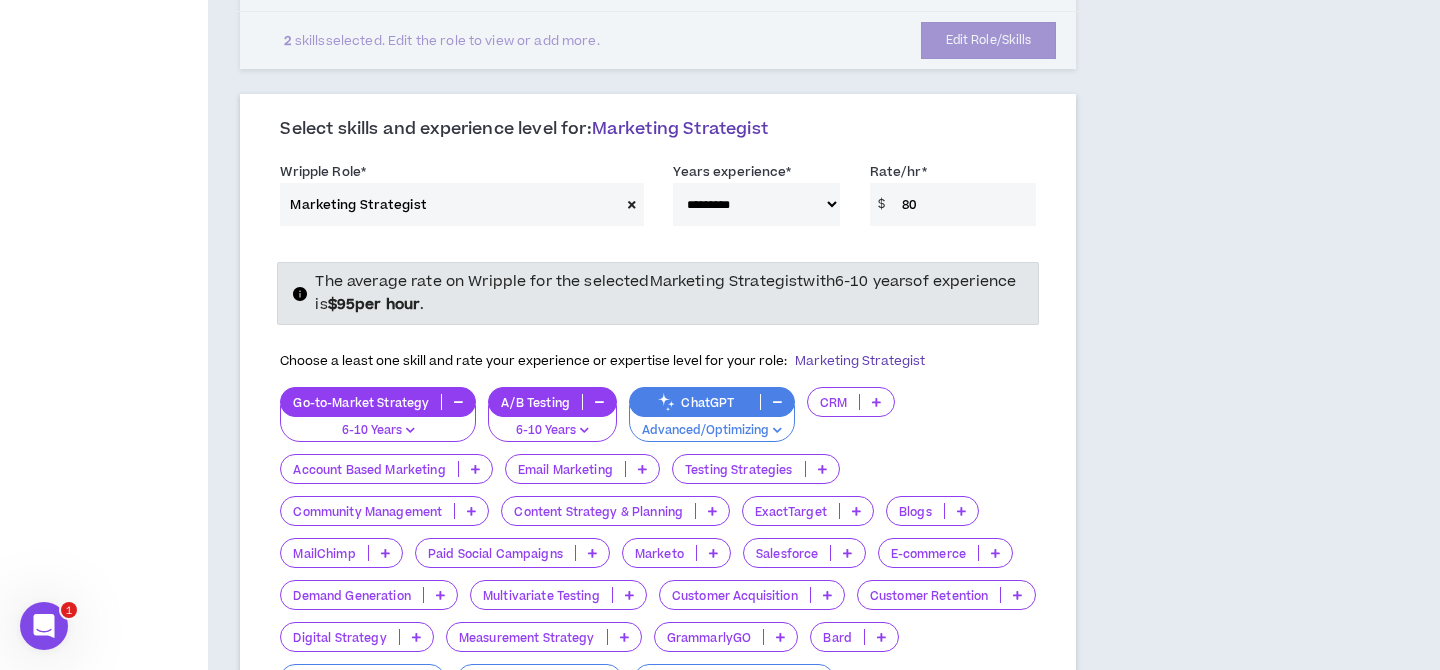 click on "A/B Testing" at bounding box center [535, 402] 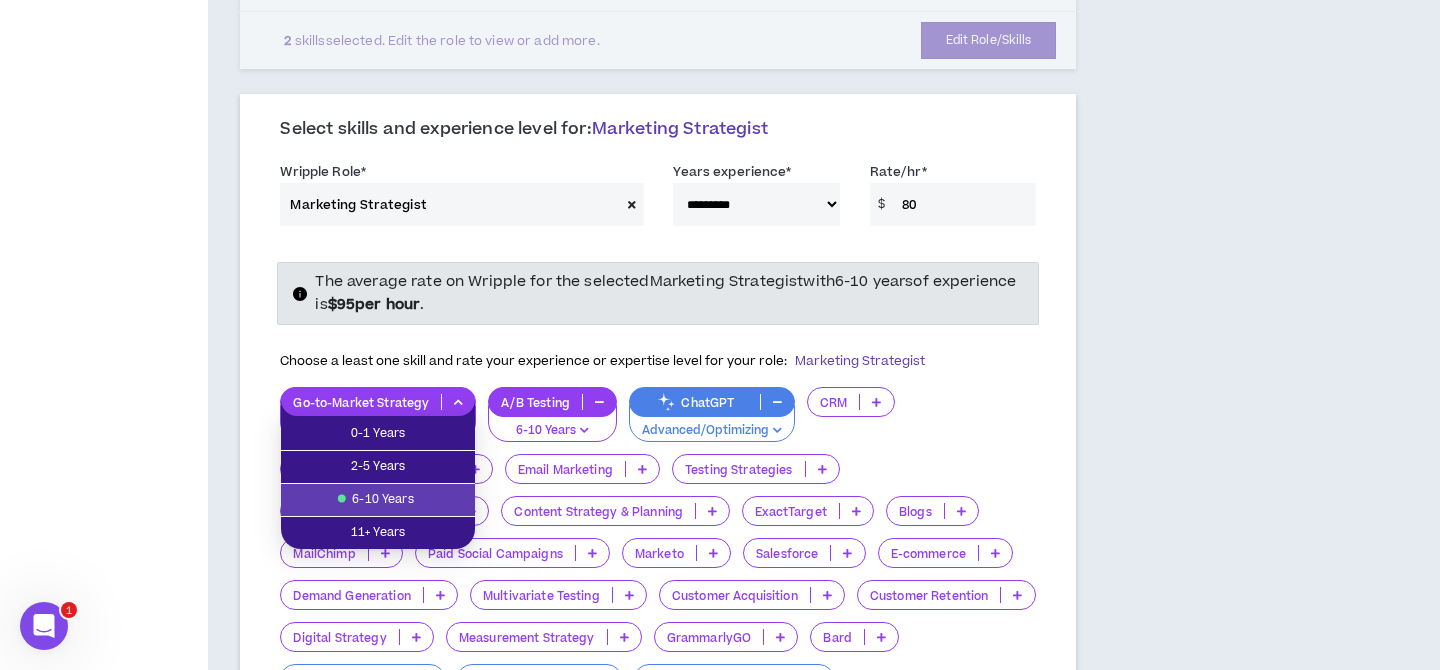 click on "Choose a least one skill and rate your experience or expertise level for your role: Marketing Strategist" at bounding box center [602, 361] 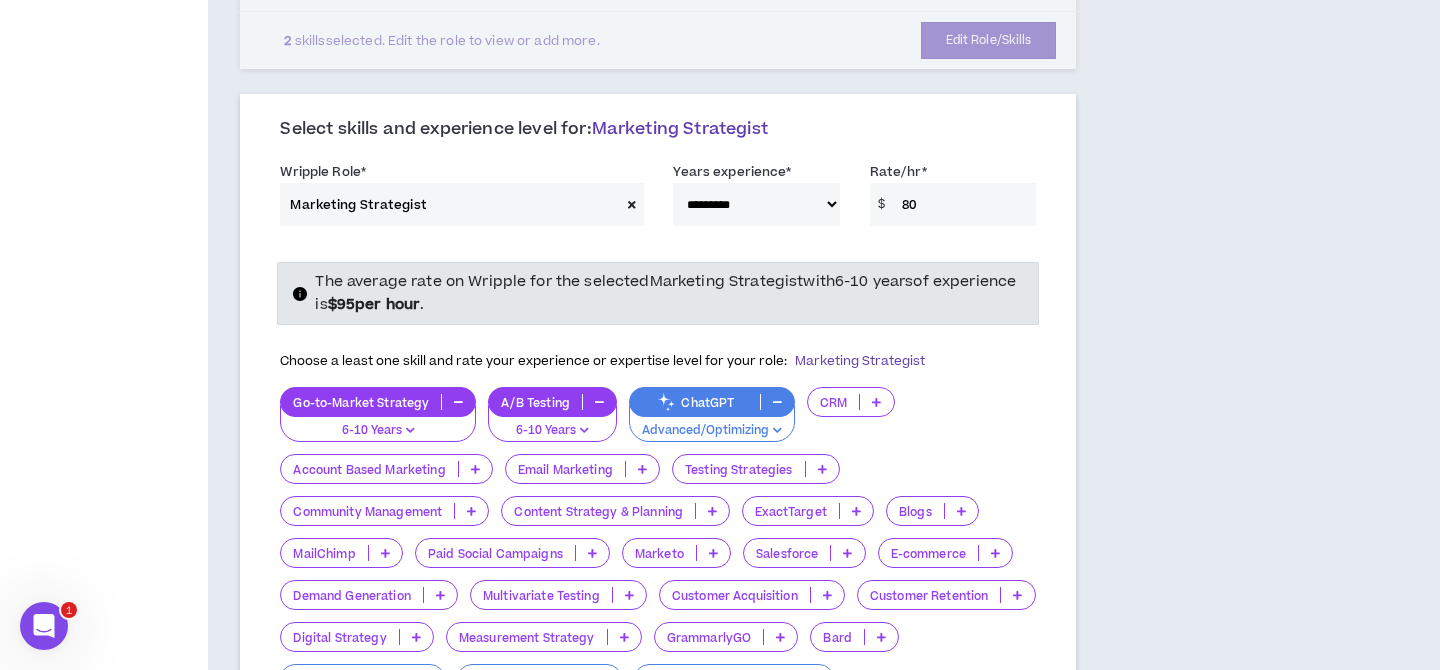 click on "Content Strategy & Planning" at bounding box center (598, 511) 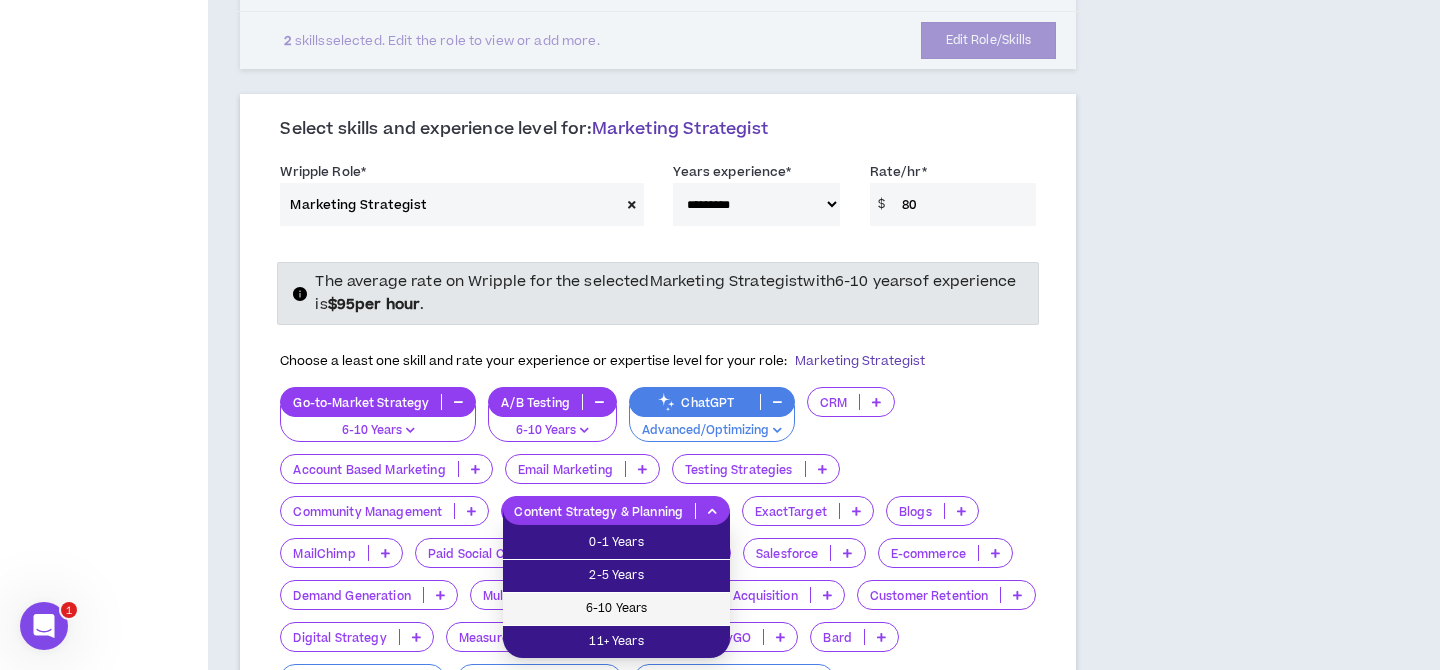click on "6-10 Years" at bounding box center (616, 609) 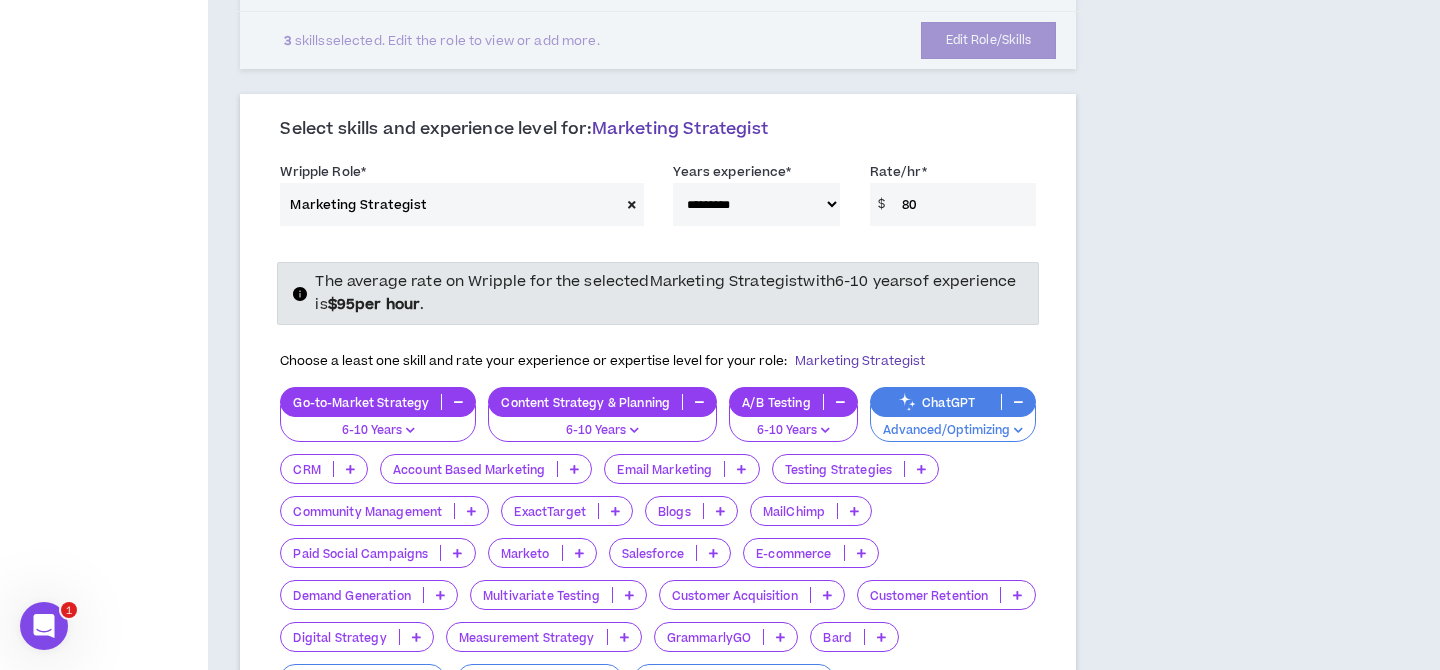 click on "Account Based Marketing" at bounding box center (469, 469) 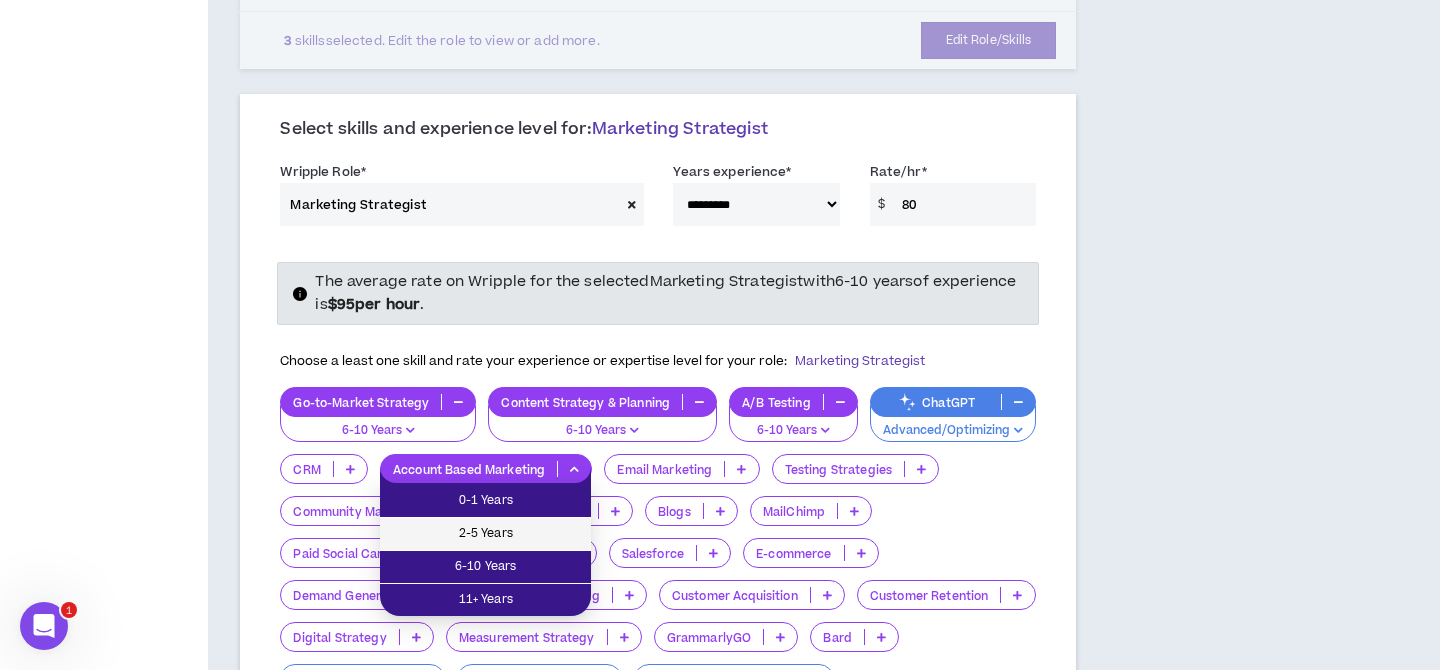 click on "2-5 Years" at bounding box center (485, 534) 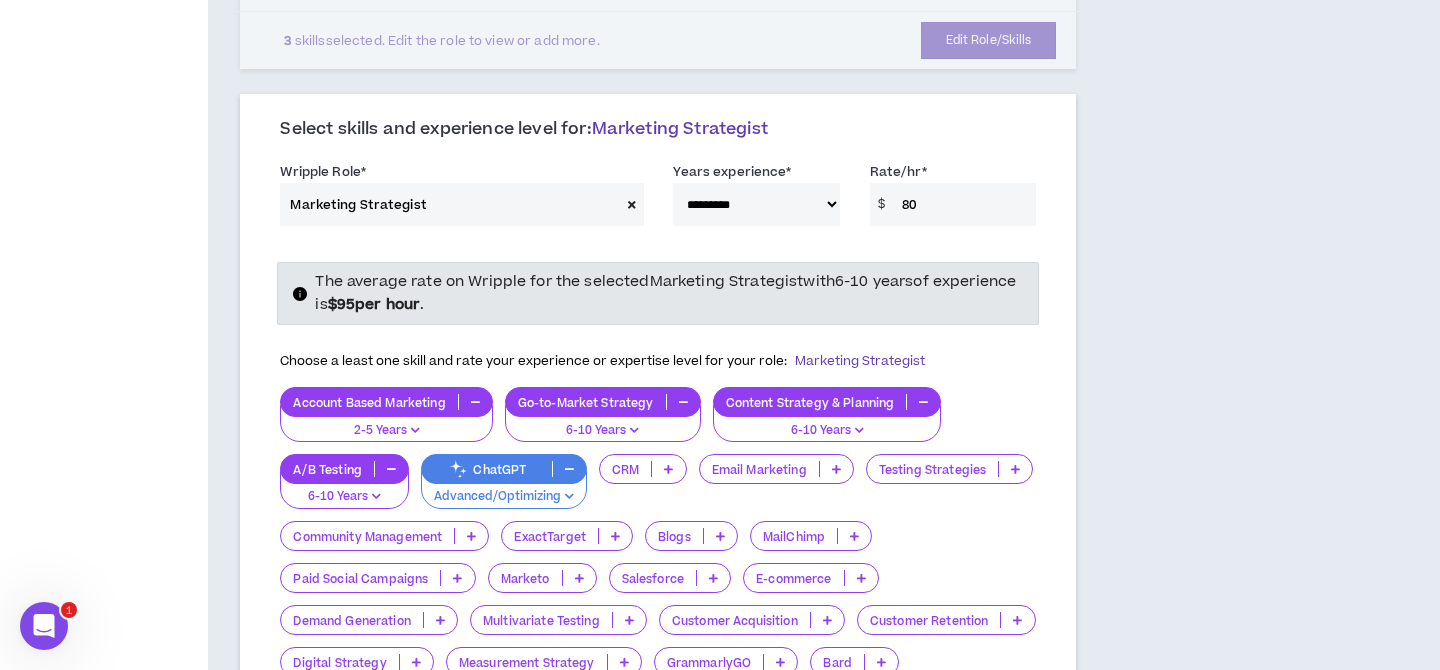 click on "Email Marketing" at bounding box center (759, 469) 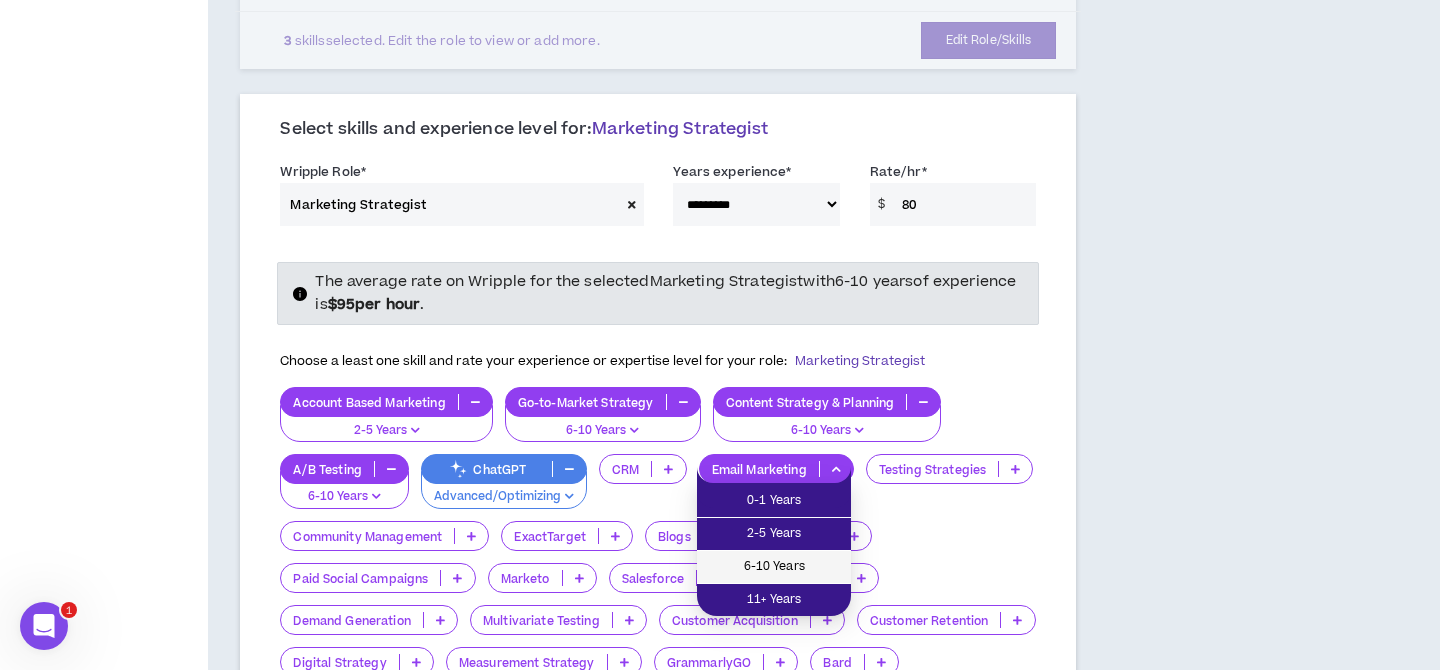 click on "6-10 Years" at bounding box center (774, 567) 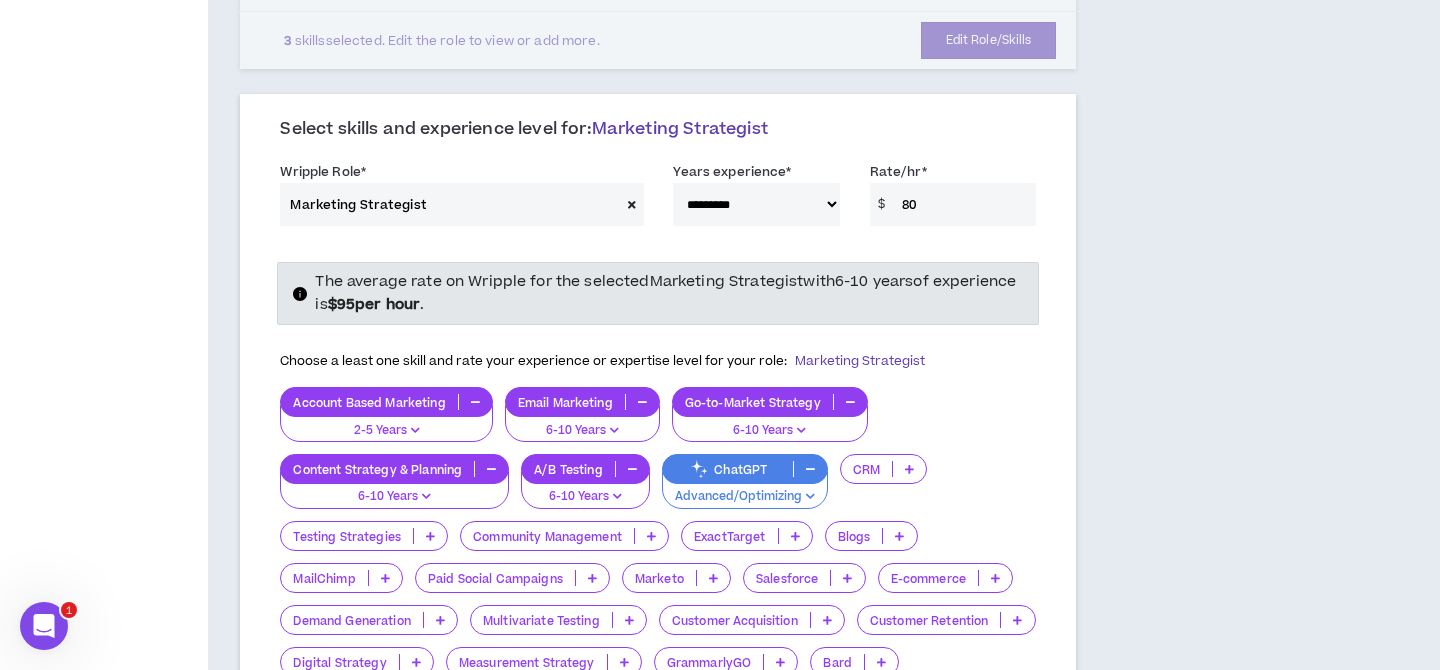 click on "Testing Strategies" at bounding box center [347, 536] 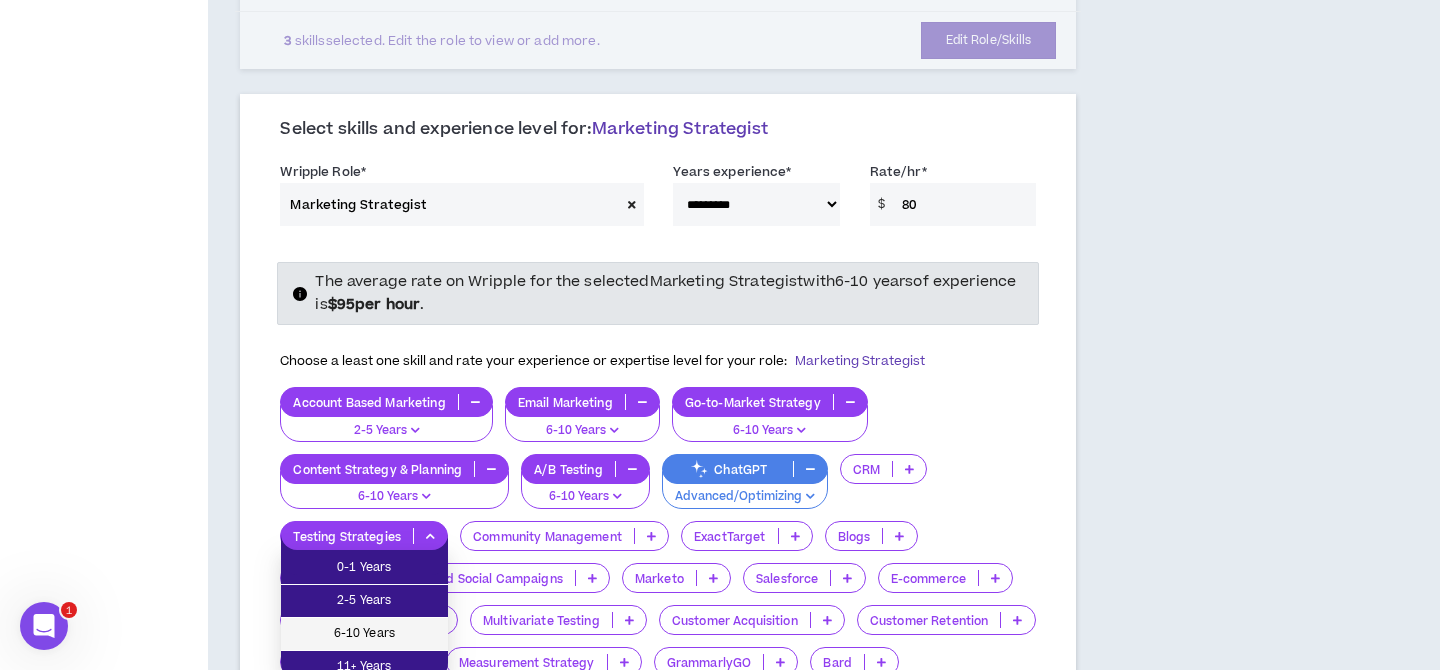 click on "6-10 Years" at bounding box center [364, 634] 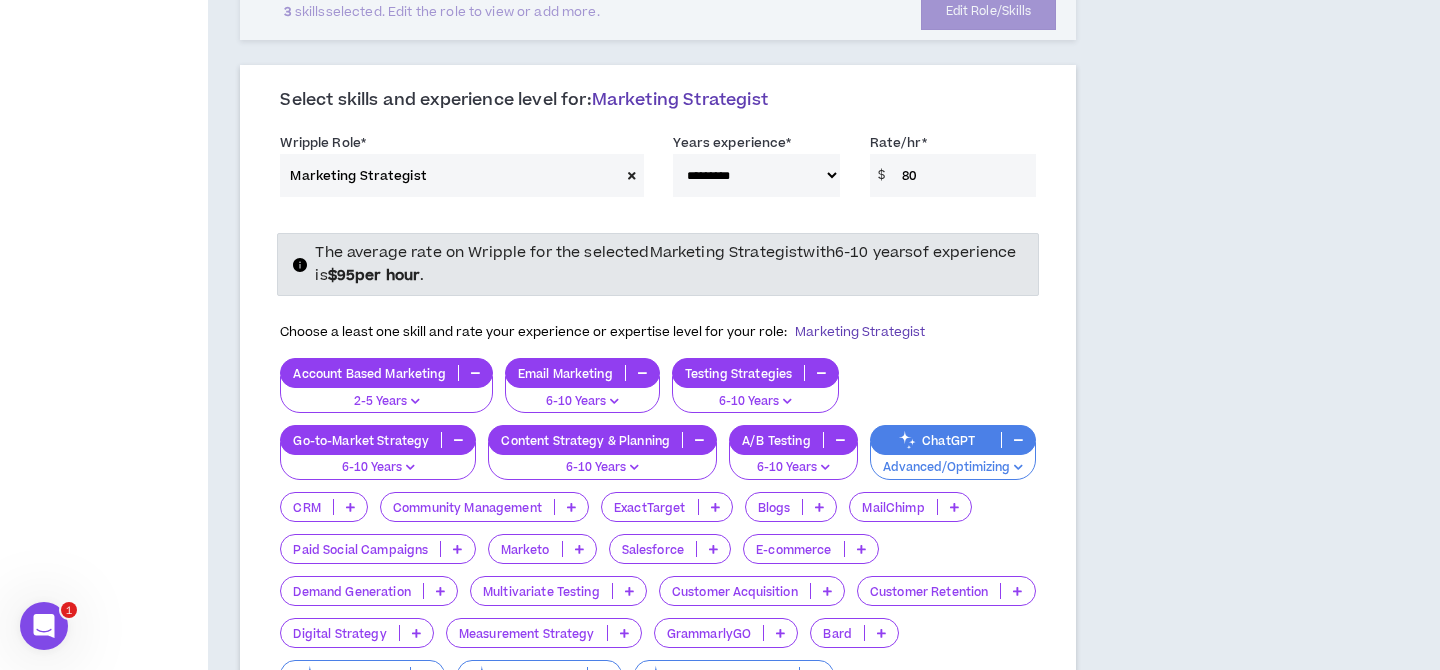 scroll, scrollTop: 679, scrollLeft: 0, axis: vertical 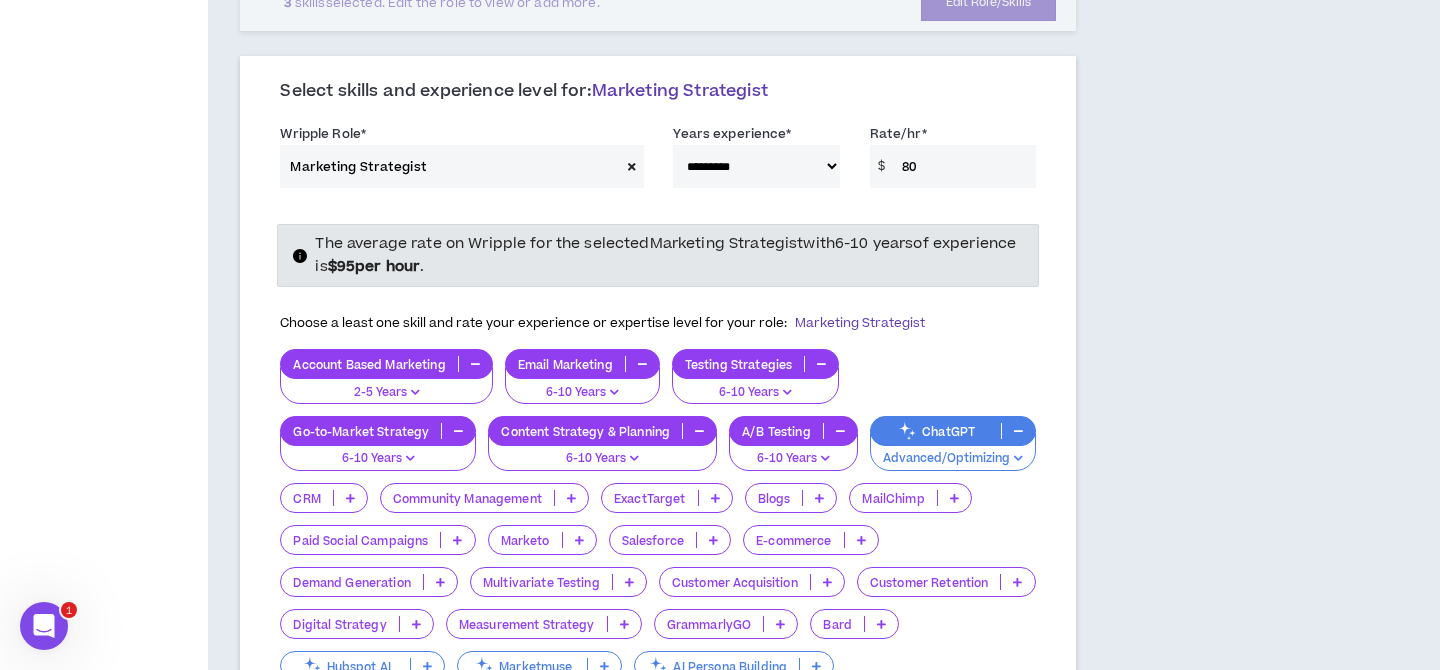 click on "E-commerce" at bounding box center [793, 540] 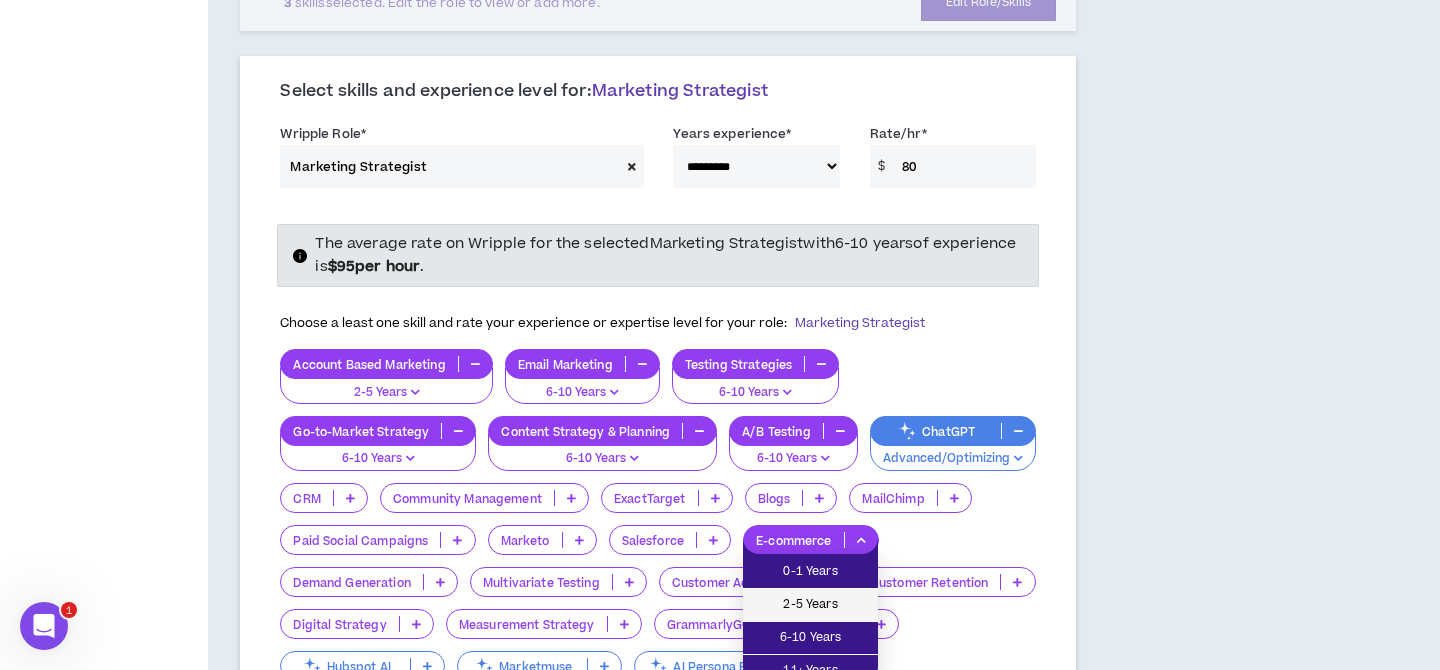 click on "2-5 Years" at bounding box center [810, 605] 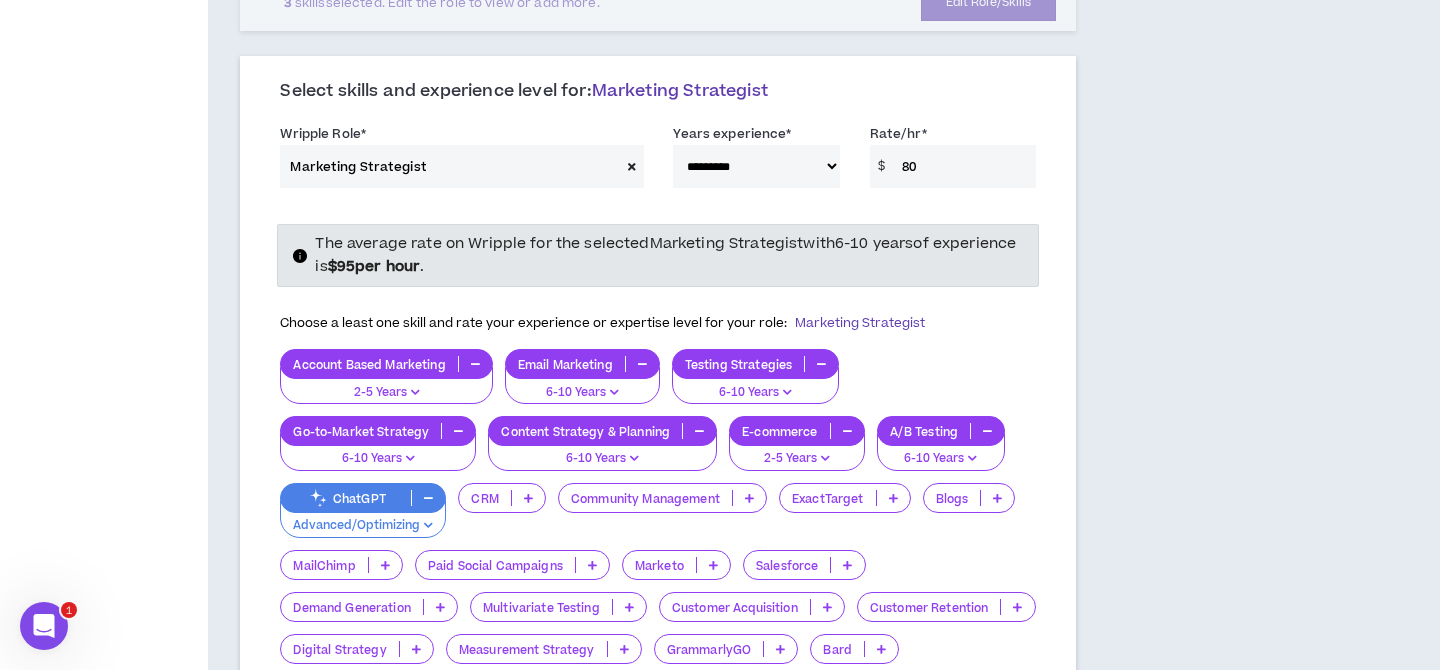 click on "Marketo" at bounding box center [659, 565] 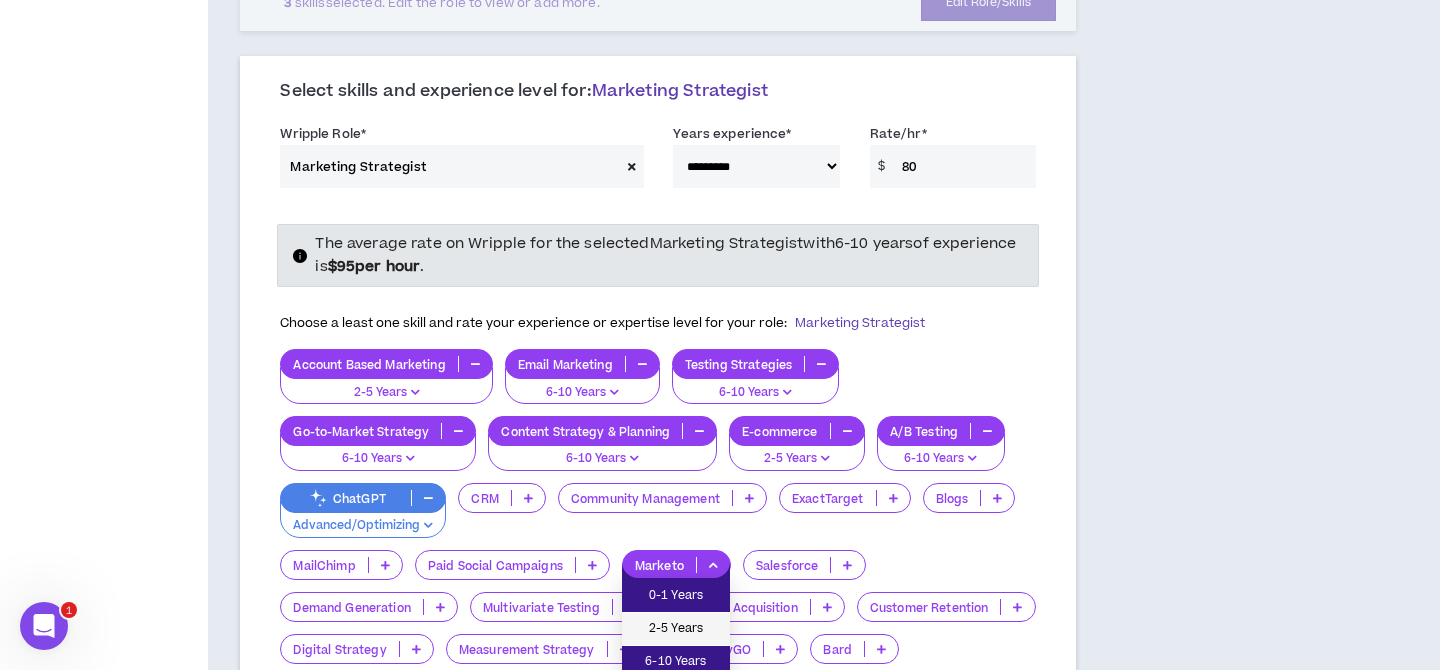 click on "2-5 Years" at bounding box center (676, 629) 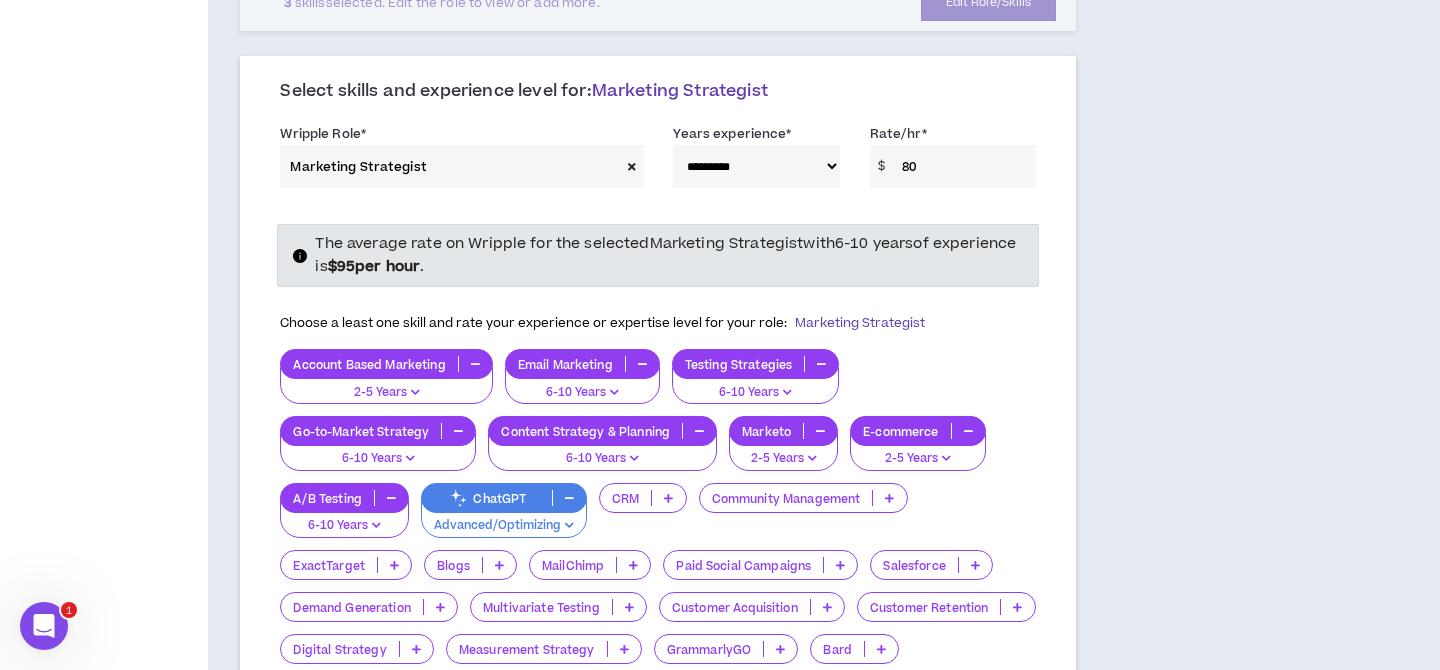 click on "Paid Social Campaigns" at bounding box center [743, 565] 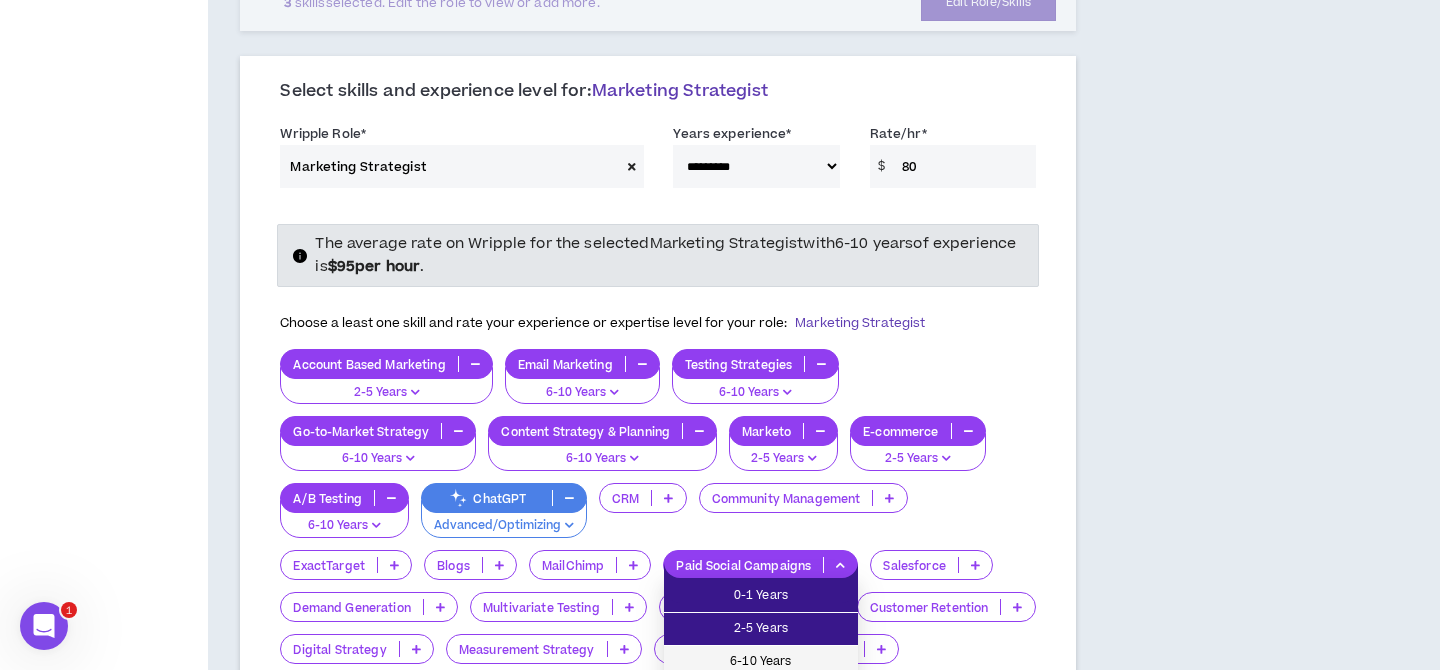 click on "6-10 Years" at bounding box center (761, 662) 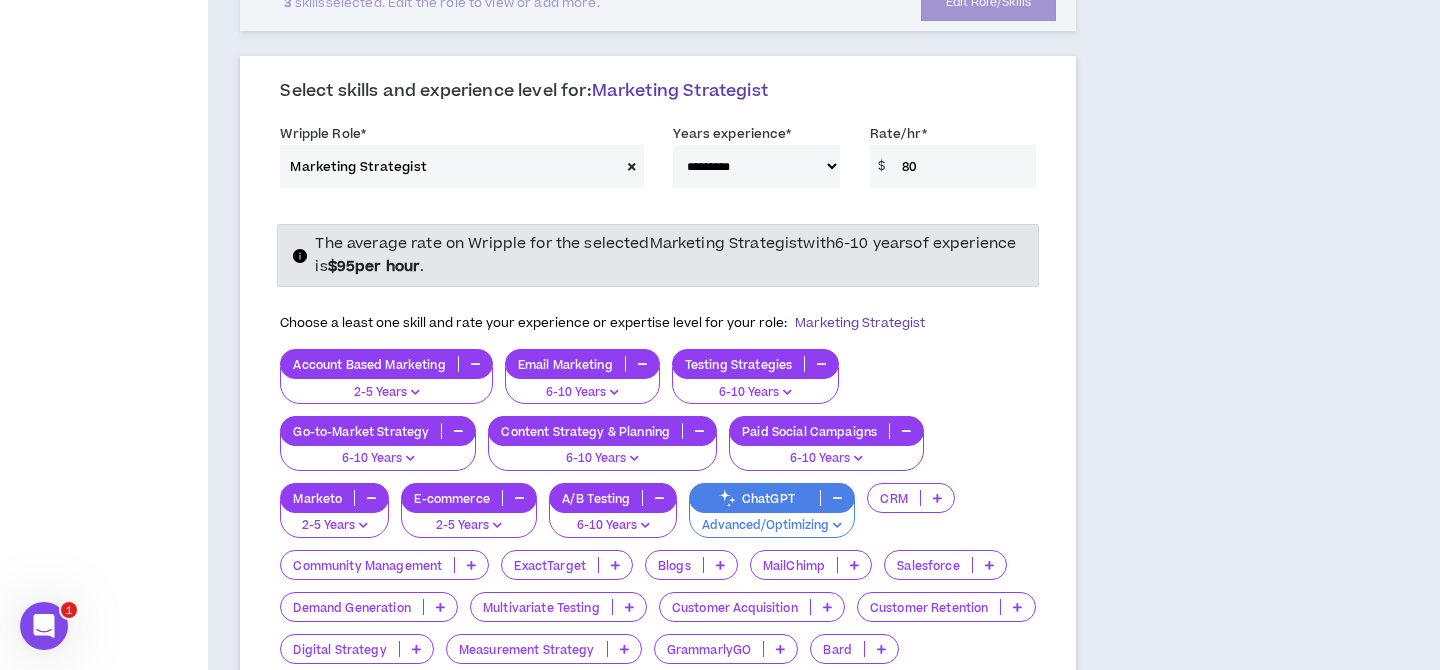 click at bounding box center [720, 565] 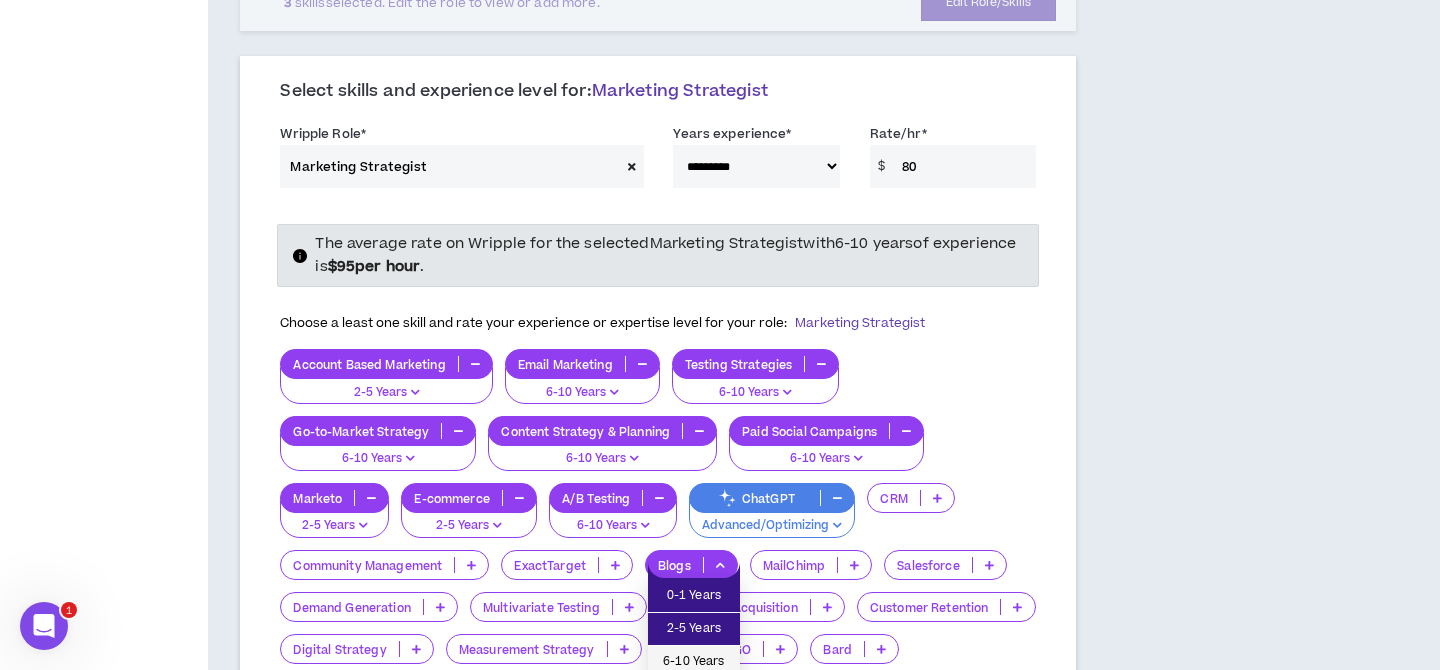 click on "6-10 Years" at bounding box center (694, 662) 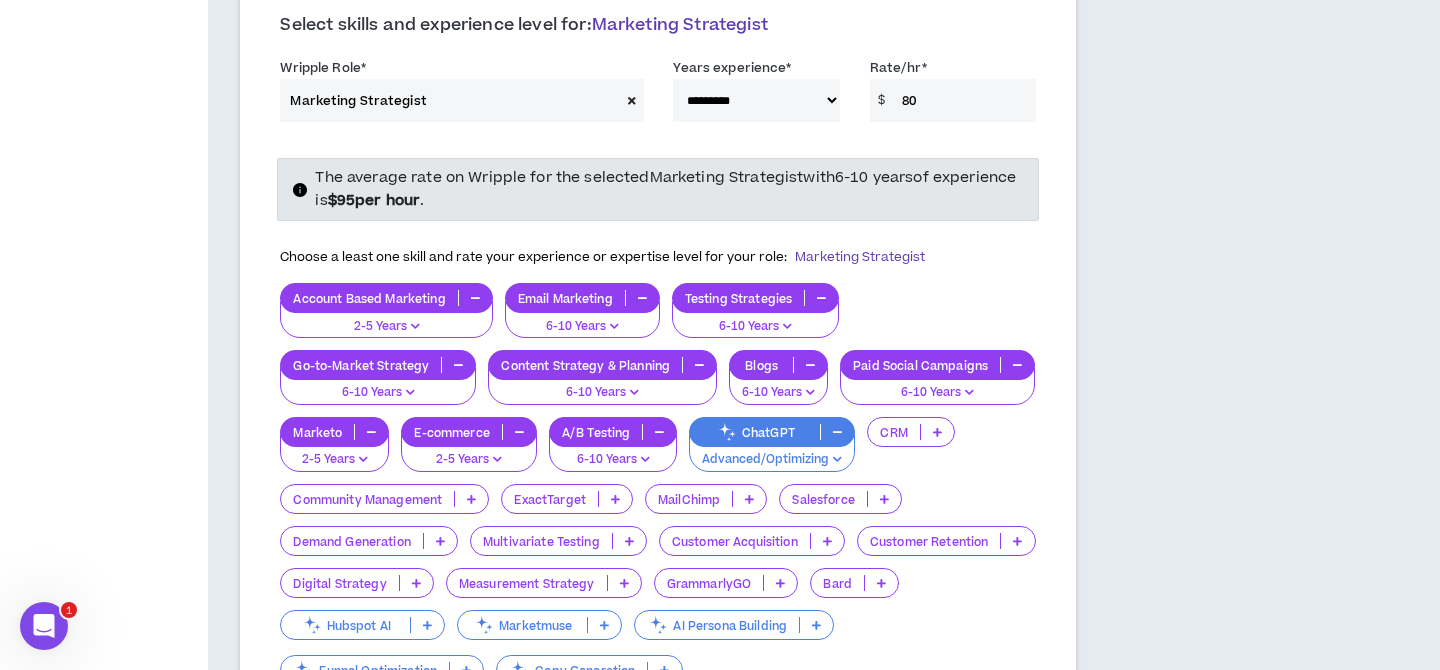 scroll, scrollTop: 756, scrollLeft: 0, axis: vertical 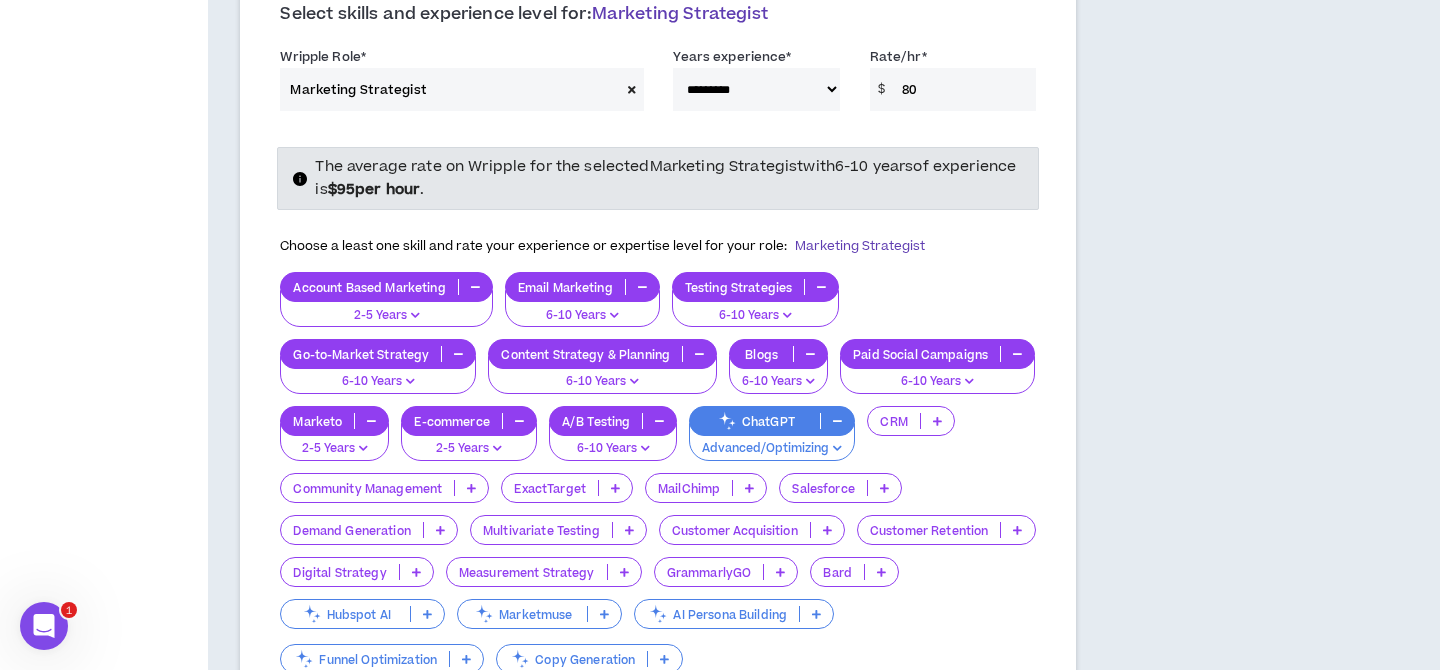 click at bounding box center [440, 530] 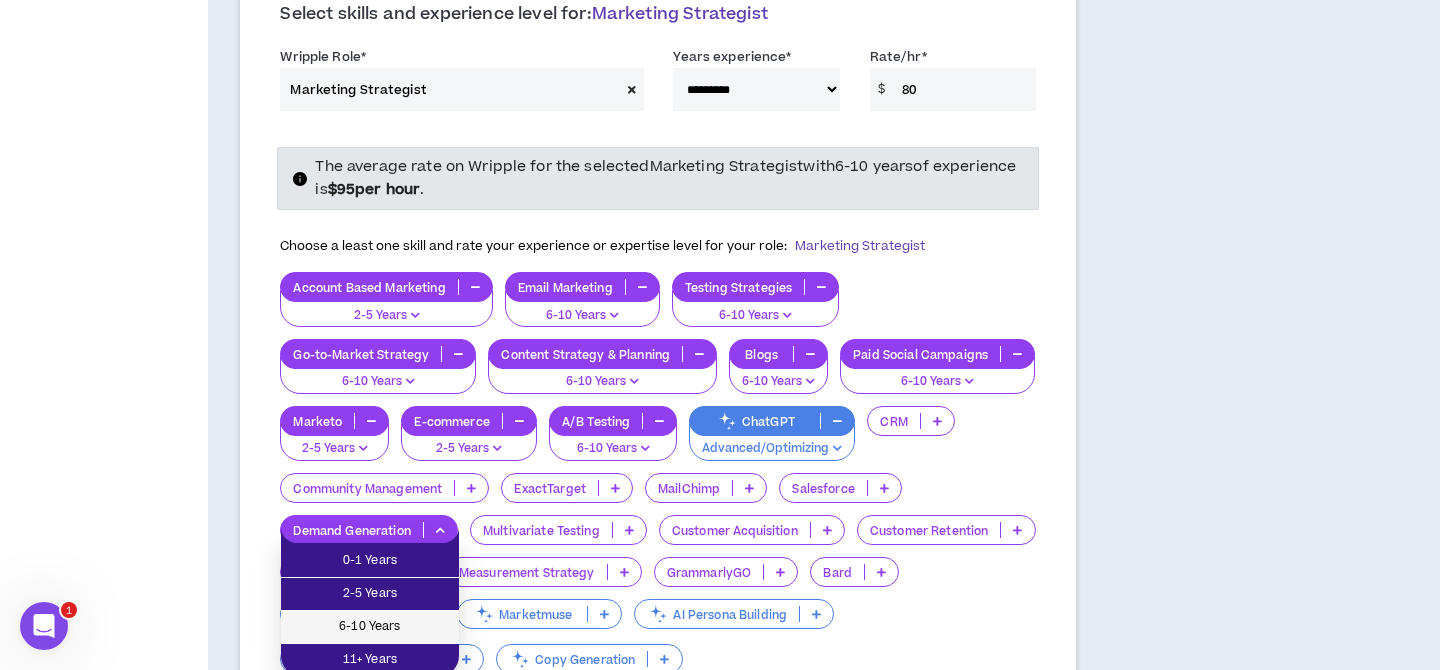 click on "6-10 Years" at bounding box center [370, 627] 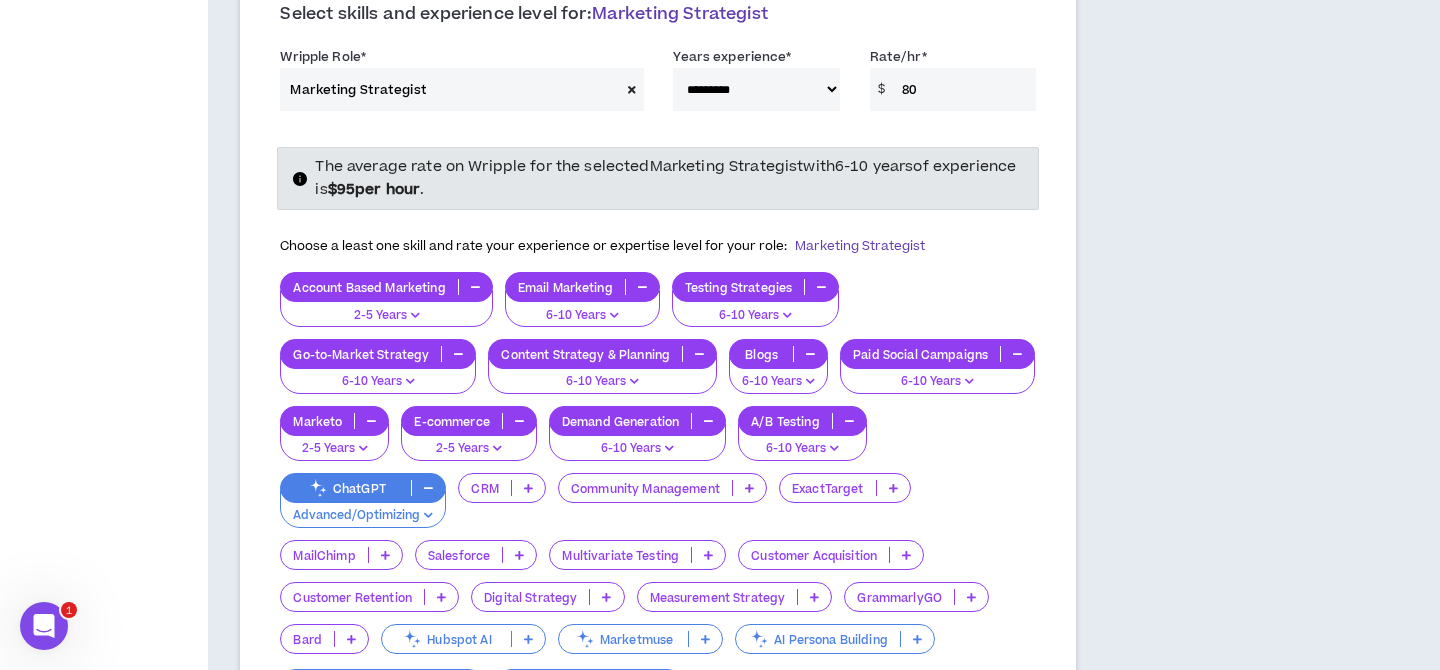 click at bounding box center (606, 597) 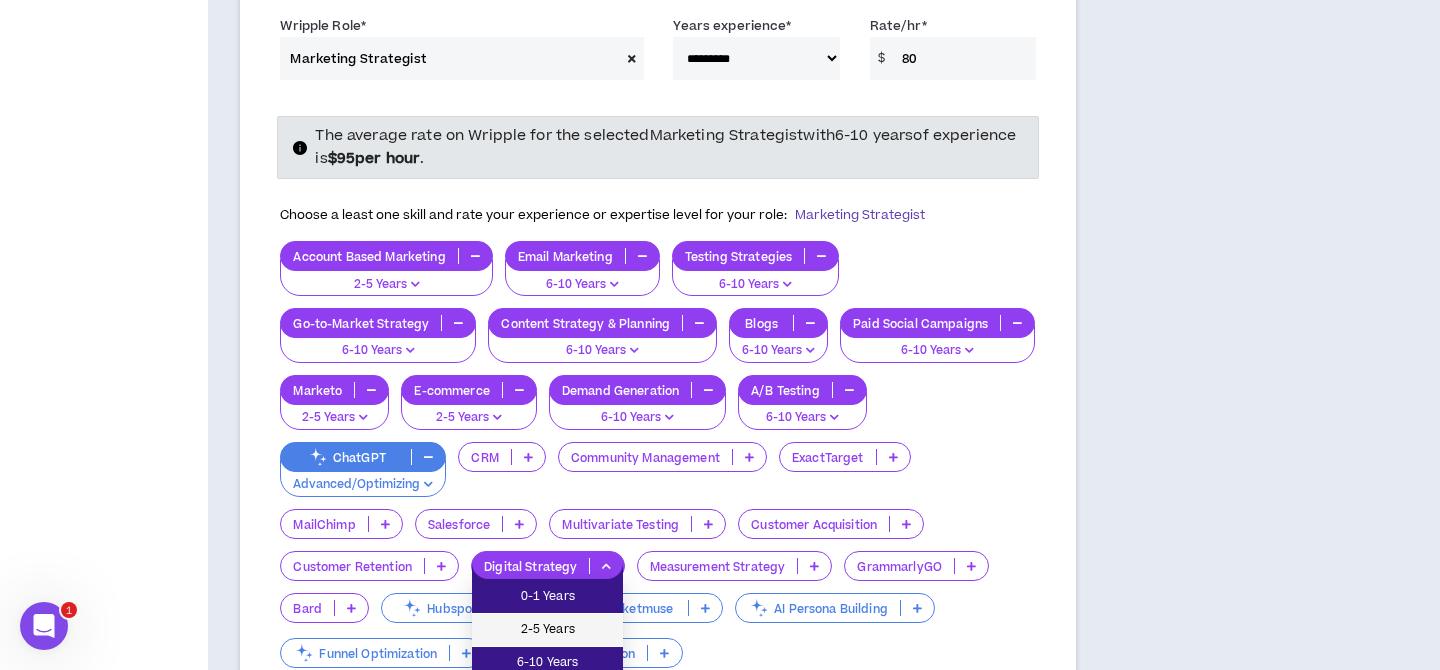 scroll, scrollTop: 820, scrollLeft: 0, axis: vertical 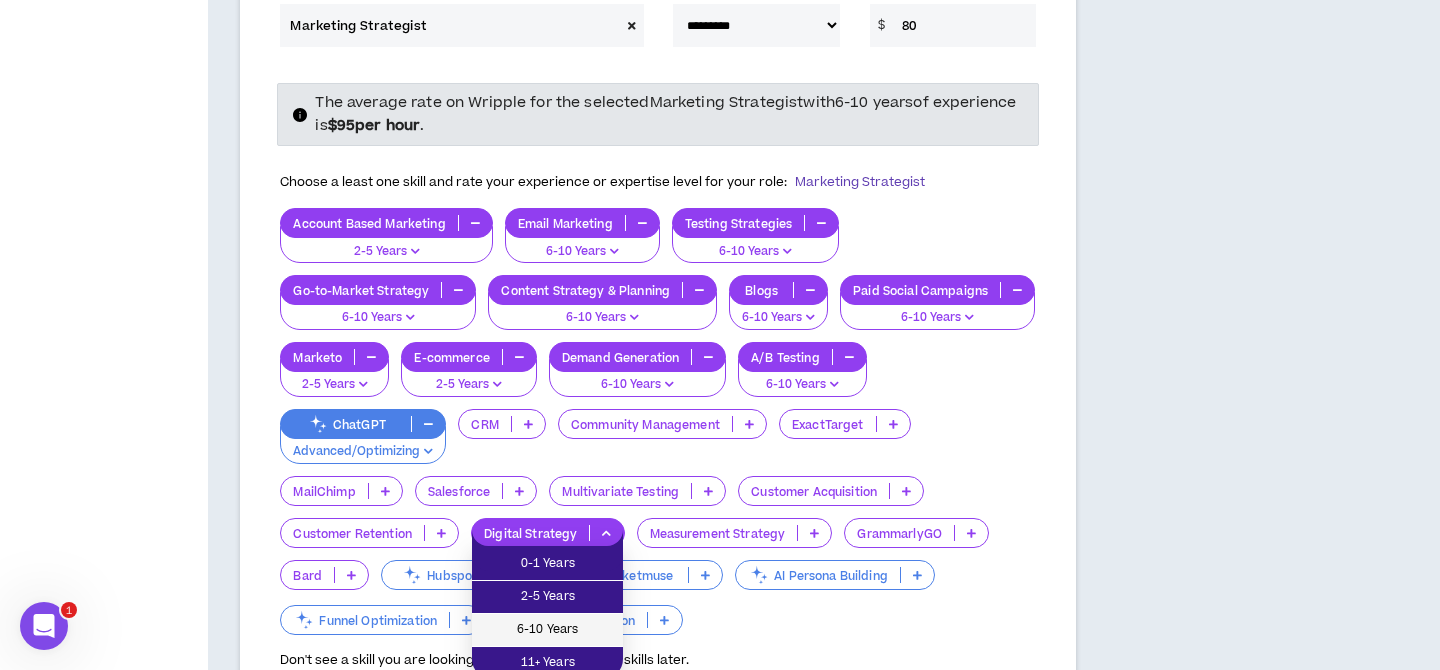click on "6-10 Years" at bounding box center [547, 630] 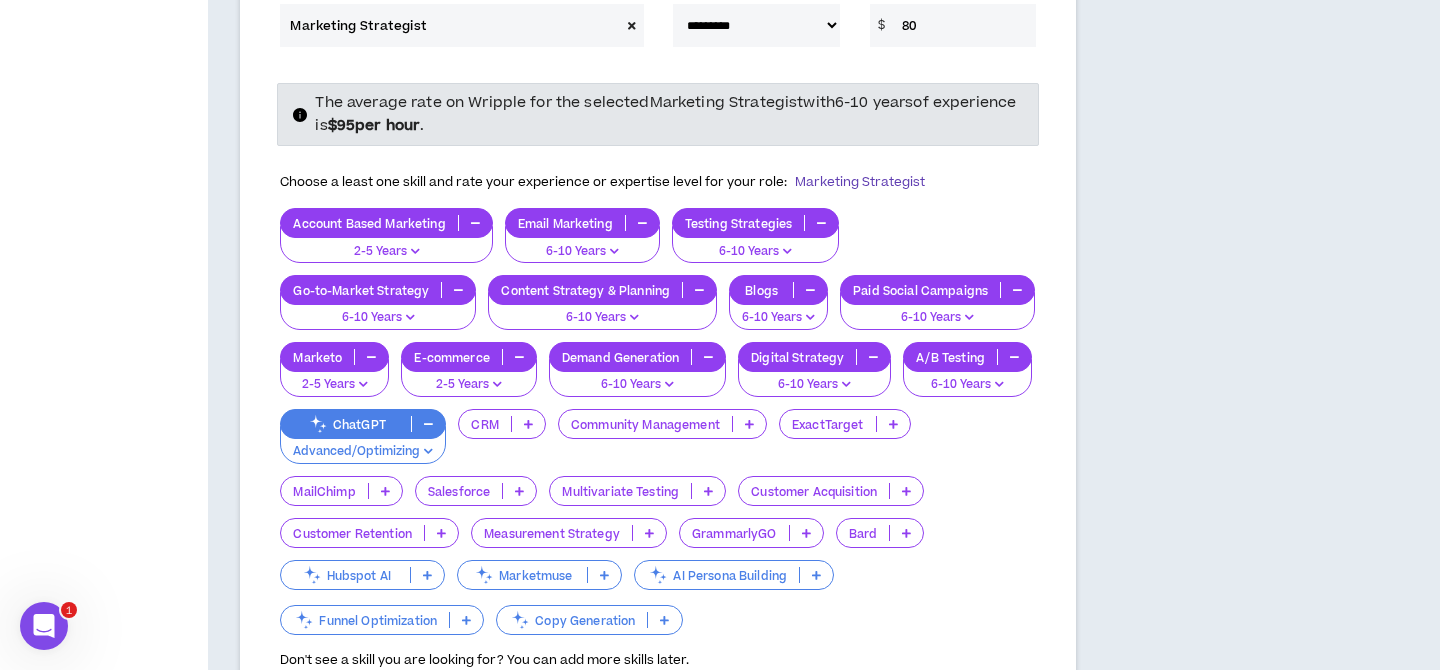 click at bounding box center (649, 533) 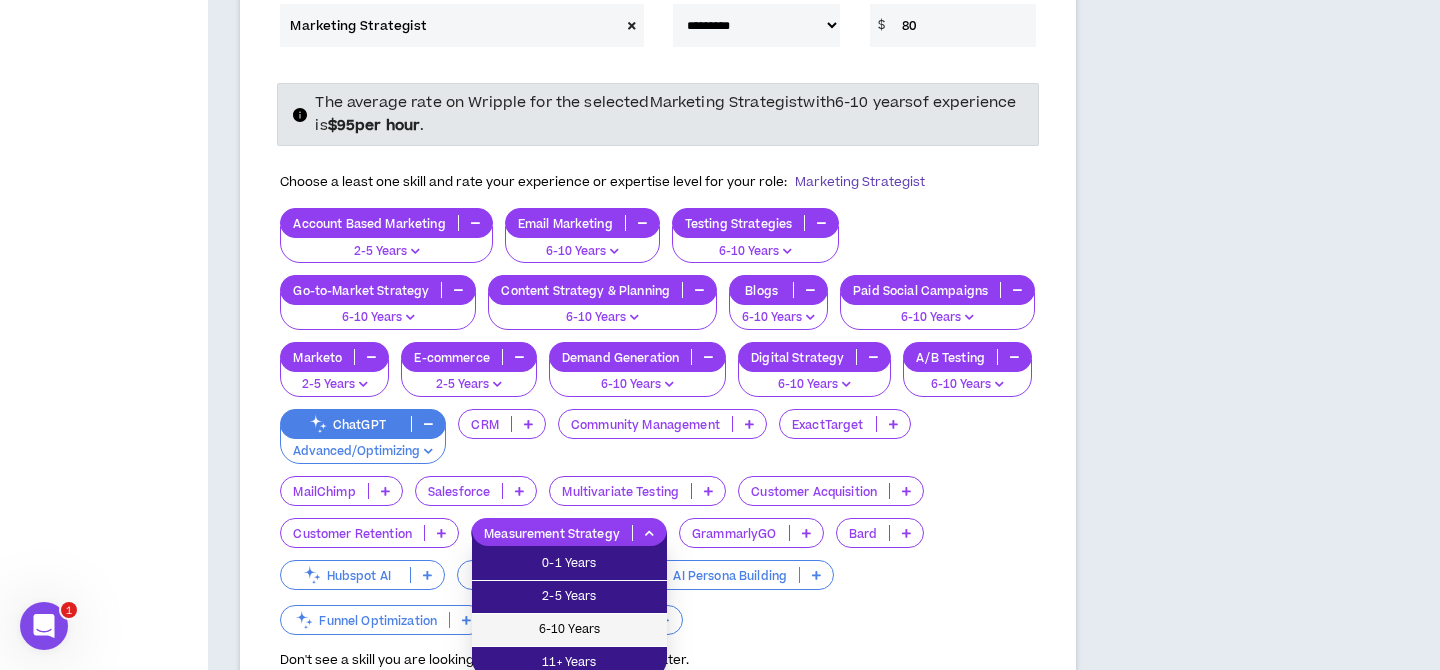 click on "6-10 Years" at bounding box center (569, 630) 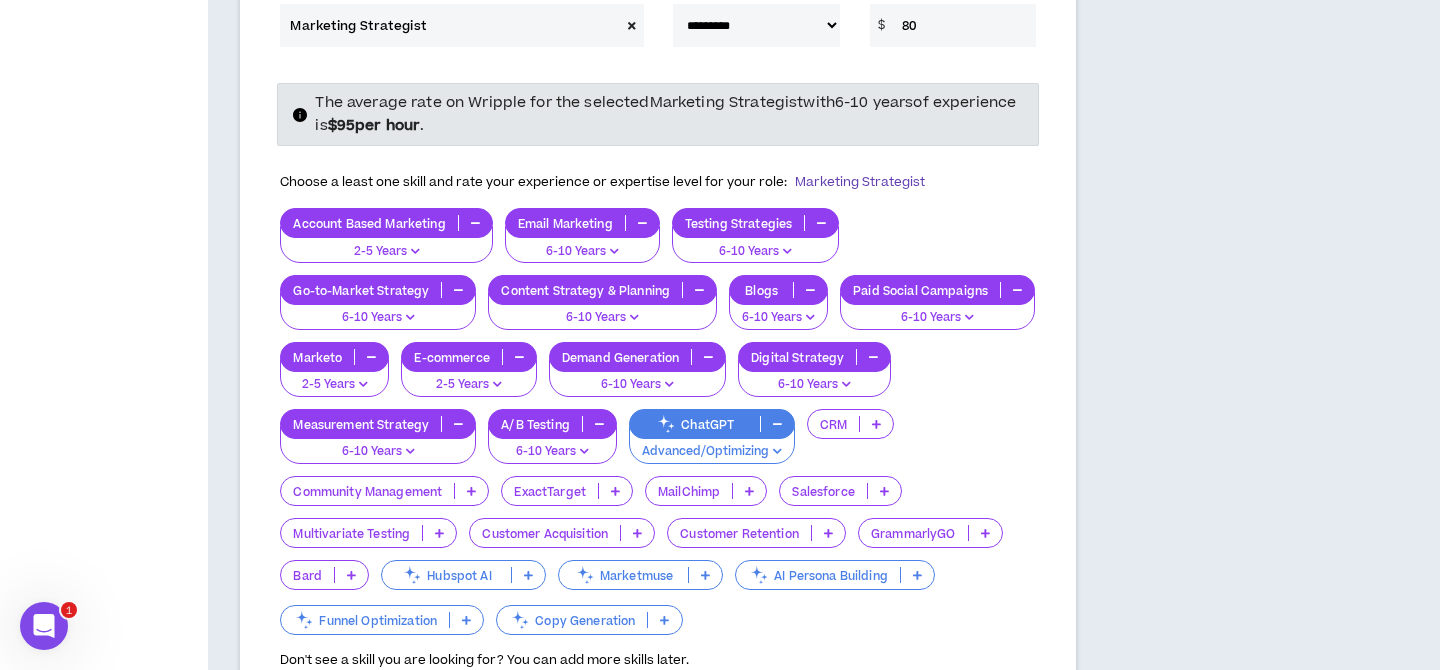 click at bounding box center (637, 533) 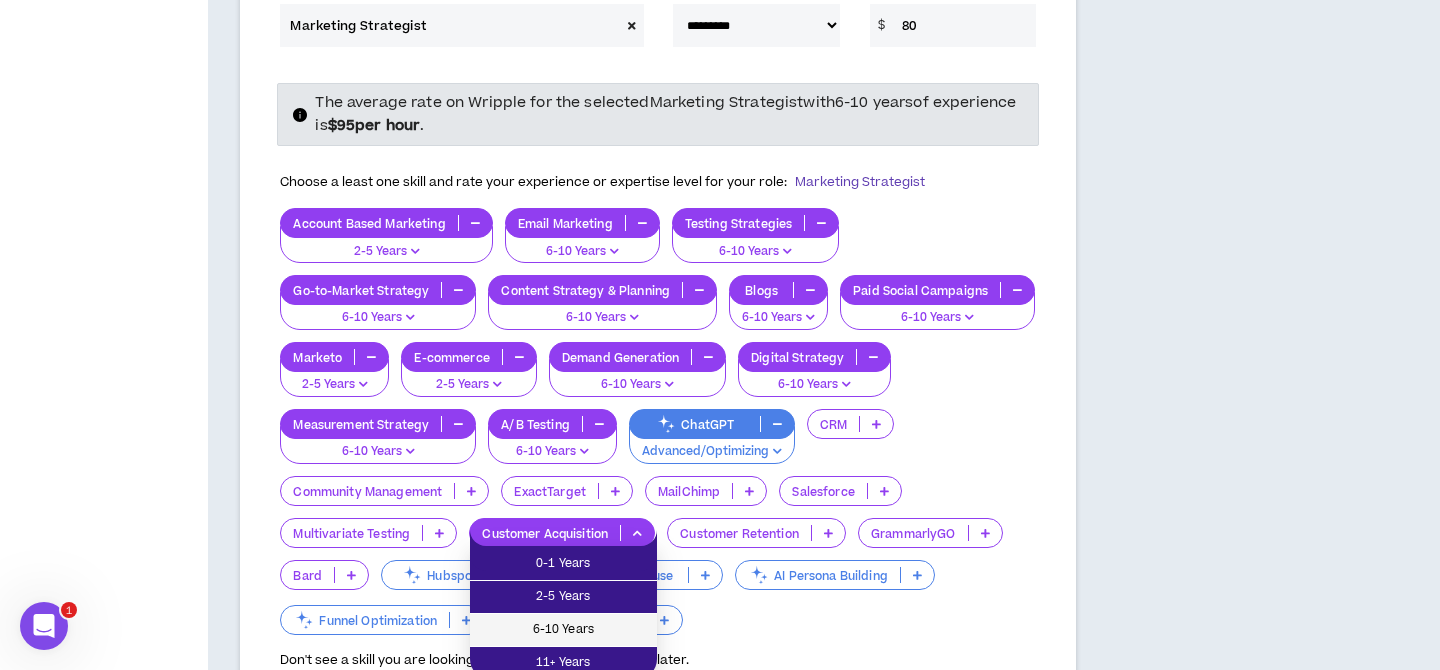 click on "6-10 Years" at bounding box center [563, 630] 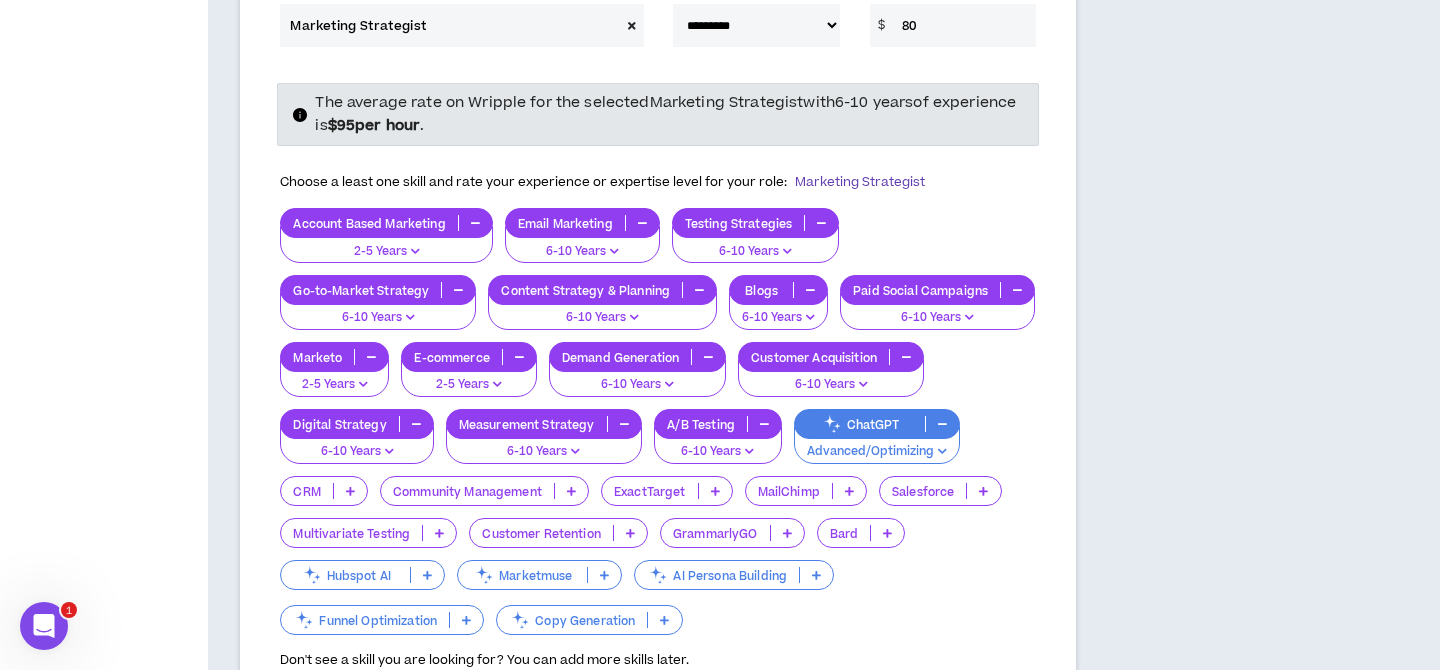 click at bounding box center [630, 533] 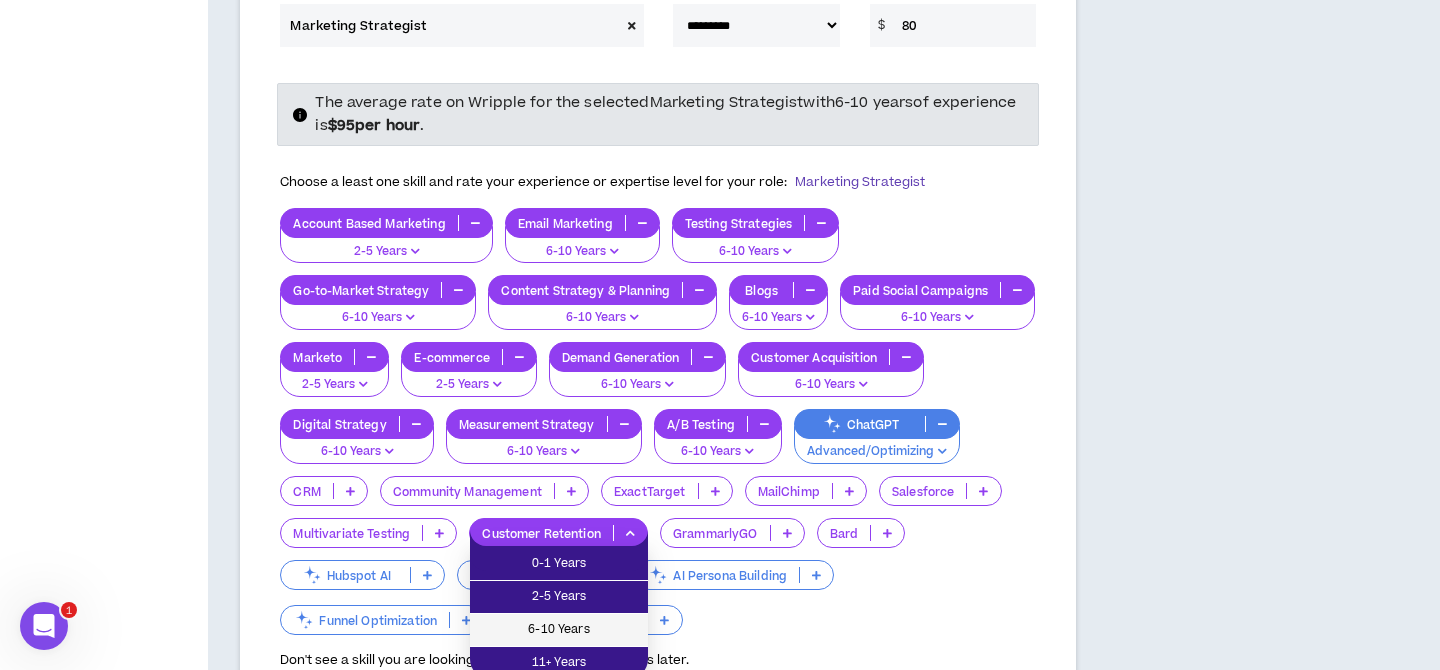 click on "6-10 Years" at bounding box center [559, 630] 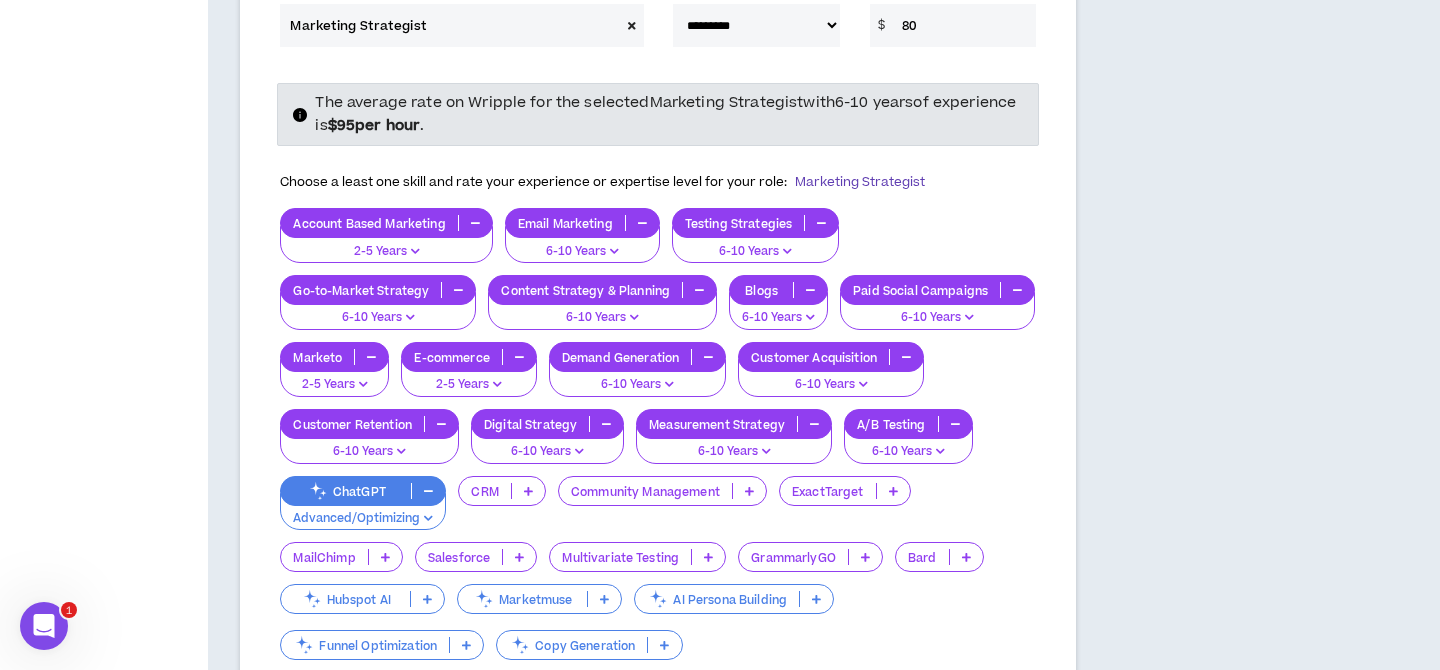 click at bounding box center (427, 599) 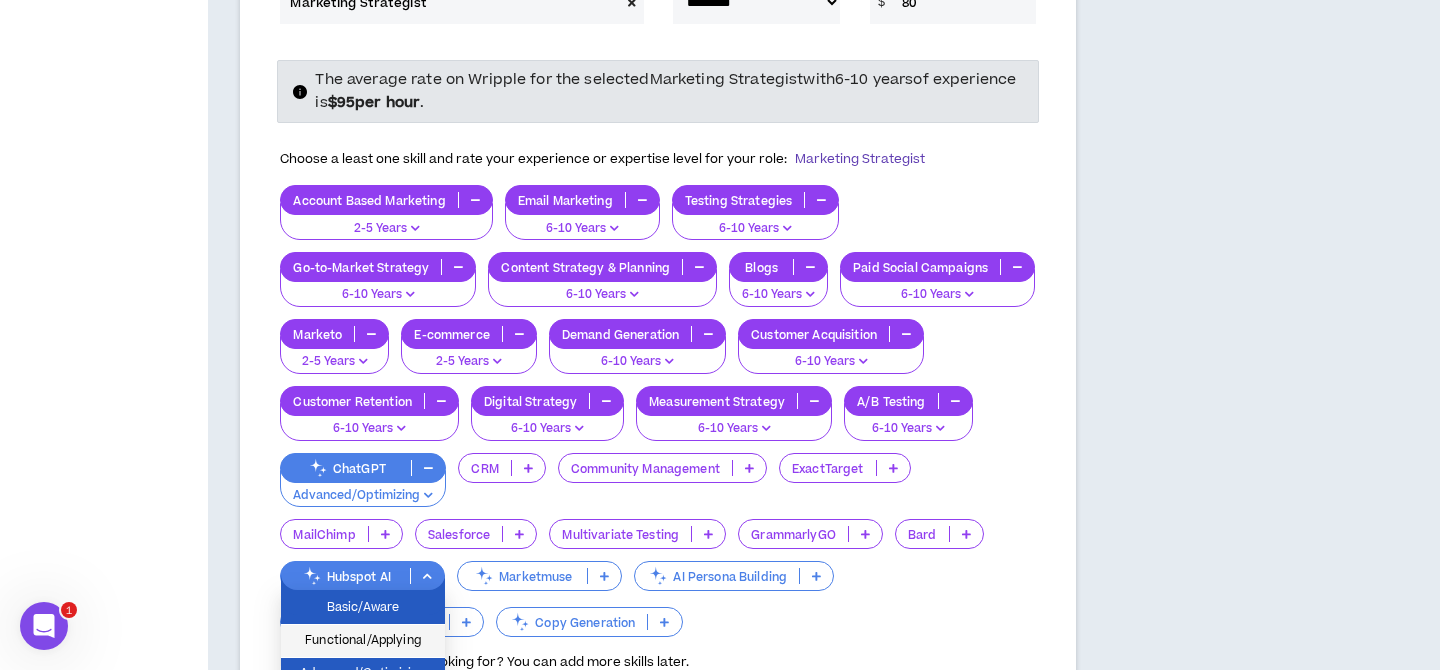 scroll, scrollTop: 869, scrollLeft: 0, axis: vertical 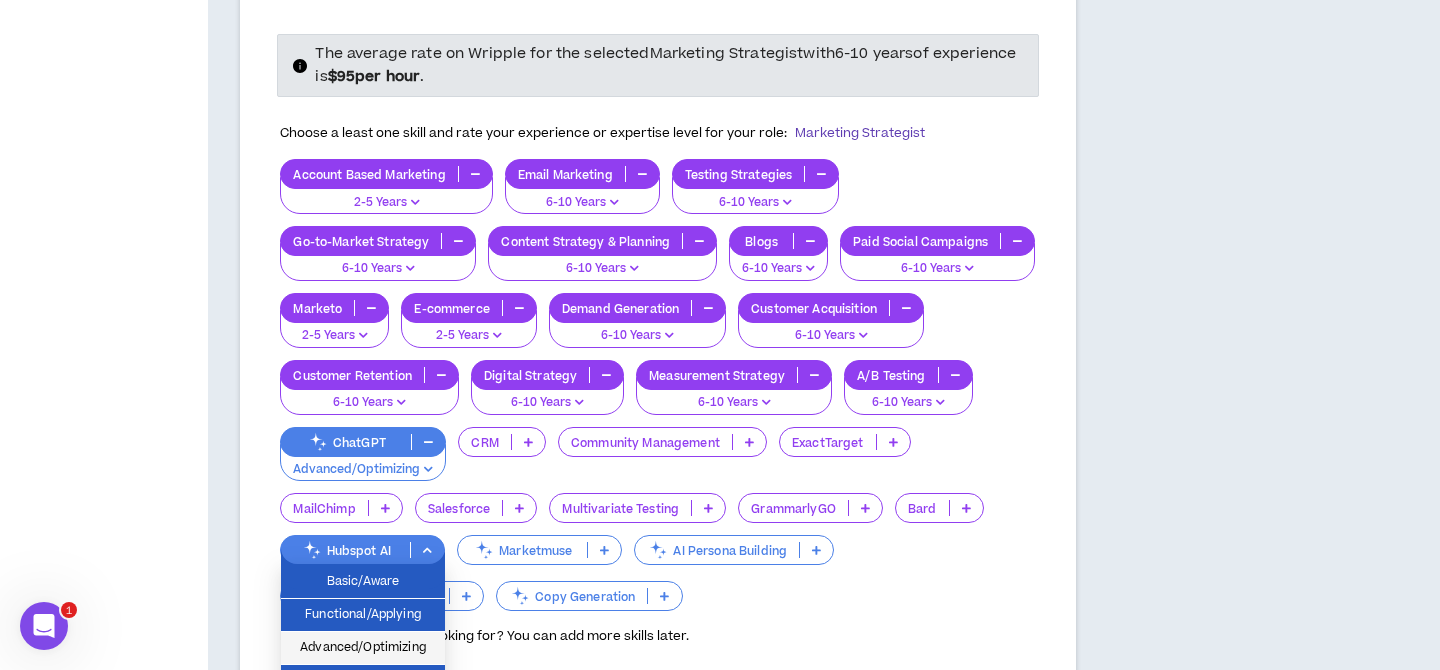 click on "Advanced/Optimizing" at bounding box center (363, 648) 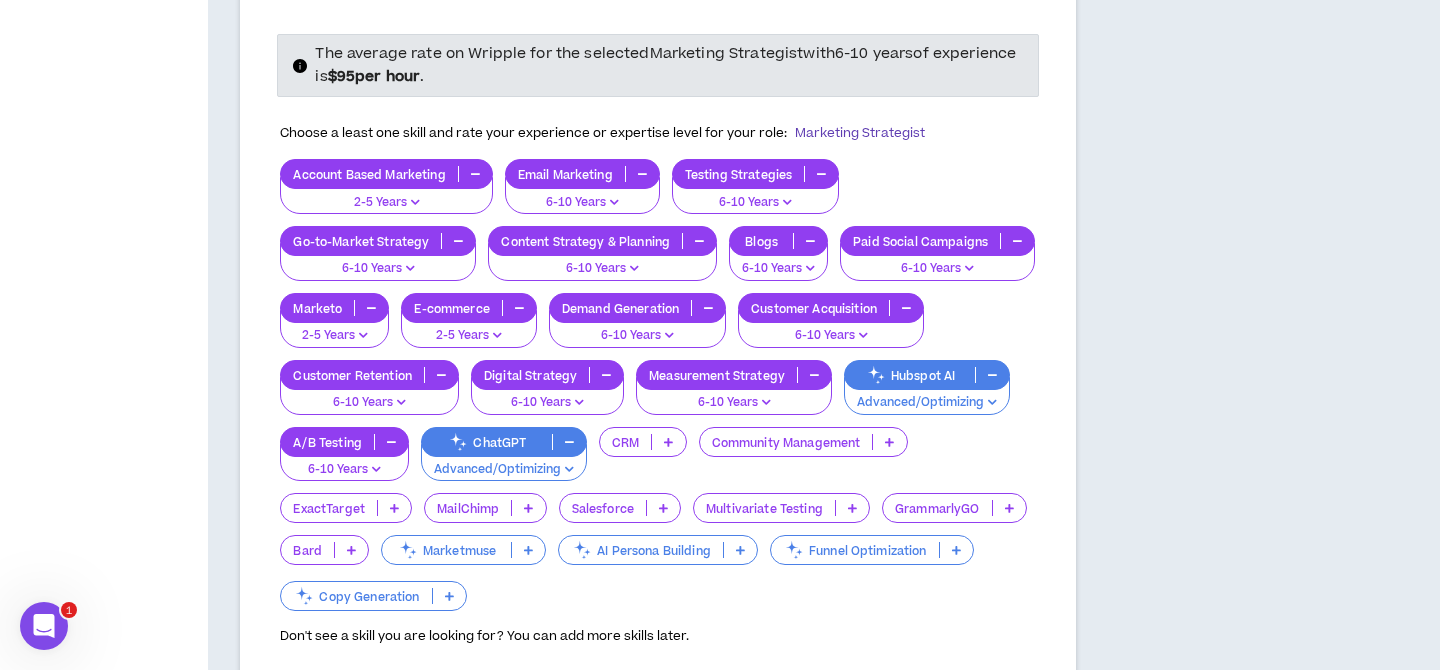click at bounding box center [740, 550] 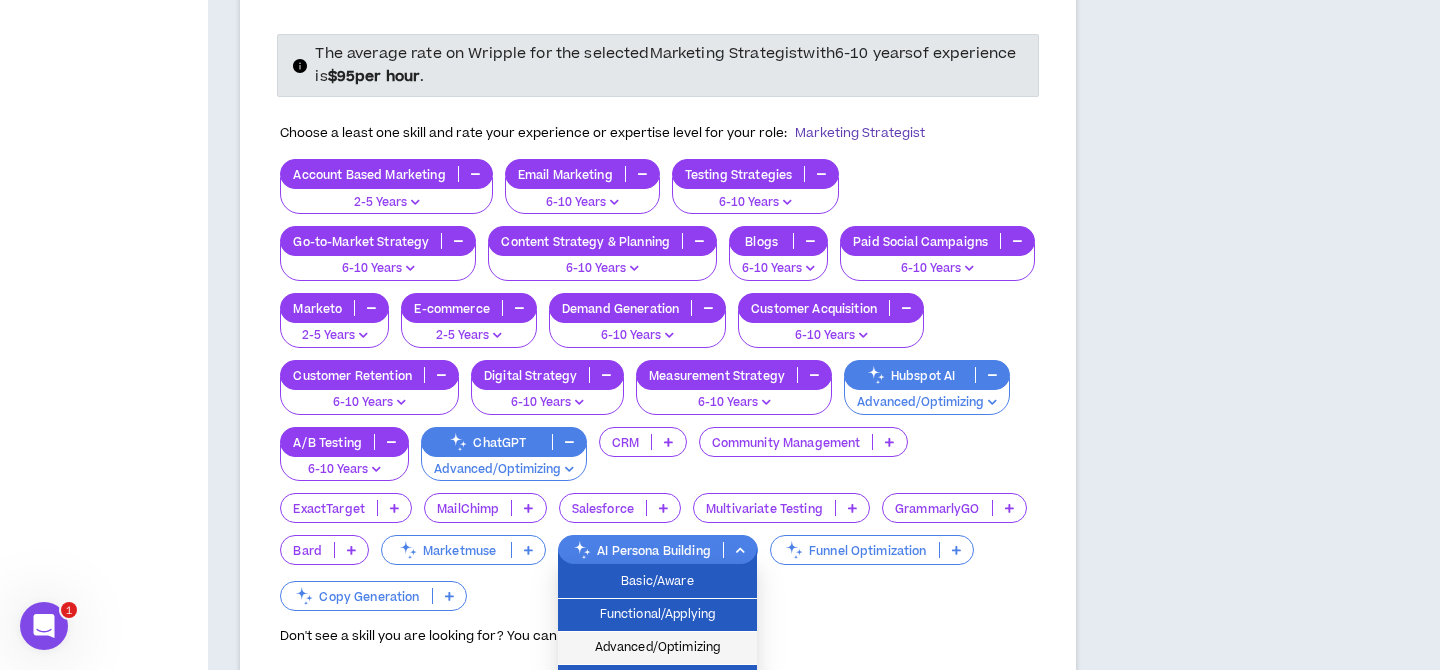 click on "Advanced/Optimizing" at bounding box center (657, 648) 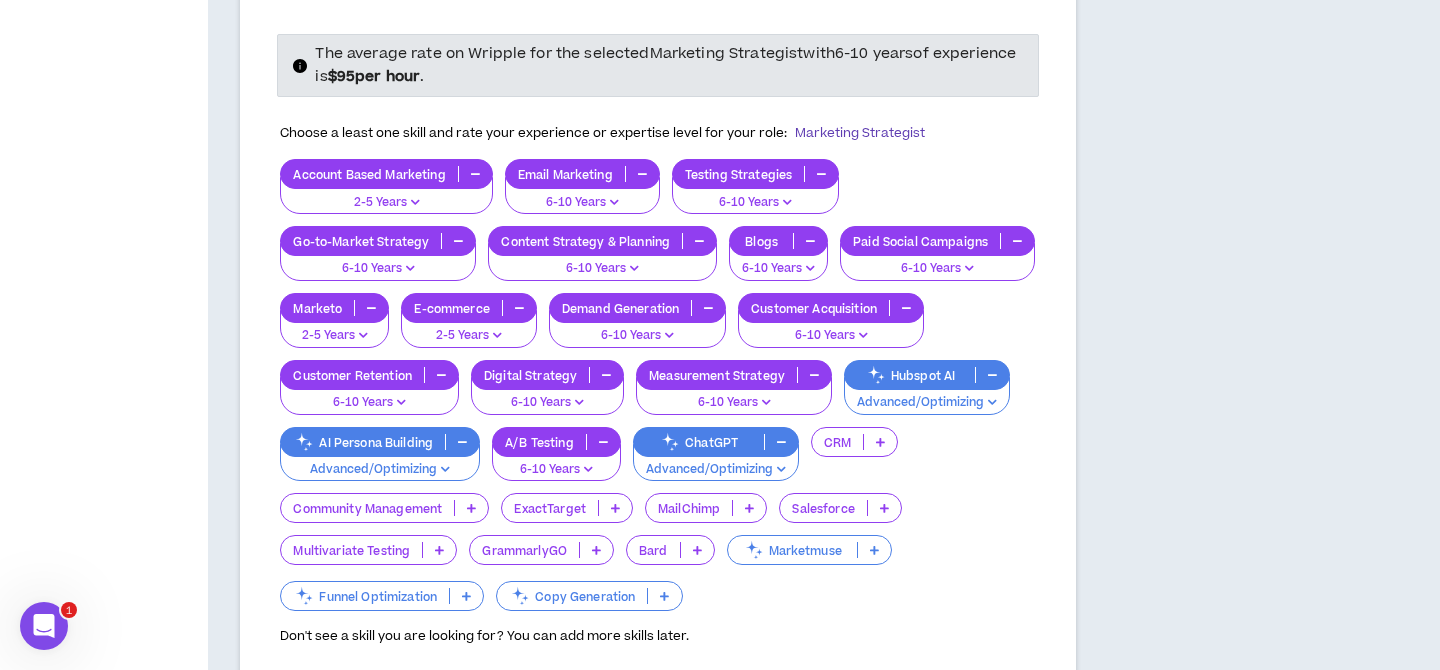click at bounding box center (664, 596) 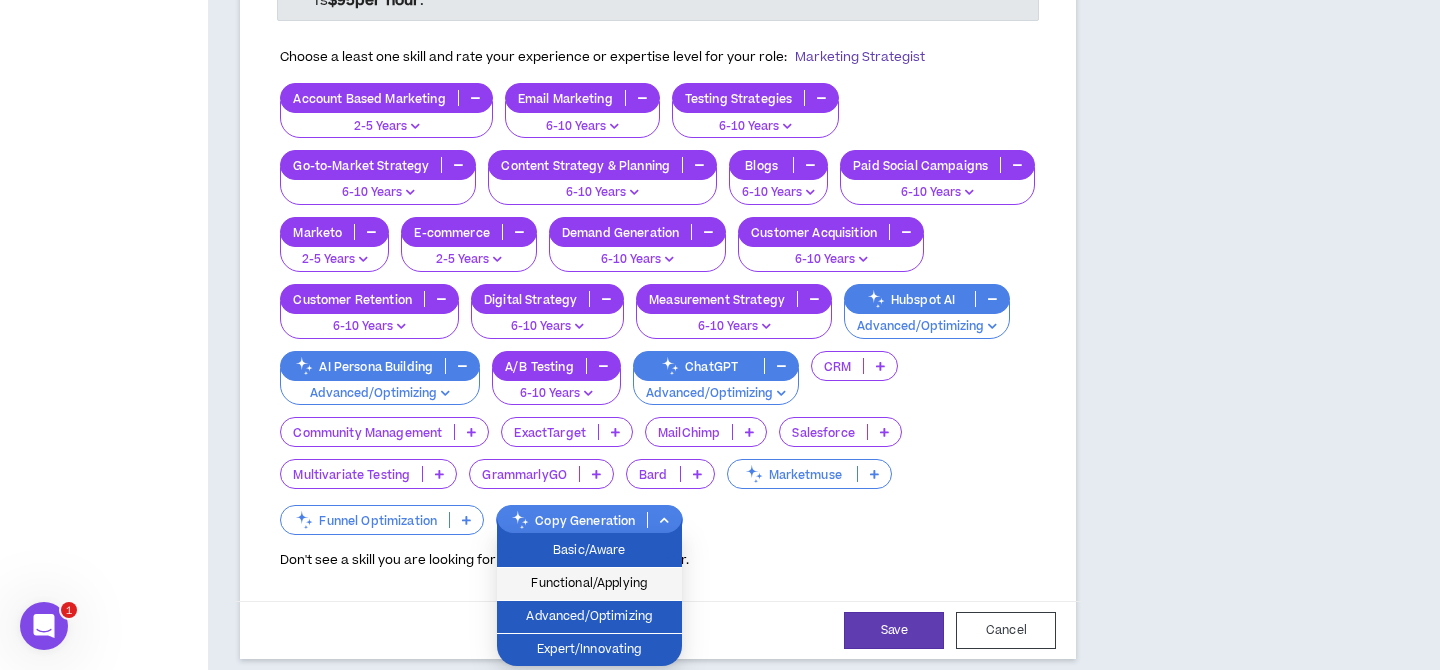 scroll, scrollTop: 972, scrollLeft: 0, axis: vertical 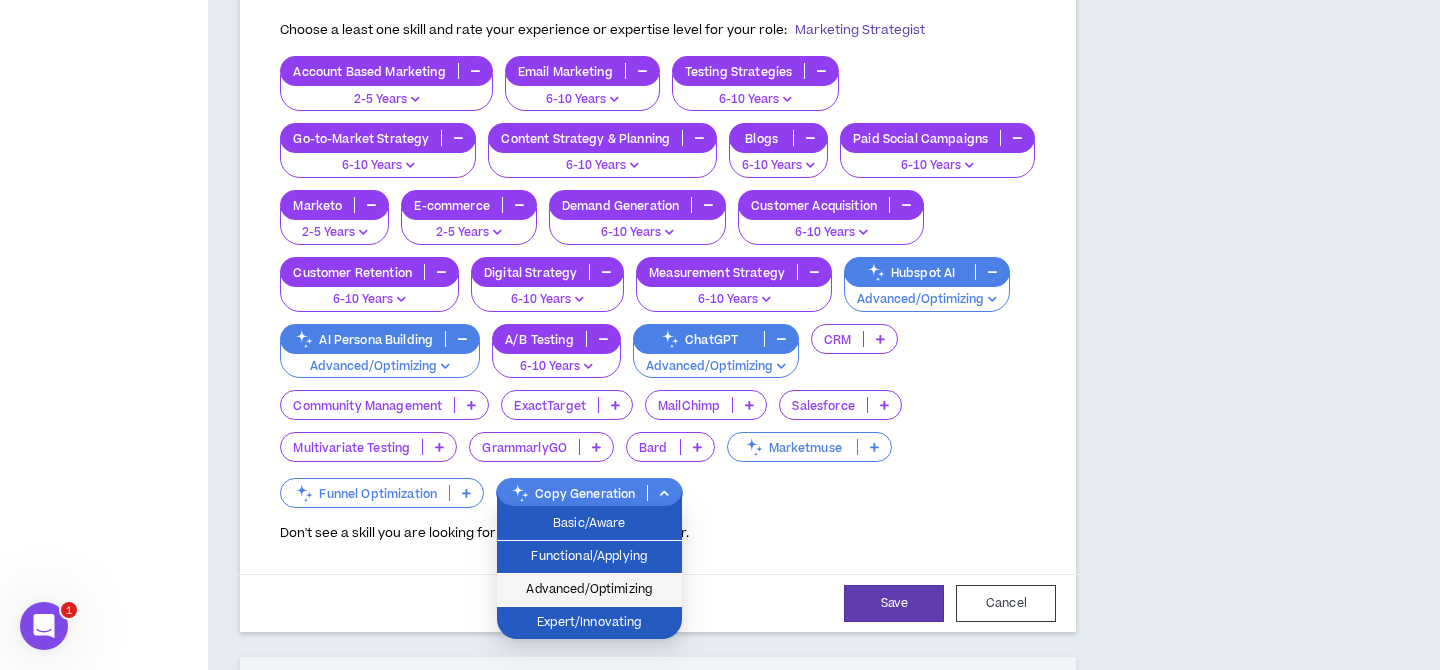 click on "Advanced/Optimizing" at bounding box center [589, 590] 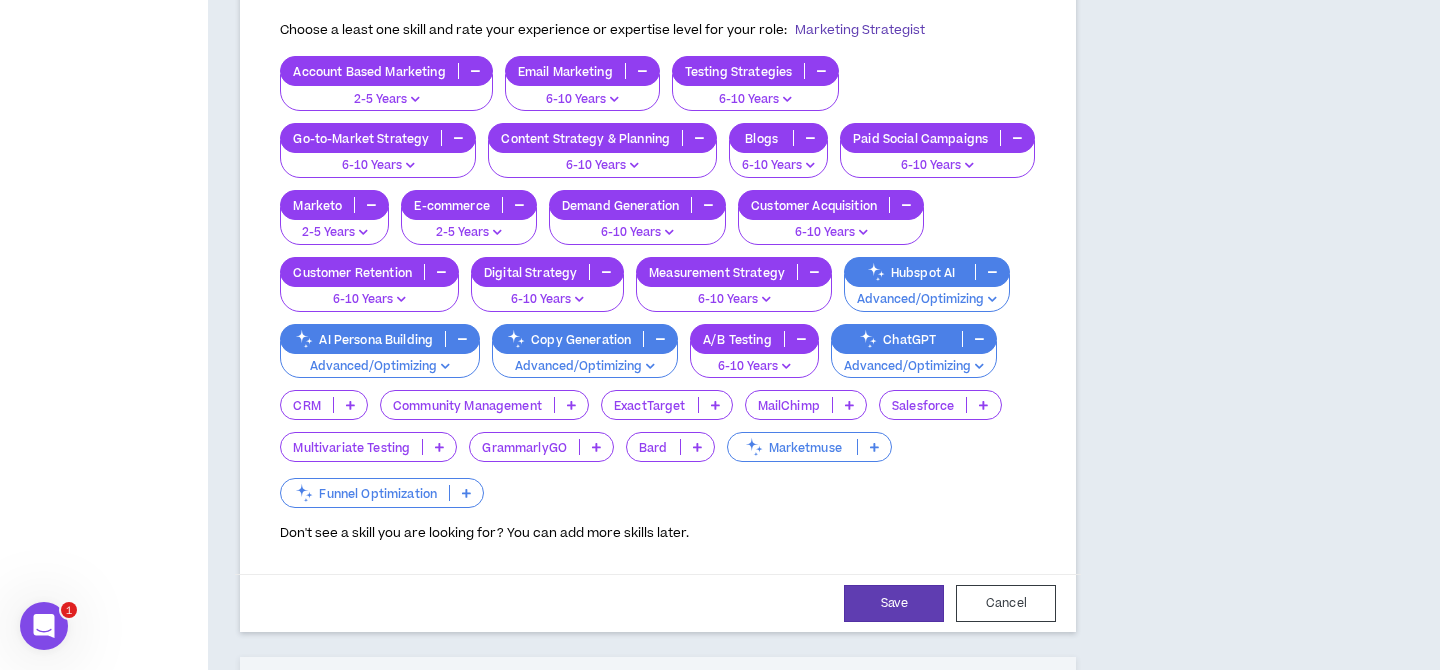 click at bounding box center [350, 405] 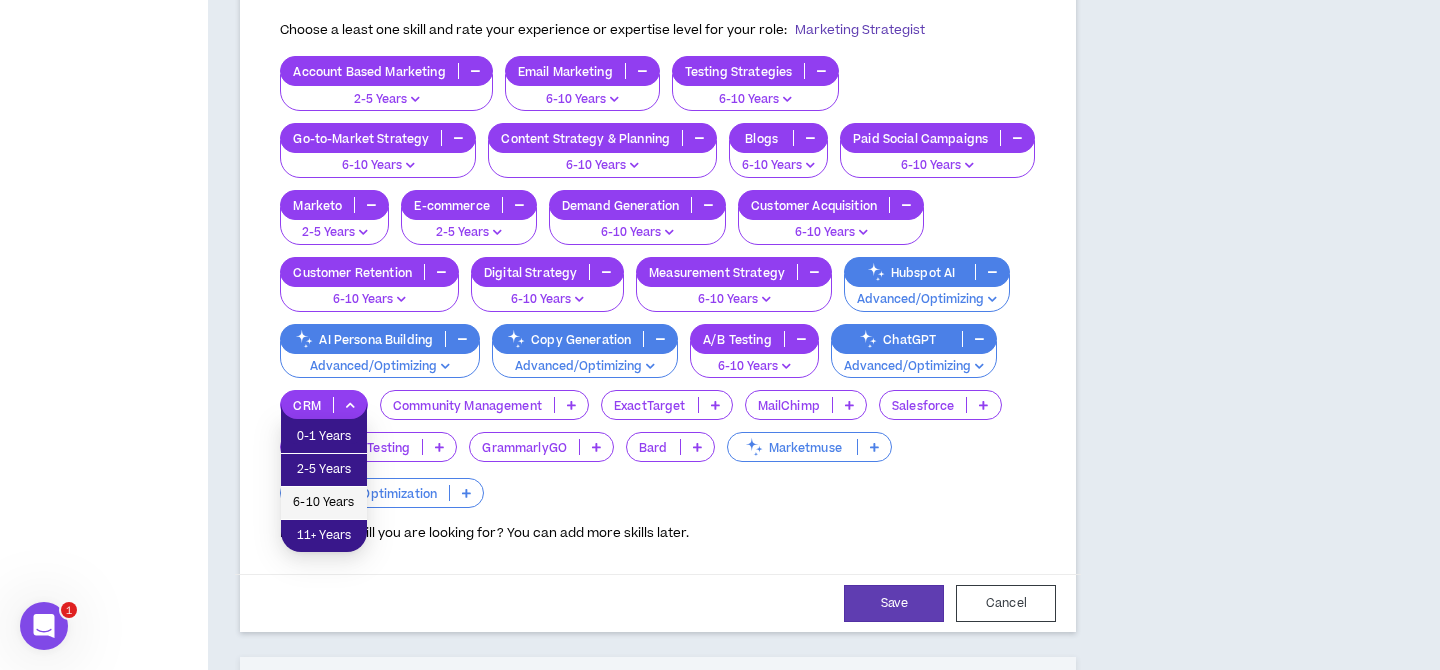click on "6-10 Years" at bounding box center [324, 503] 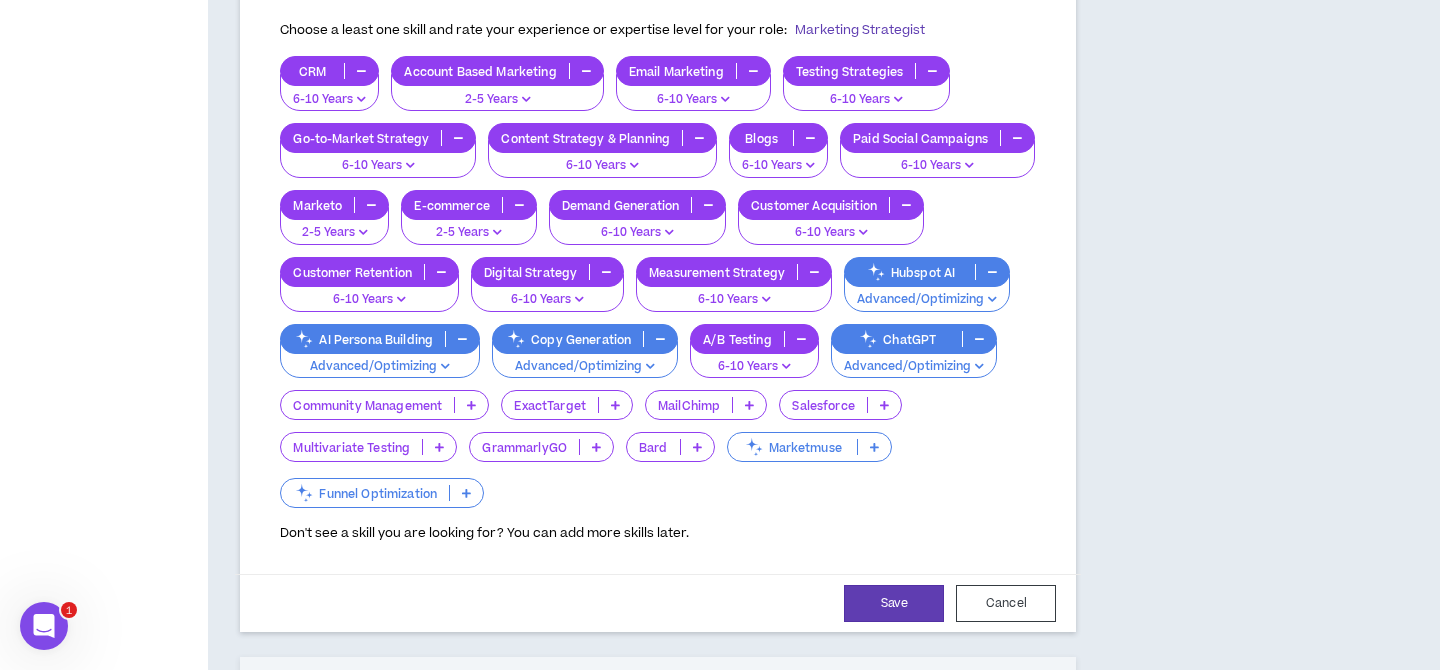 click at bounding box center [615, 405] 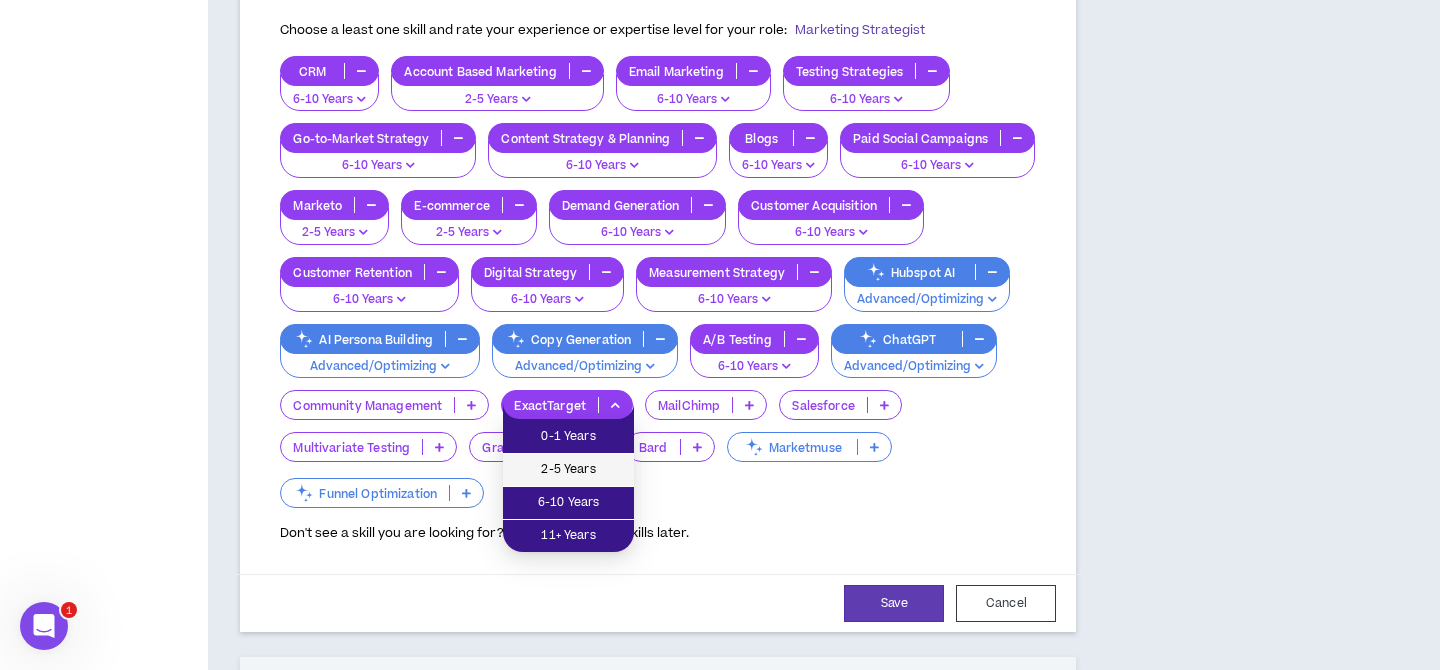 click on "2-5 Years" at bounding box center (568, 470) 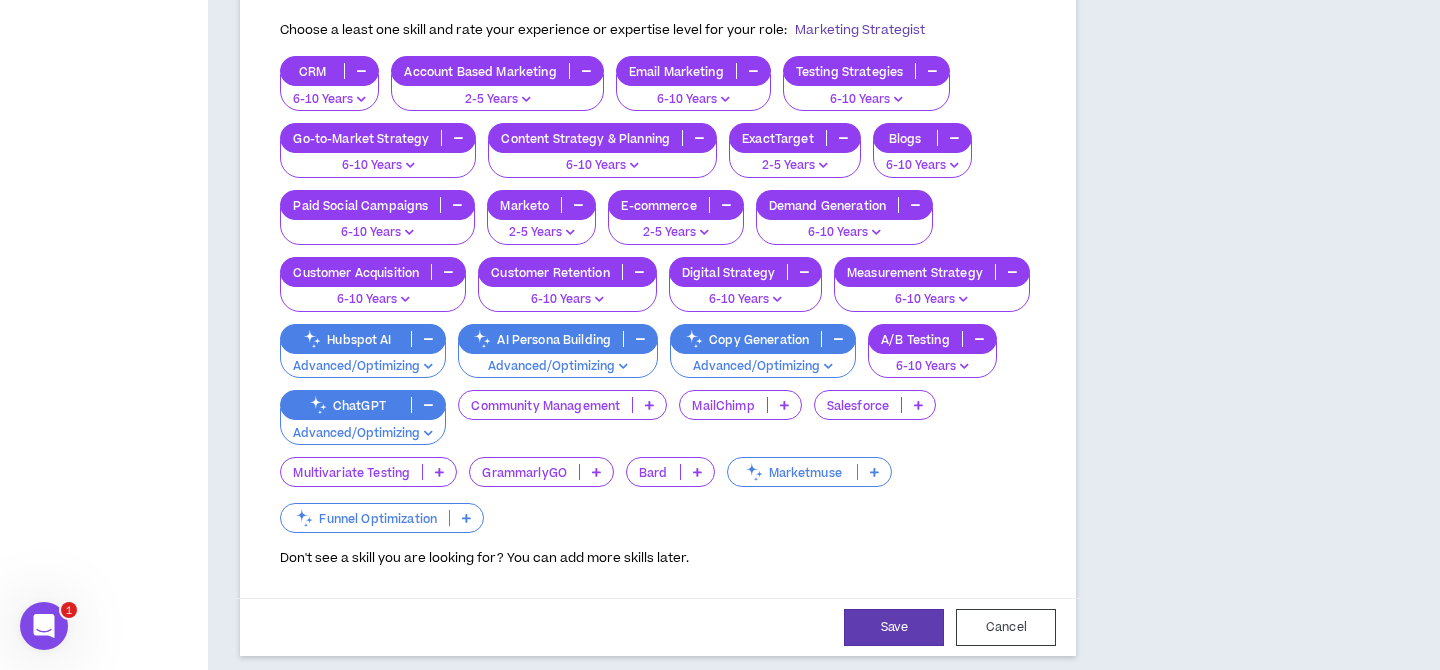 click at bounding box center [466, 518] 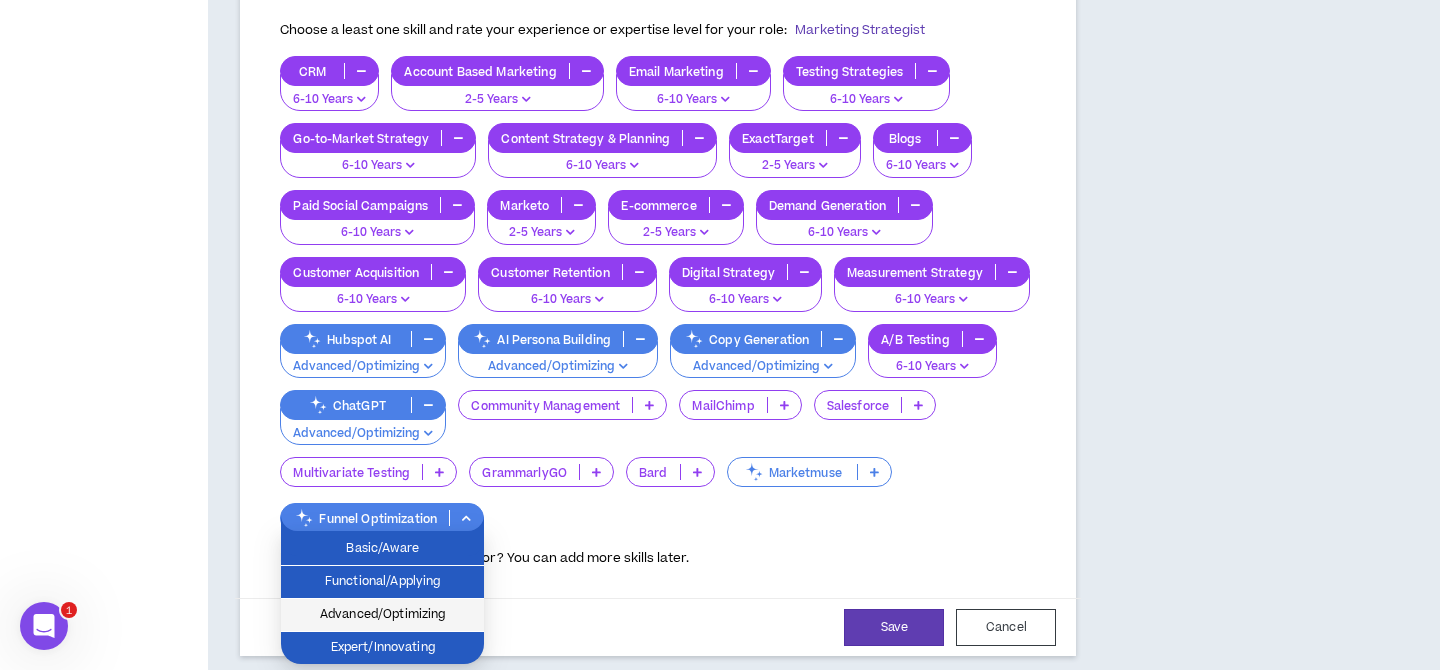 click on "Advanced/Optimizing" at bounding box center (382, 615) 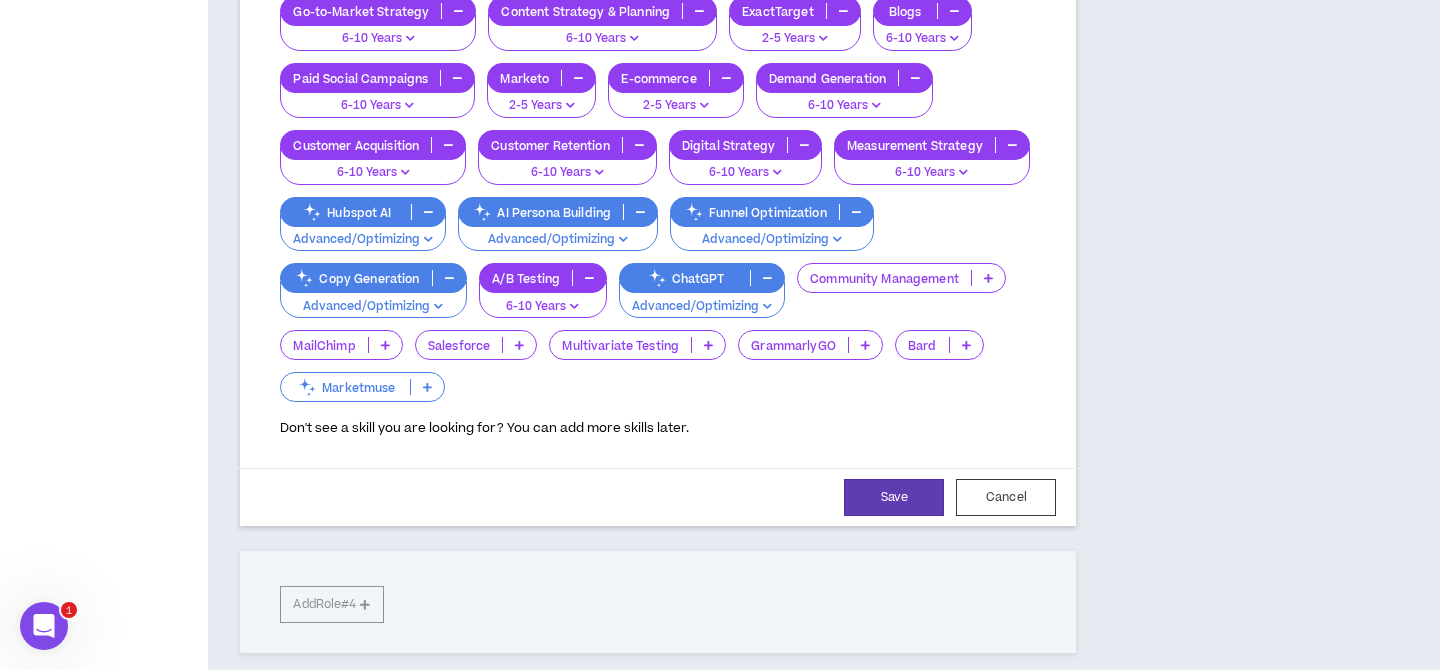 scroll, scrollTop: 1129, scrollLeft: 0, axis: vertical 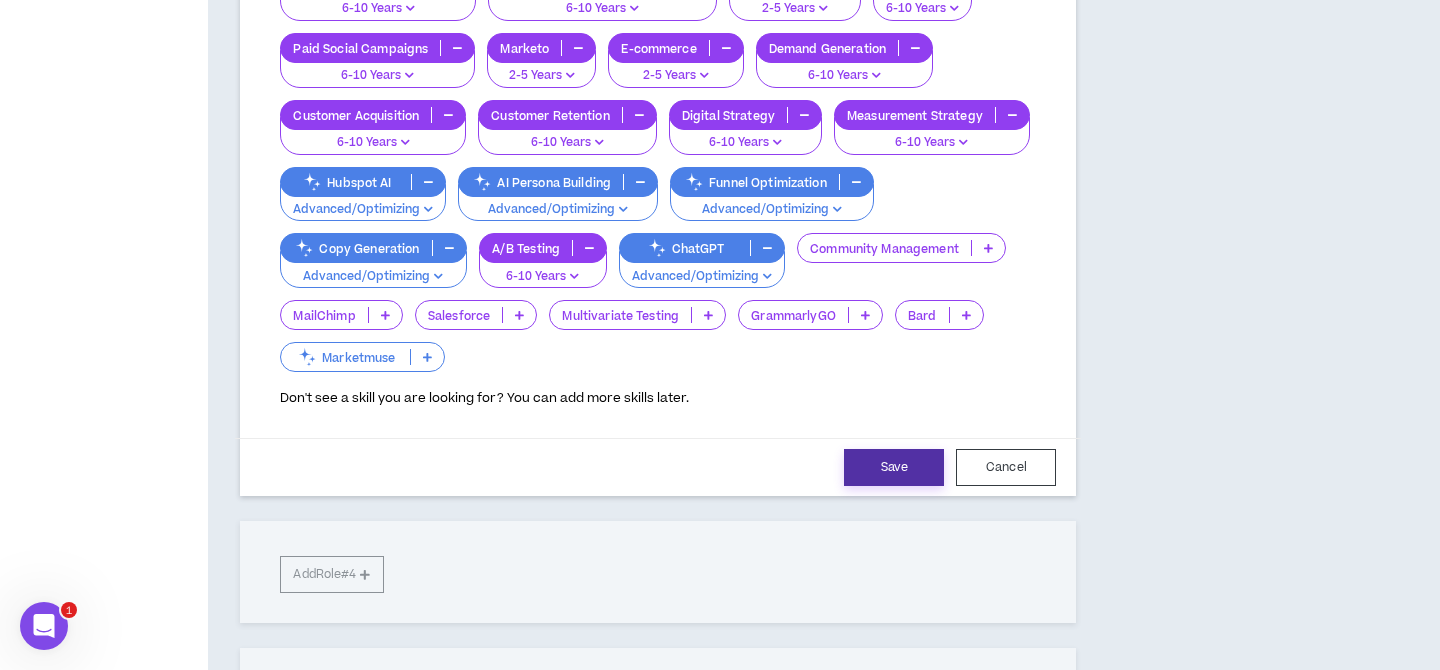 click on "Save" at bounding box center (894, 467) 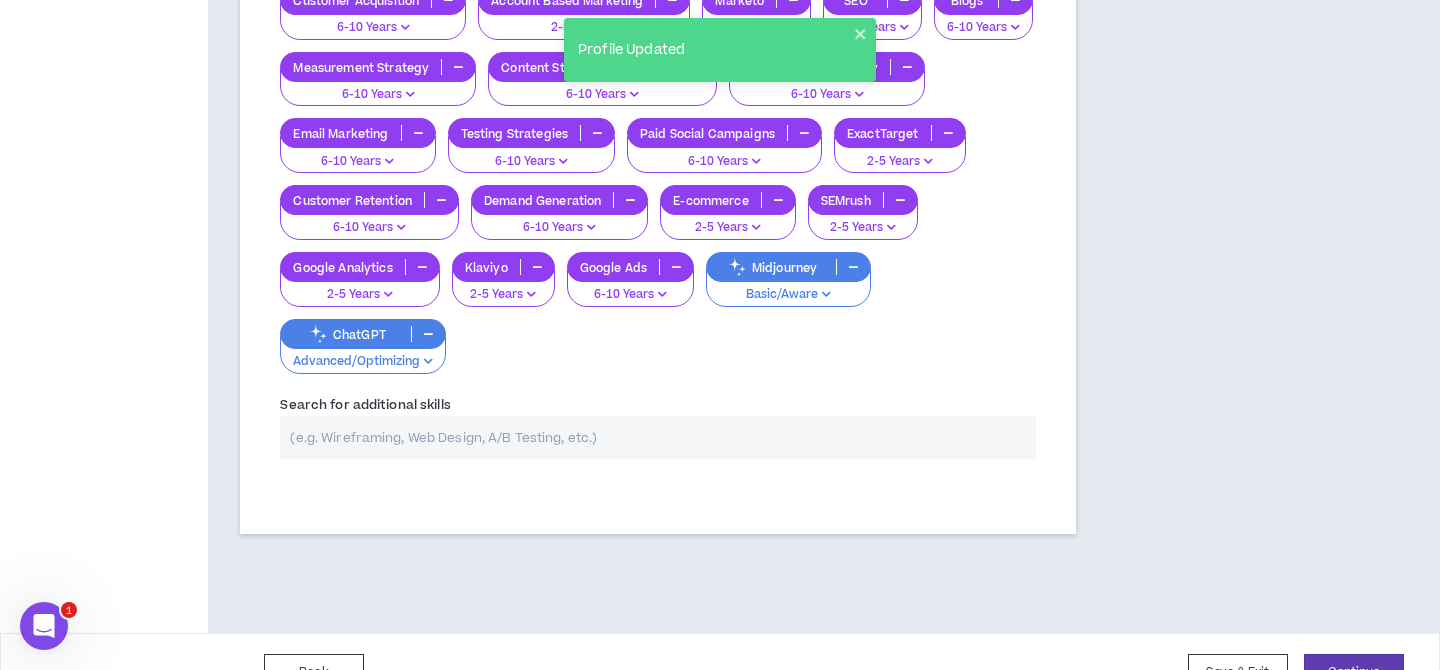 scroll, scrollTop: 1387, scrollLeft: 0, axis: vertical 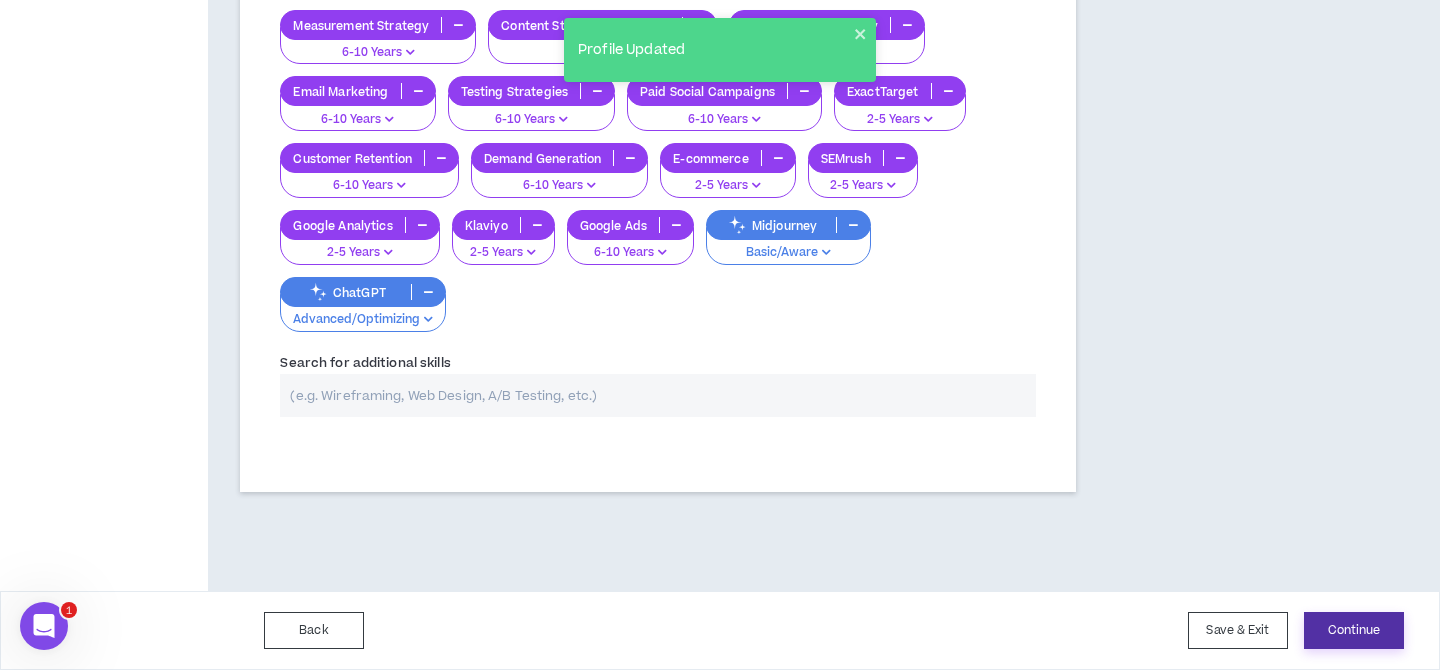 click on "Continue" at bounding box center (1354, 630) 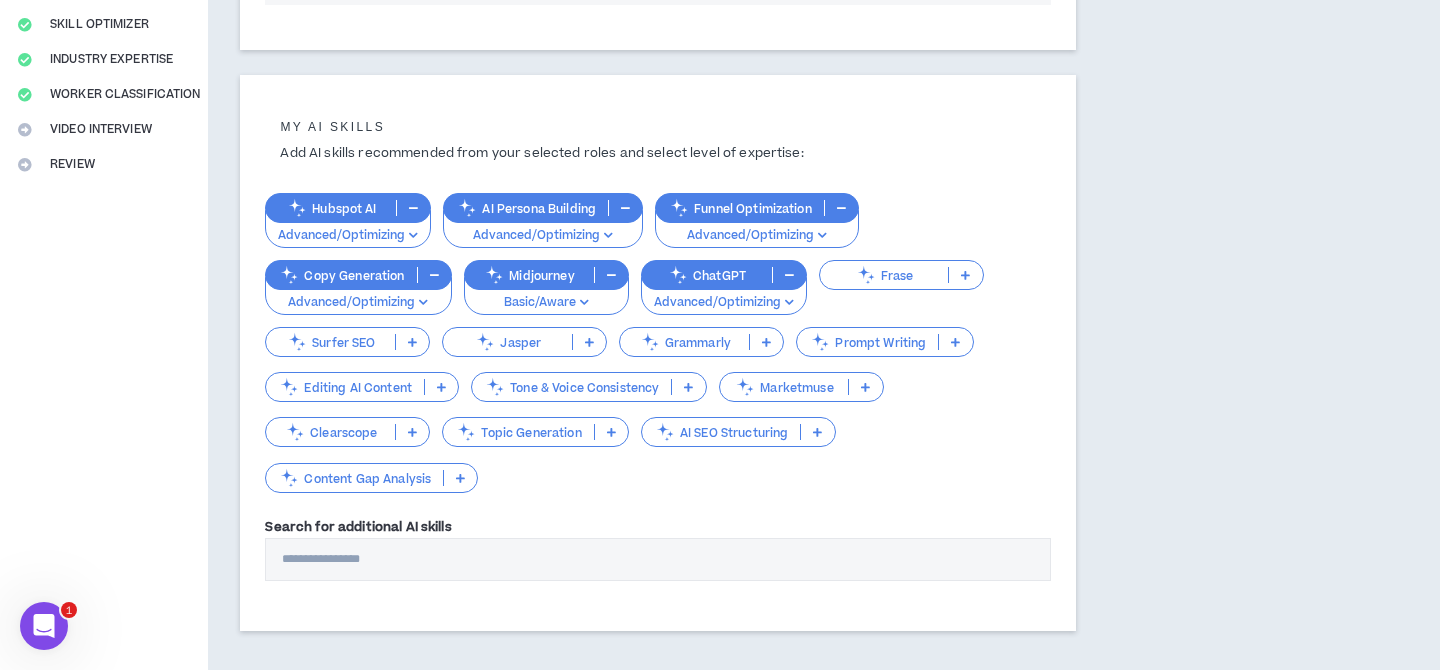 scroll, scrollTop: 0, scrollLeft: 0, axis: both 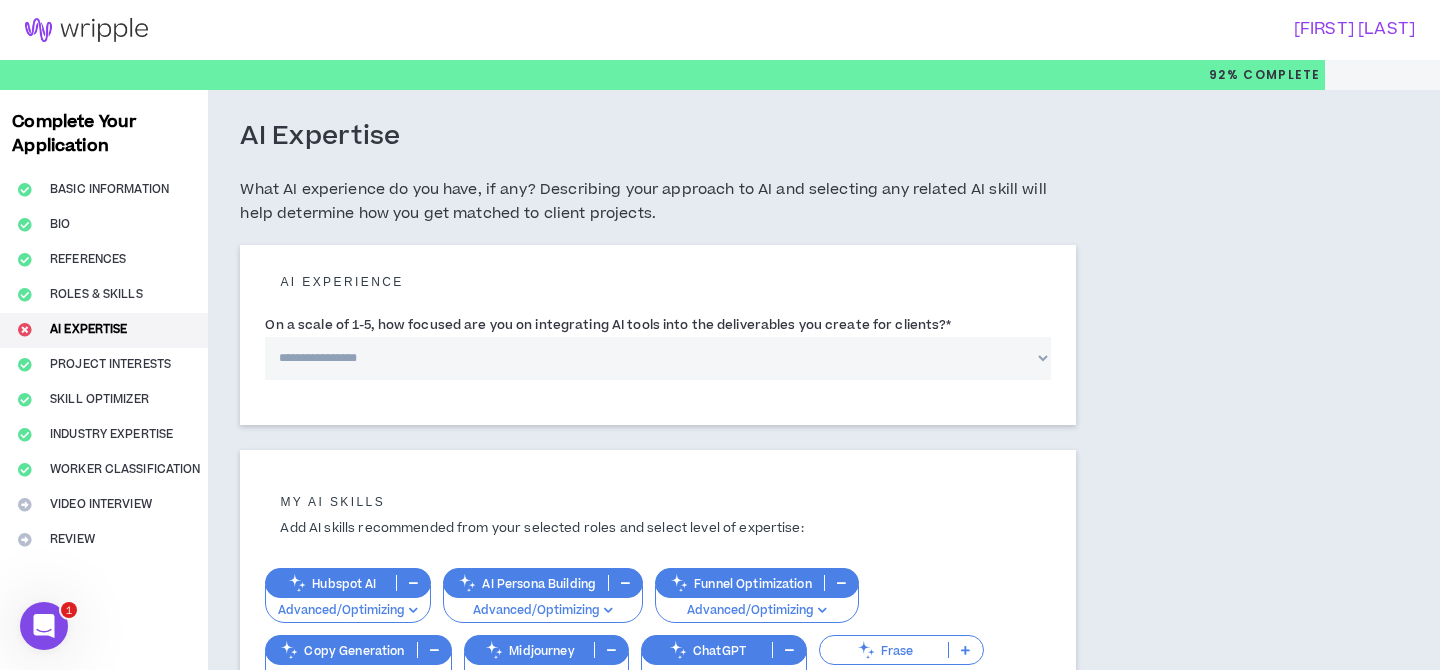 click on "**********" at bounding box center [658, 358] 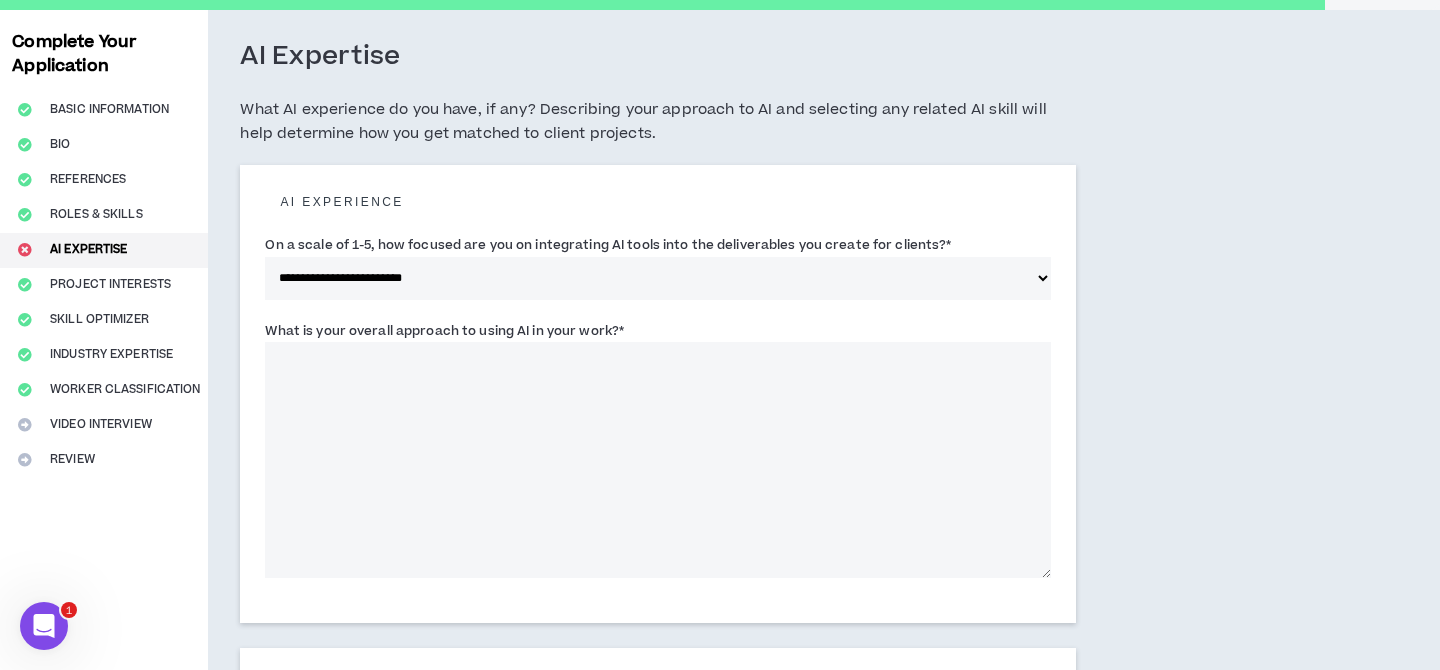 scroll, scrollTop: 122, scrollLeft: 0, axis: vertical 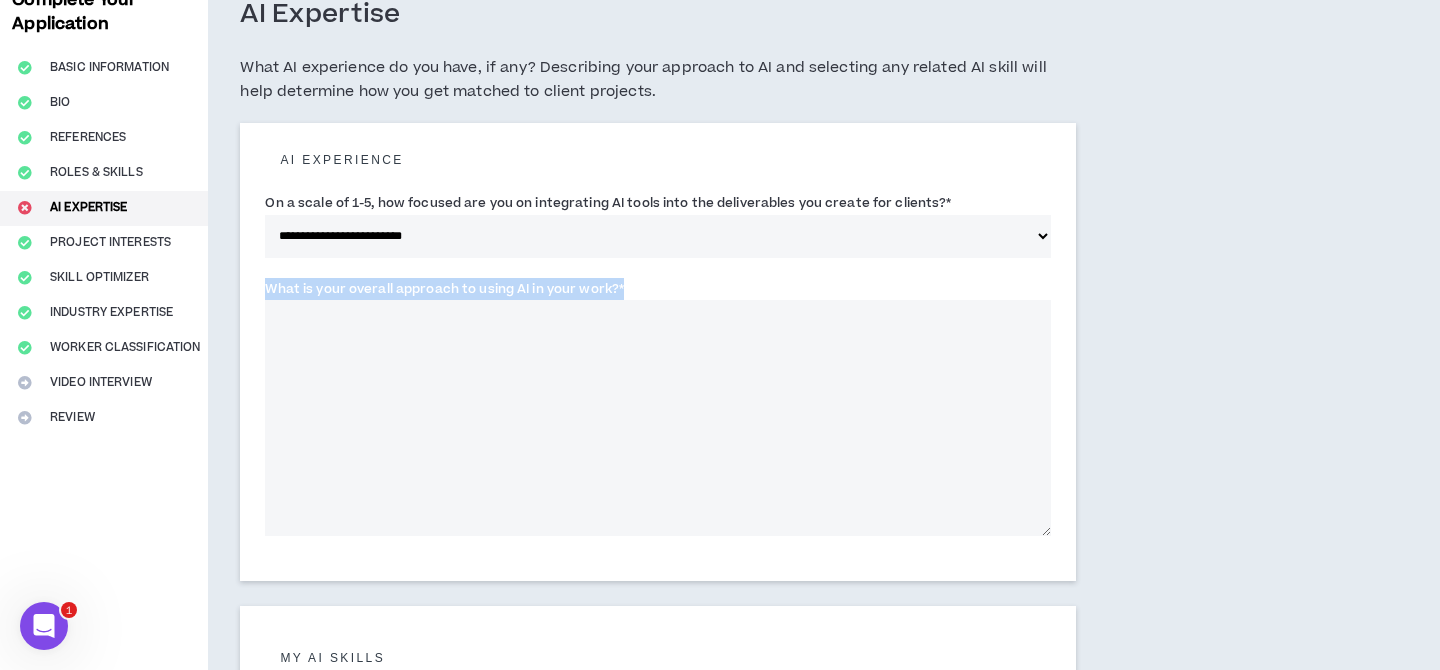 drag, startPoint x: 618, startPoint y: 287, endPoint x: 259, endPoint y: 288, distance: 359.0014 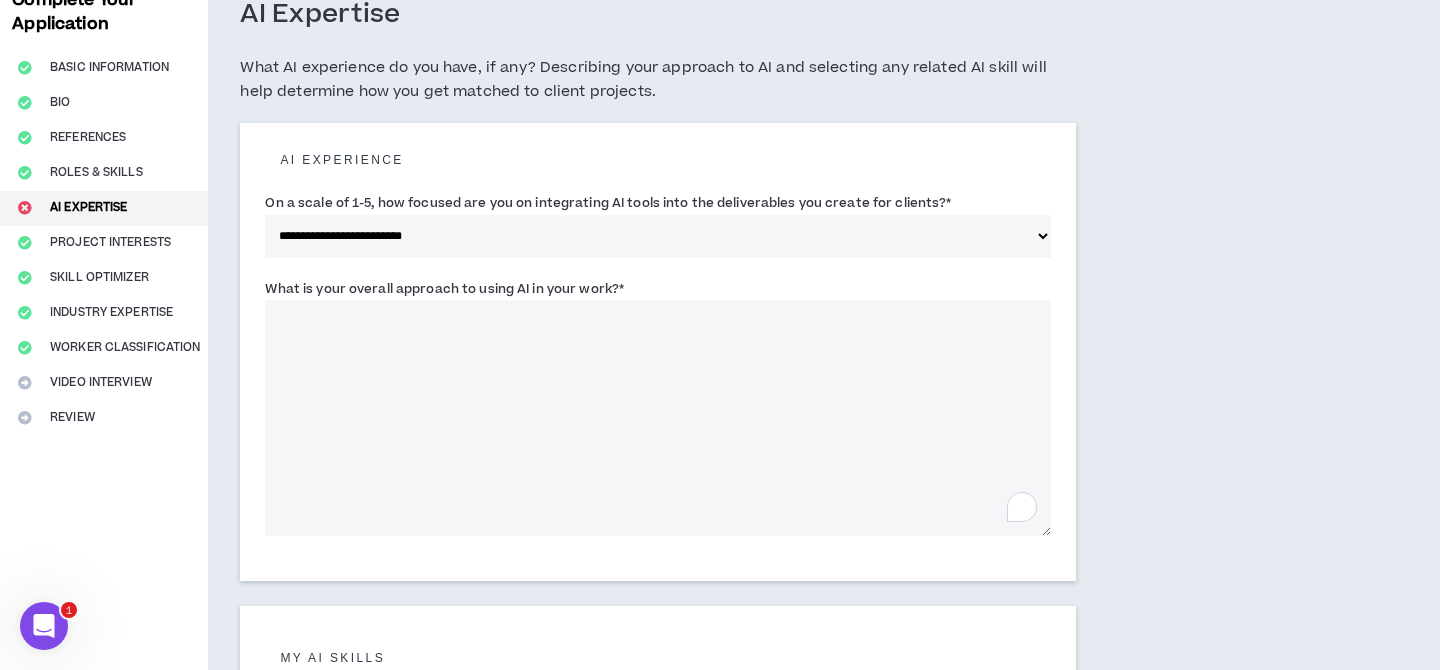 paste on "**********" 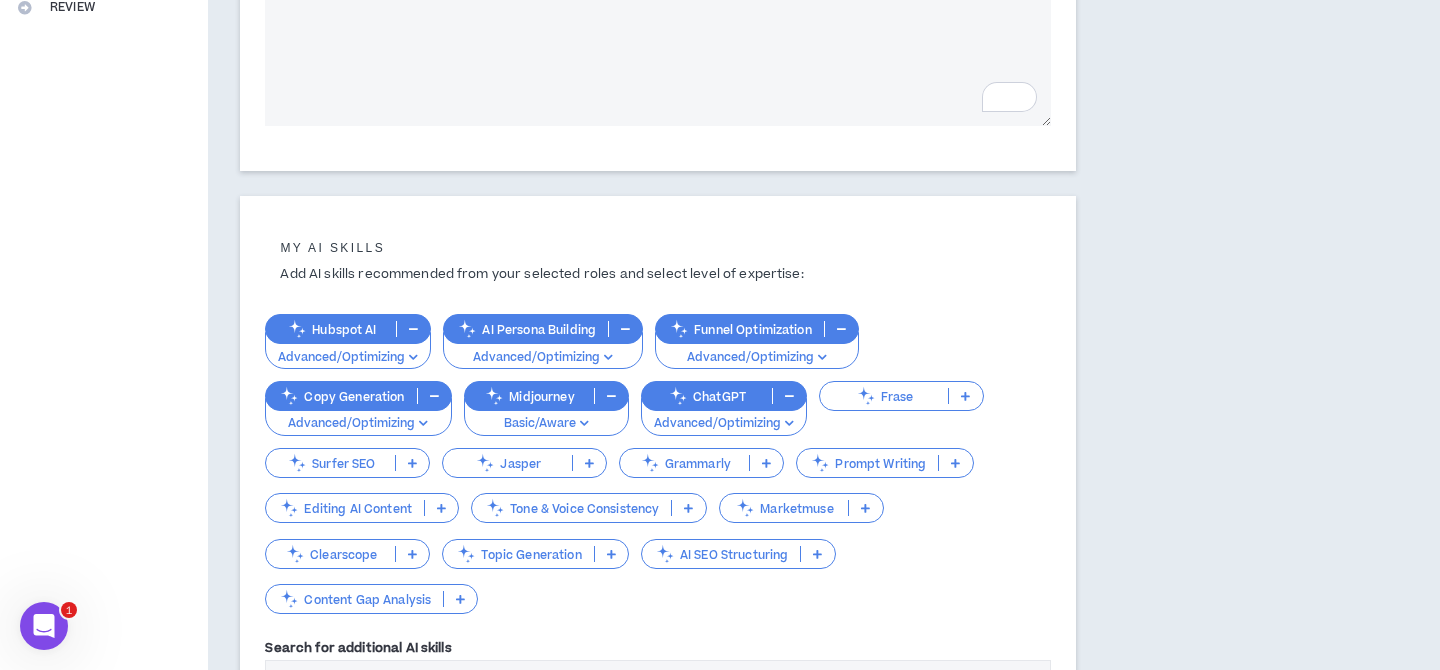 scroll, scrollTop: 580, scrollLeft: 0, axis: vertical 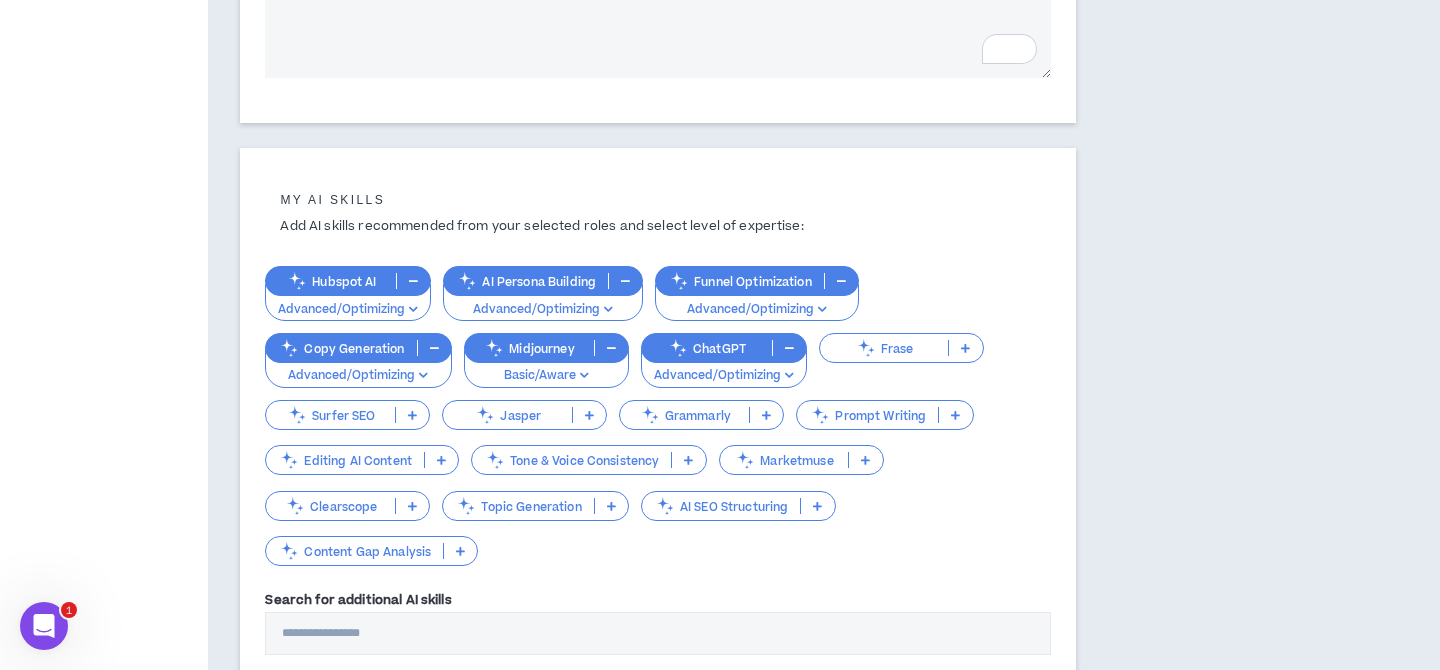 type on "**********" 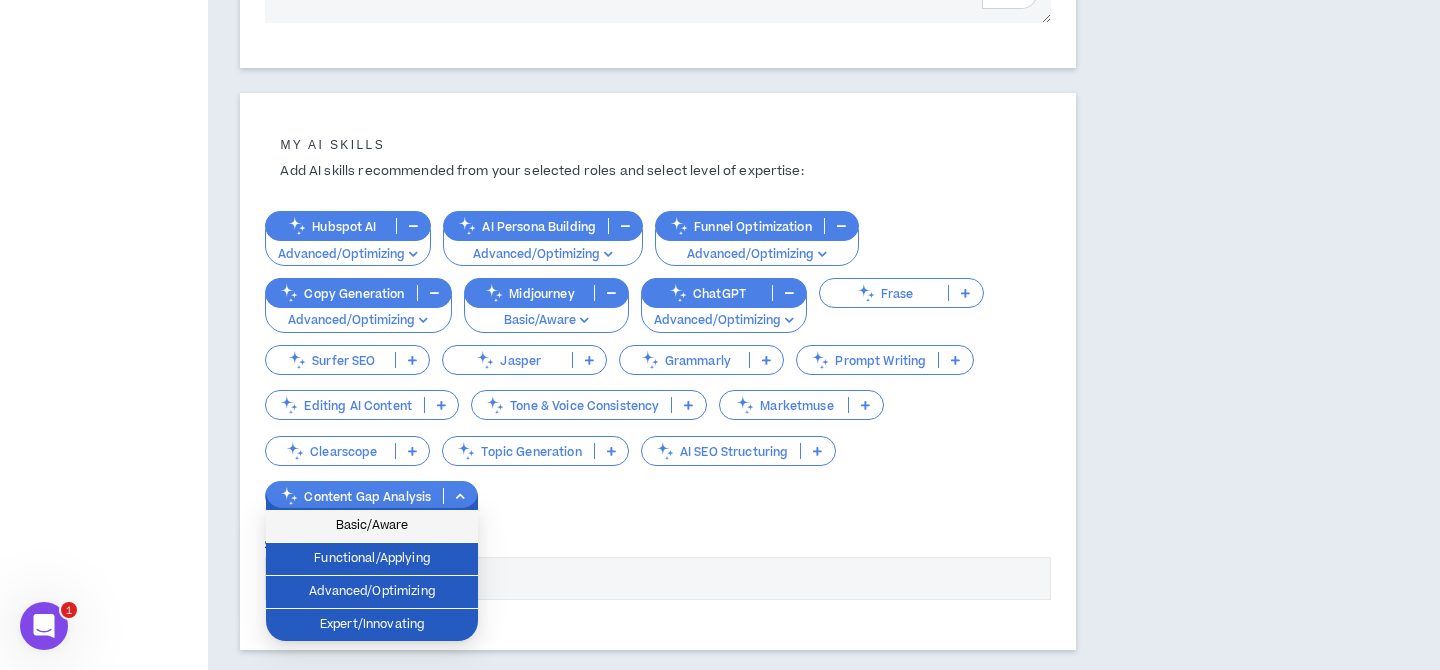 scroll, scrollTop: 694, scrollLeft: 0, axis: vertical 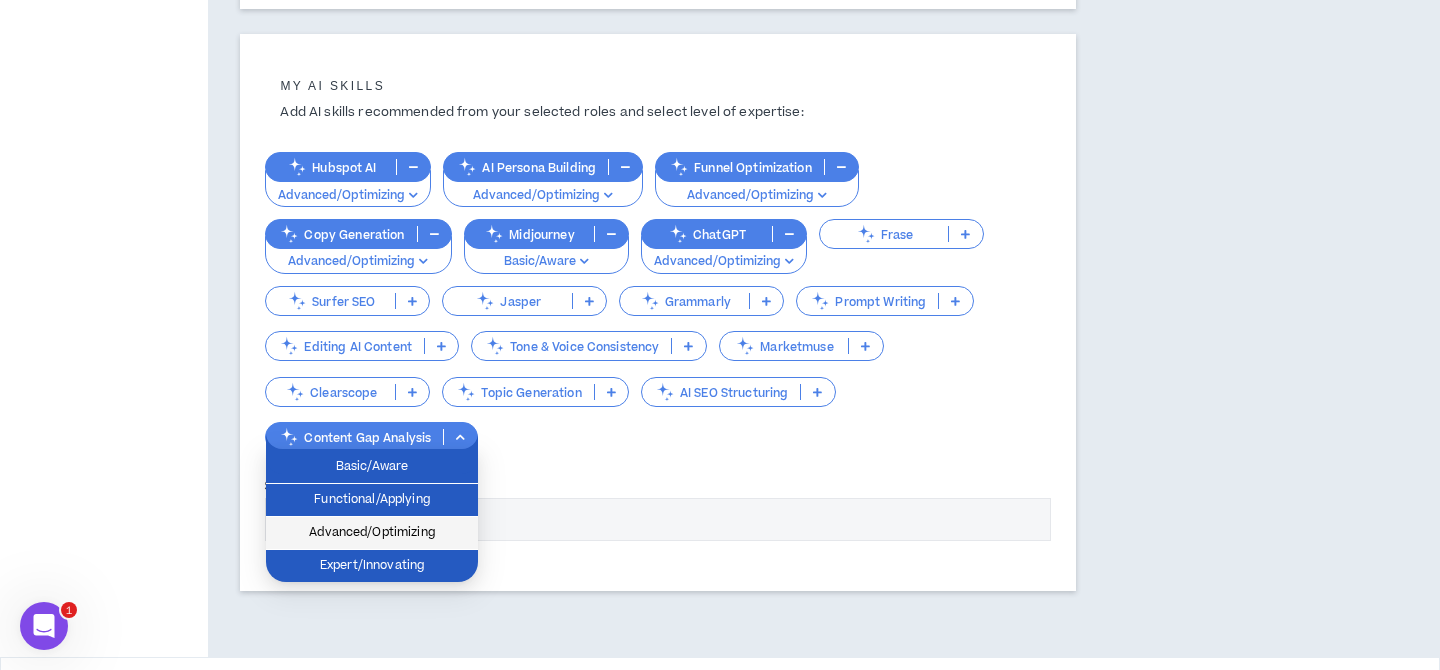 click on "Advanced/Optimizing" at bounding box center (372, 533) 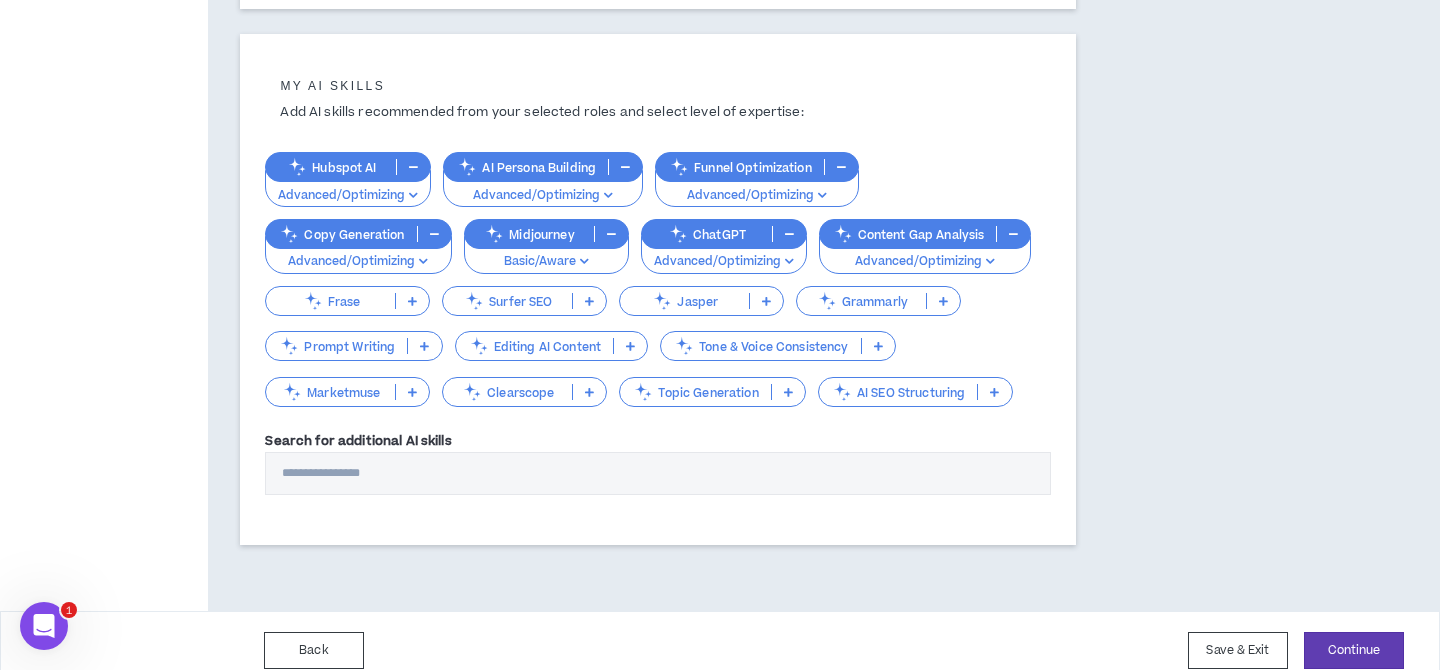 click on "Basic/Aware" at bounding box center (546, 255) 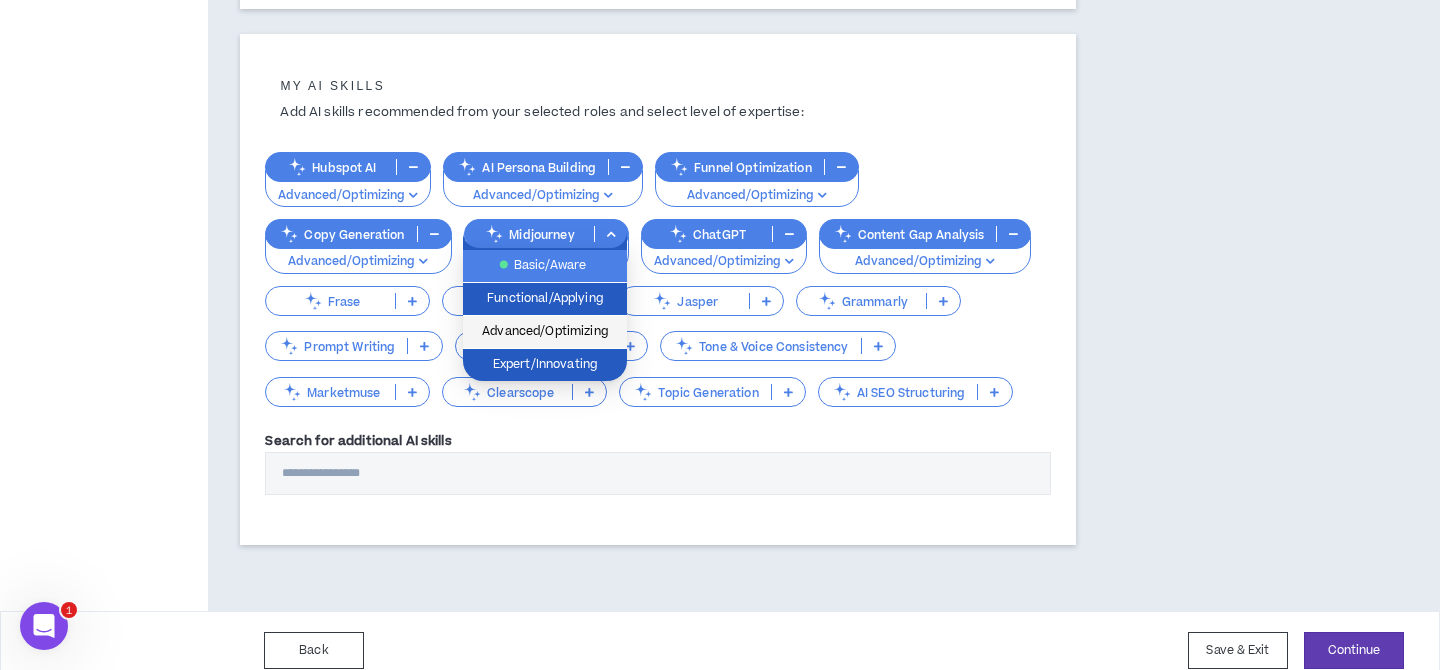 click on "Advanced/Optimizing" at bounding box center (545, 332) 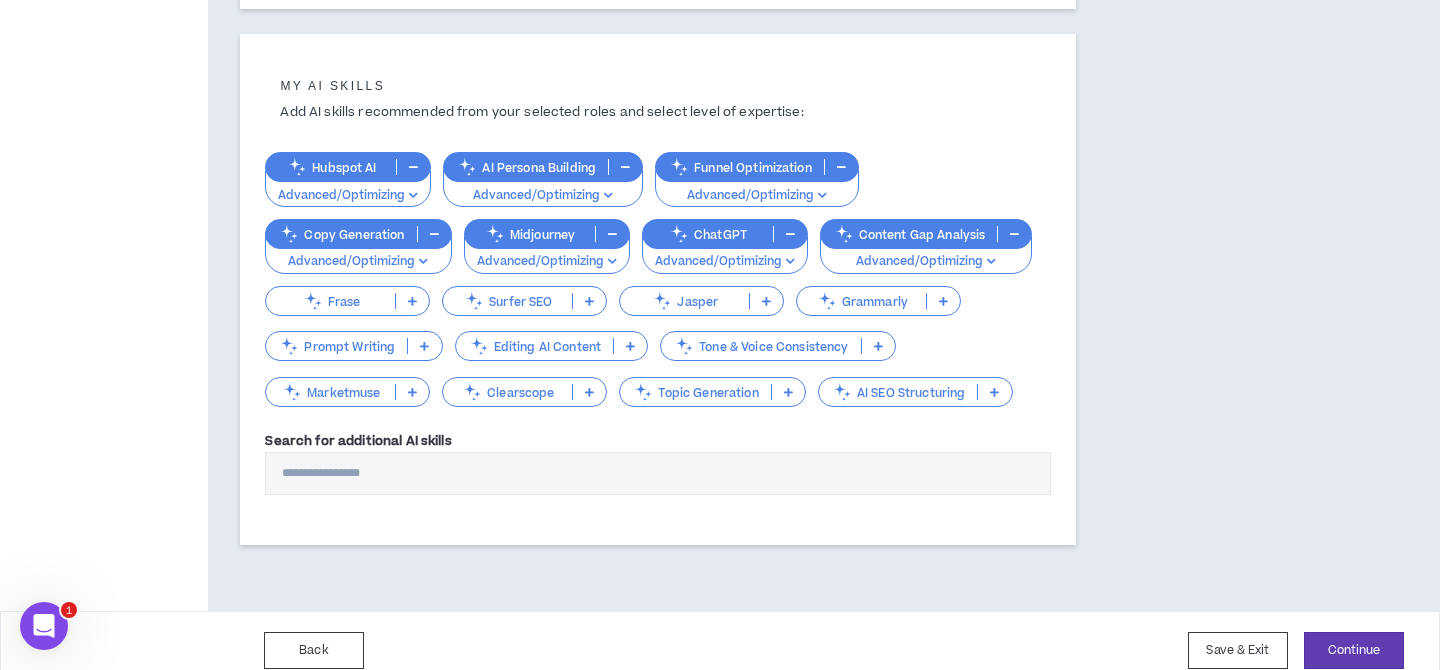 click on "Jasper" at bounding box center (701, 301) 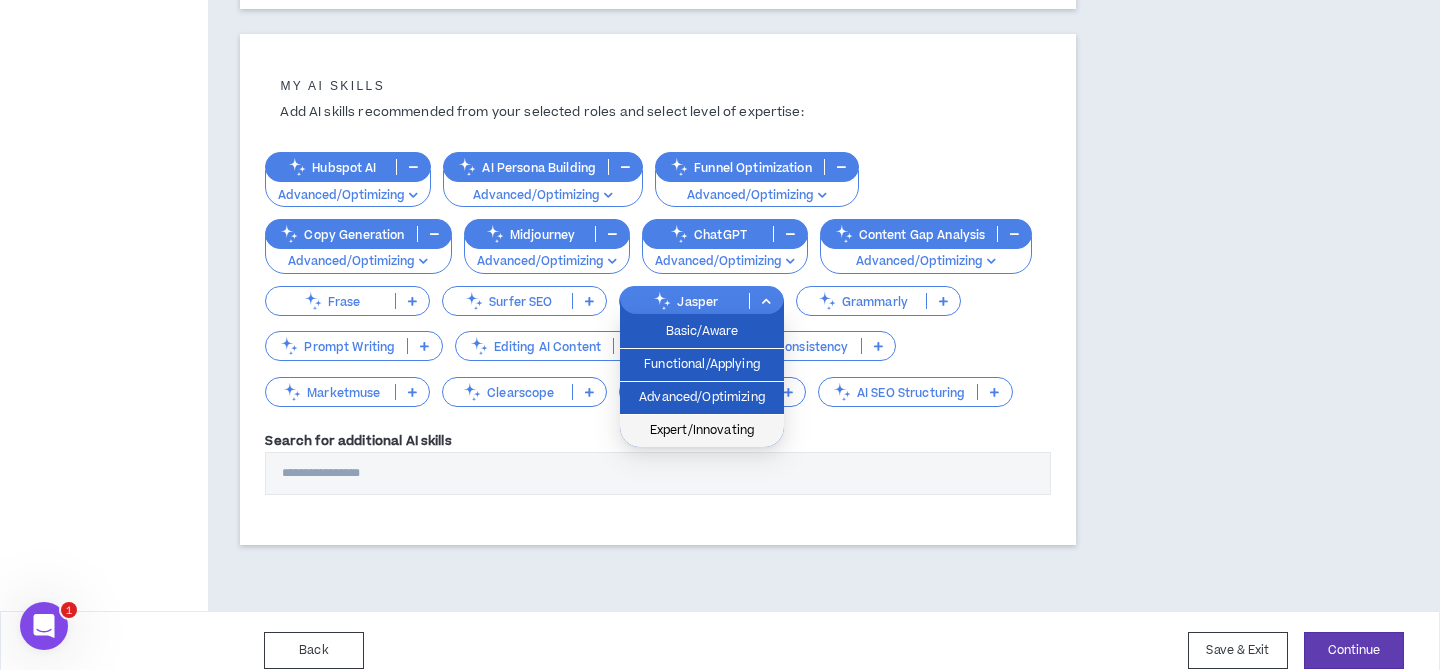 click on "Expert/Innovating" at bounding box center [702, 431] 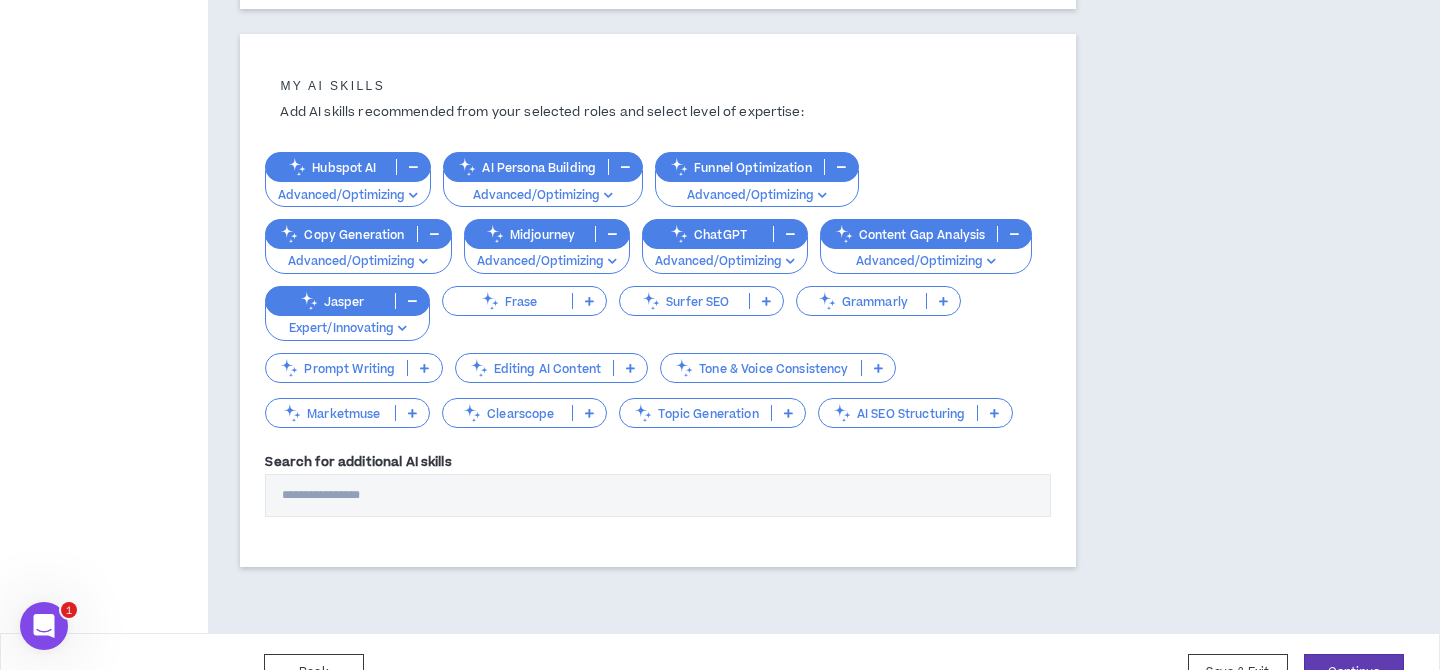 click on "Surfer SEO" at bounding box center [684, 301] 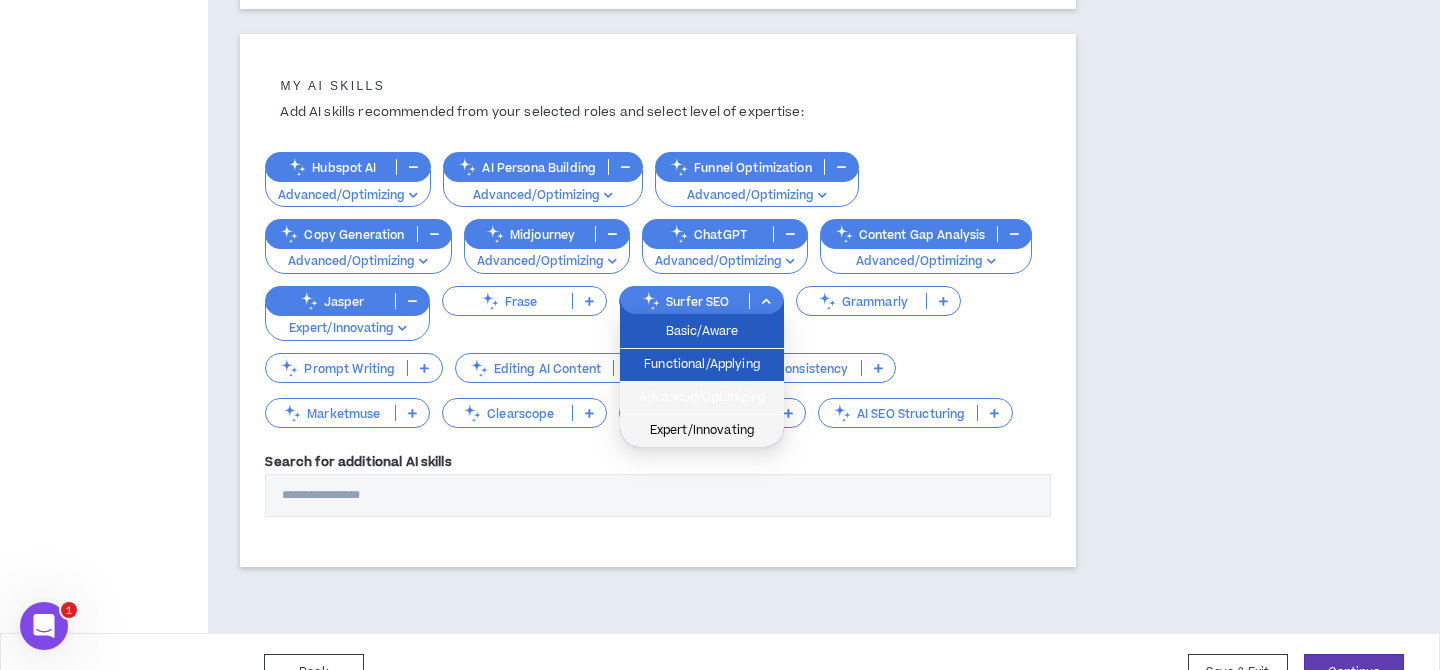 click on "Expert/Innovating" at bounding box center [702, 431] 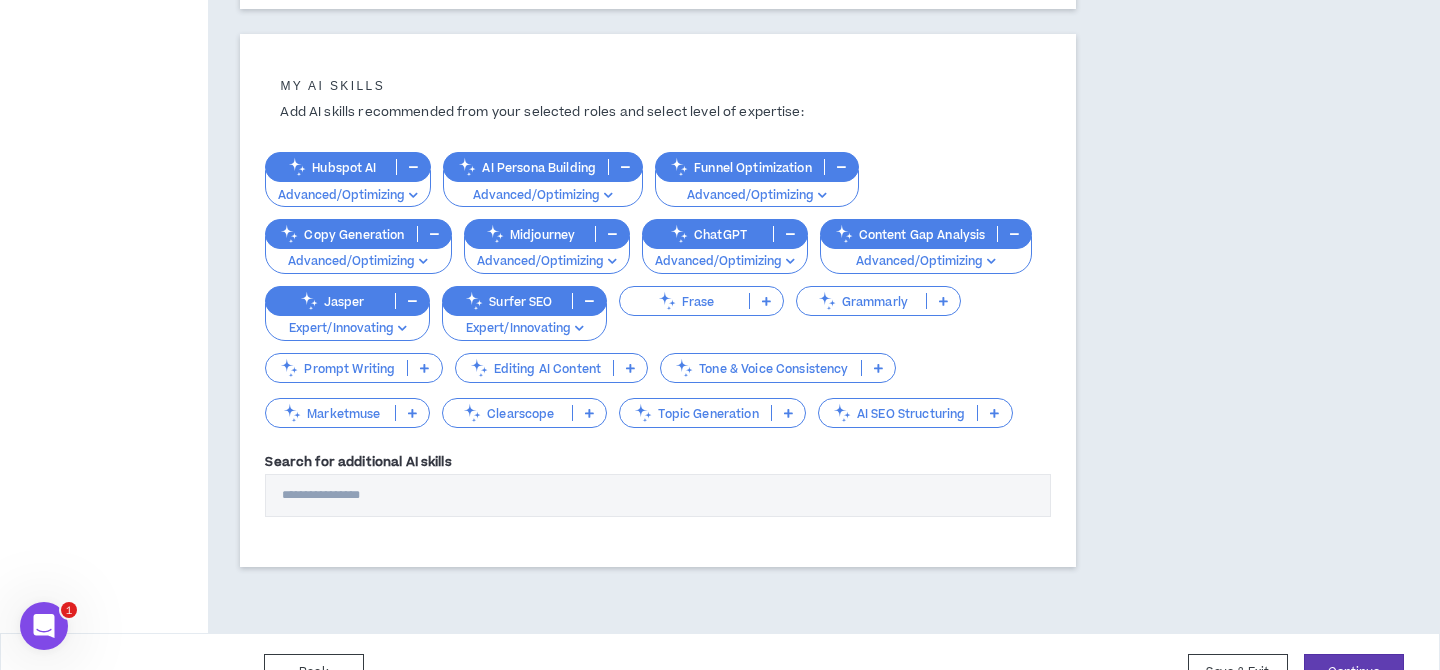 click on "Surfer SEO" at bounding box center (524, 301) 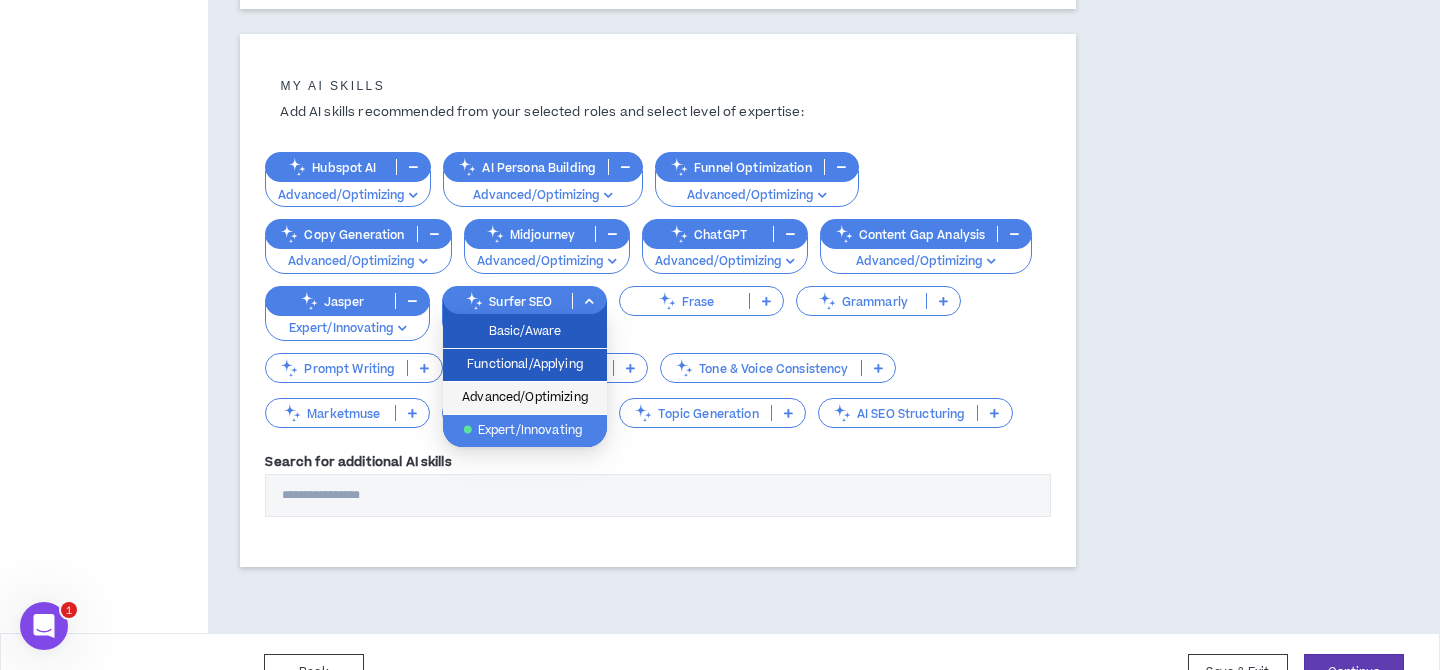 click on "Advanced/Optimizing" at bounding box center [525, 398] 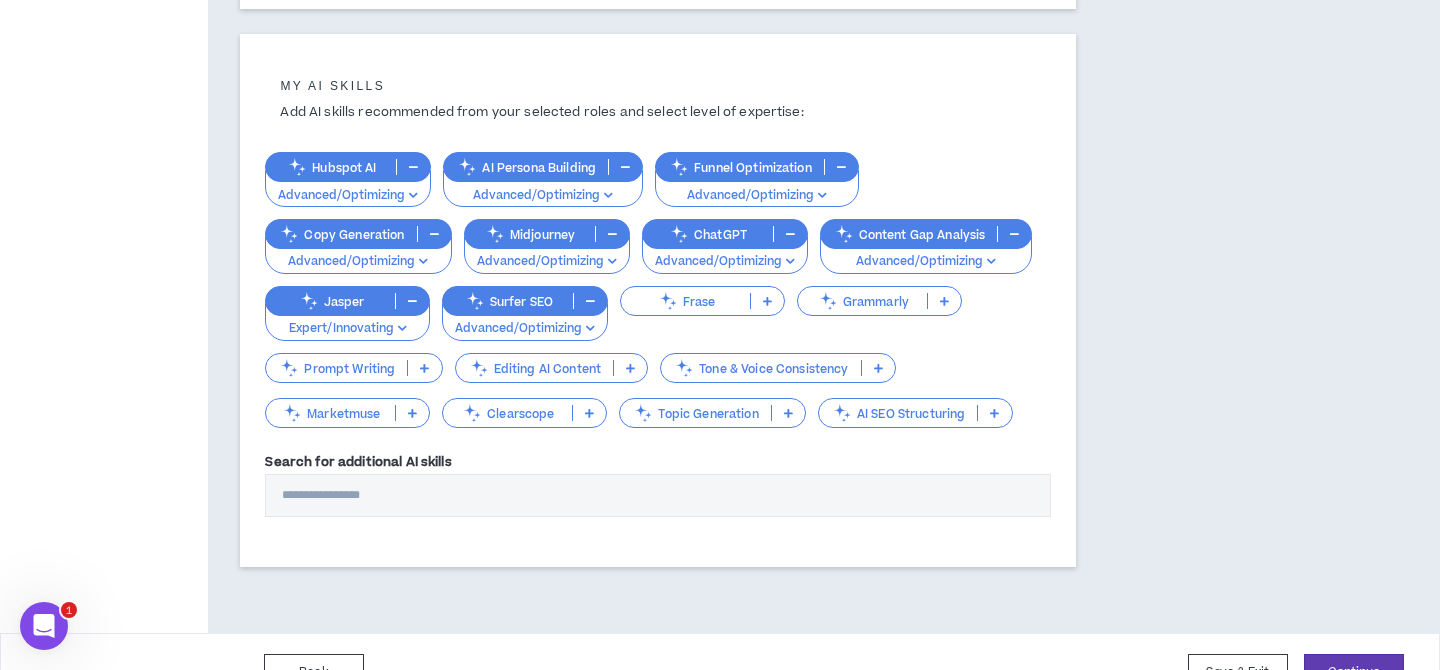 click on "Prompt Writing" at bounding box center (336, 368) 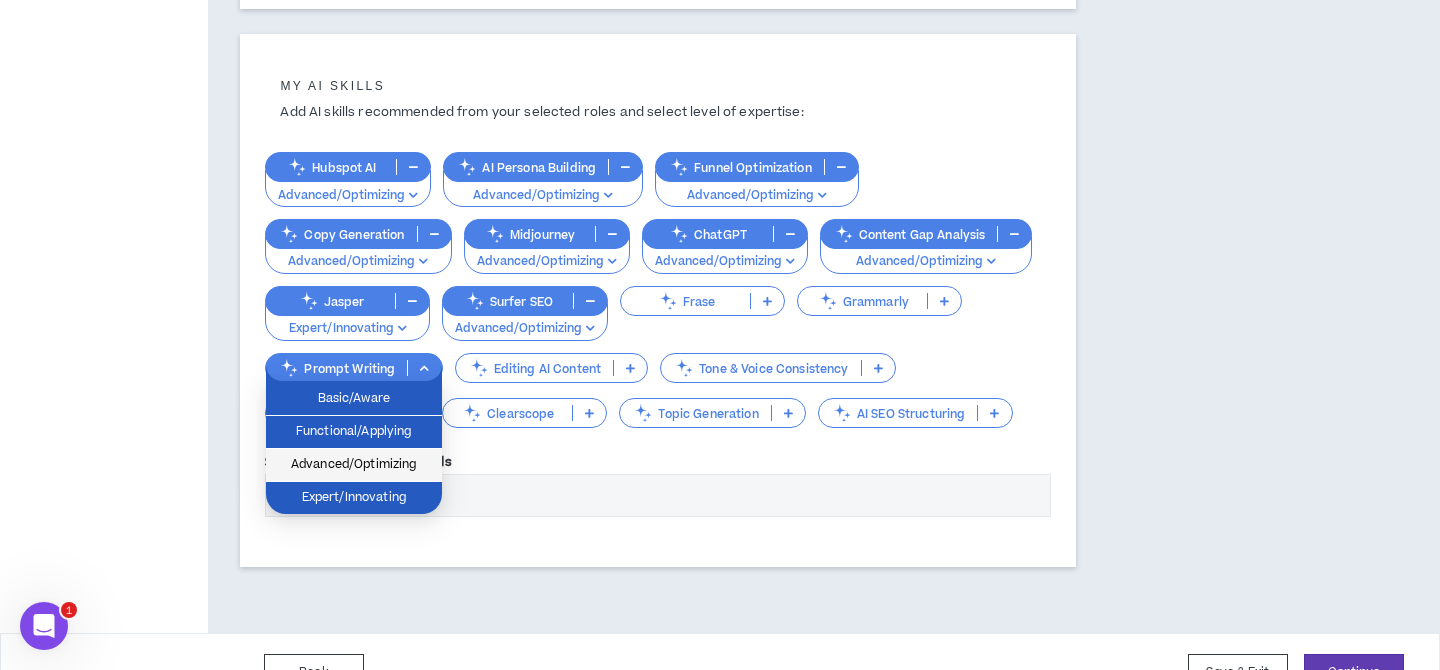 click on "Advanced/Optimizing" at bounding box center (354, 465) 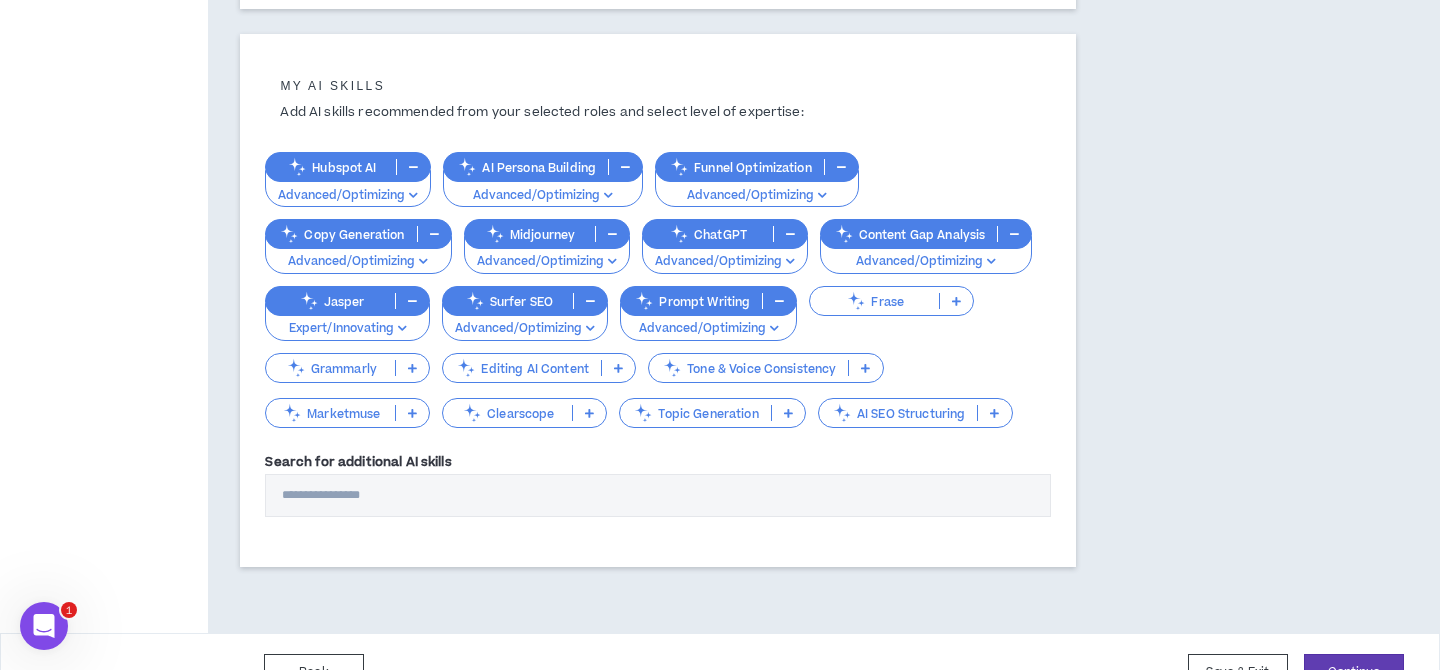 click on "Tone & Voice Consistency" at bounding box center (766, 368) 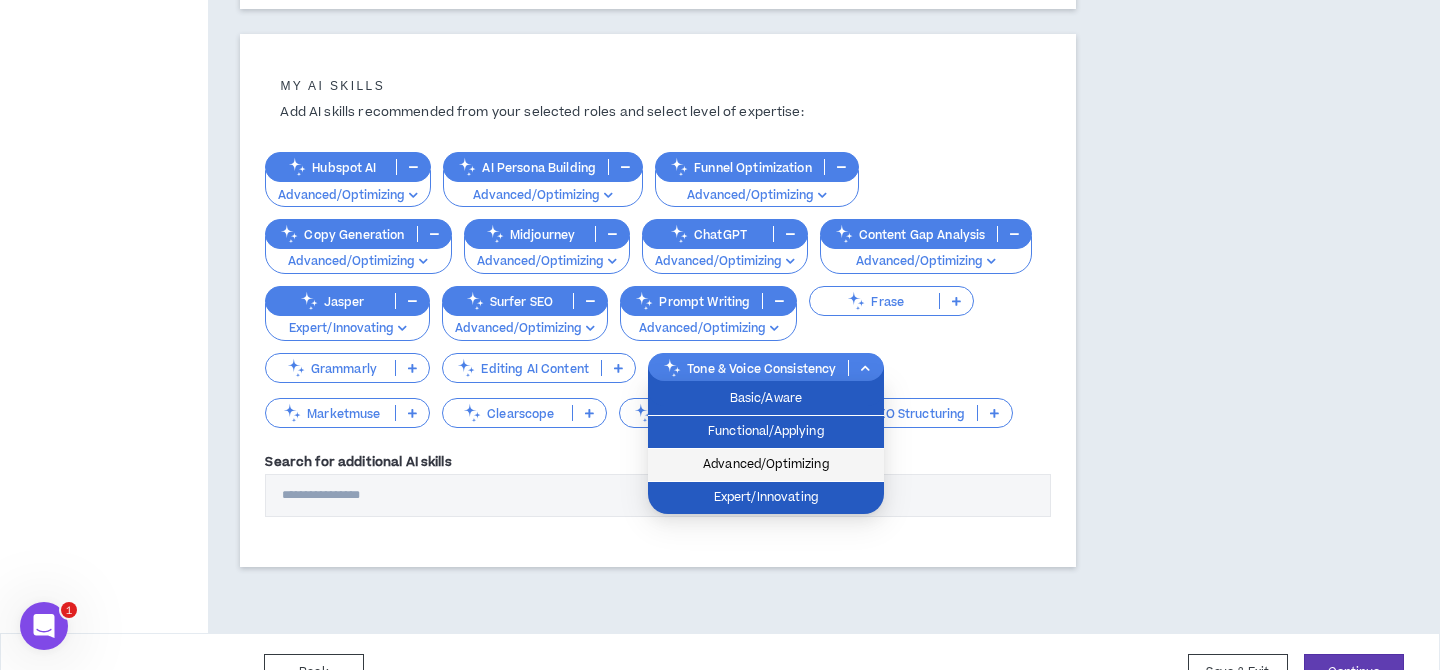 click on "Advanced/Optimizing" at bounding box center (766, 465) 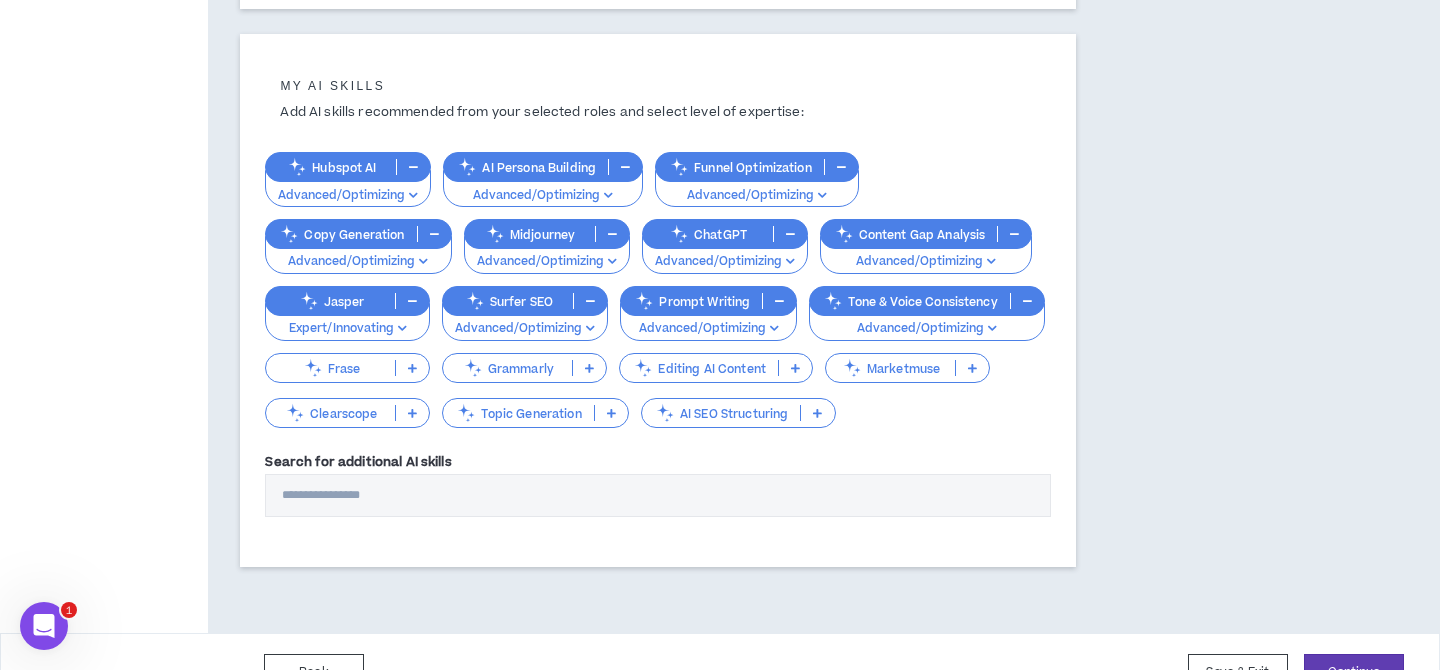 click on "Editing AI Content" at bounding box center [716, 368] 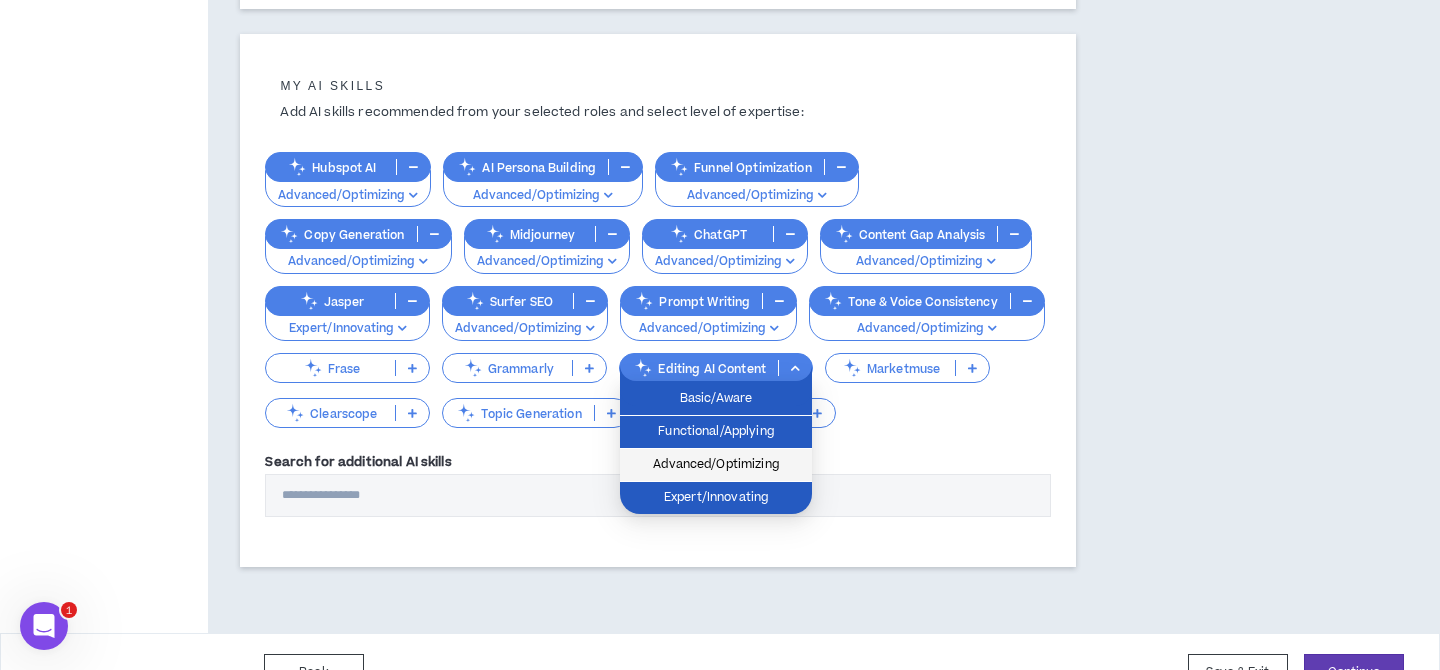 click on "Advanced/Optimizing" at bounding box center [716, 465] 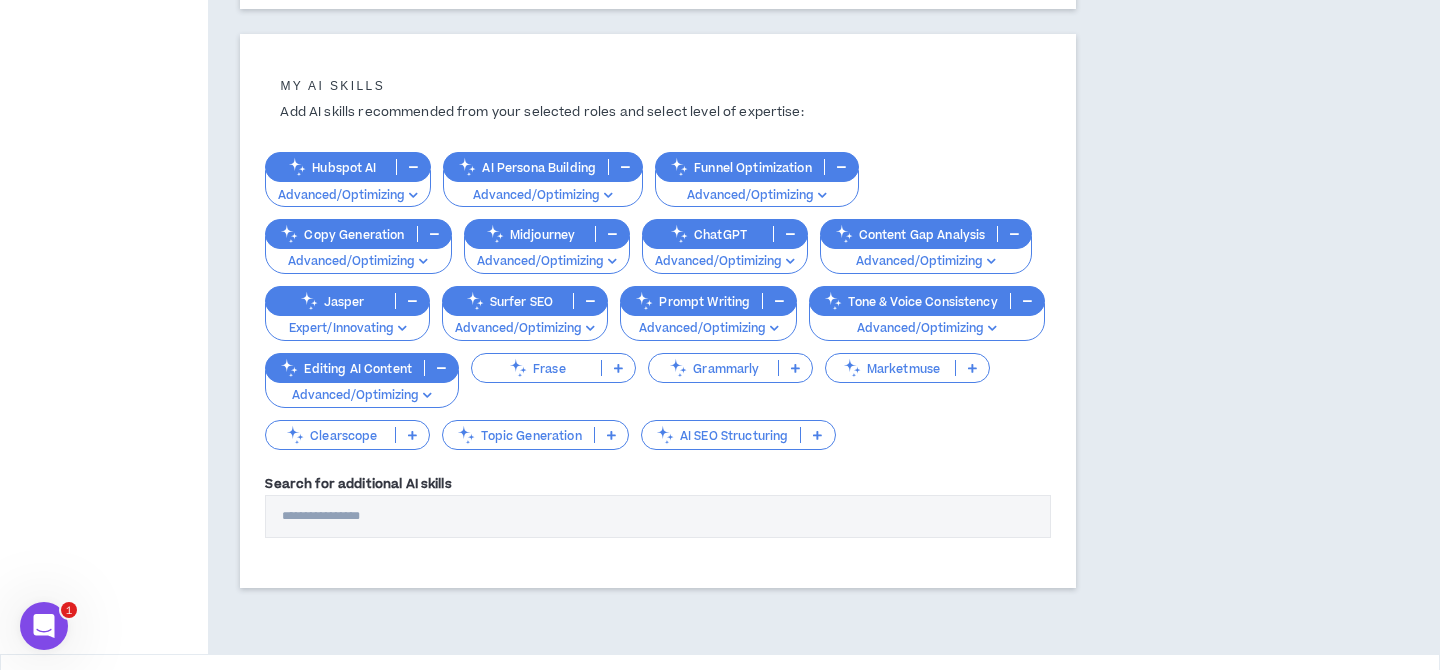 click on "Topic Generation" at bounding box center [518, 435] 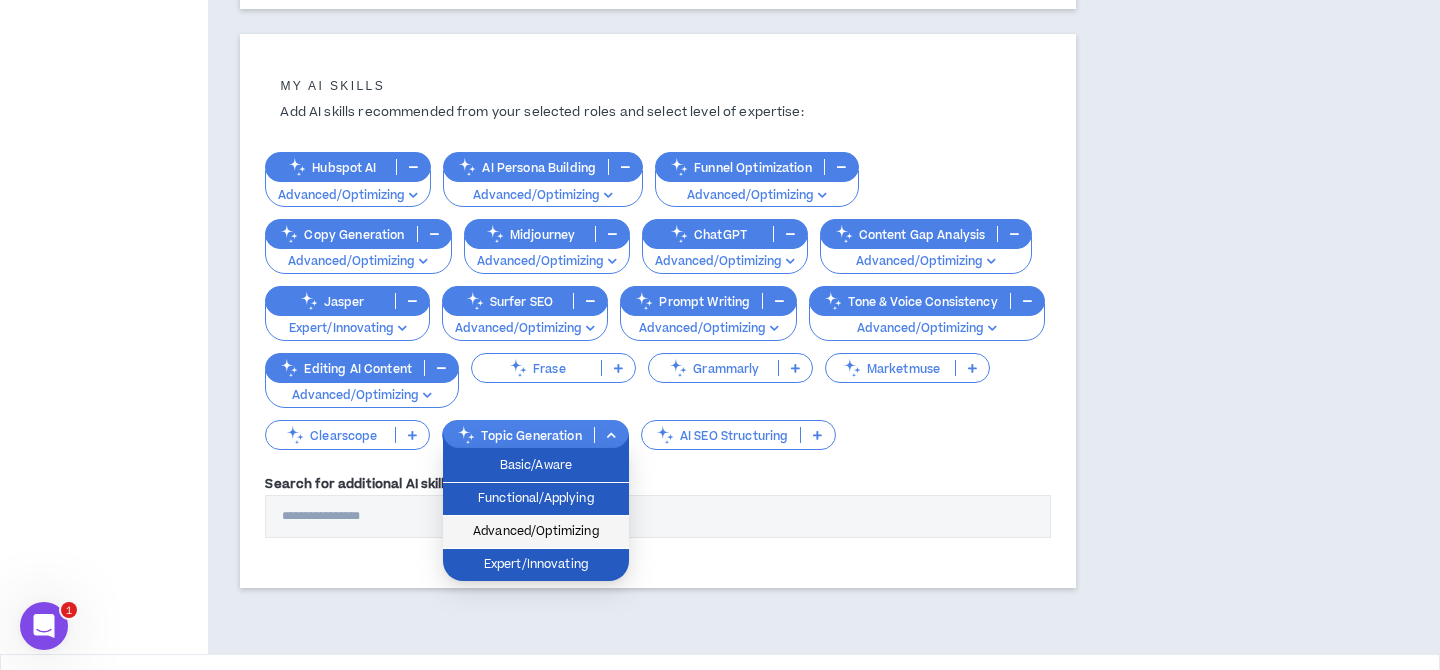 click on "Advanced/Optimizing" at bounding box center (536, 532) 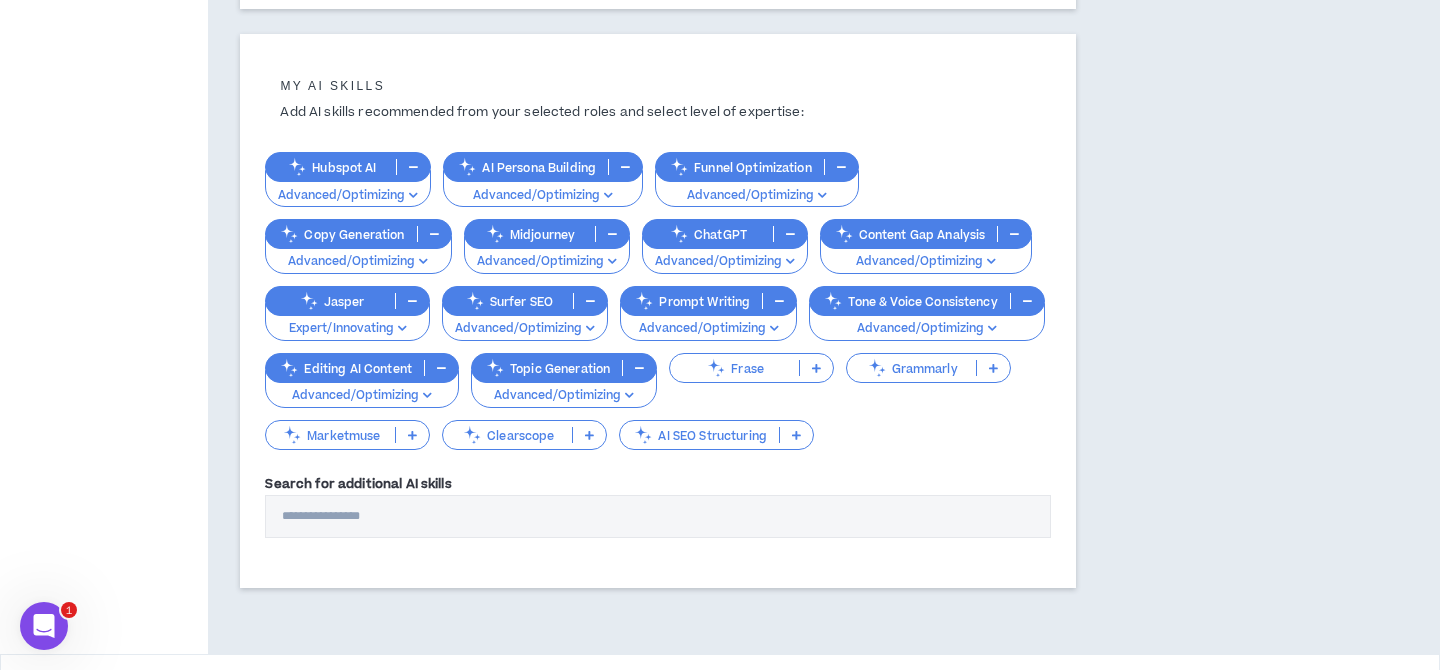 click on "Marketmuse" at bounding box center [330, 435] 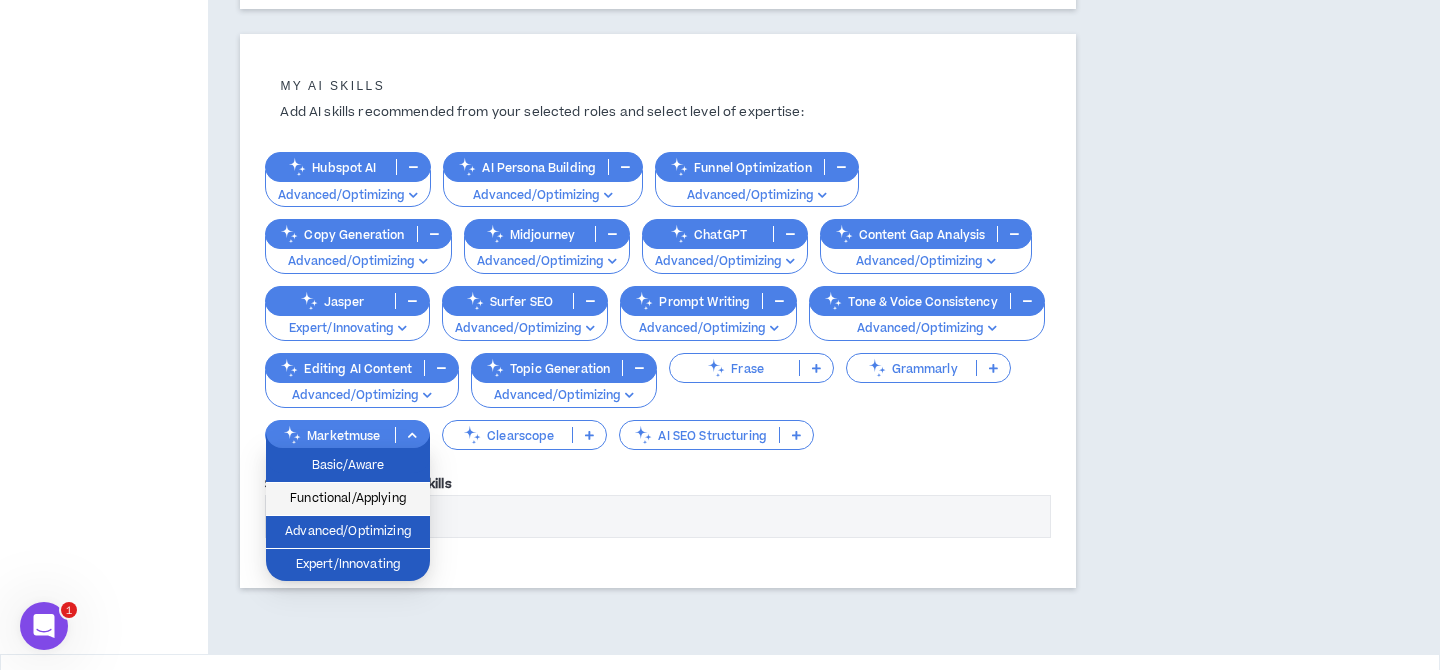 click on "Functional/Applying" at bounding box center (348, 499) 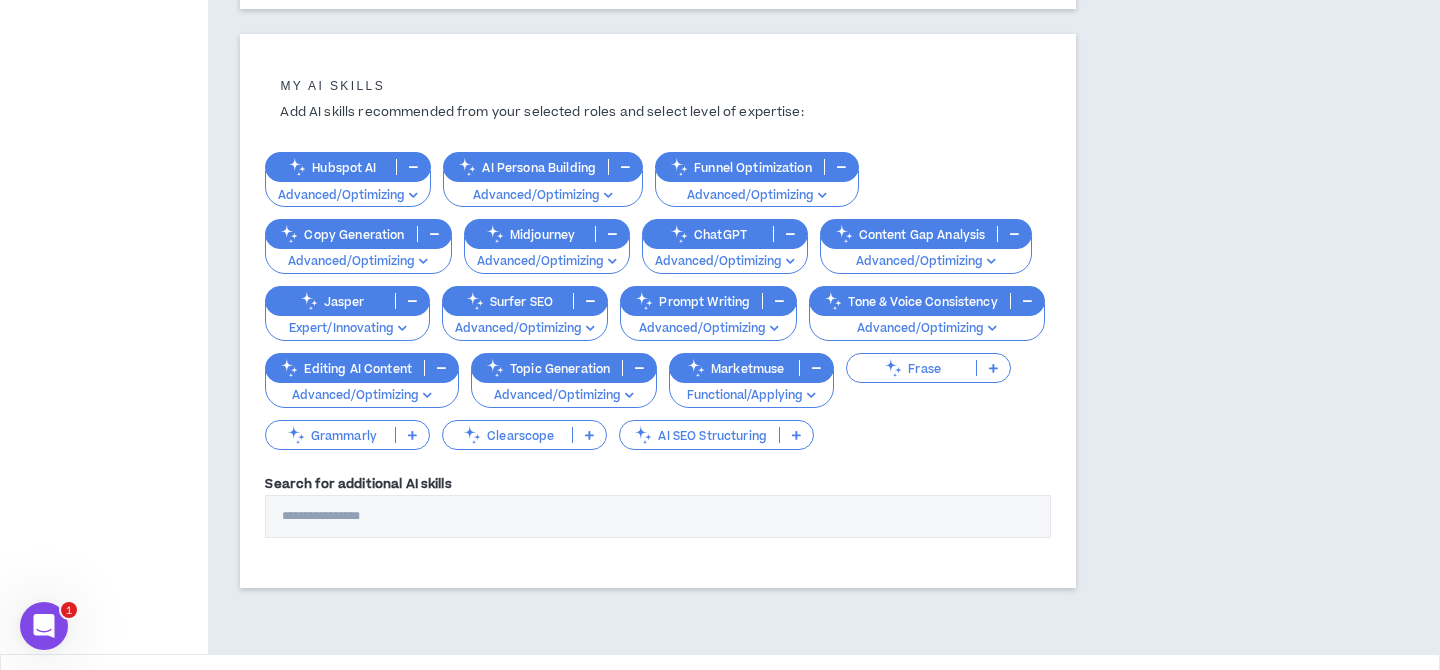 scroll, scrollTop: 757, scrollLeft: 0, axis: vertical 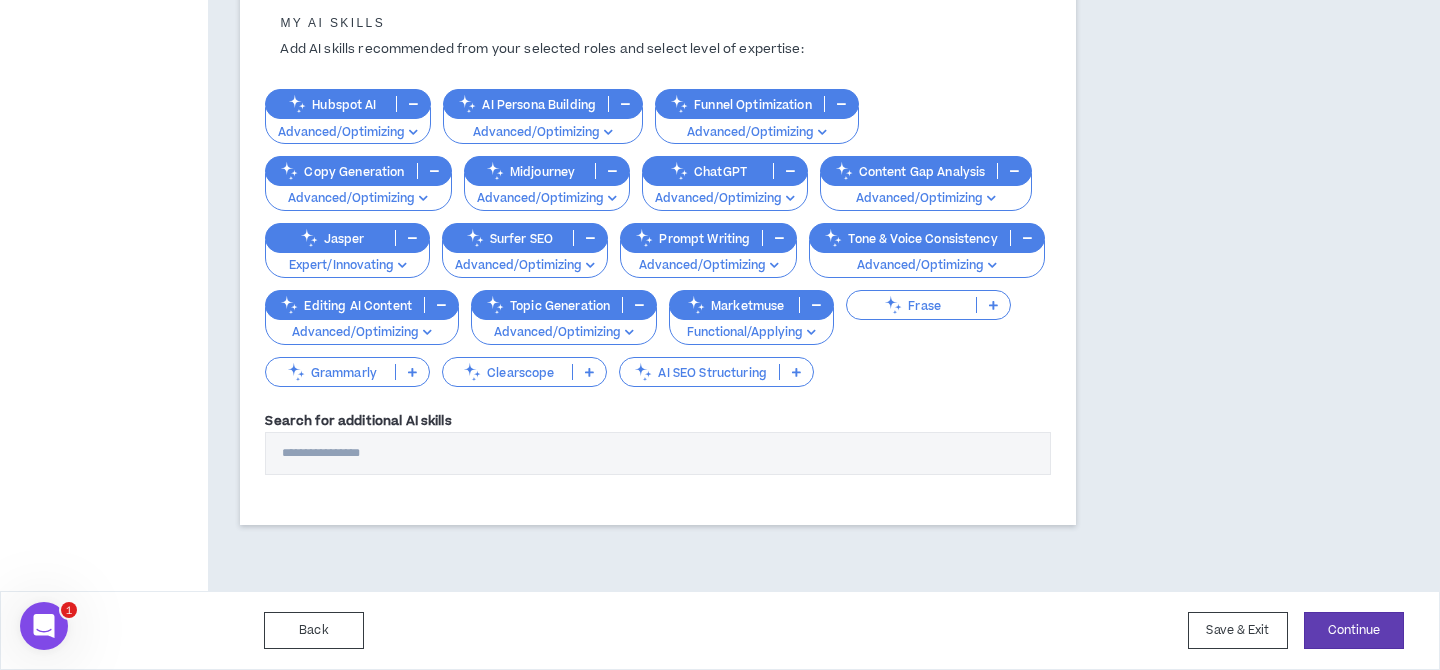click on "Search for additional AI skills" at bounding box center [658, 453] 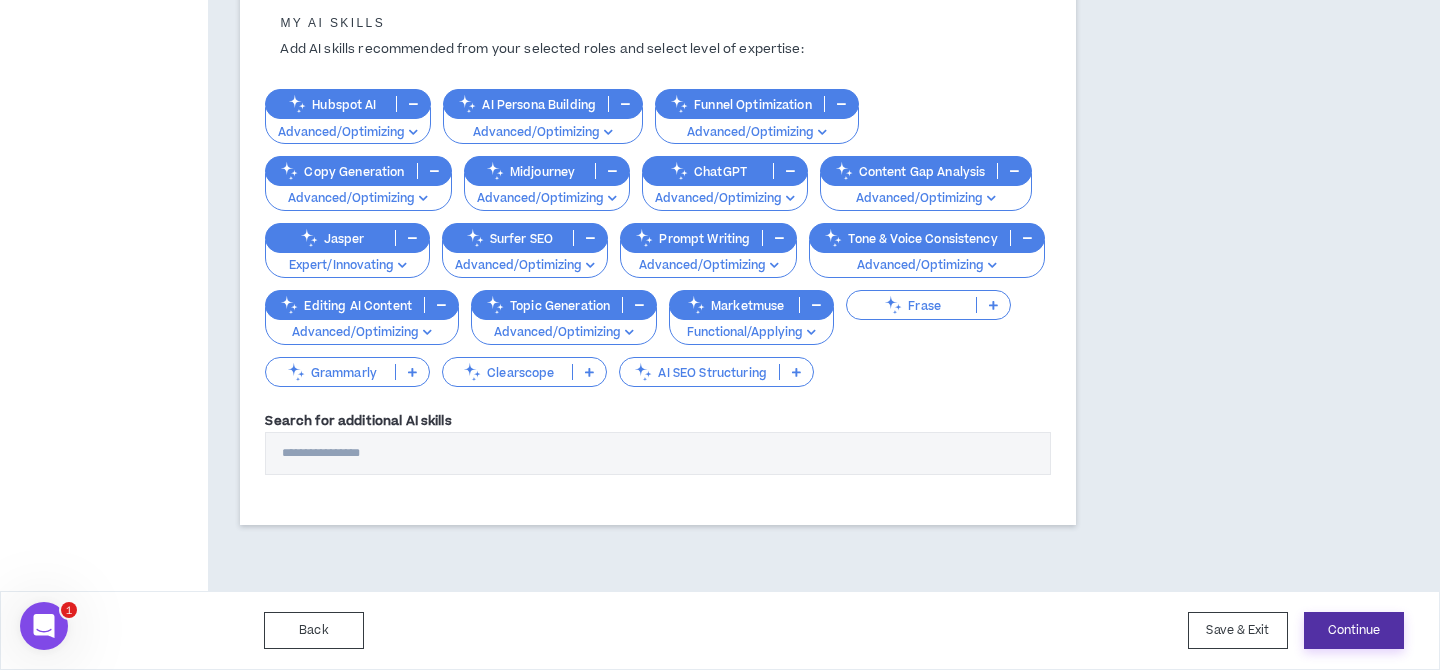 click on "Continue" at bounding box center [1354, 630] 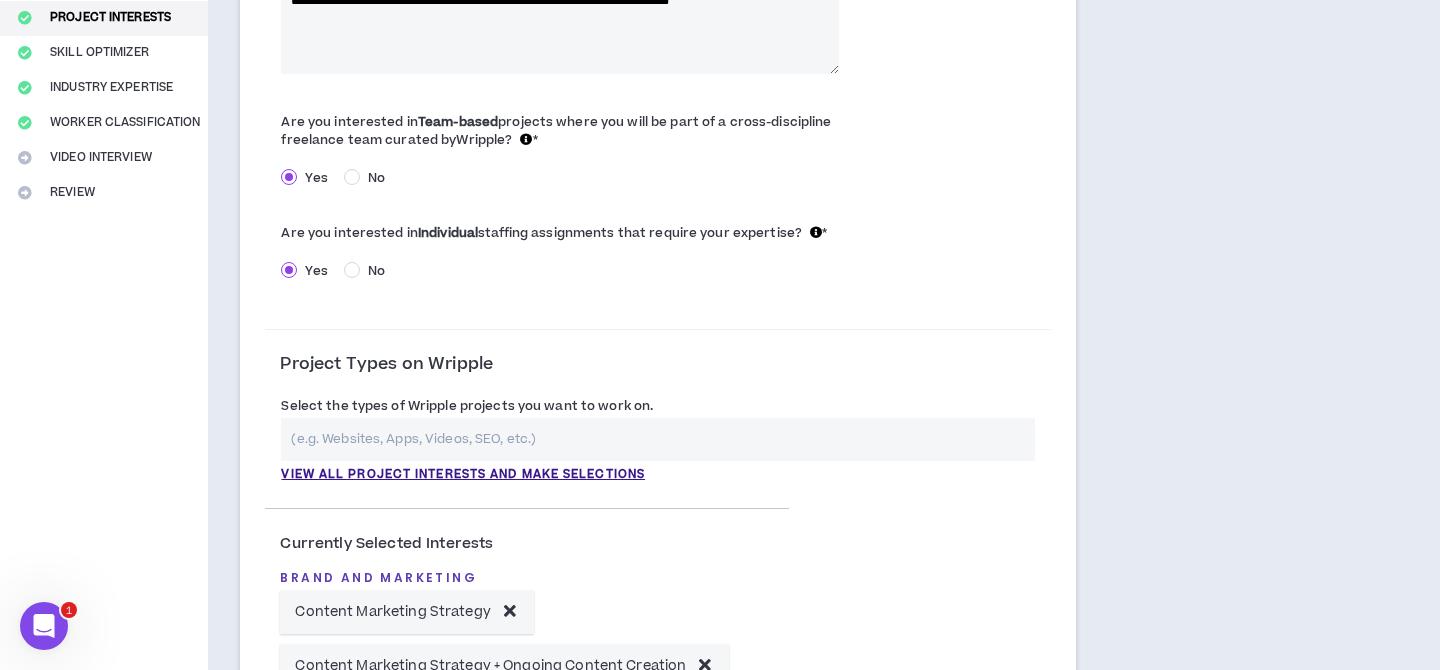 scroll, scrollTop: 348, scrollLeft: 0, axis: vertical 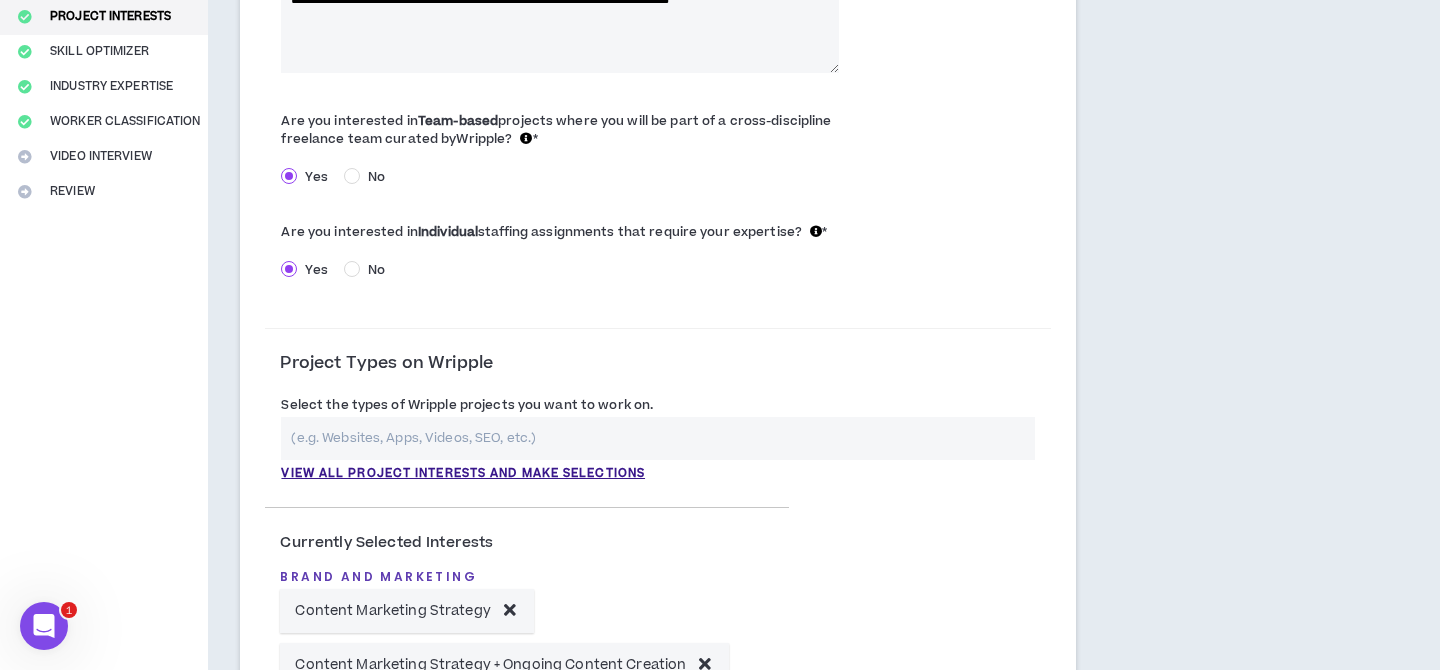 click at bounding box center (658, 438) 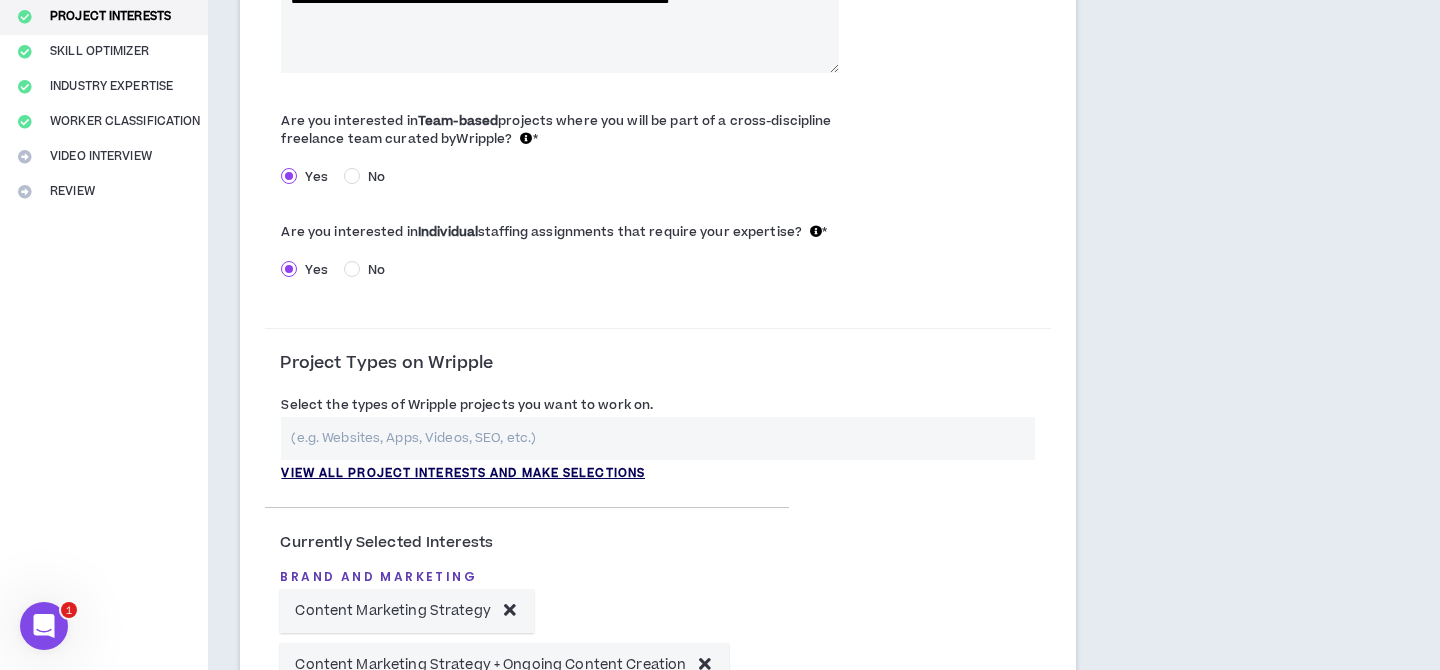 click on "View all project interests and make selections" at bounding box center [463, 474] 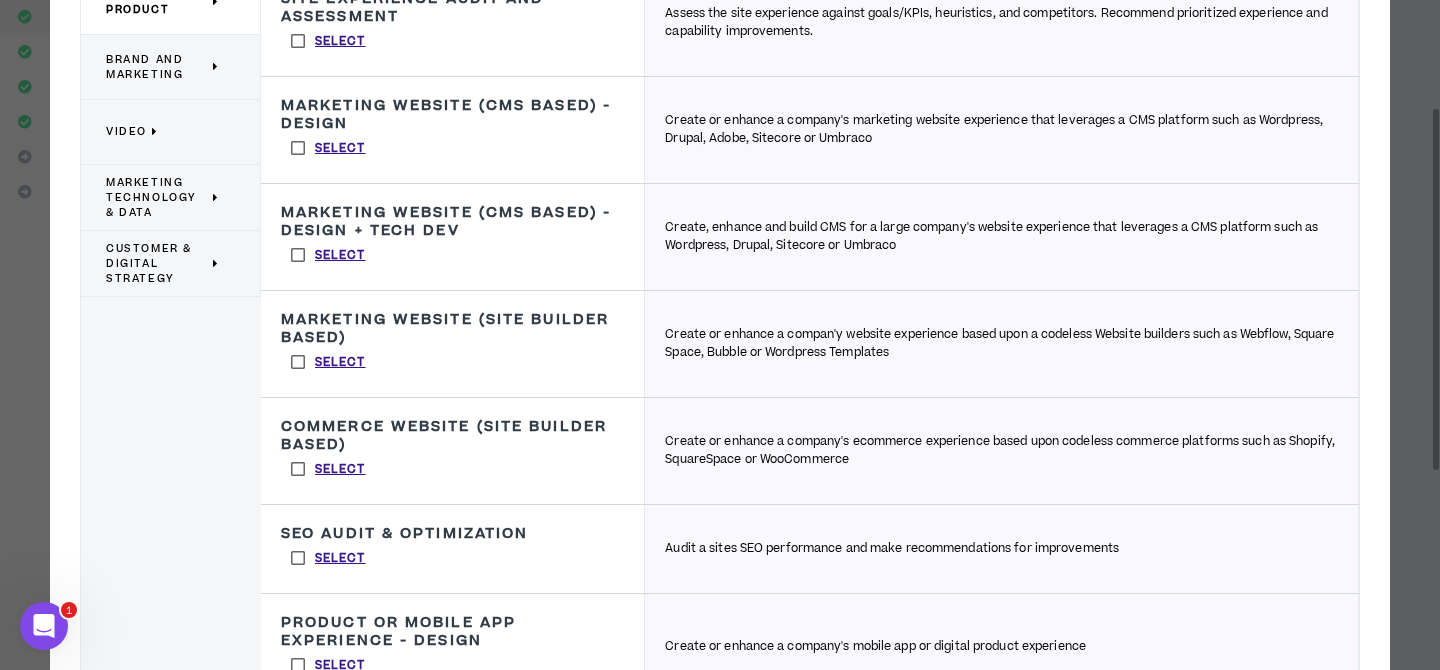 click on "Select" at bounding box center (328, 558) 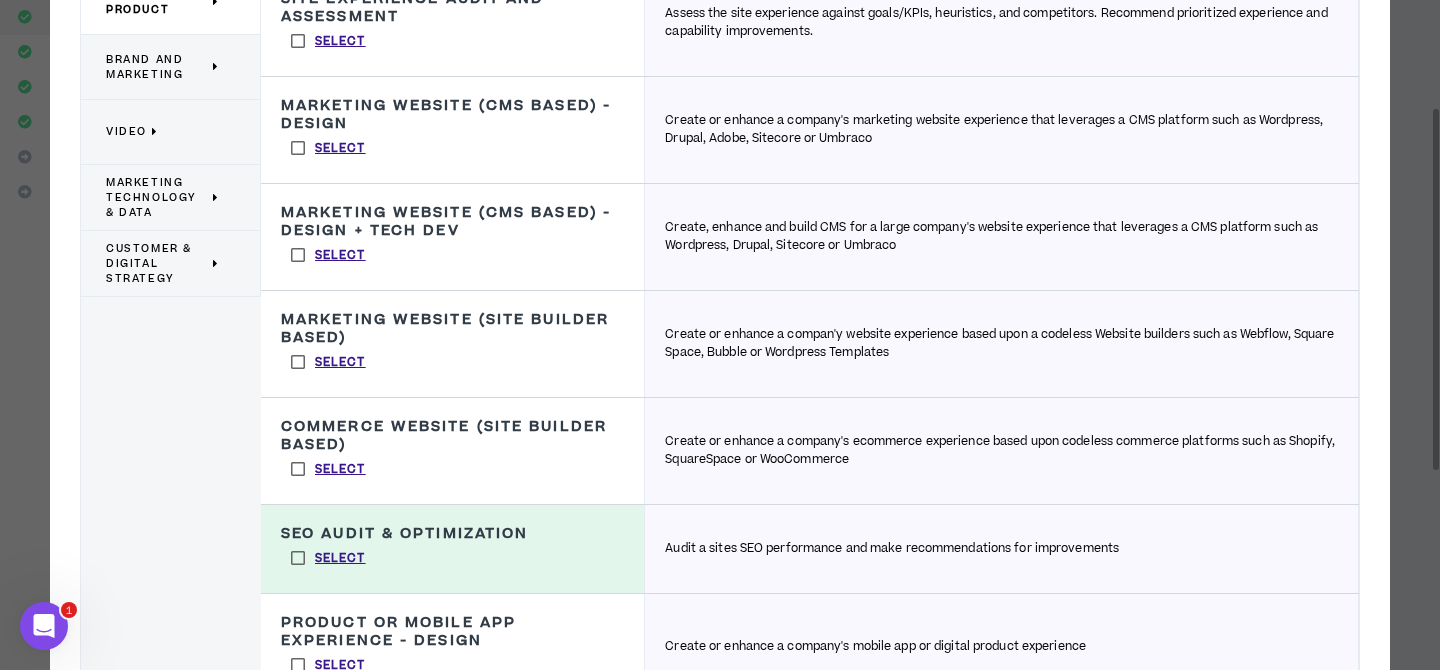 click on "Select" at bounding box center (328, 469) 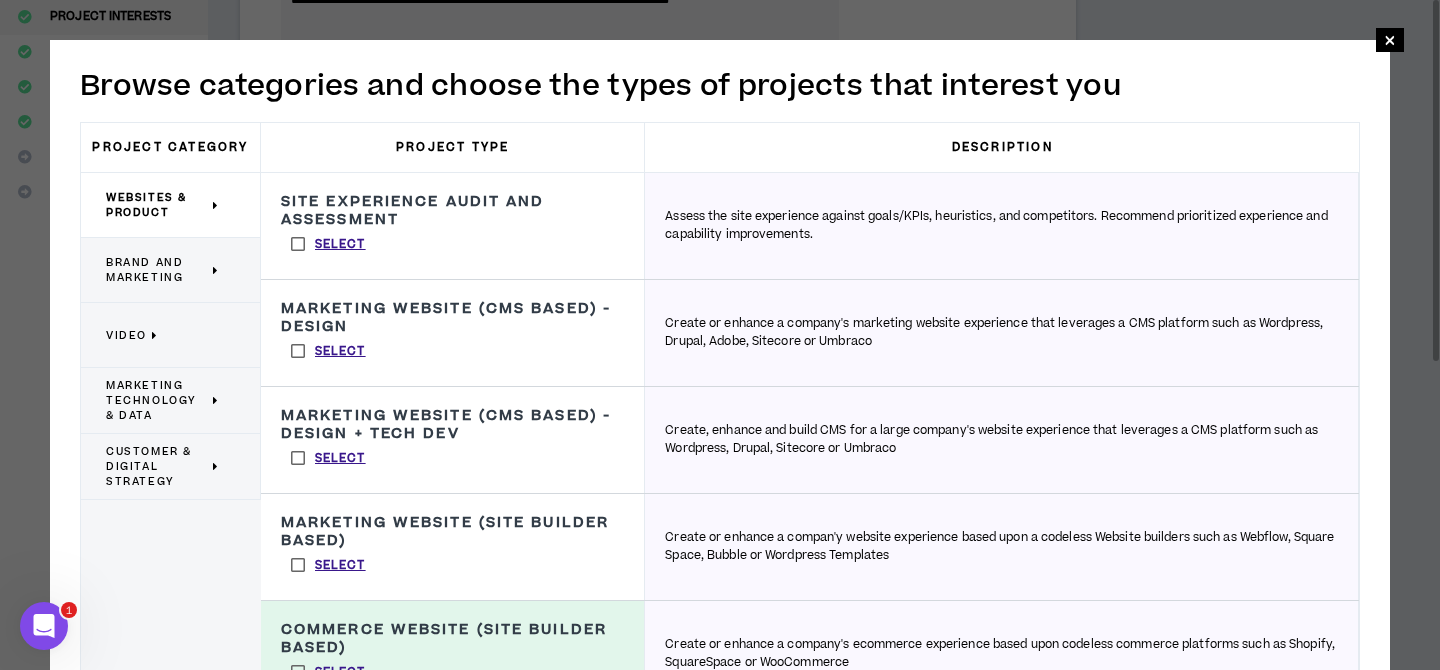 click on "Select" at bounding box center (328, 244) 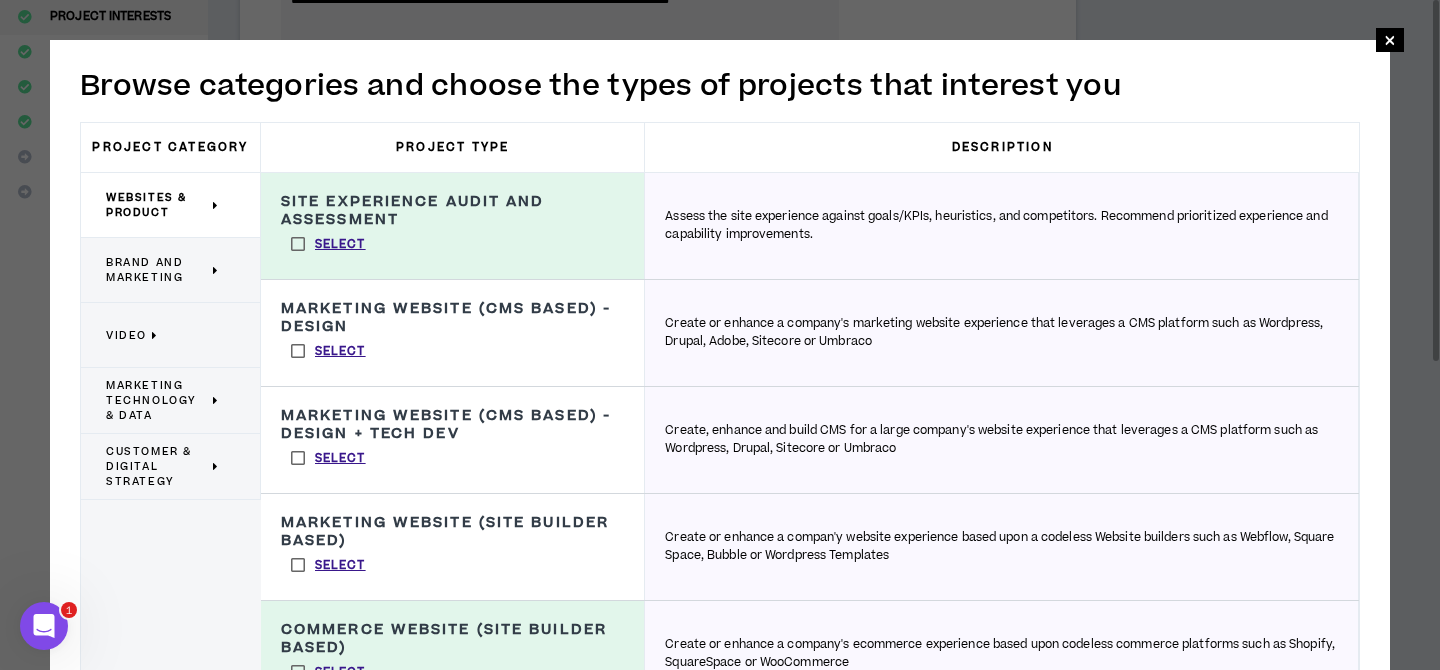 click on "Select" at bounding box center (328, 351) 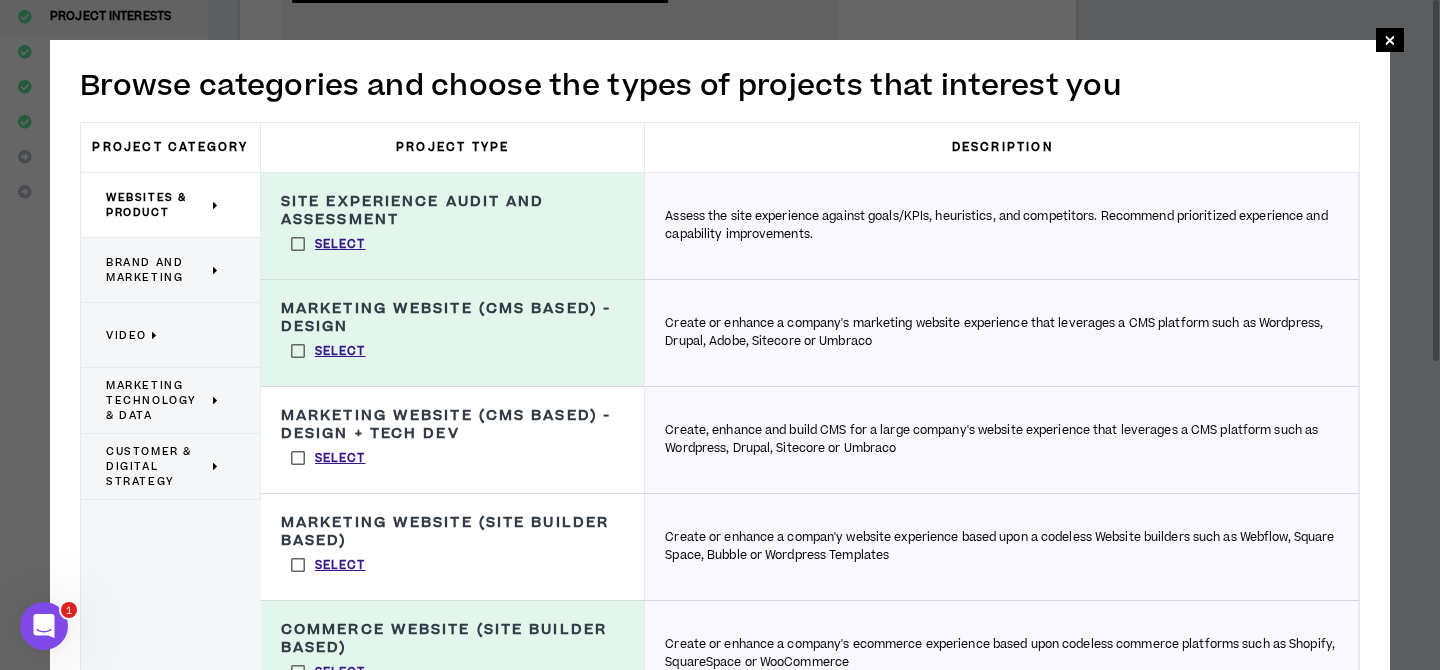 click on "Brand and Marketing" at bounding box center [163, 270] 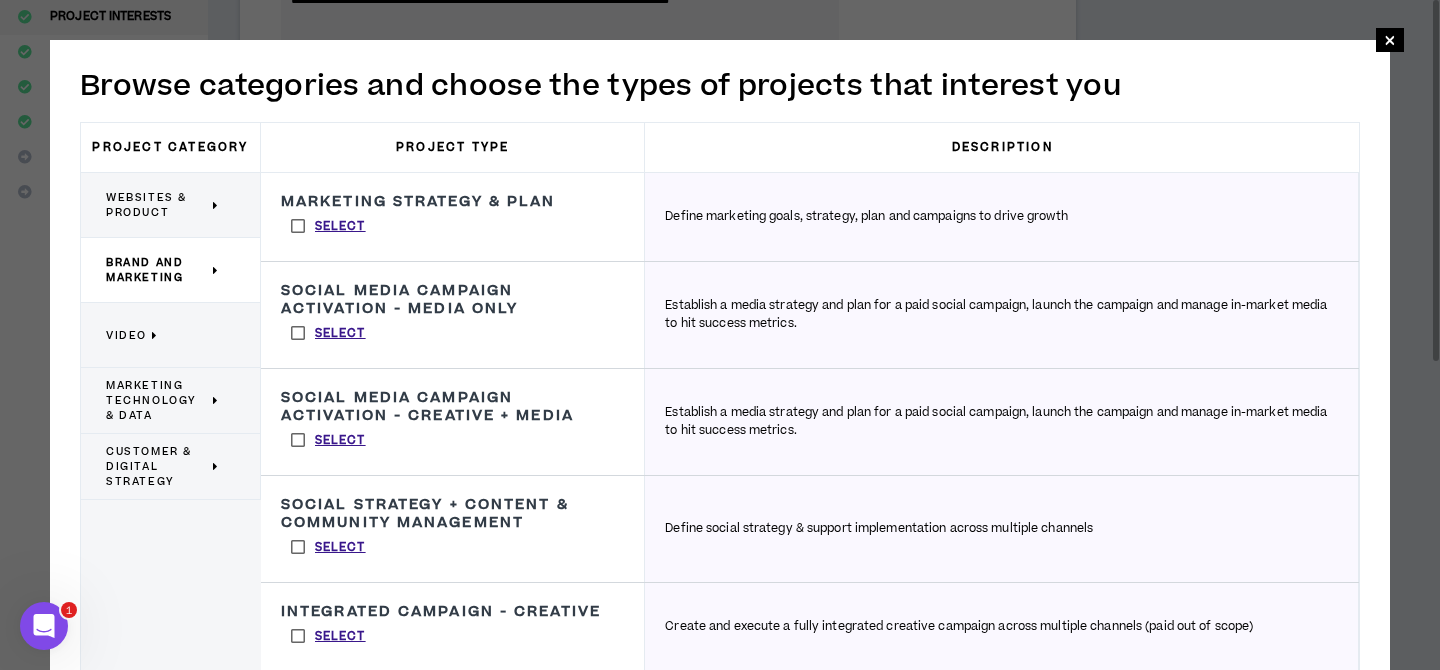 click on "Select" at bounding box center [328, 226] 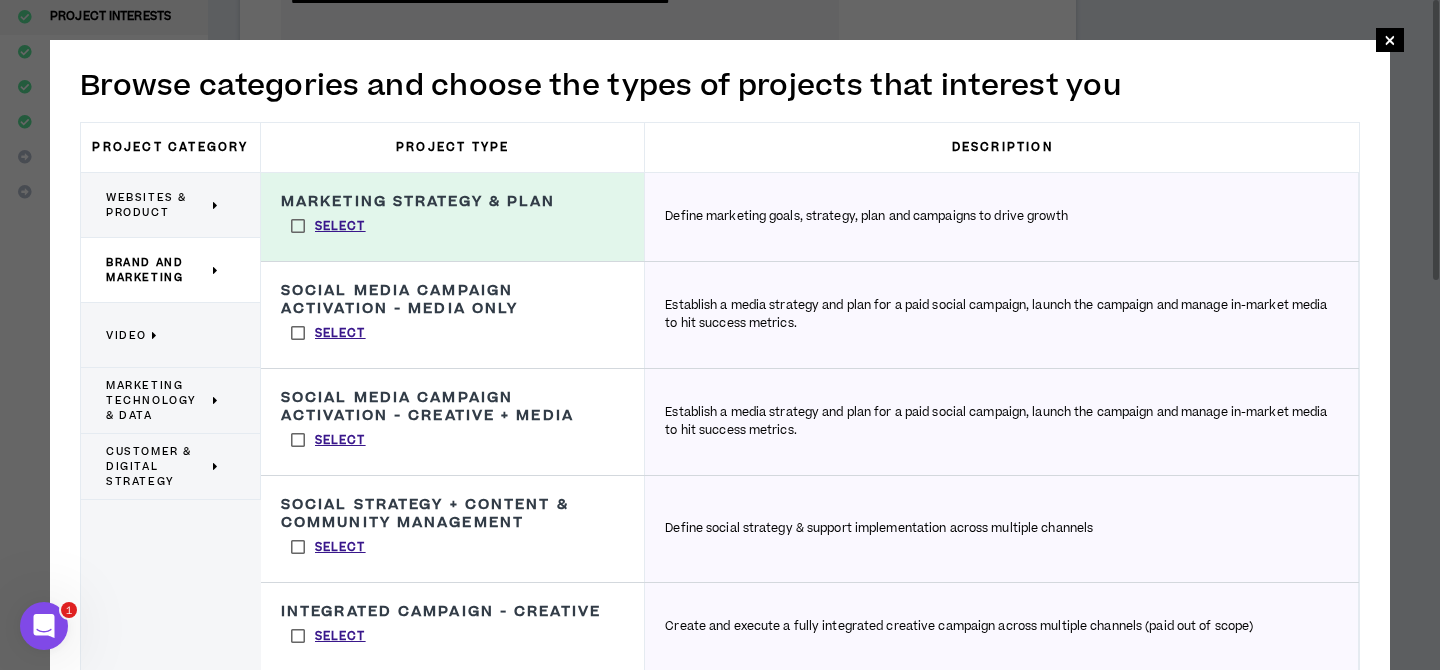 click on "Select" at bounding box center [328, 333] 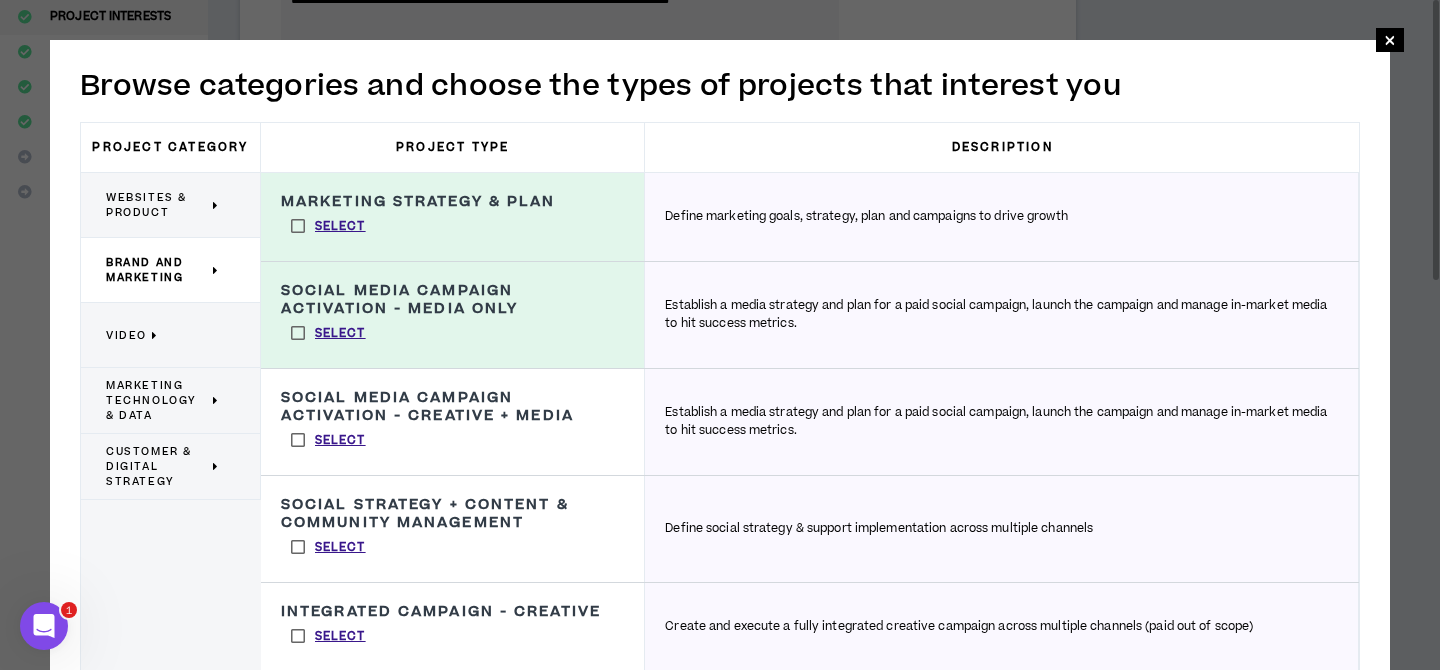 click on "Select" at bounding box center (328, 440) 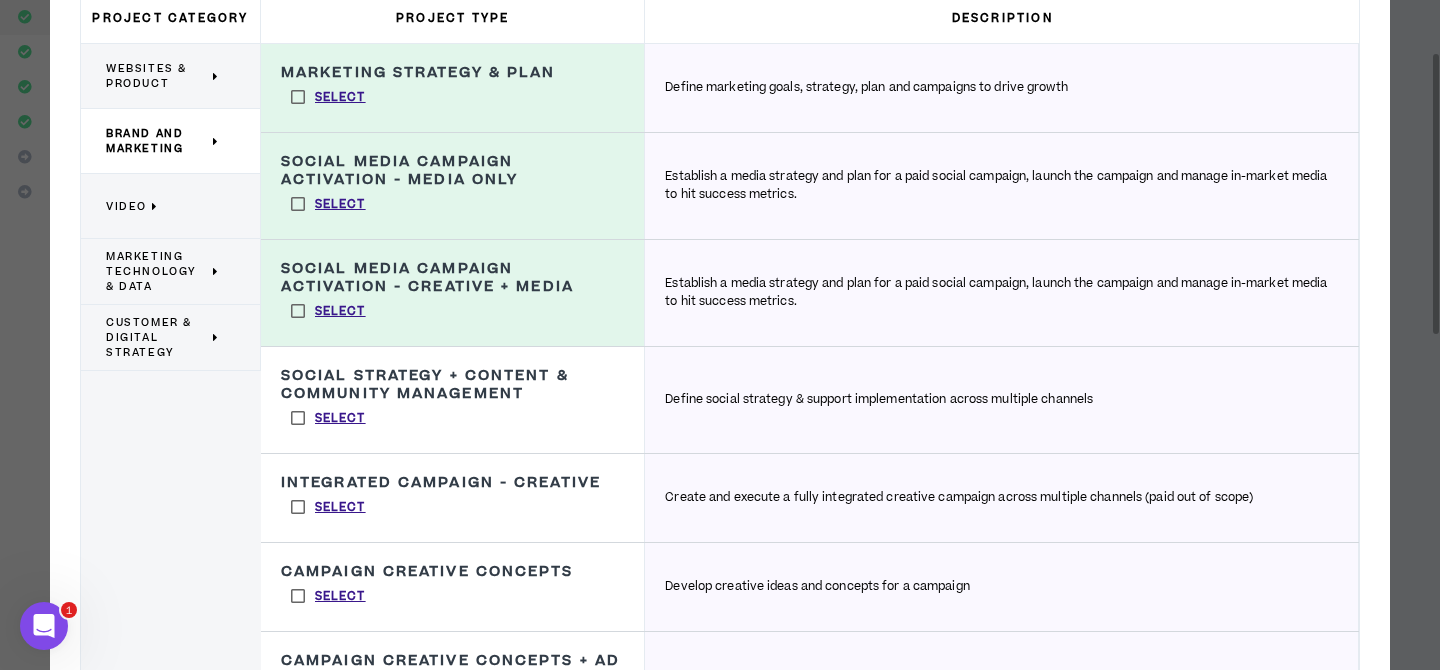 click on "Select" at bounding box center (328, 418) 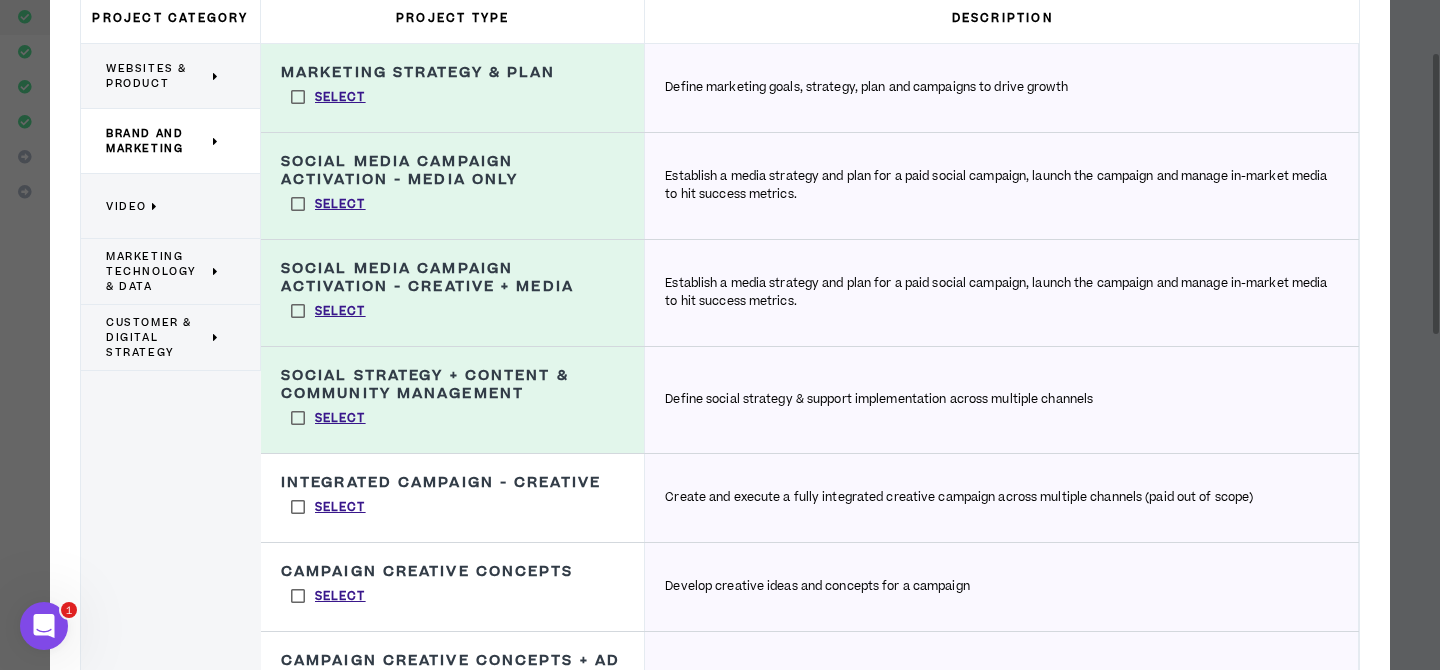 click on "Select" at bounding box center [328, 507] 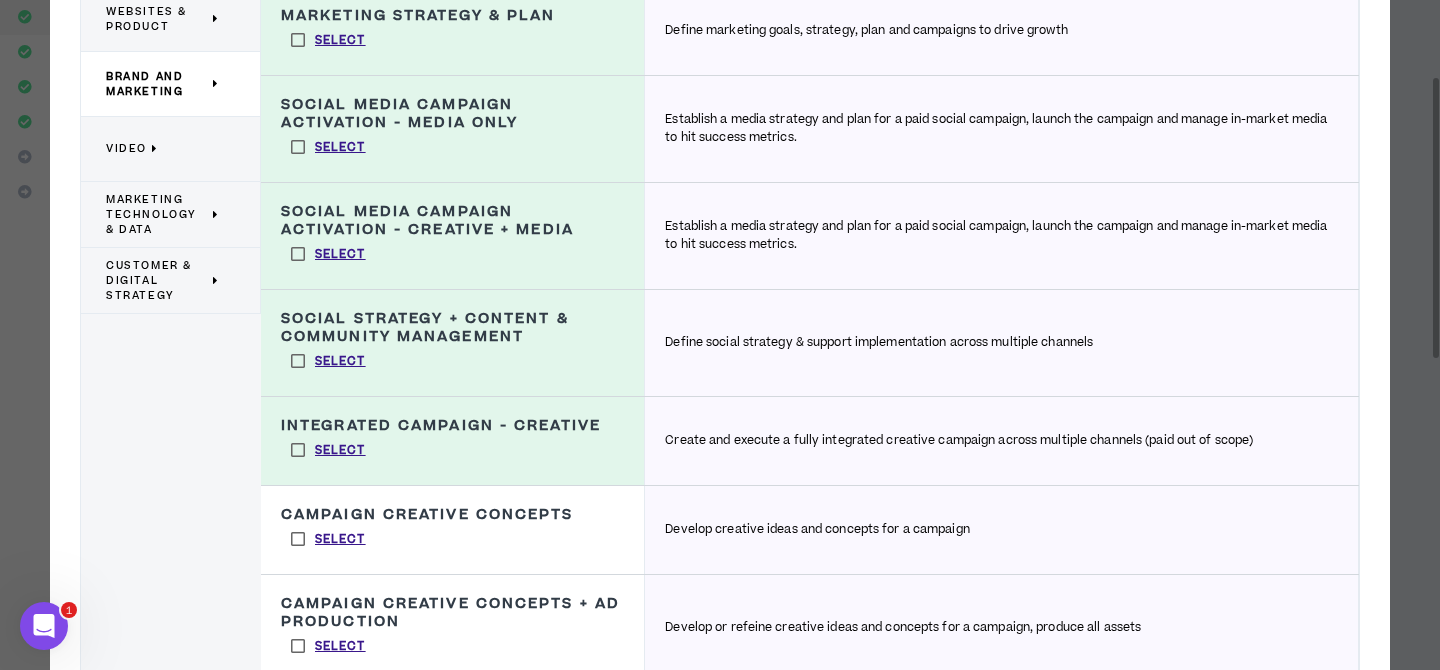 click on "Select" at bounding box center [328, 539] 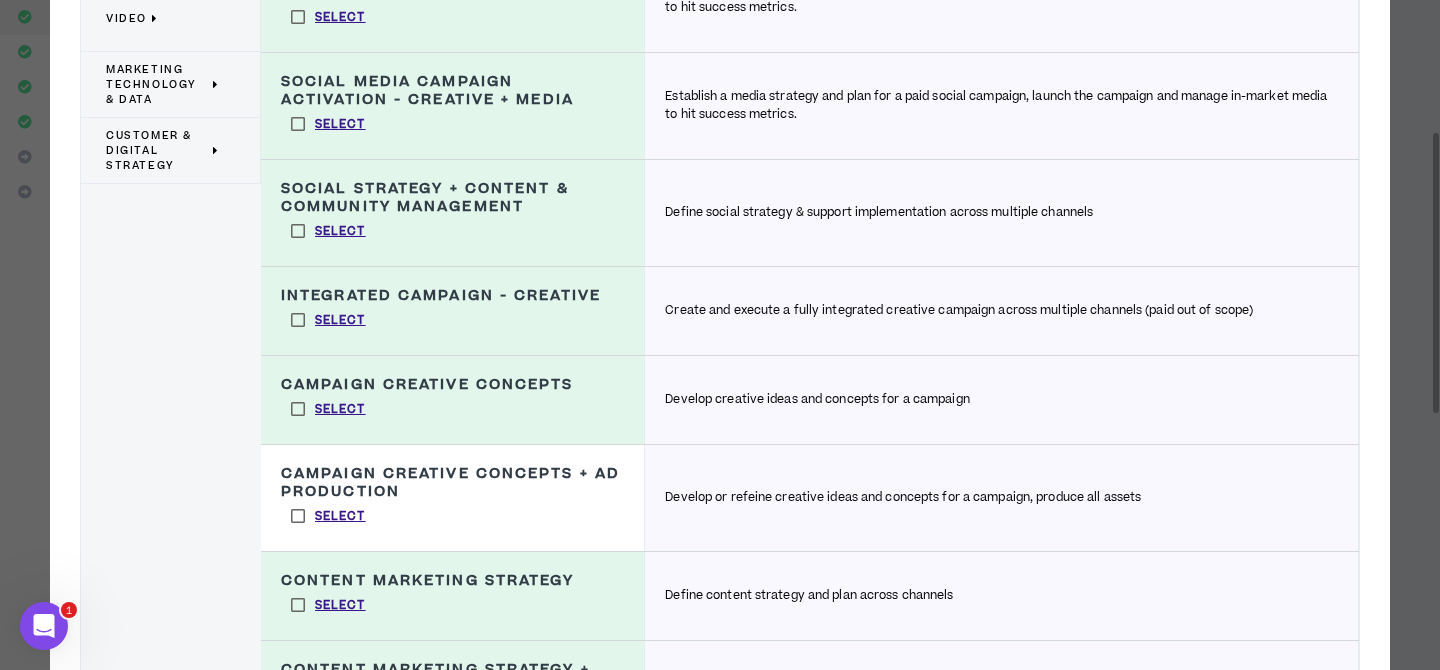 click on "Select" at bounding box center (328, 516) 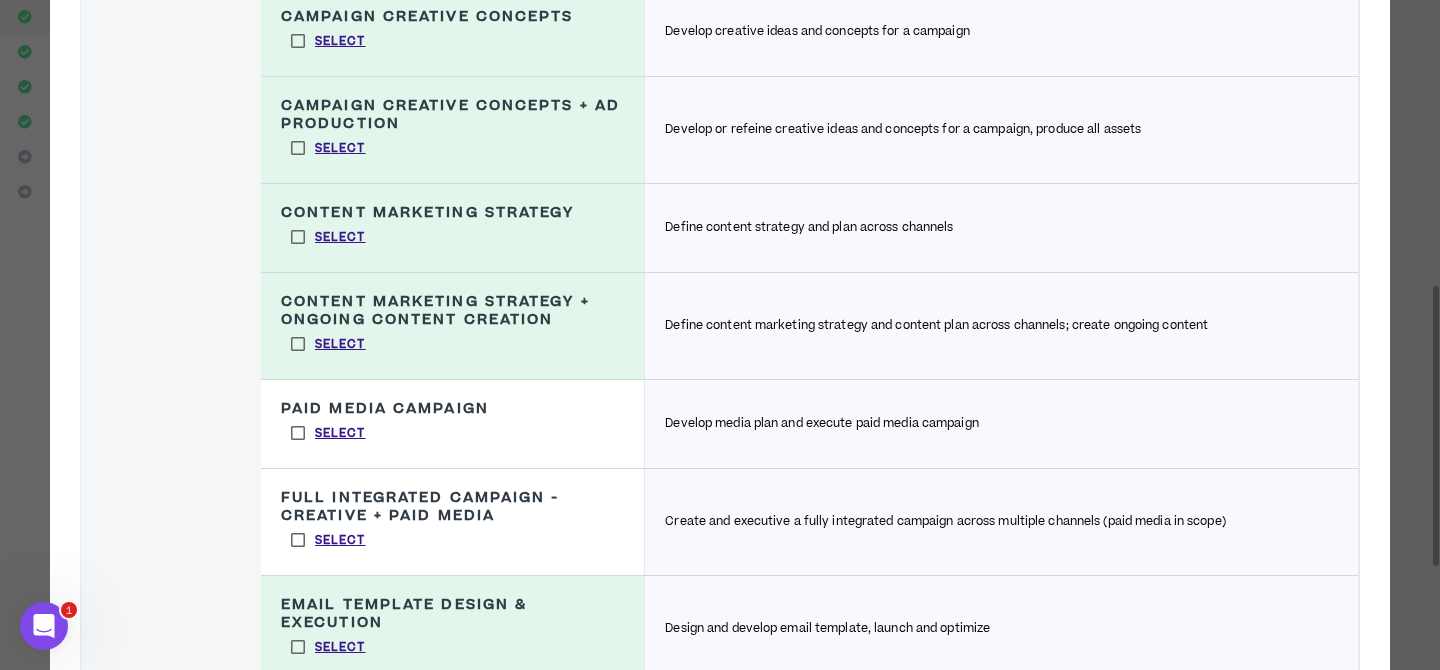 click on "Select" at bounding box center (328, 433) 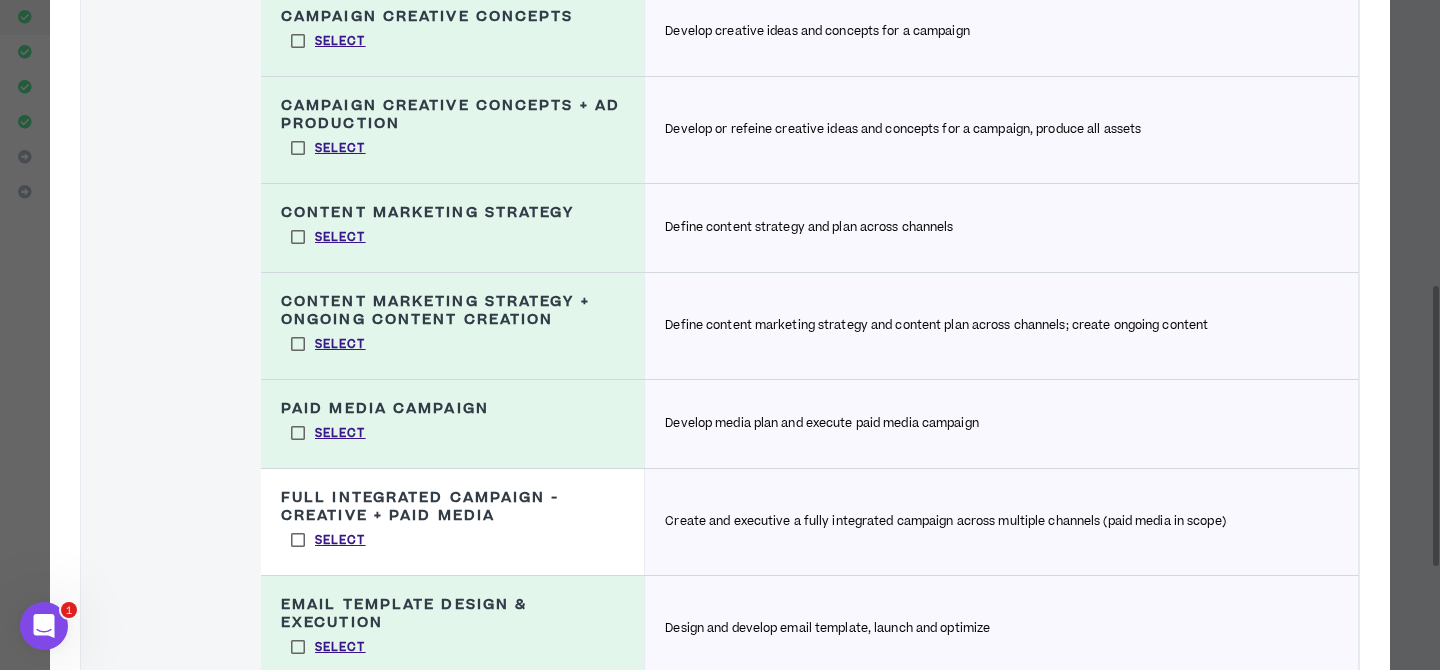 click on "Select" at bounding box center (328, 540) 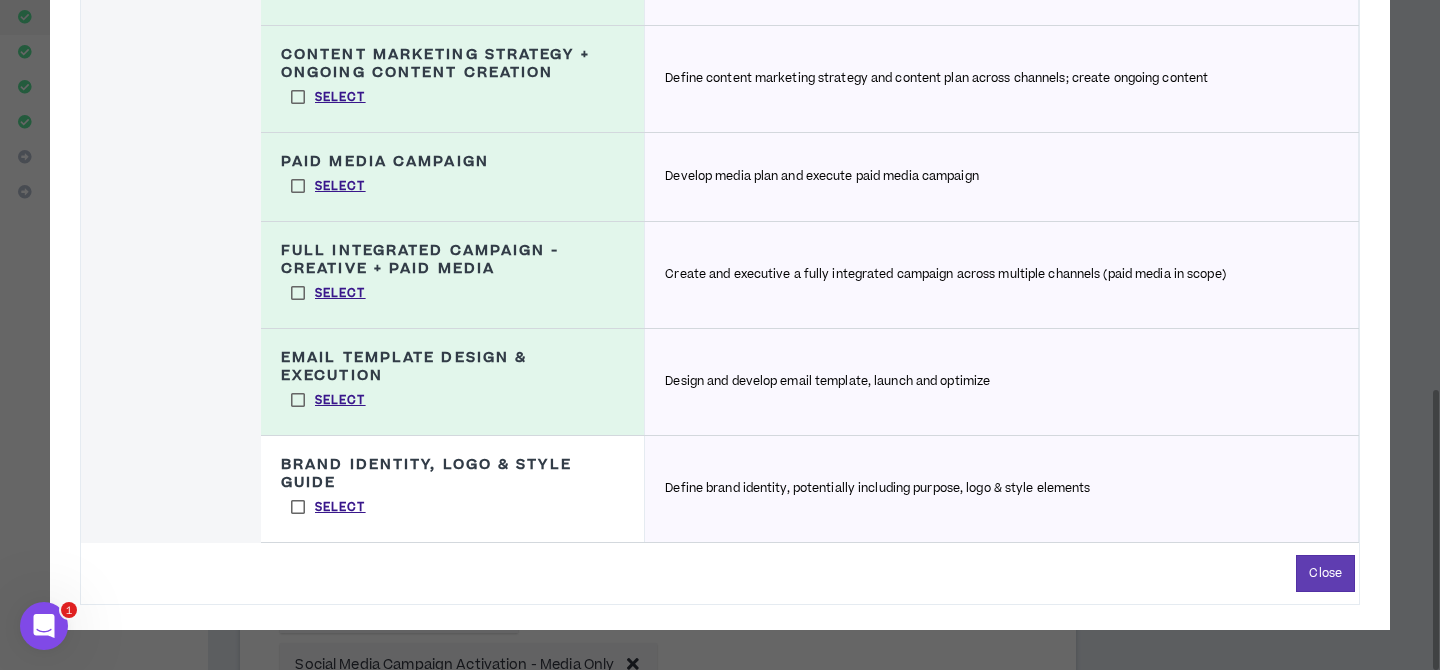 click on "Select" at bounding box center (328, 507) 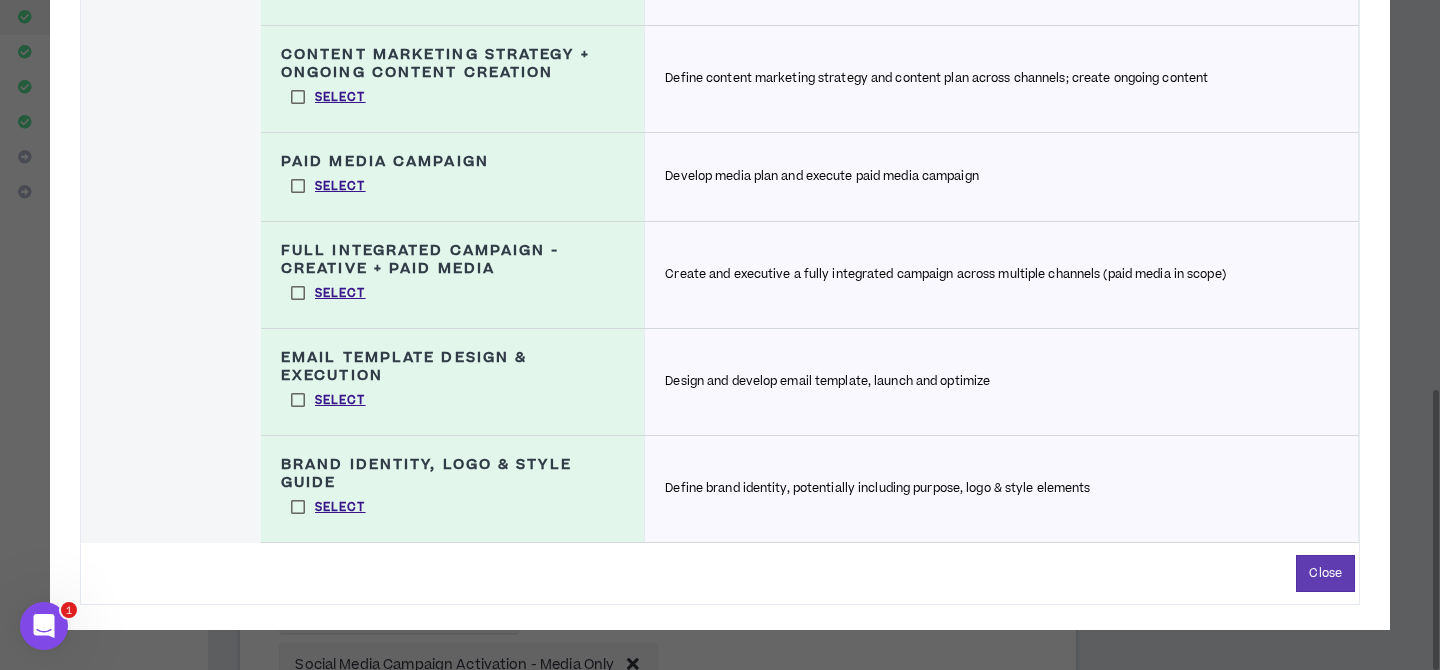 click on "Select" at bounding box center [328, 507] 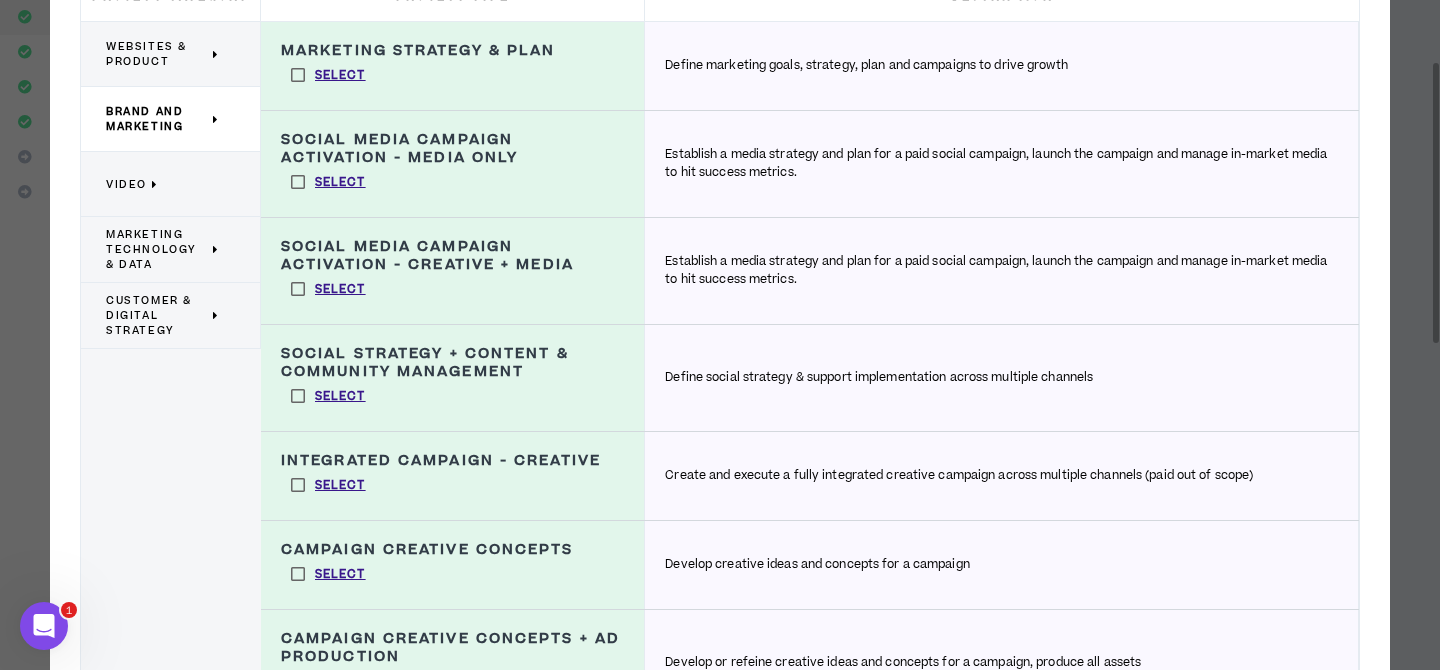 click on "Video" at bounding box center [163, 184] 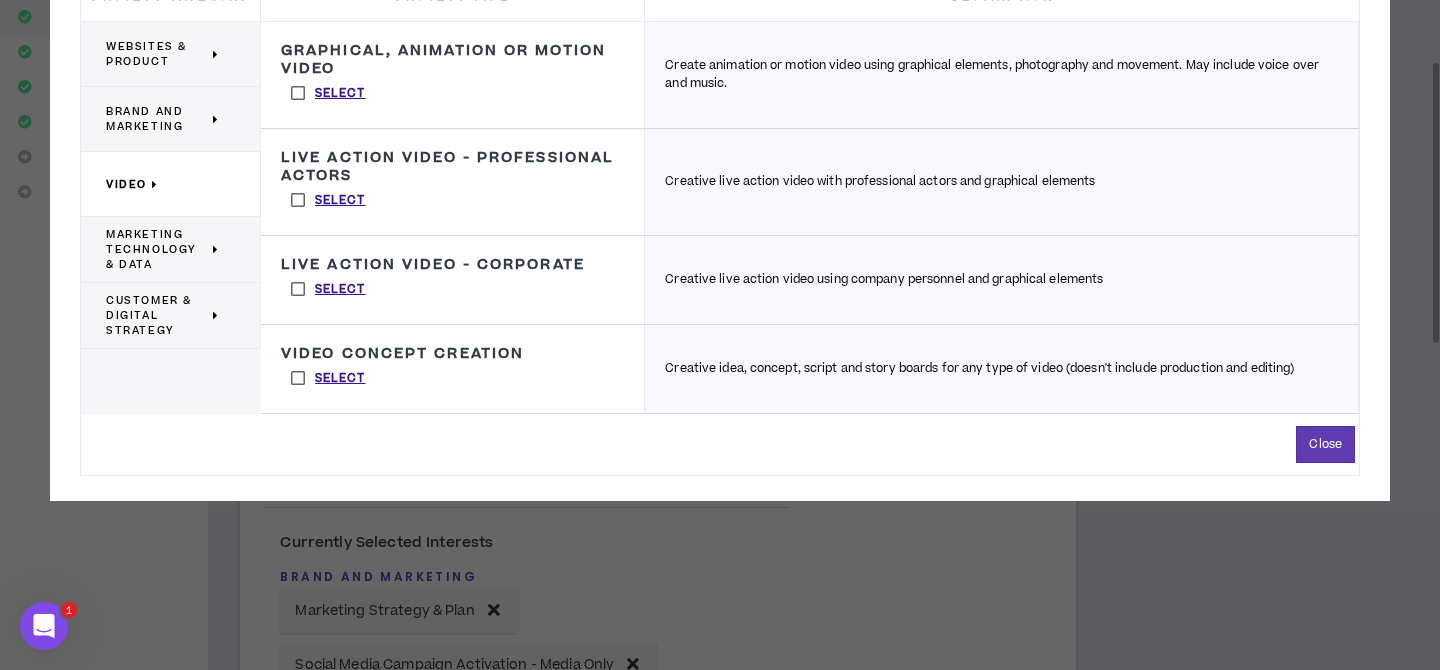 click on "Marketing Technology & Data" at bounding box center [157, 249] 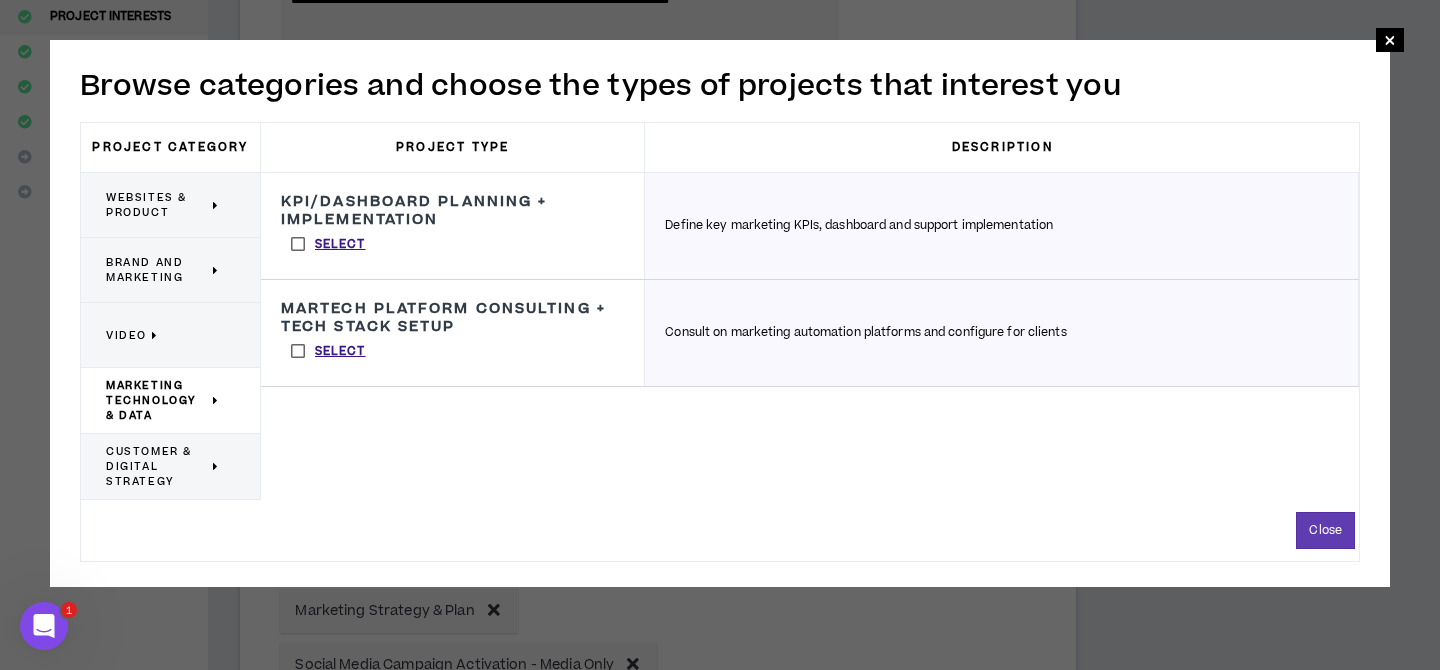 click on "Customer & Digital Strategy" at bounding box center [157, 466] 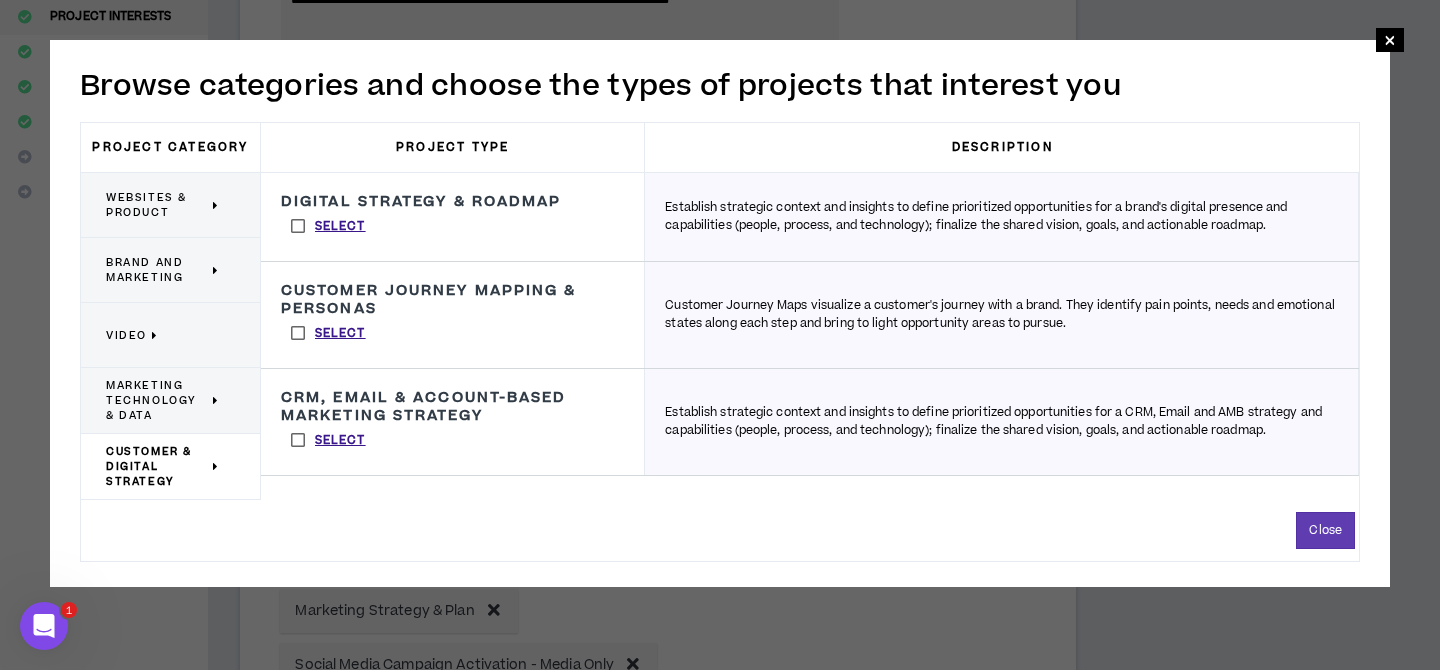 click on "Select" at bounding box center (328, 440) 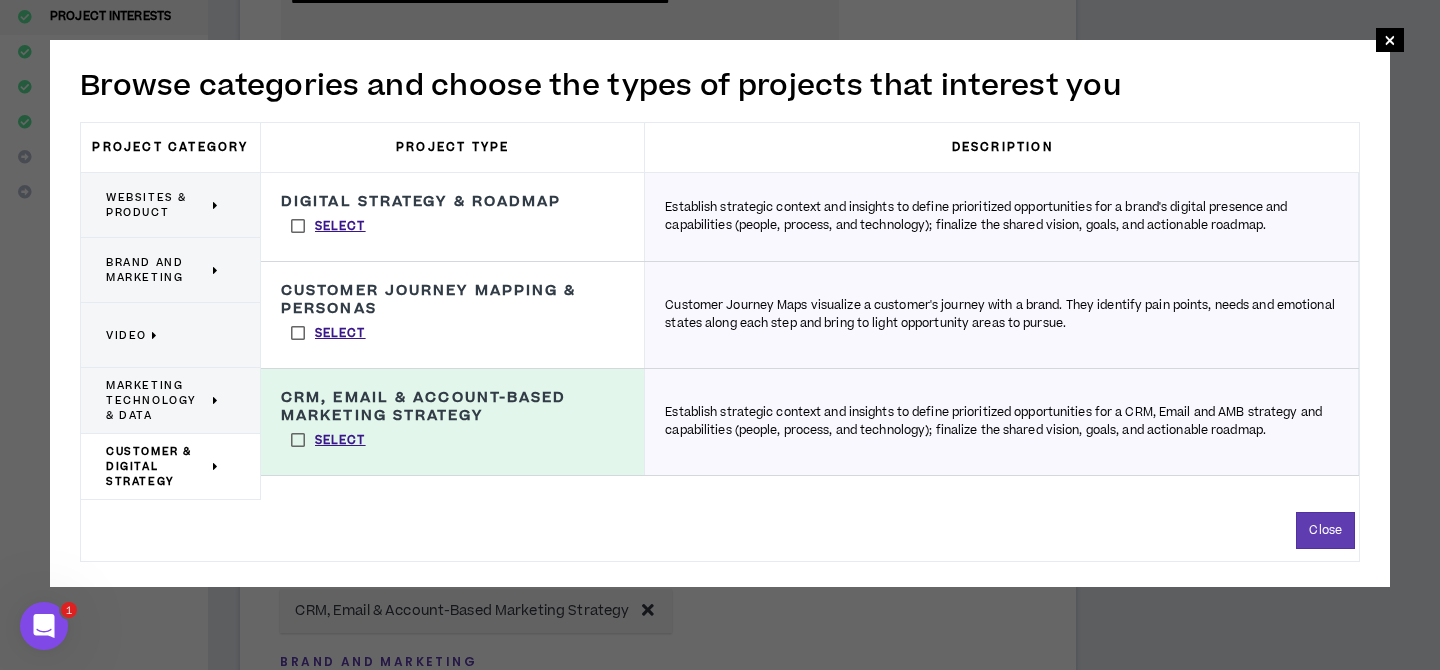 click on "Select" at bounding box center (328, 333) 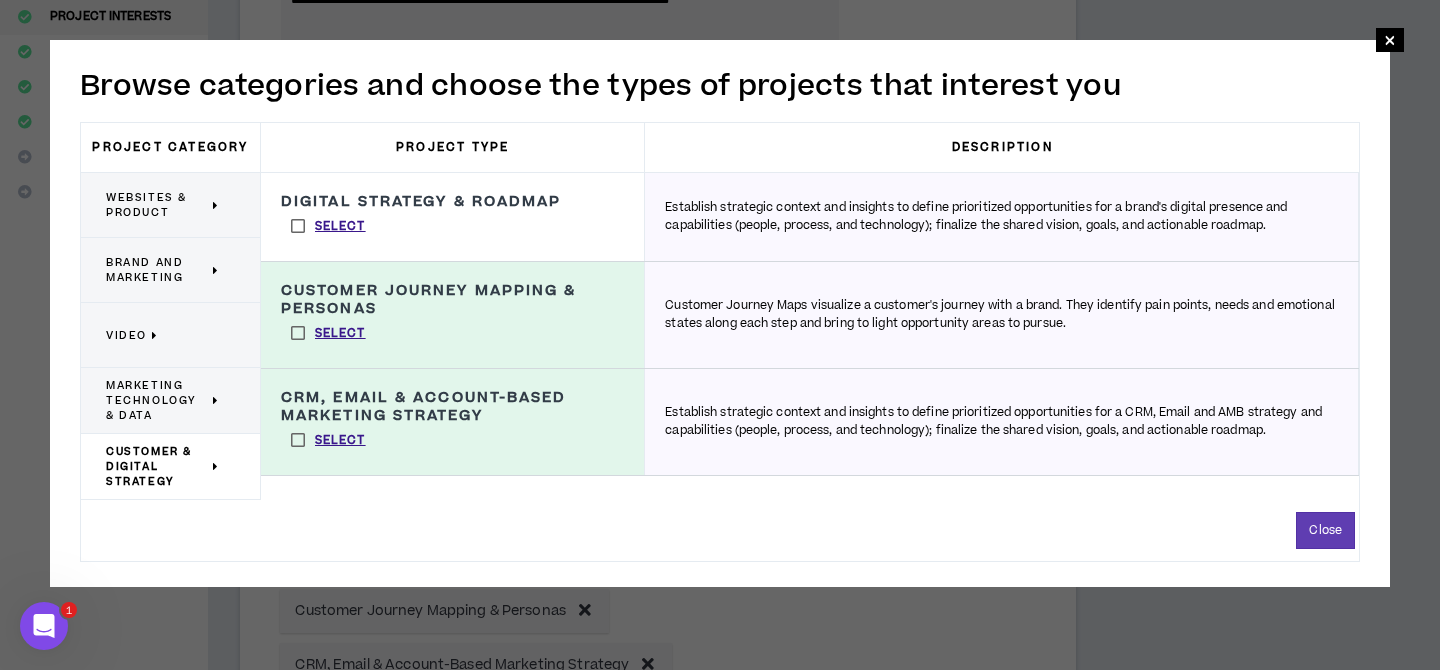 click on "Select" at bounding box center [328, 226] 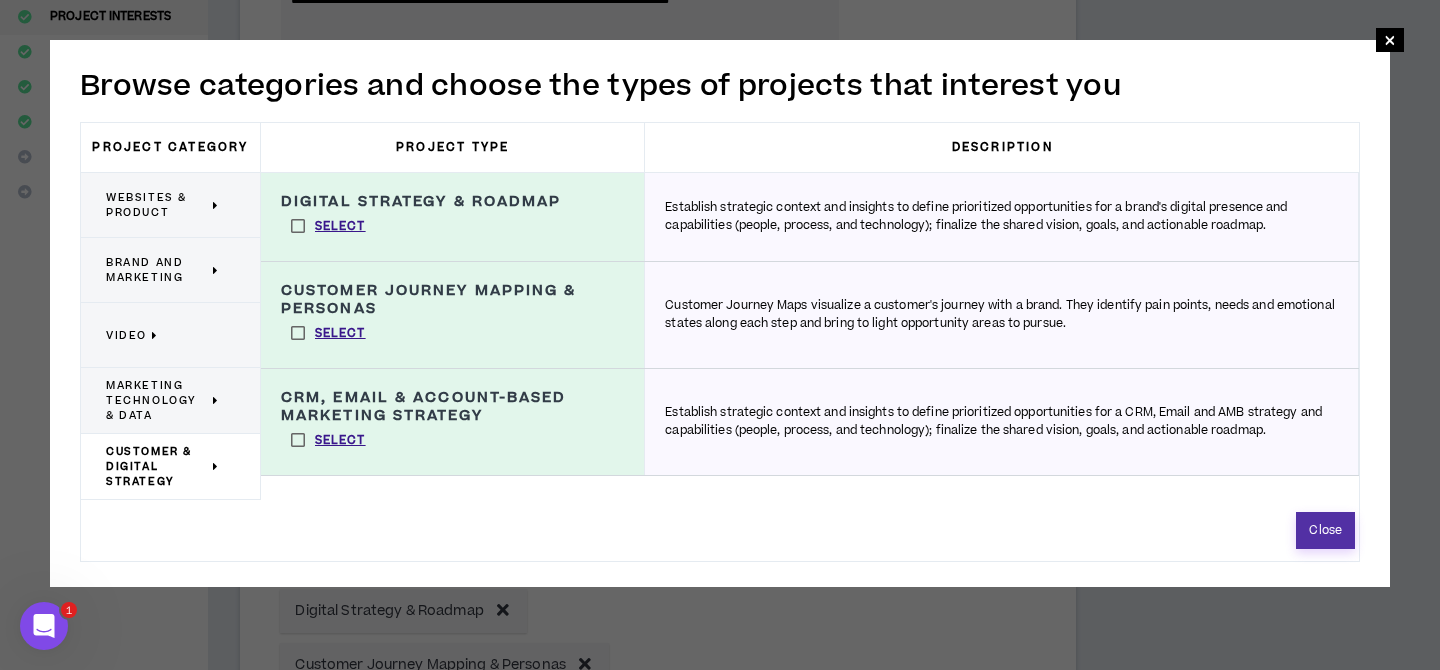 click on "Close" at bounding box center [1325, 530] 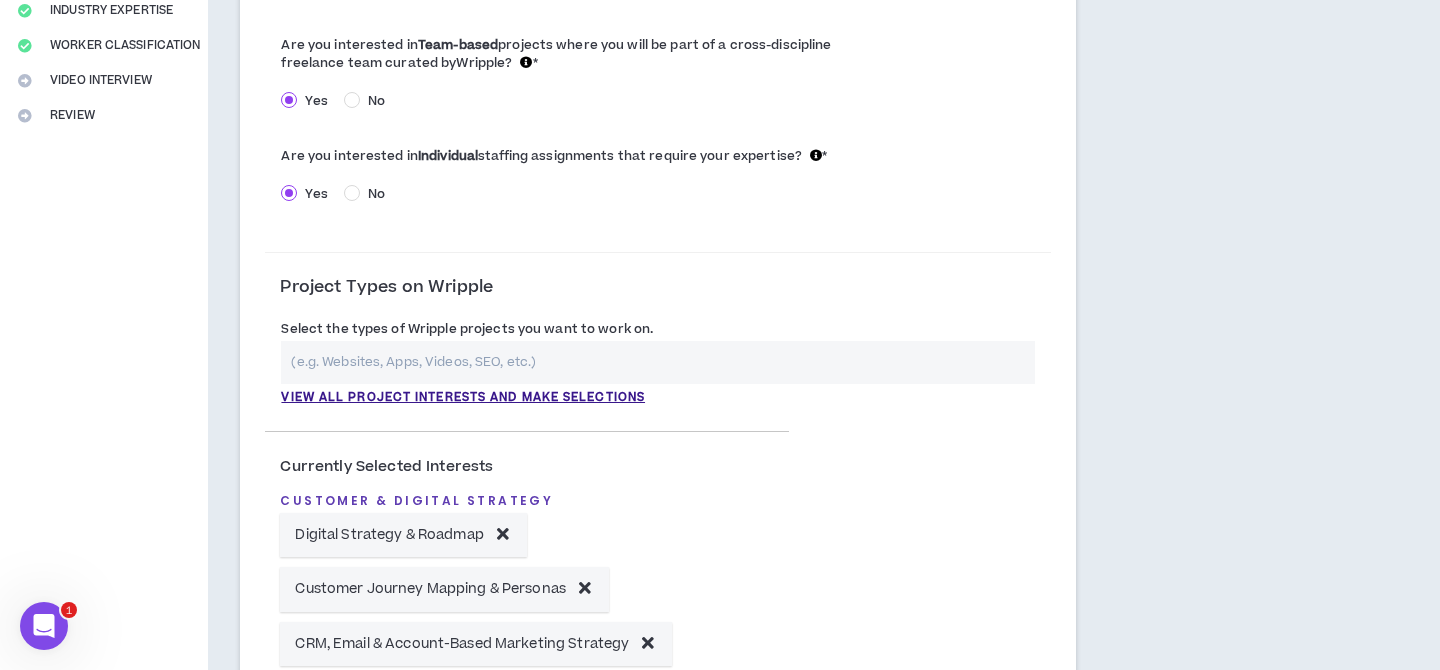 scroll, scrollTop: 429, scrollLeft: 0, axis: vertical 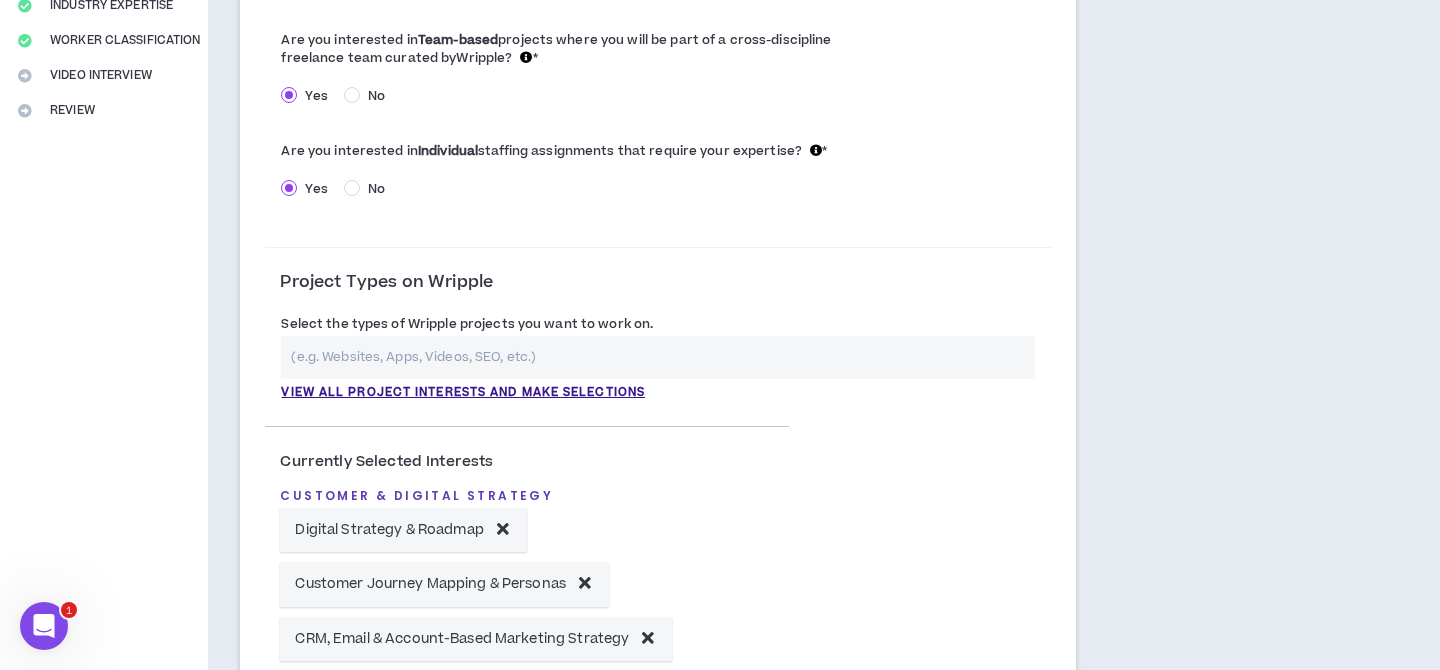 click at bounding box center (658, 357) 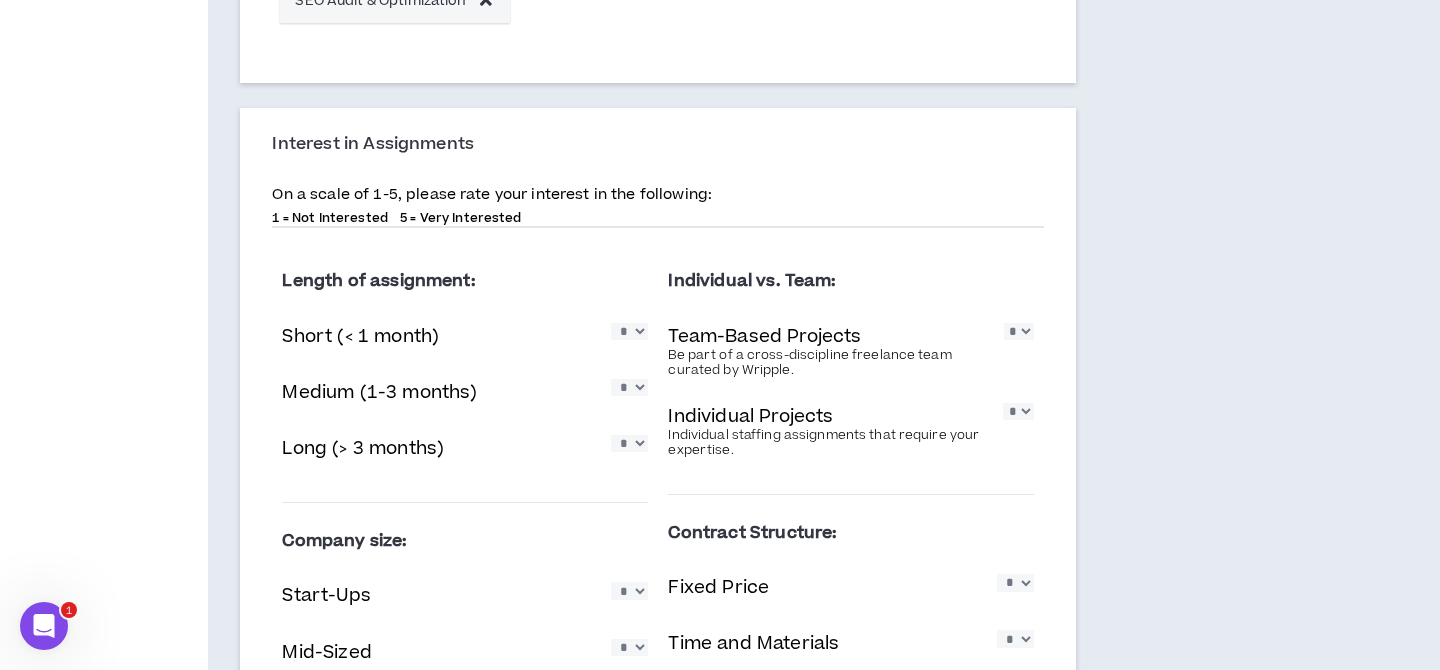 scroll, scrollTop: 2094, scrollLeft: 0, axis: vertical 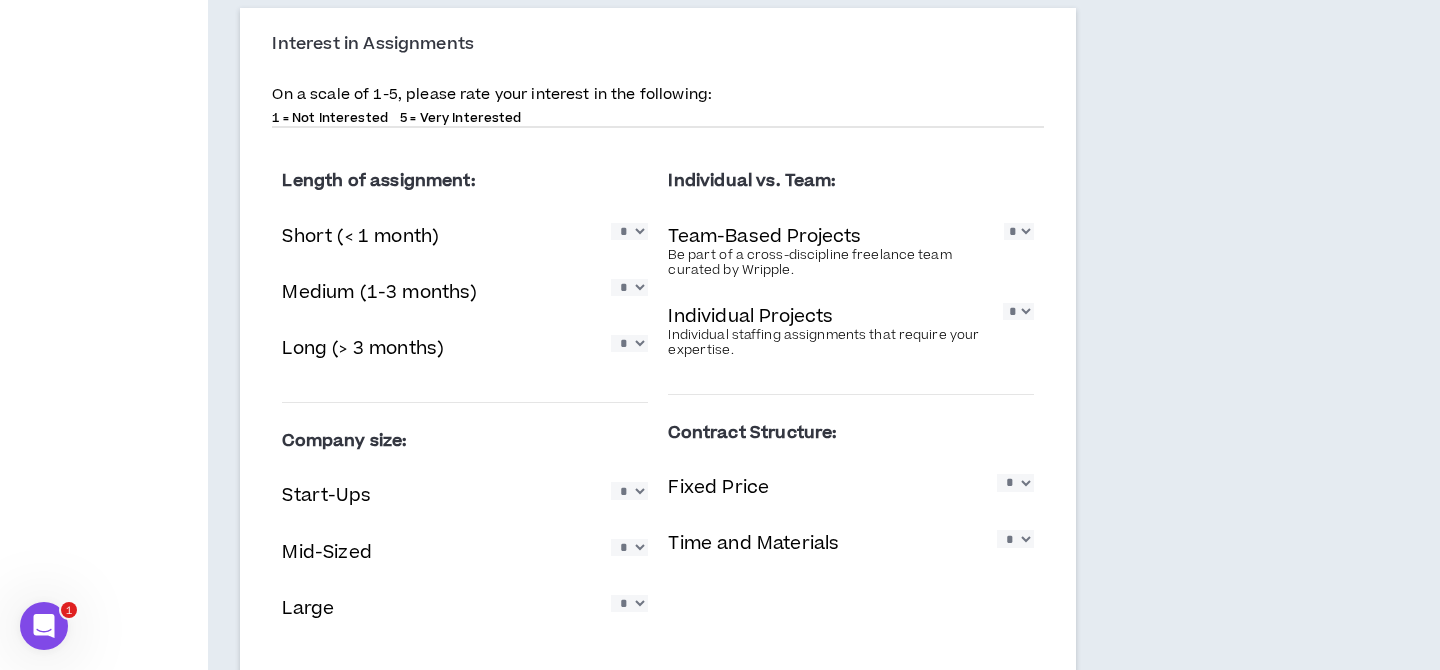 click on "* * * * *" at bounding box center (629, 231) 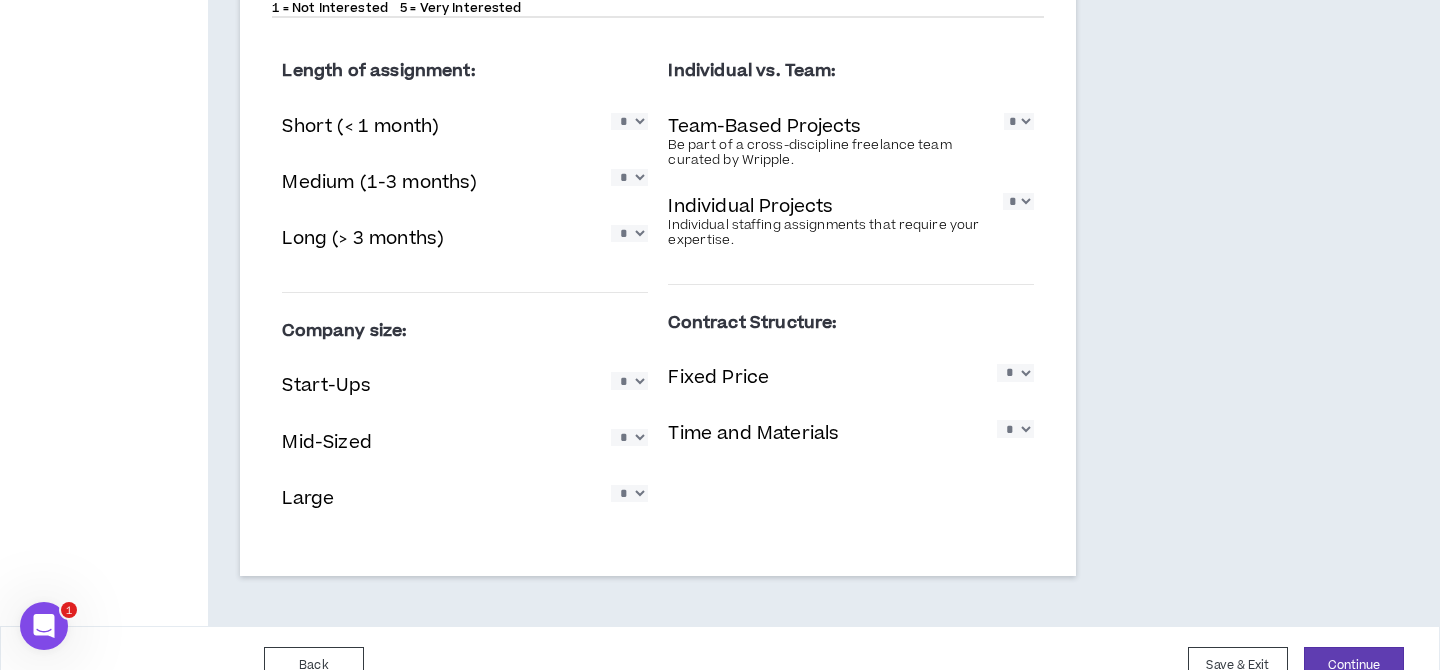 scroll, scrollTop: 2240, scrollLeft: 0, axis: vertical 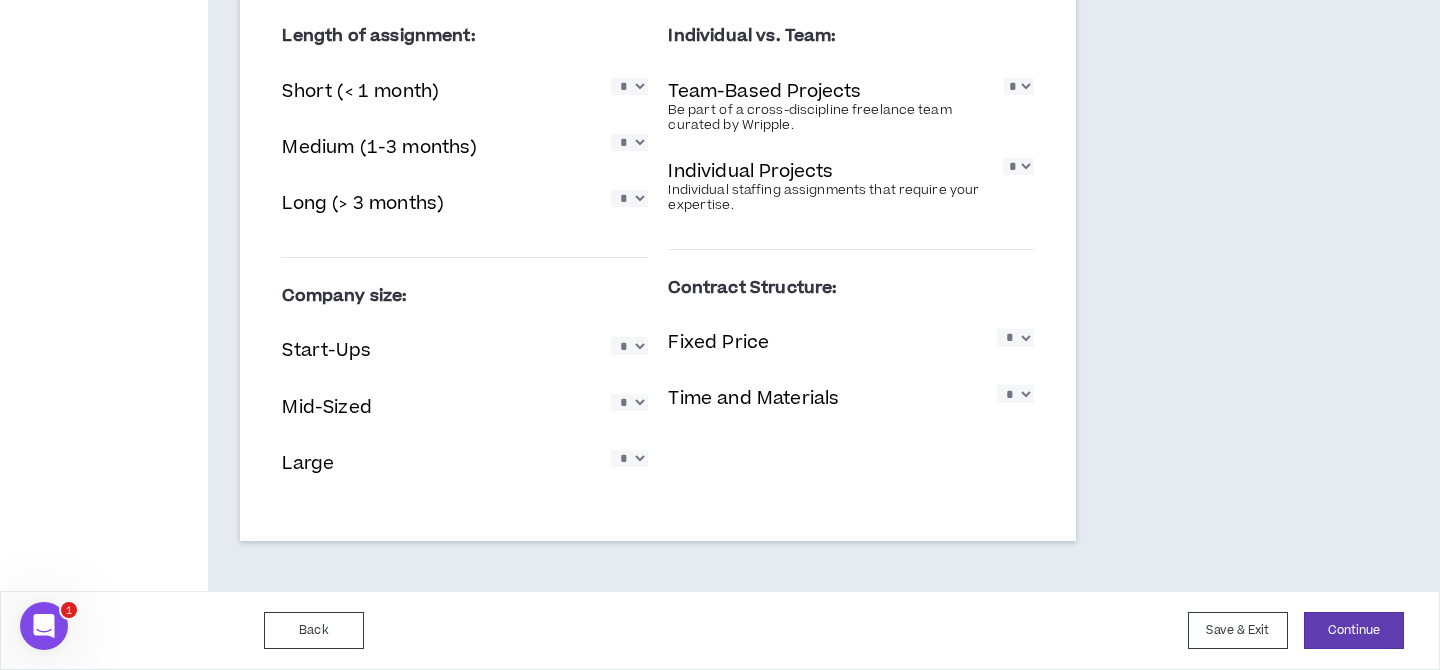click on "* * * * *" at bounding box center (1015, 337) 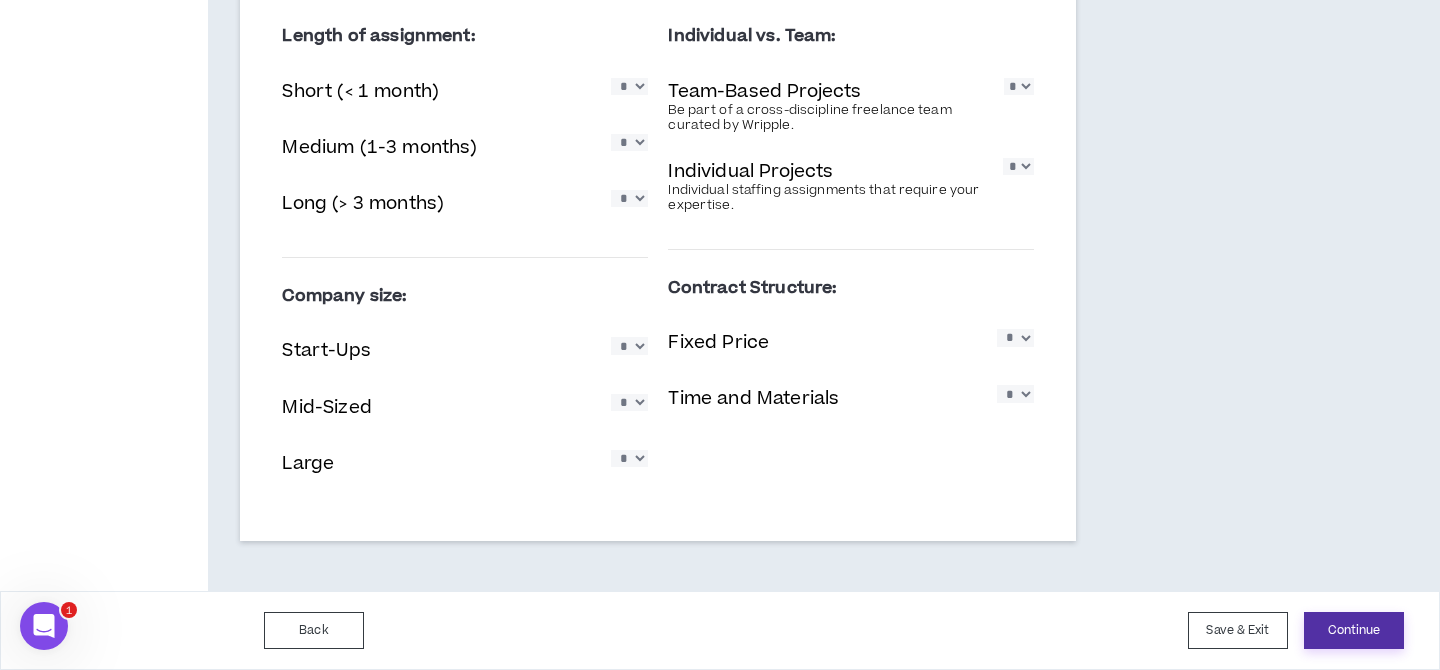 click on "Continue" at bounding box center (1354, 630) 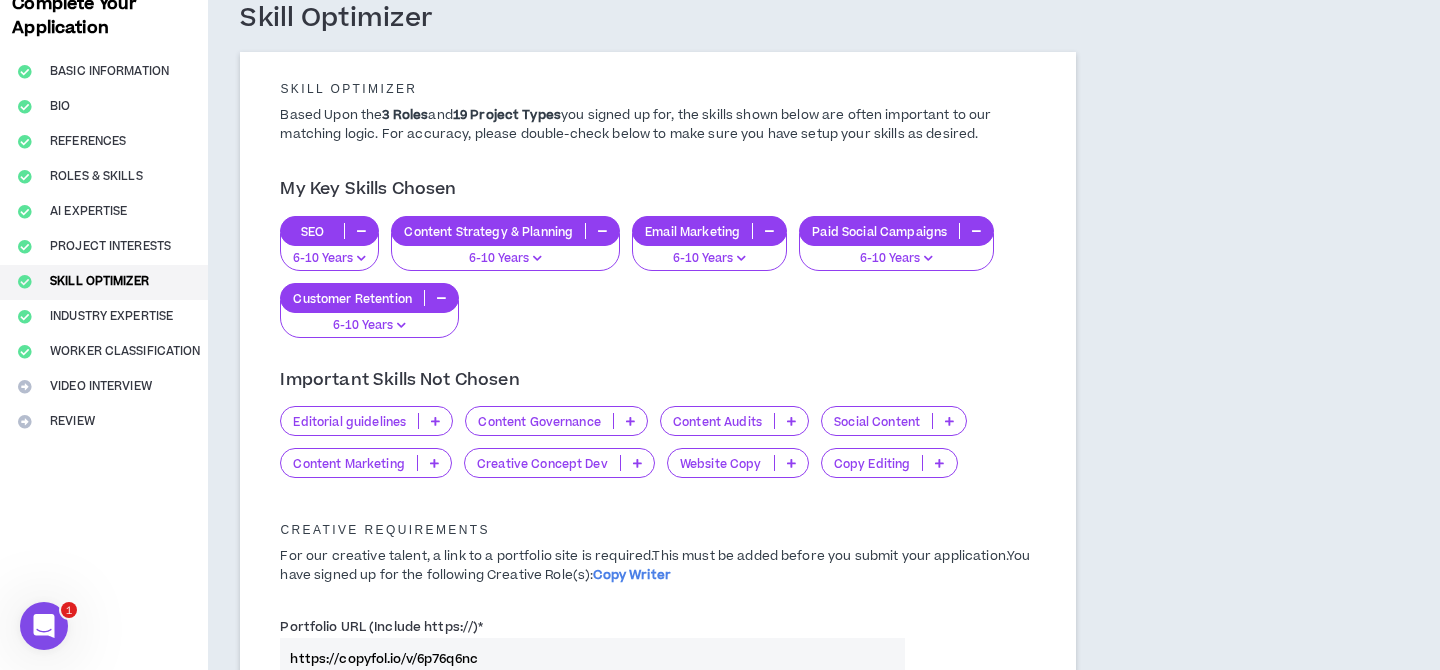 scroll, scrollTop: 121, scrollLeft: 0, axis: vertical 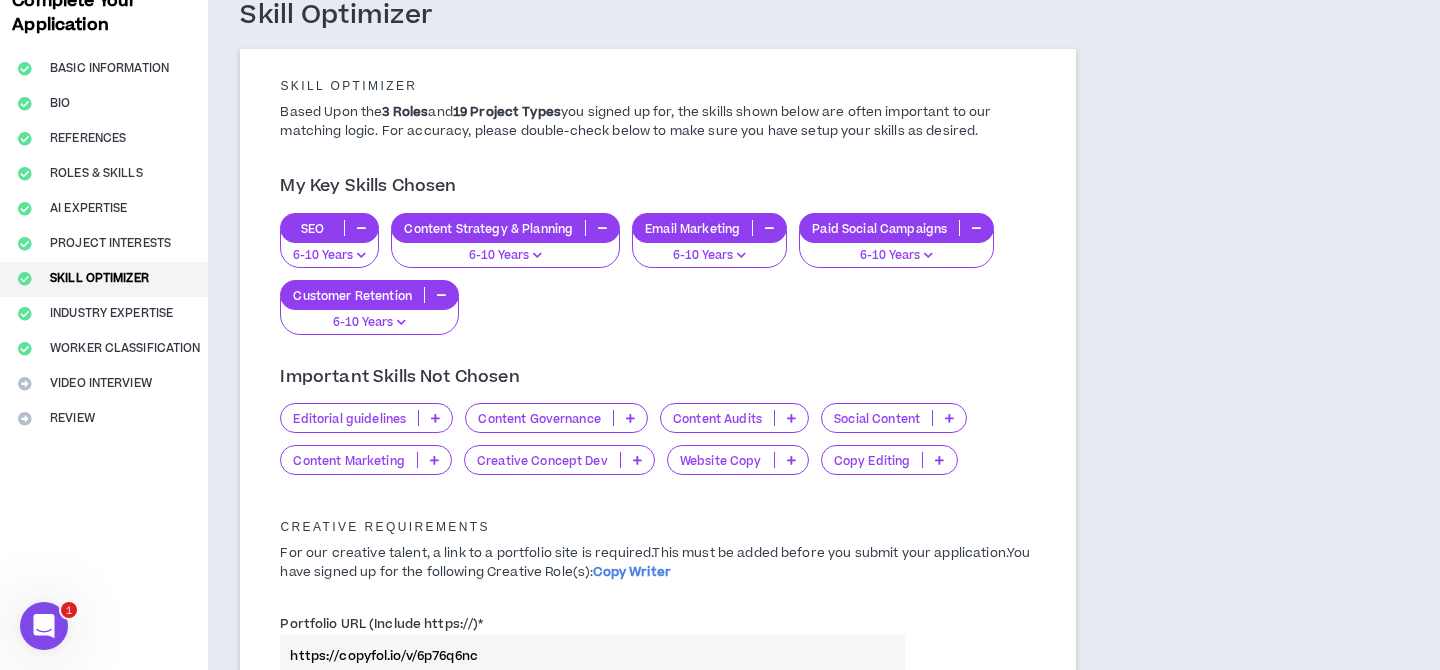 click at bounding box center [434, 460] 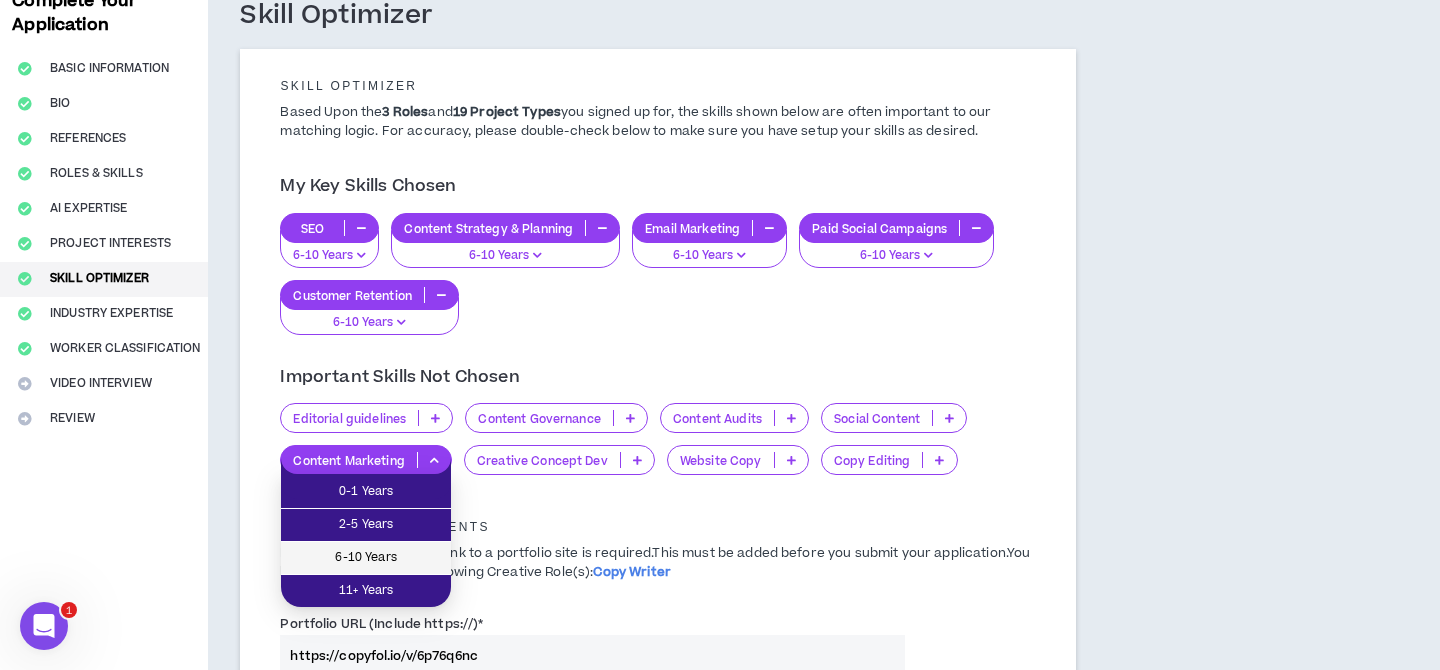 click on "6-10 Years" at bounding box center (366, 558) 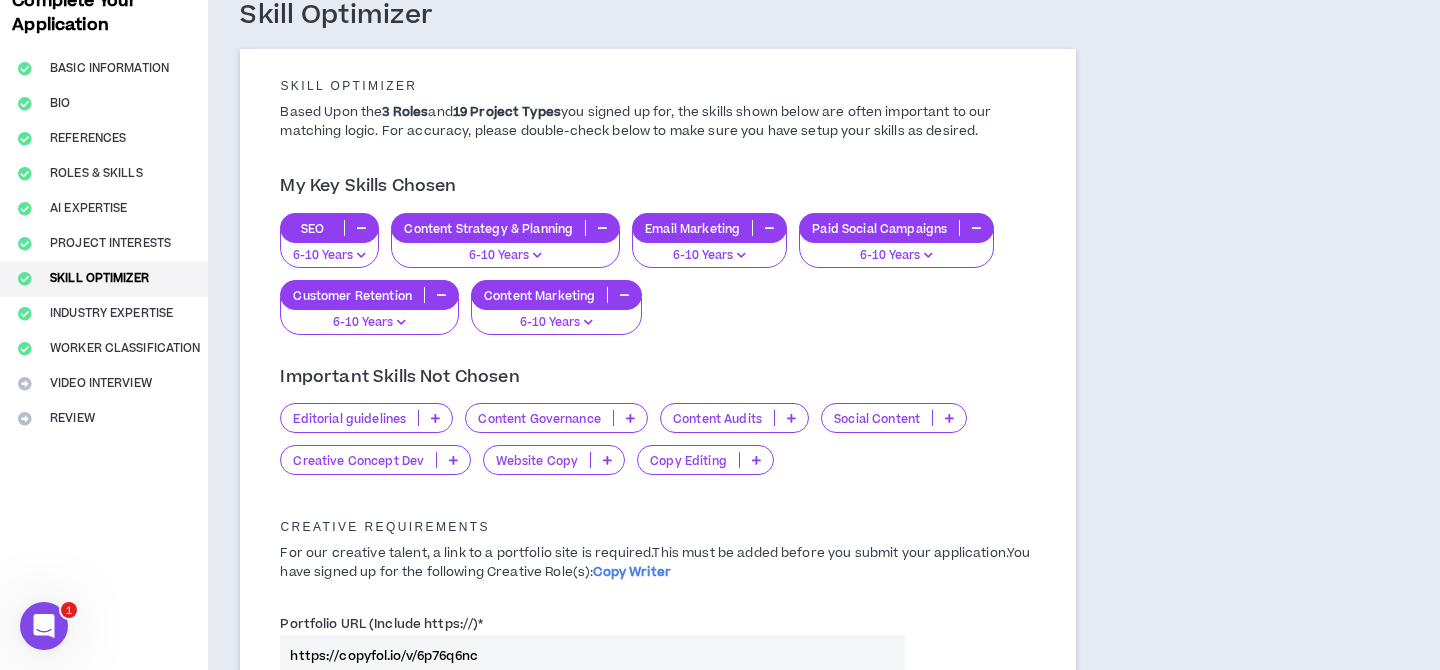 click on "Content Governance" at bounding box center (556, 418) 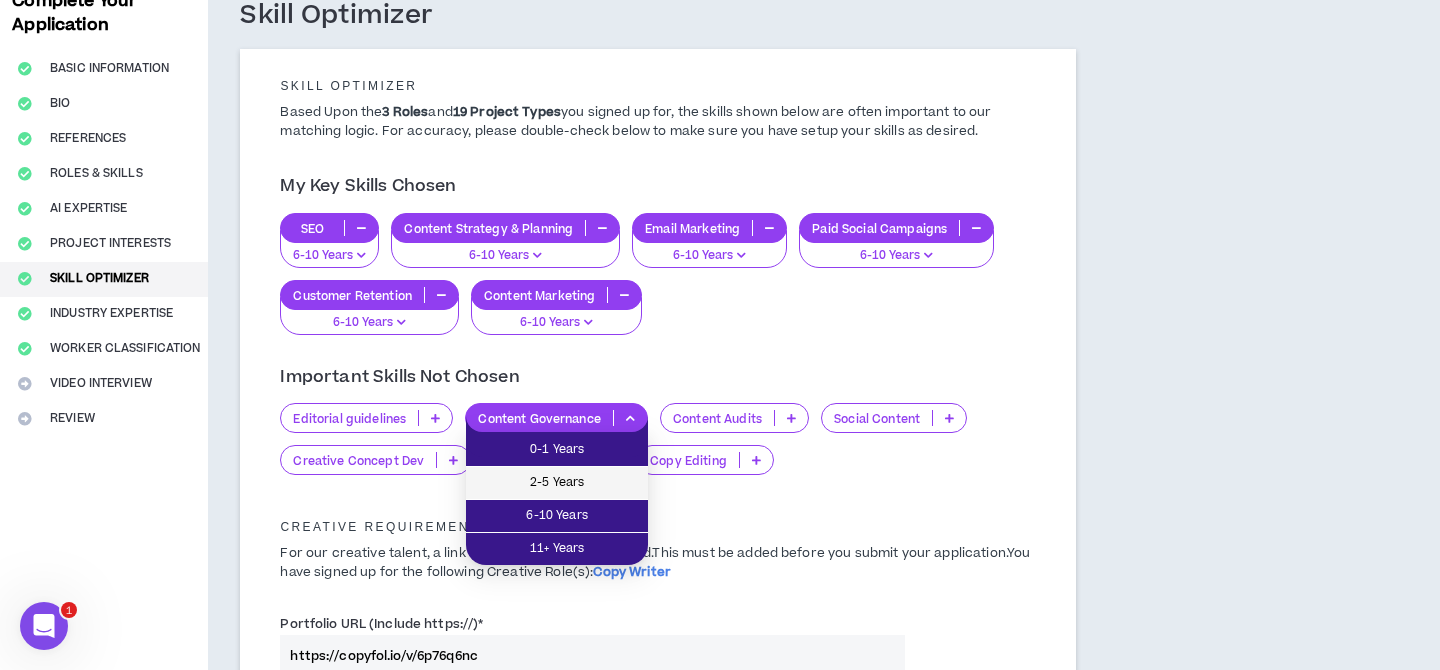 click on "2-5 Years" at bounding box center (557, 483) 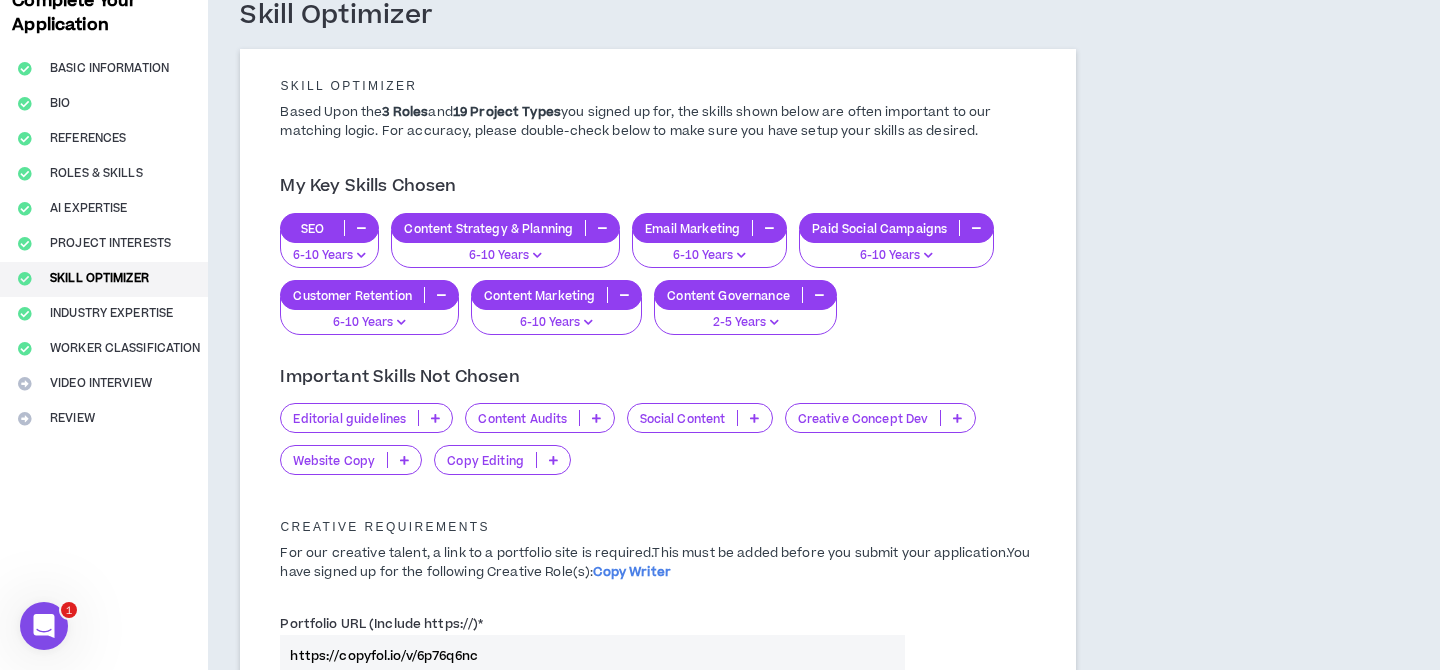 click on "Creative Concept Dev" at bounding box center [880, 418] 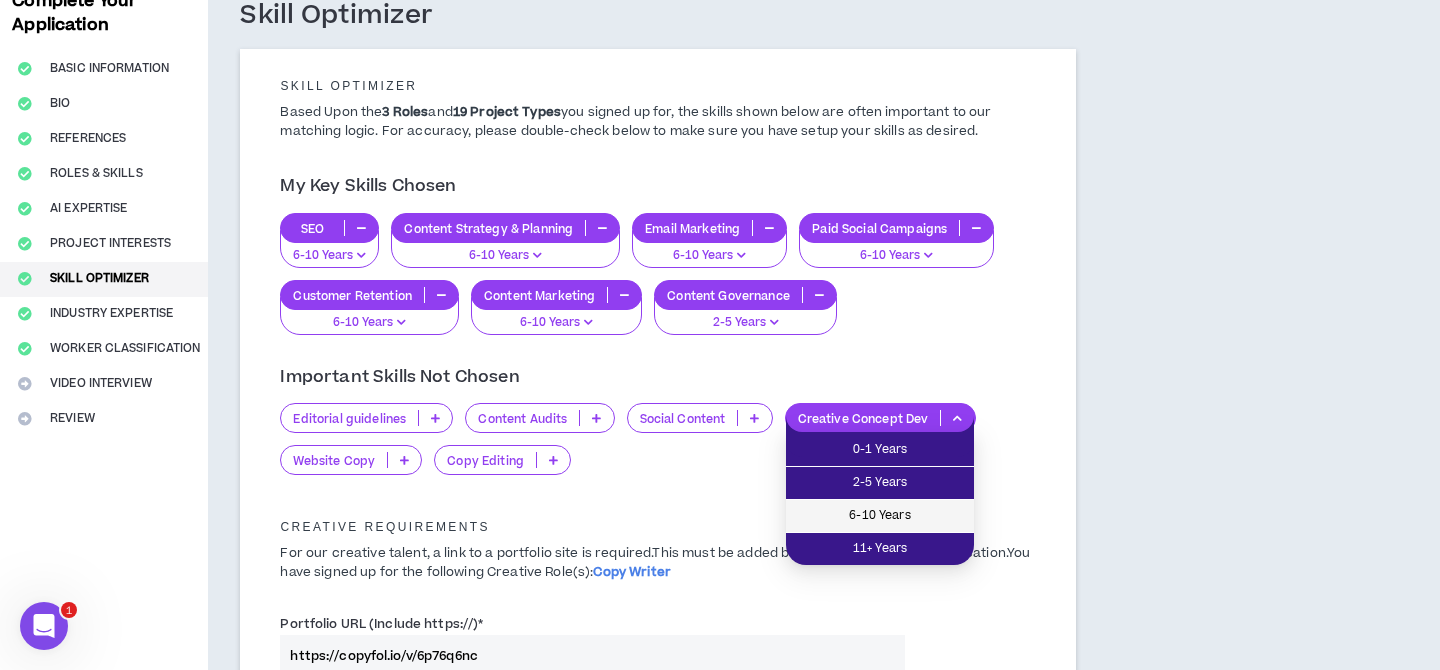click on "6-10 Years" at bounding box center (880, 516) 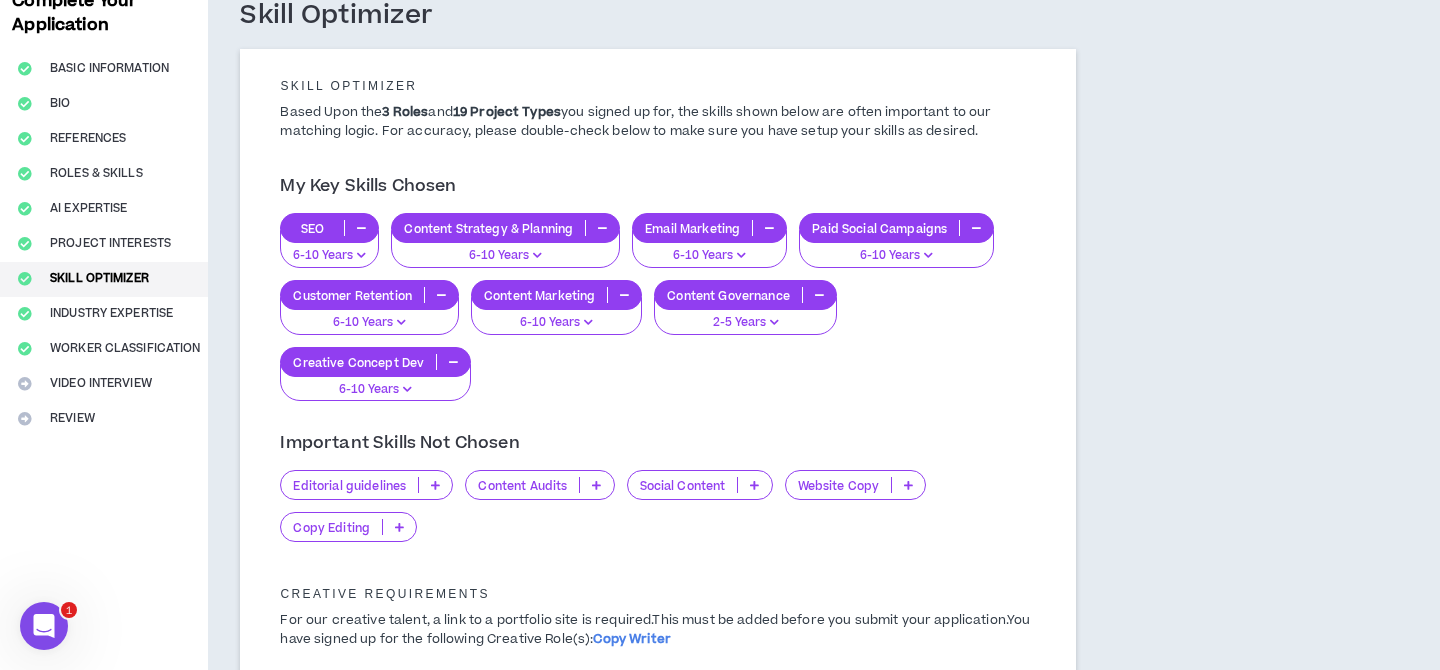 click at bounding box center (399, 527) 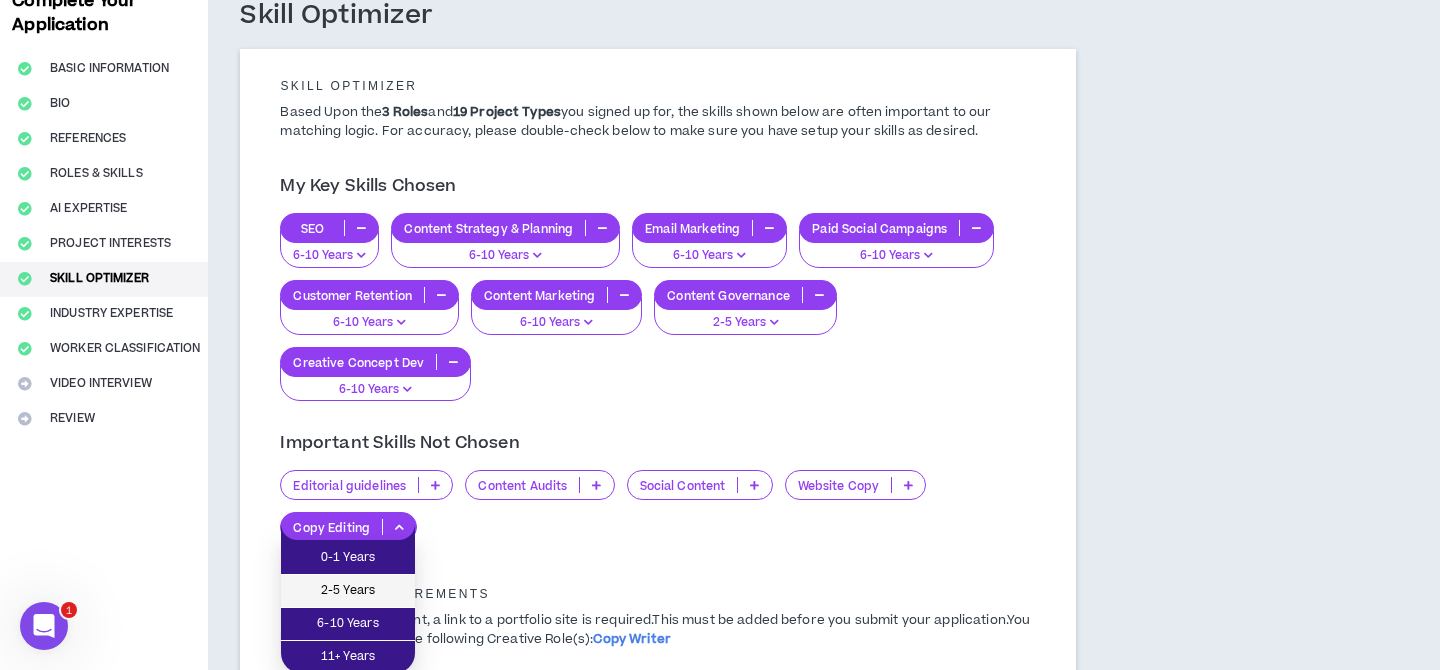 click on "2-5 Years" at bounding box center [348, 591] 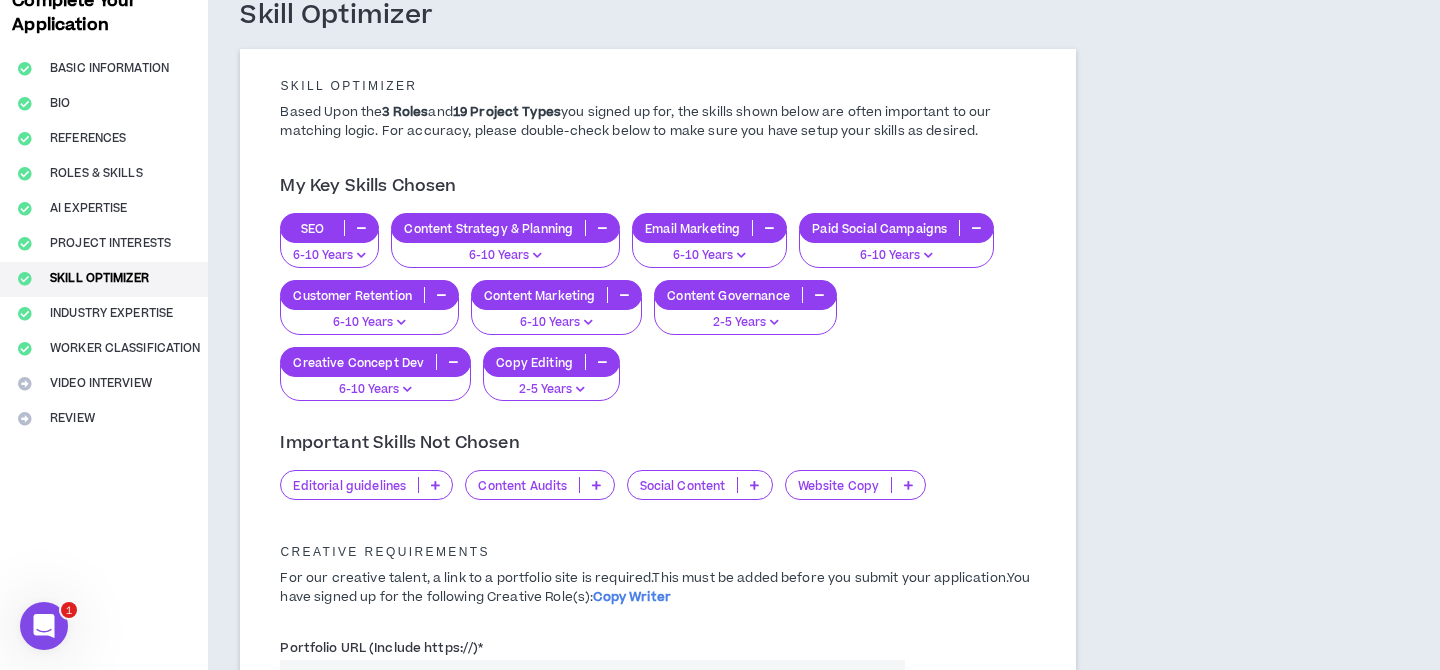 click on "Copy Editing" at bounding box center (534, 362) 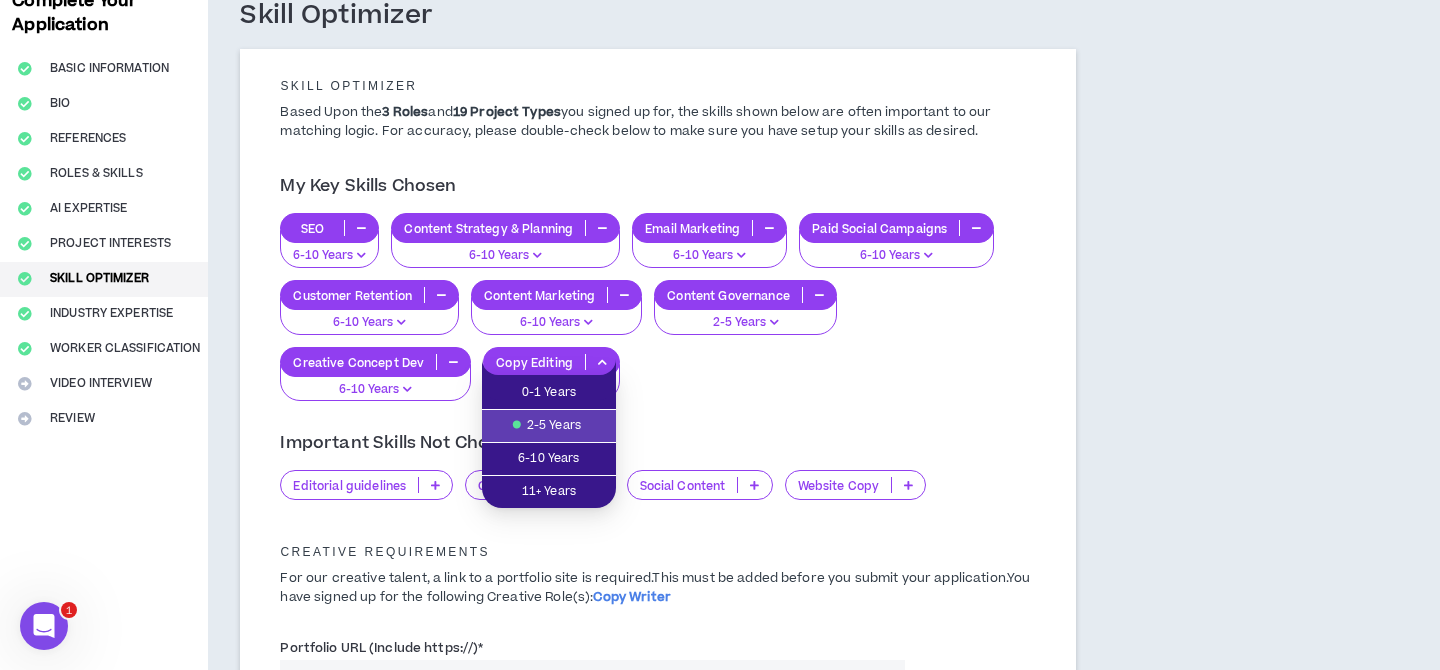 click on "Important Skills Not Chosen Editorial guidelines Content Audits Social Content Website Copy" at bounding box center [658, 465] 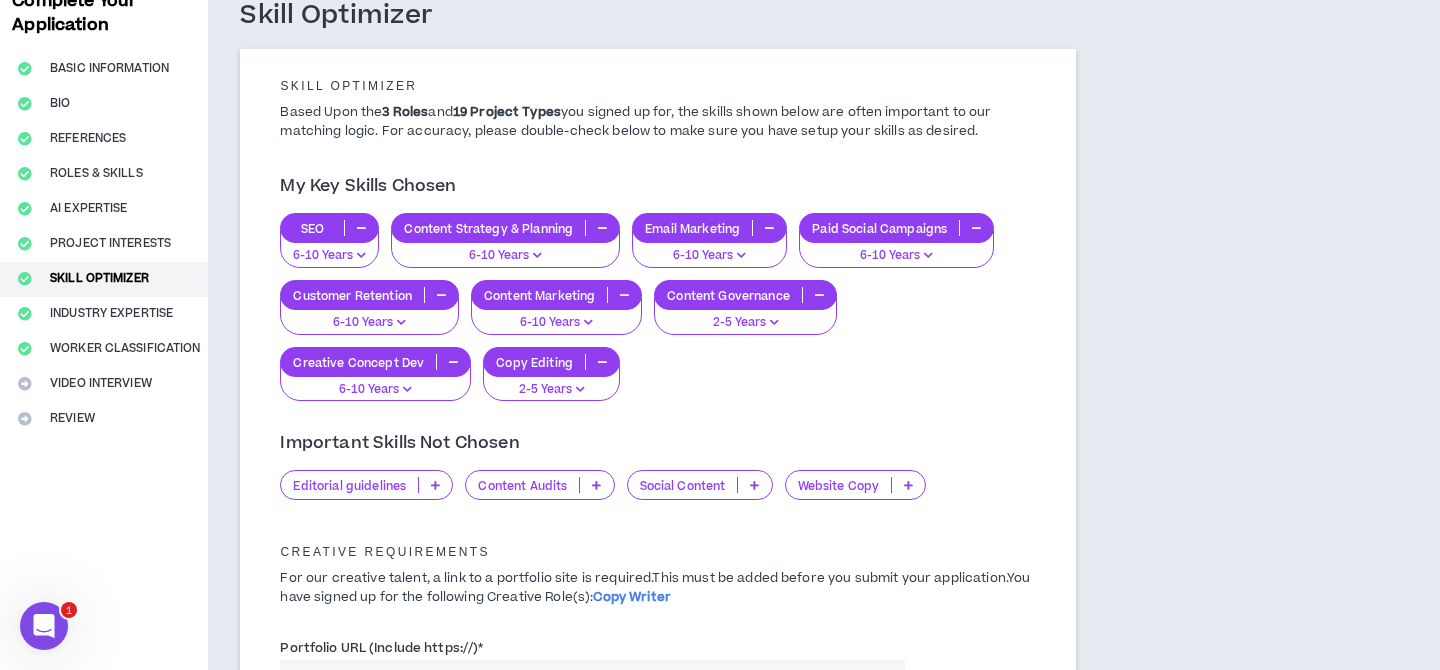 click on "Social Content" at bounding box center (683, 485) 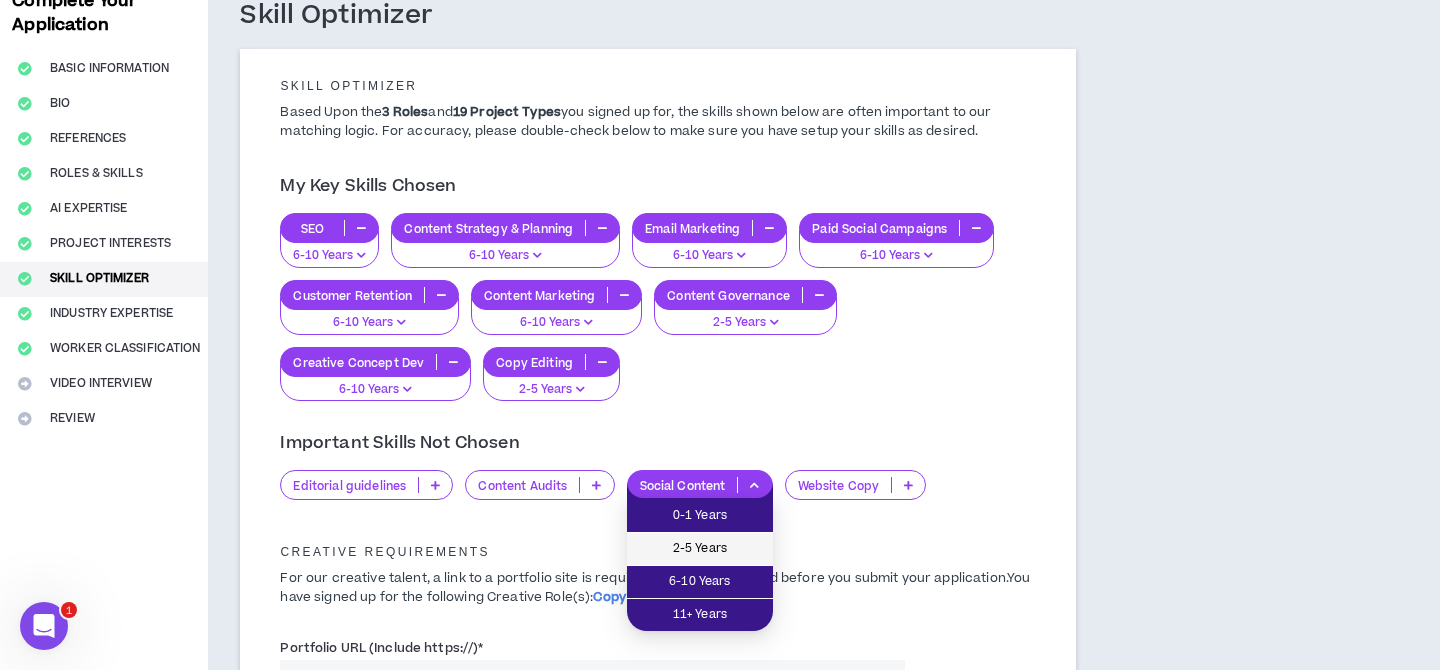 click on "2-5 Years" at bounding box center (700, 549) 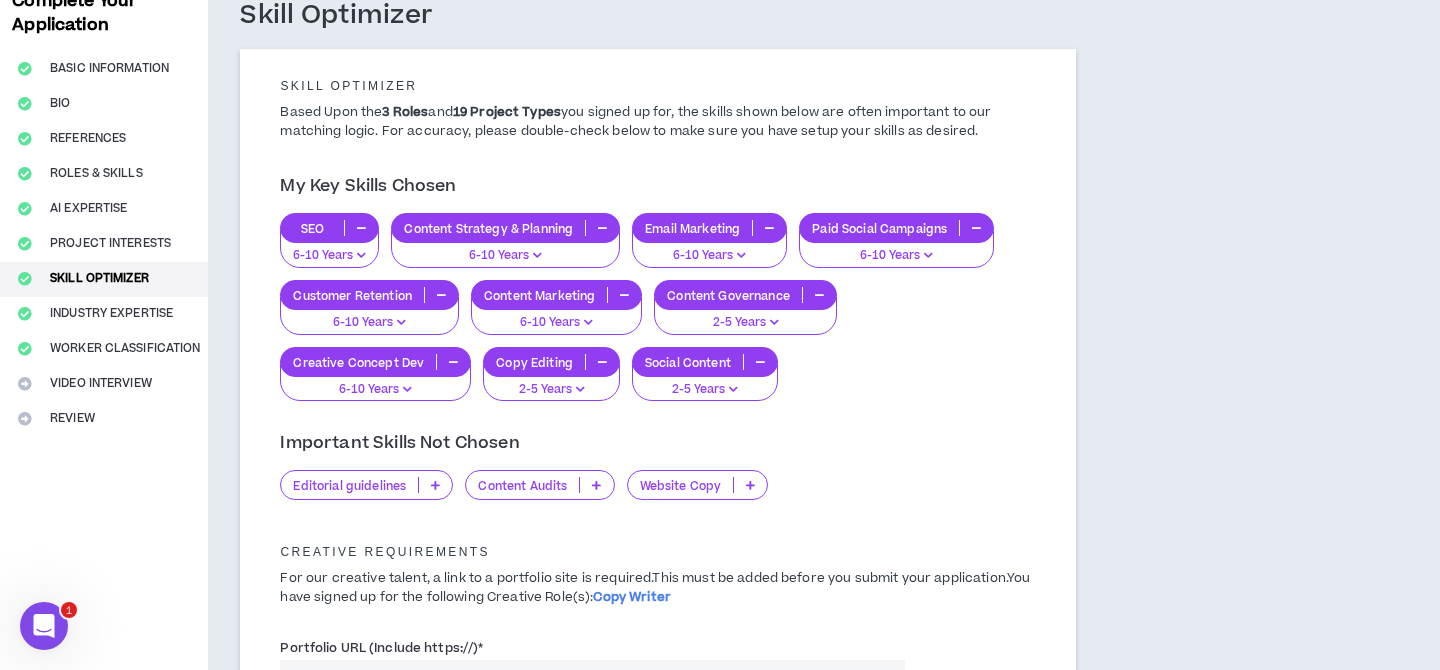 click on "Editorial guidelines" at bounding box center [366, 485] 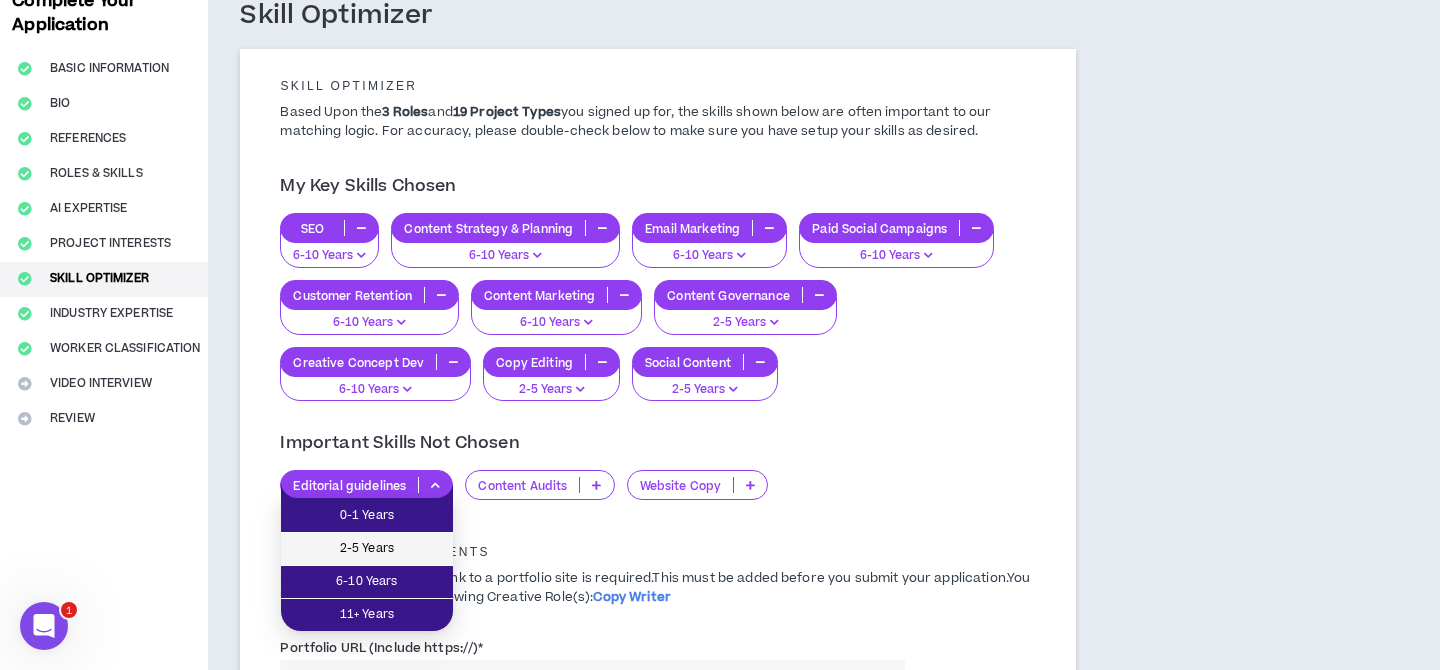 click on "2-5 Years" at bounding box center [367, 549] 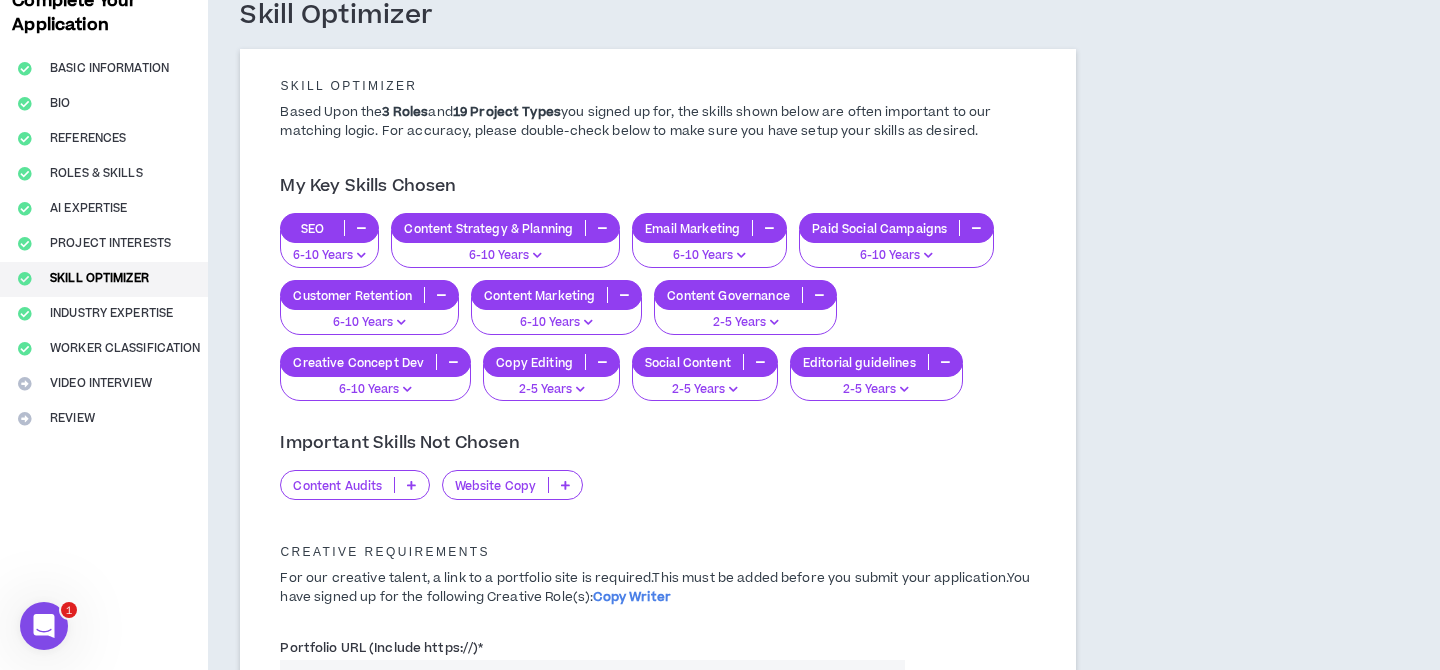 click at bounding box center [565, 485] 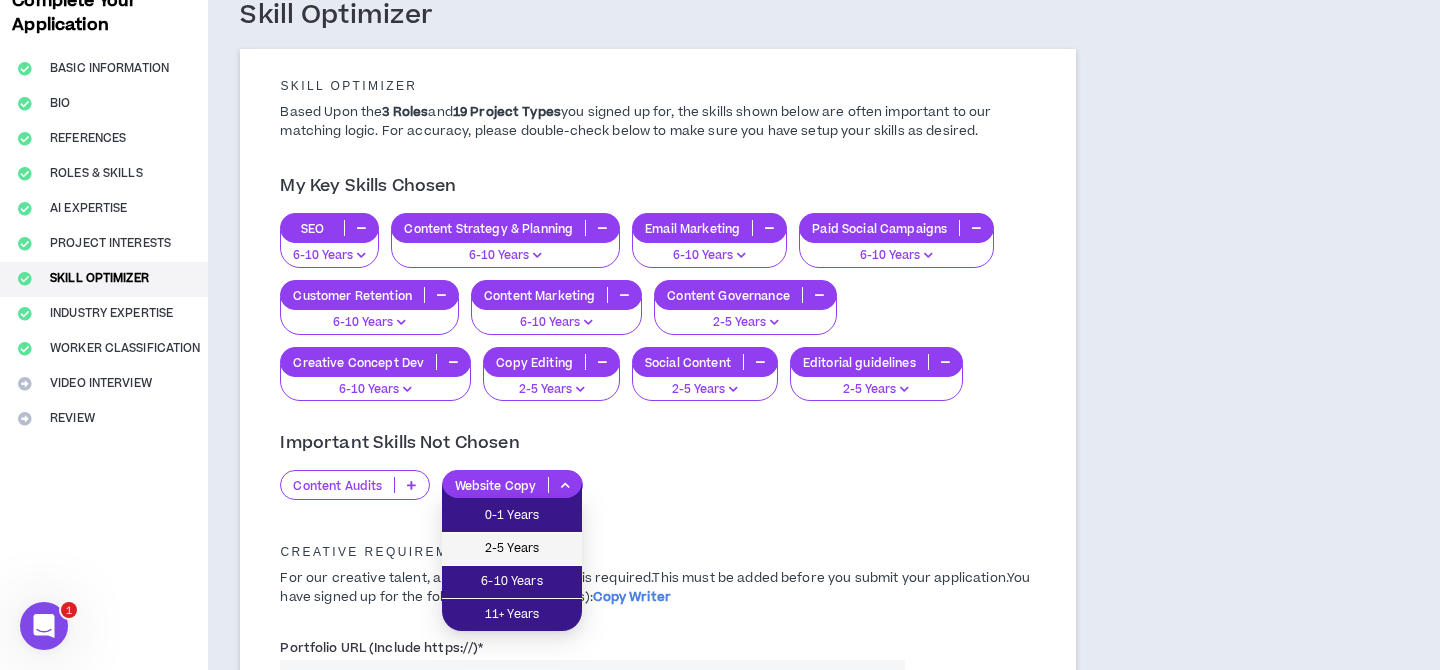 click on "2-5 Years" at bounding box center [512, 549] 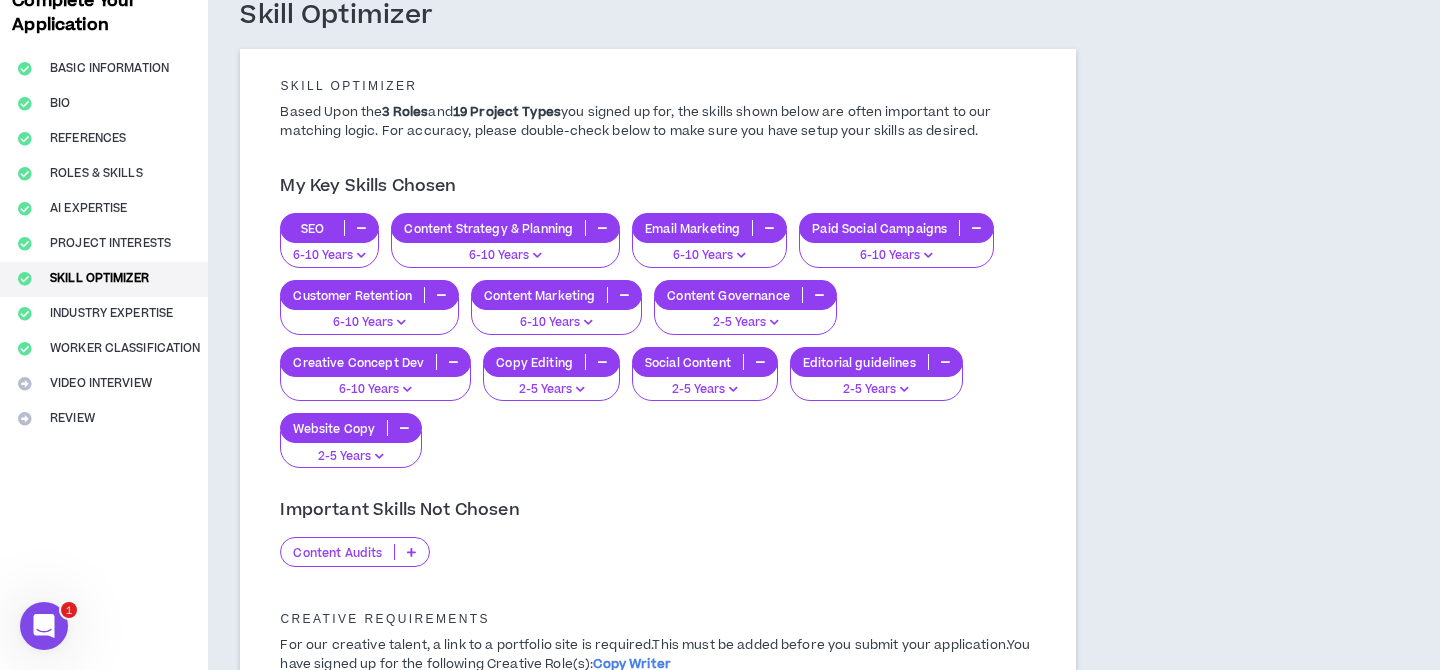 click at bounding box center (411, 552) 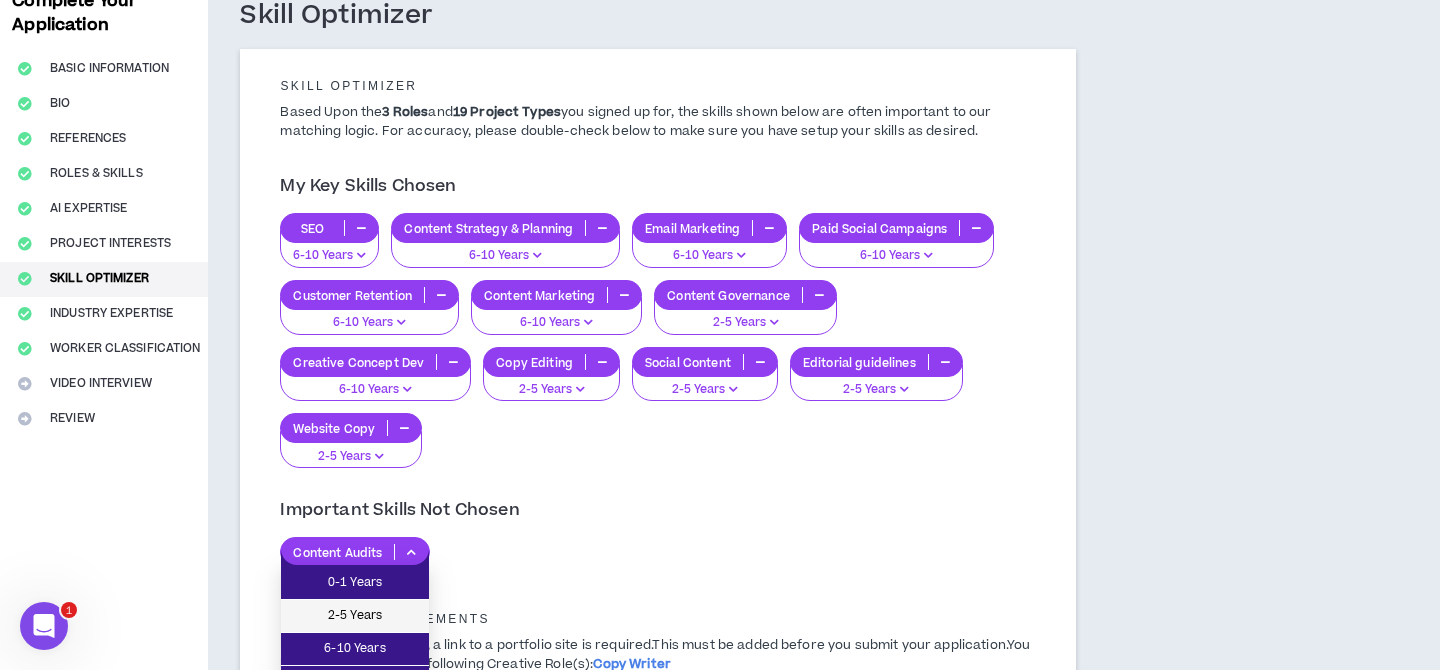 click on "2-5 Years" at bounding box center [355, 616] 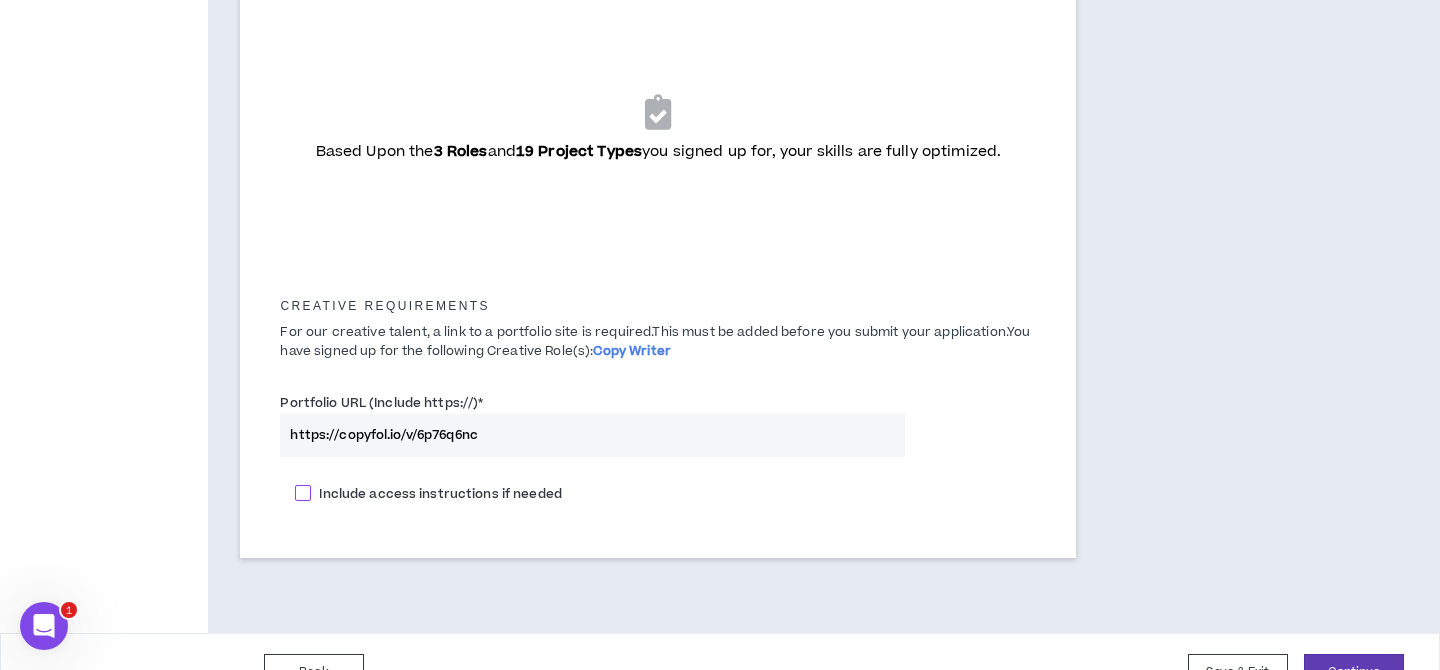 scroll, scrollTop: 659, scrollLeft: 0, axis: vertical 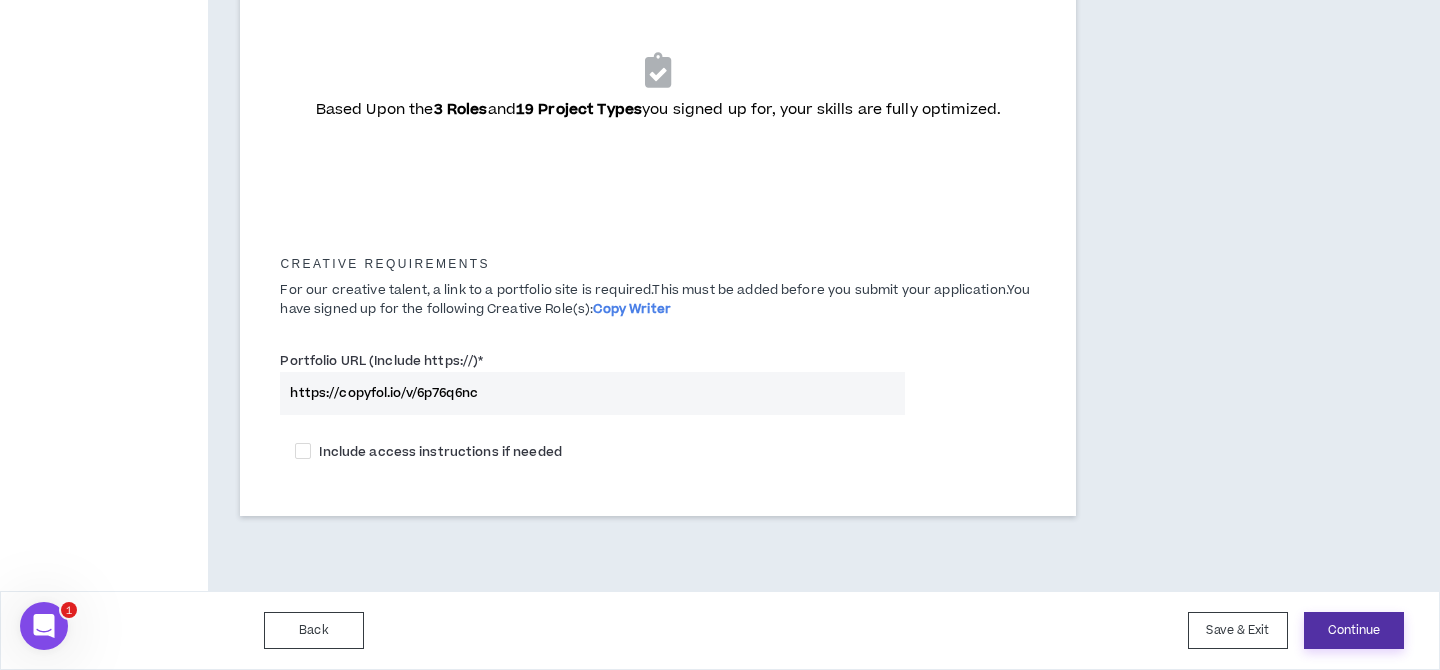 click on "Continue" at bounding box center [1354, 630] 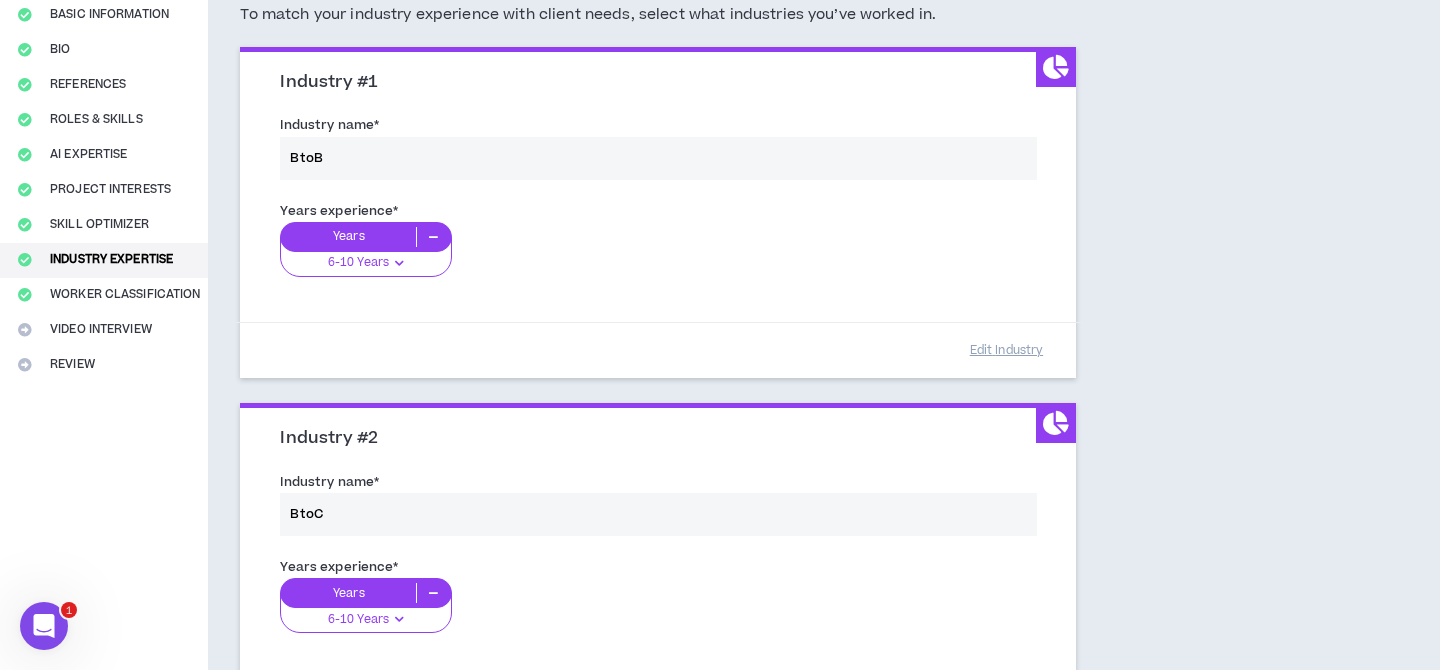 scroll, scrollTop: 188, scrollLeft: 0, axis: vertical 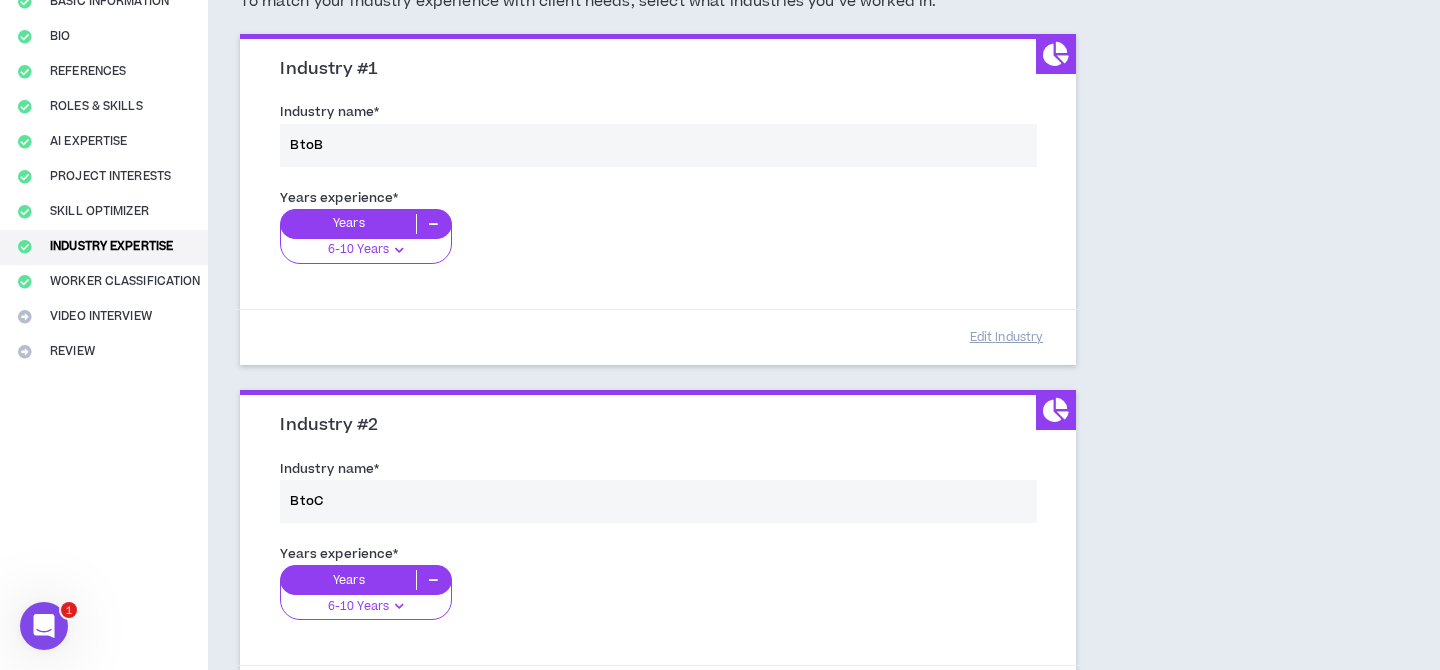 click on "Industry name  * BtoB" at bounding box center (658, 138) 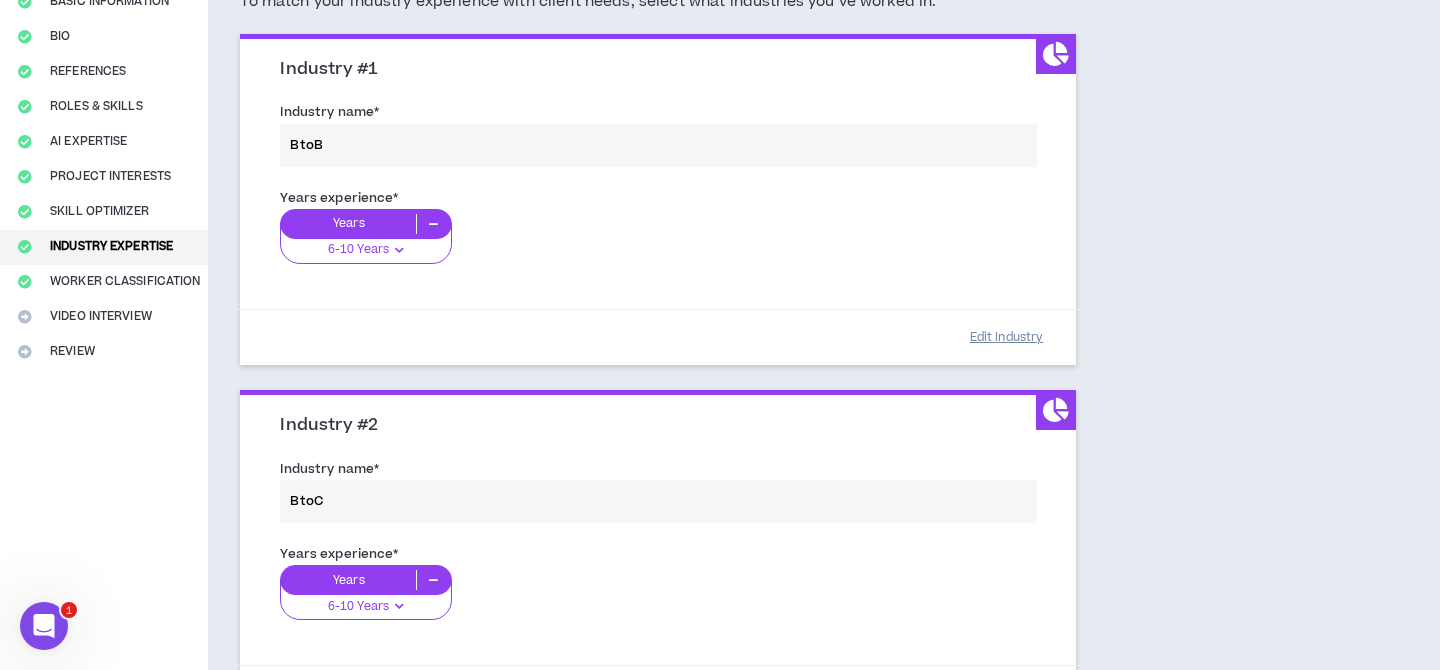 click on "Edit   Industry" at bounding box center (1006, 337) 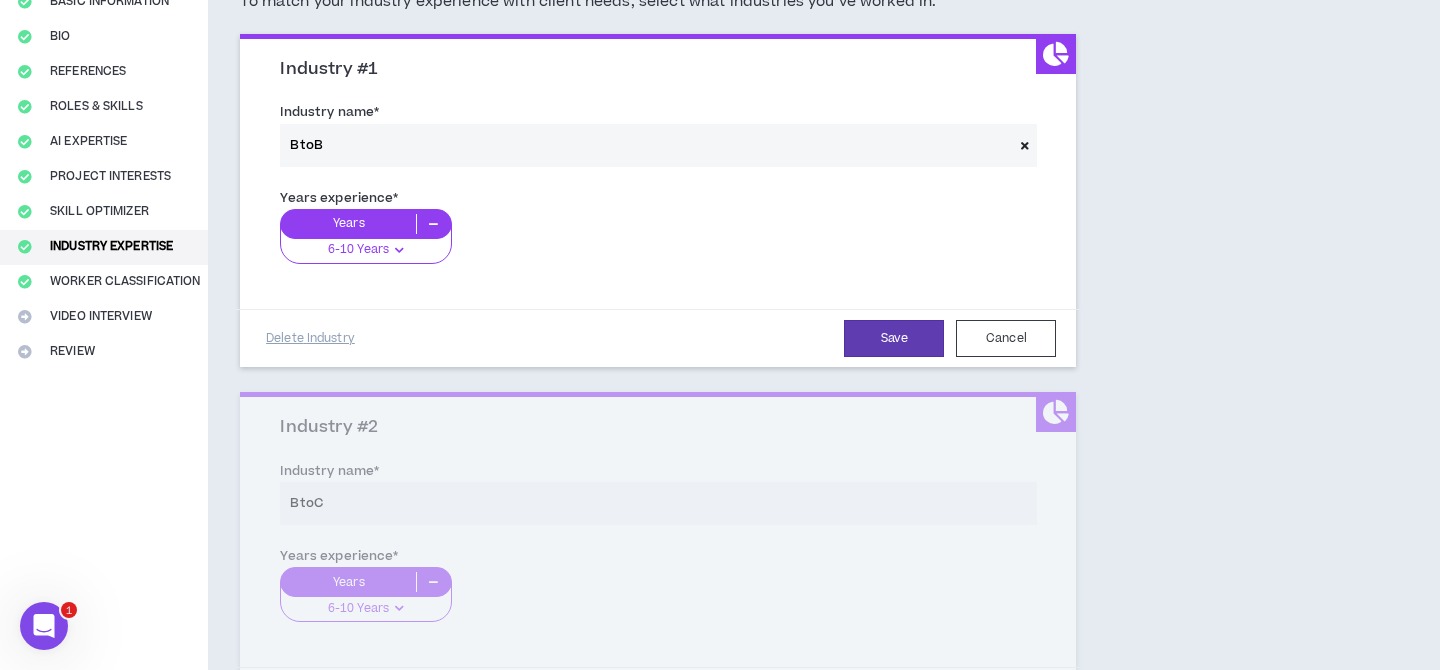 click at bounding box center (1025, 145) 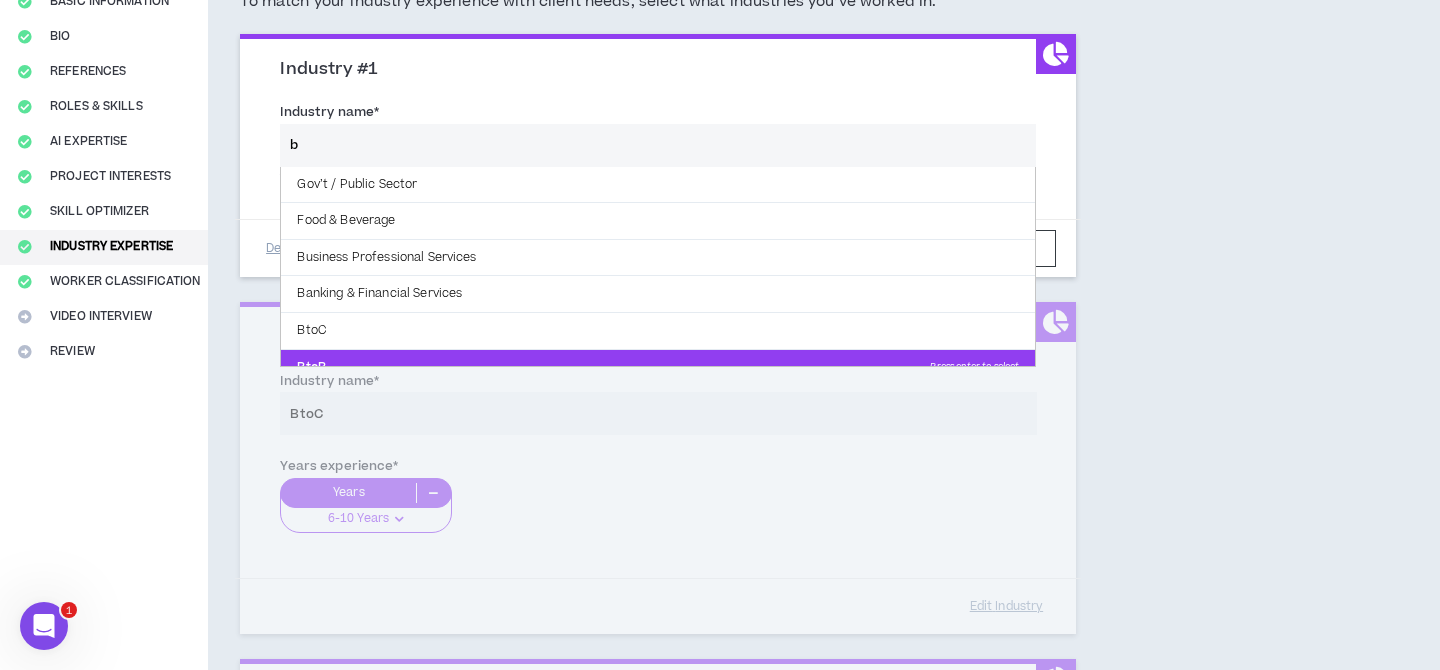 scroll, scrollTop: 16, scrollLeft: 0, axis: vertical 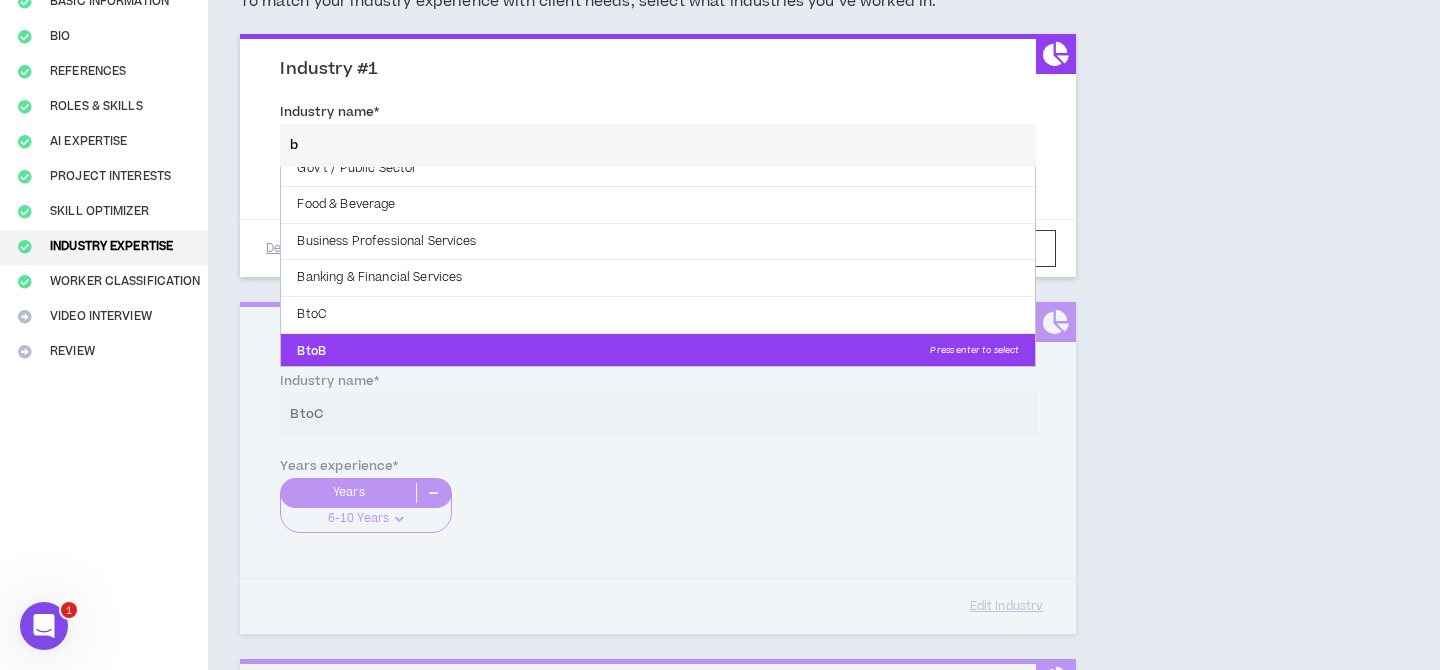 click on "BtoB Press enter to select" at bounding box center (658, 352) 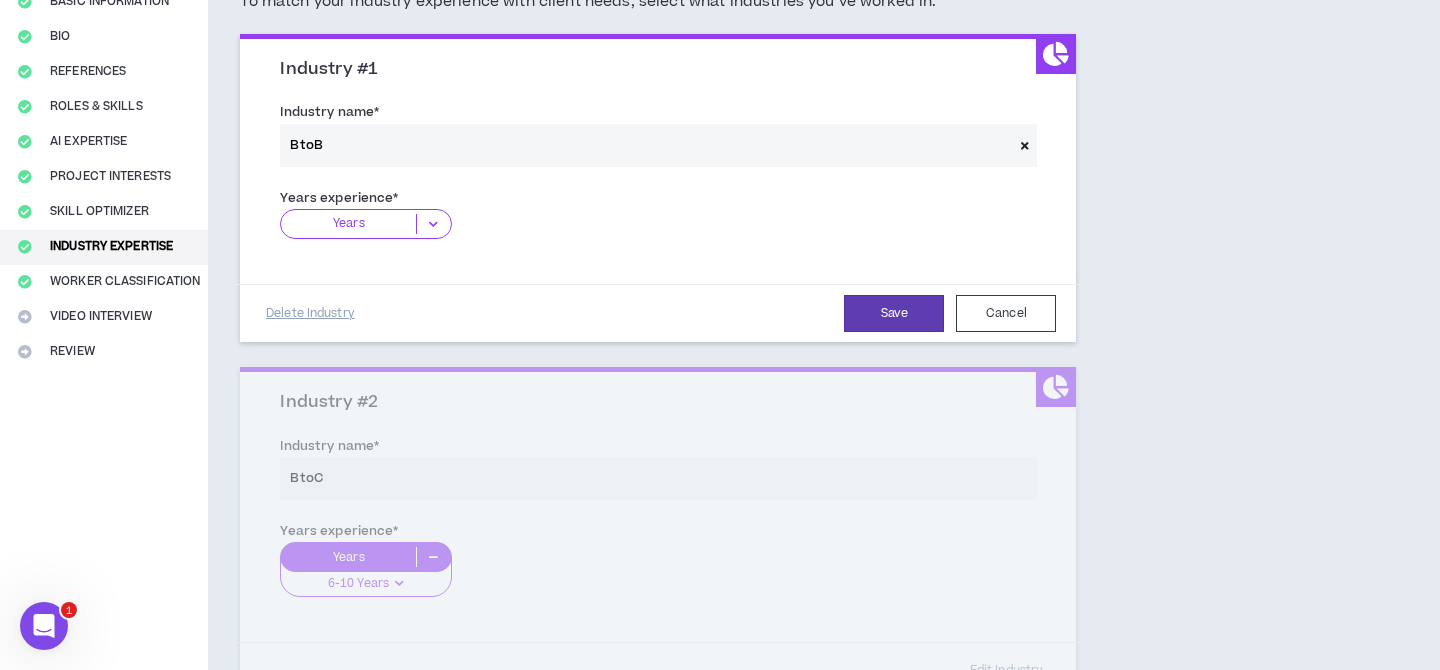 click at bounding box center [433, 224] 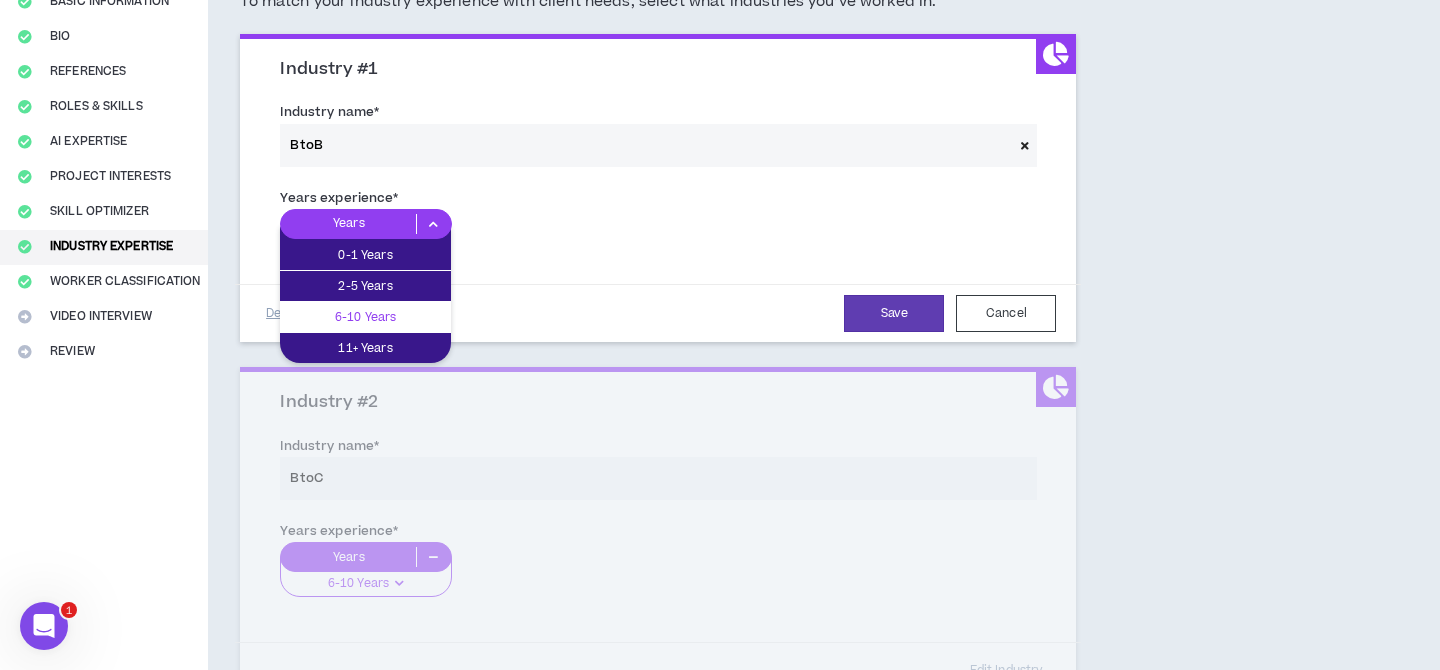click on "6-10 Years" at bounding box center (365, 317) 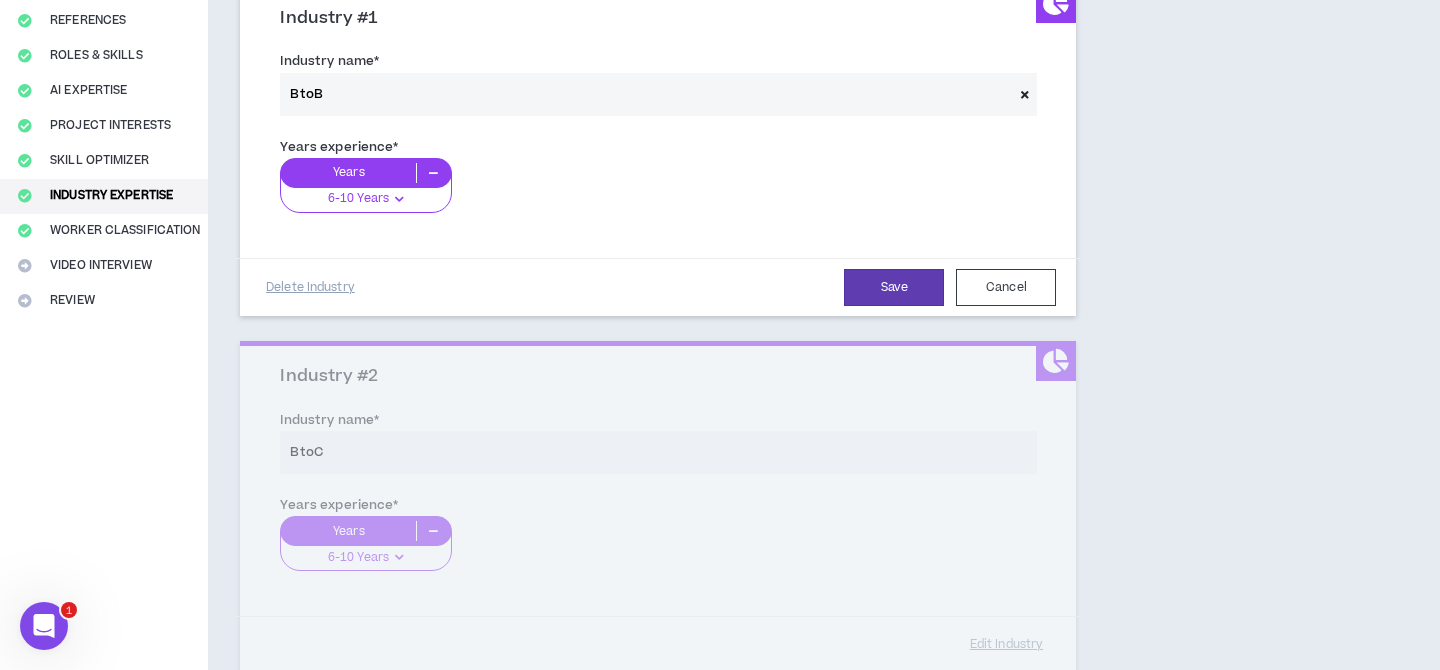 scroll, scrollTop: 241, scrollLeft: 0, axis: vertical 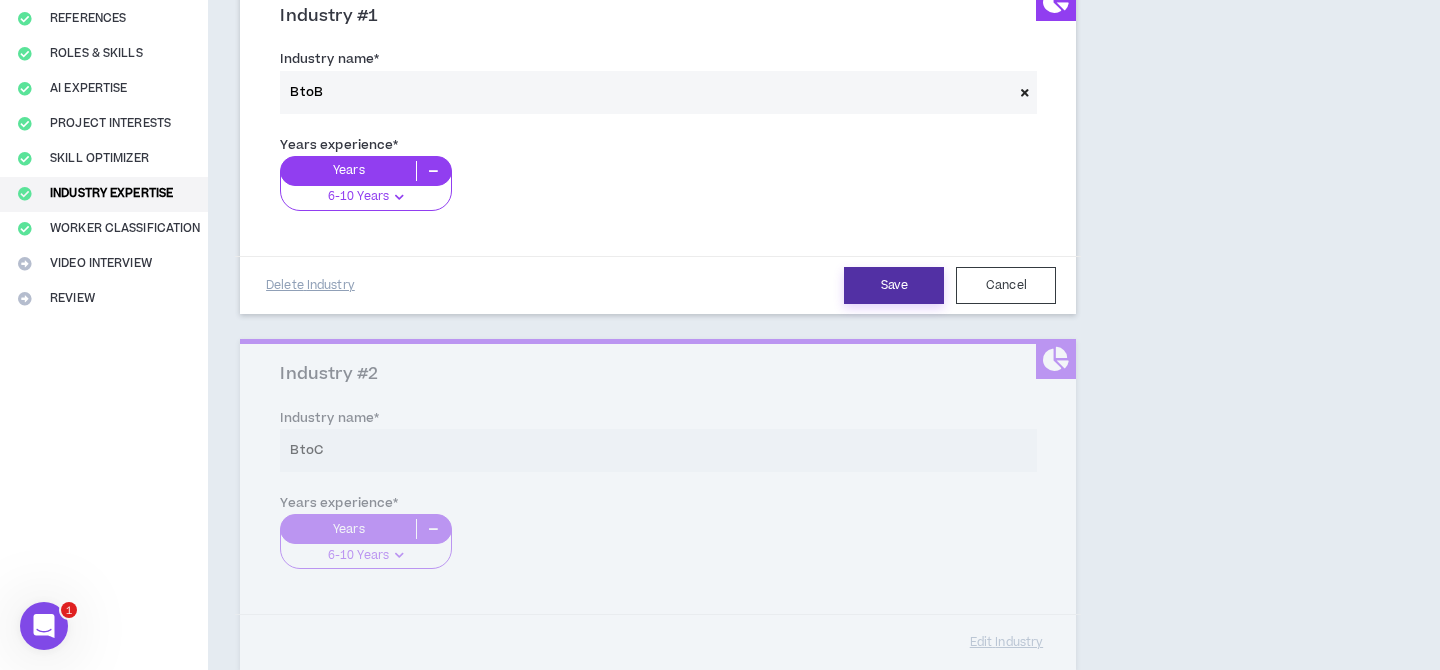 click on "Save" at bounding box center (894, 285) 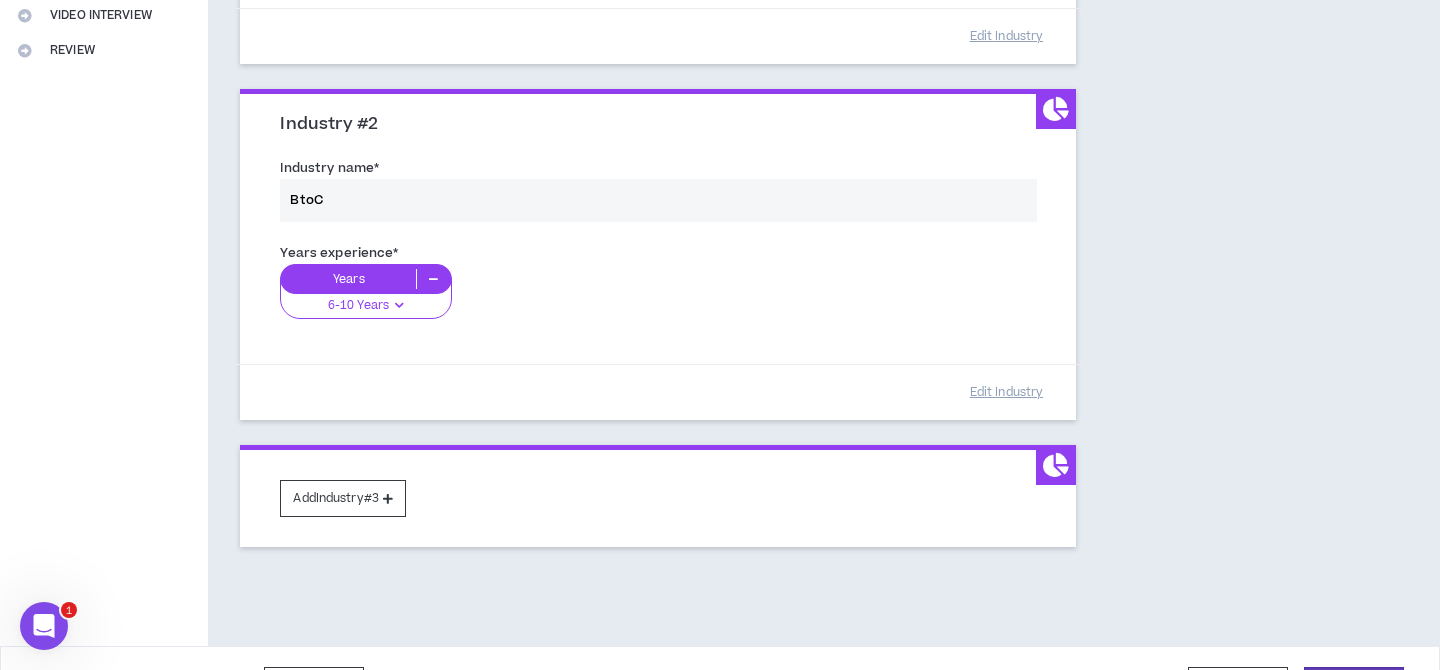 scroll, scrollTop: 544, scrollLeft: 0, axis: vertical 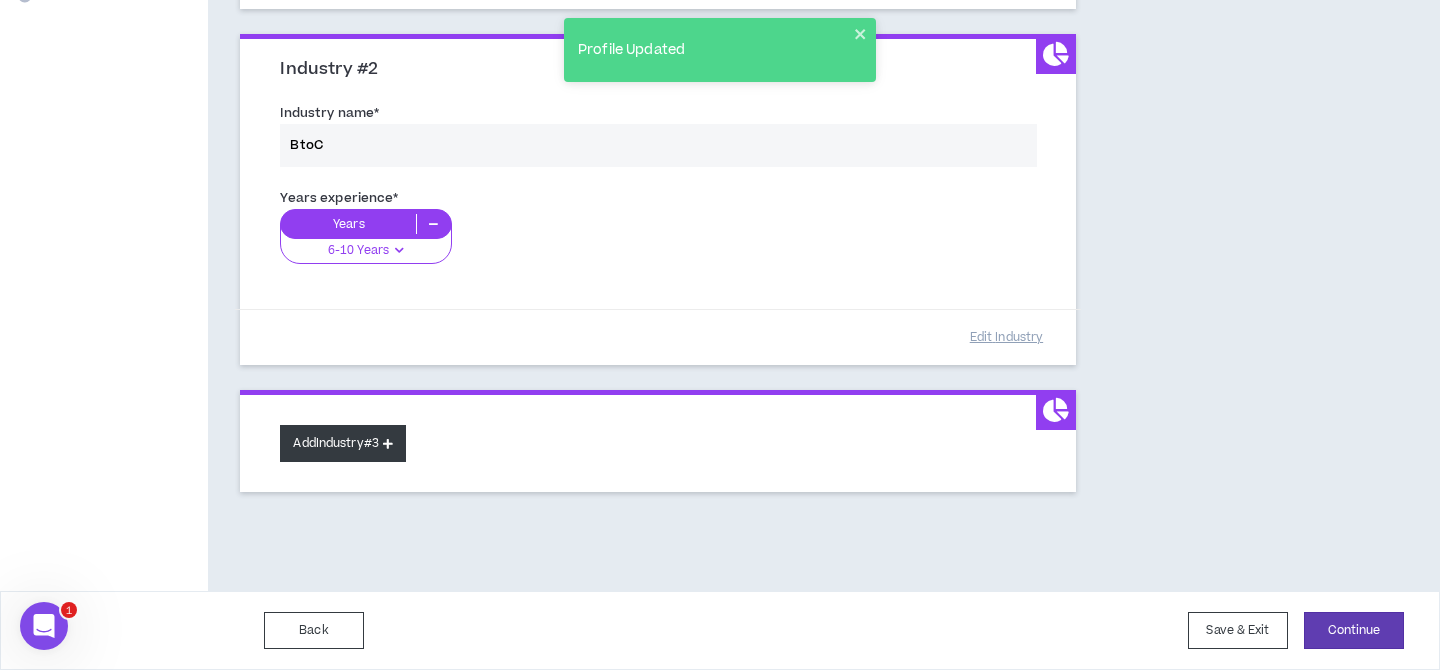 click on "Add  Industry  #3" at bounding box center [343, 443] 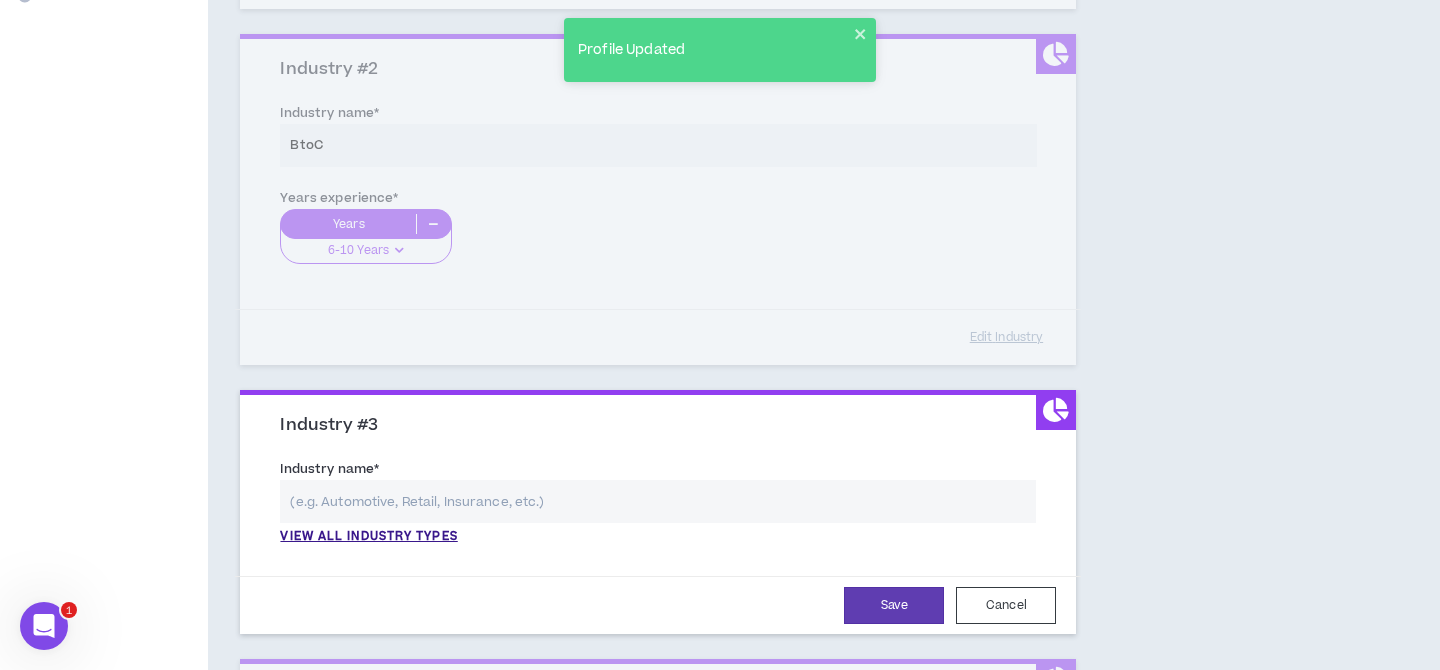 click at bounding box center [658, 501] 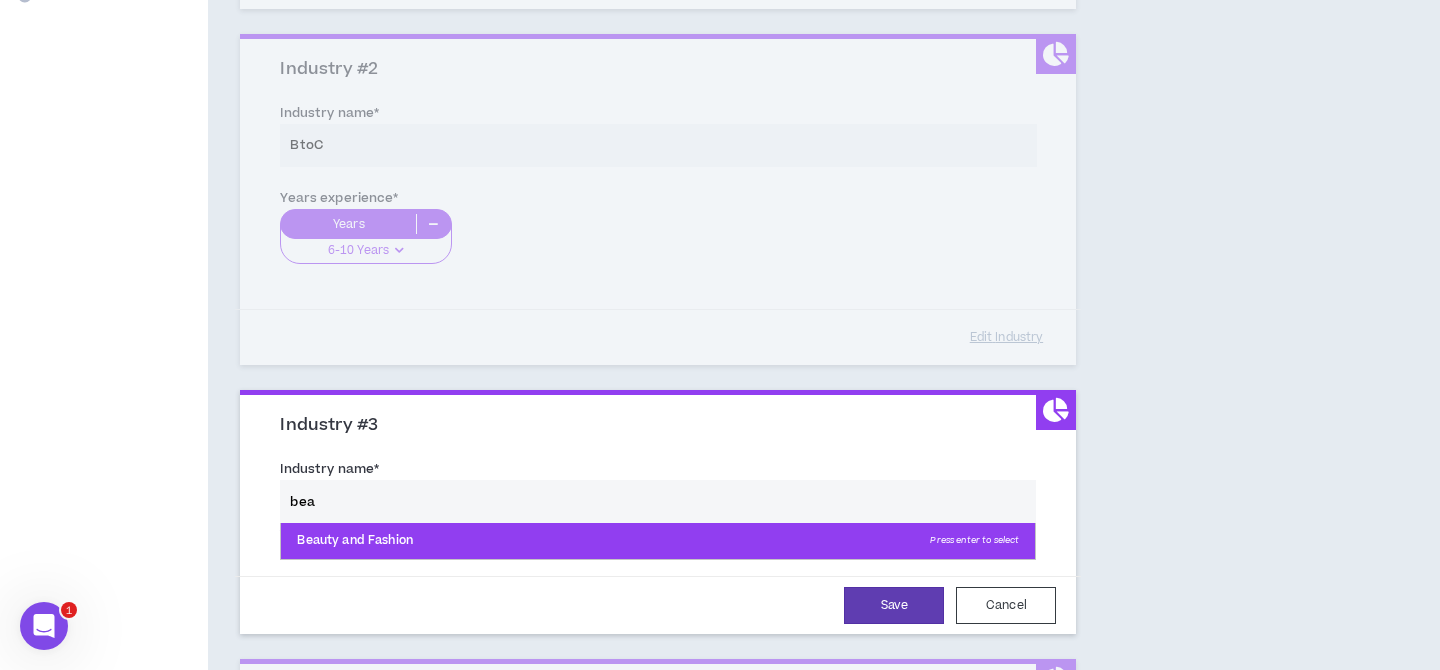 click on "Beauty and Fashion Press enter to select" at bounding box center (658, 541) 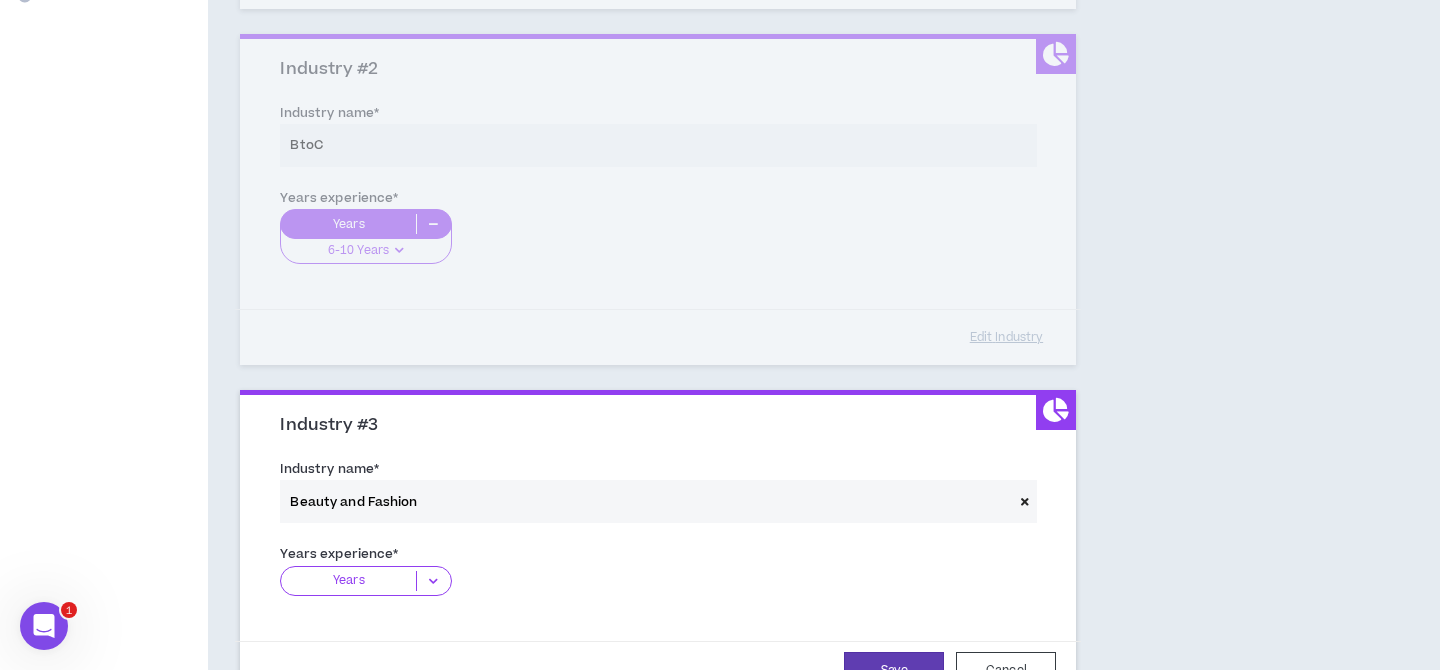 click on "Years" at bounding box center [348, 581] 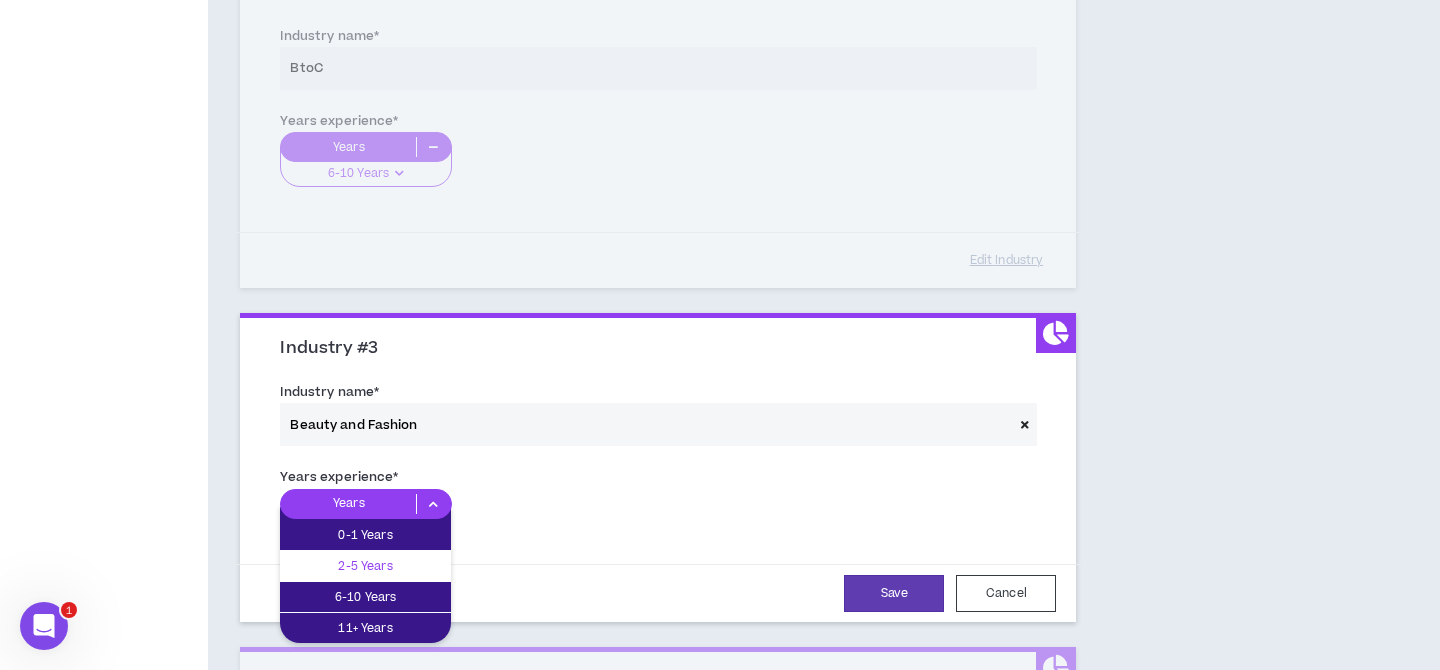 scroll, scrollTop: 636, scrollLeft: 0, axis: vertical 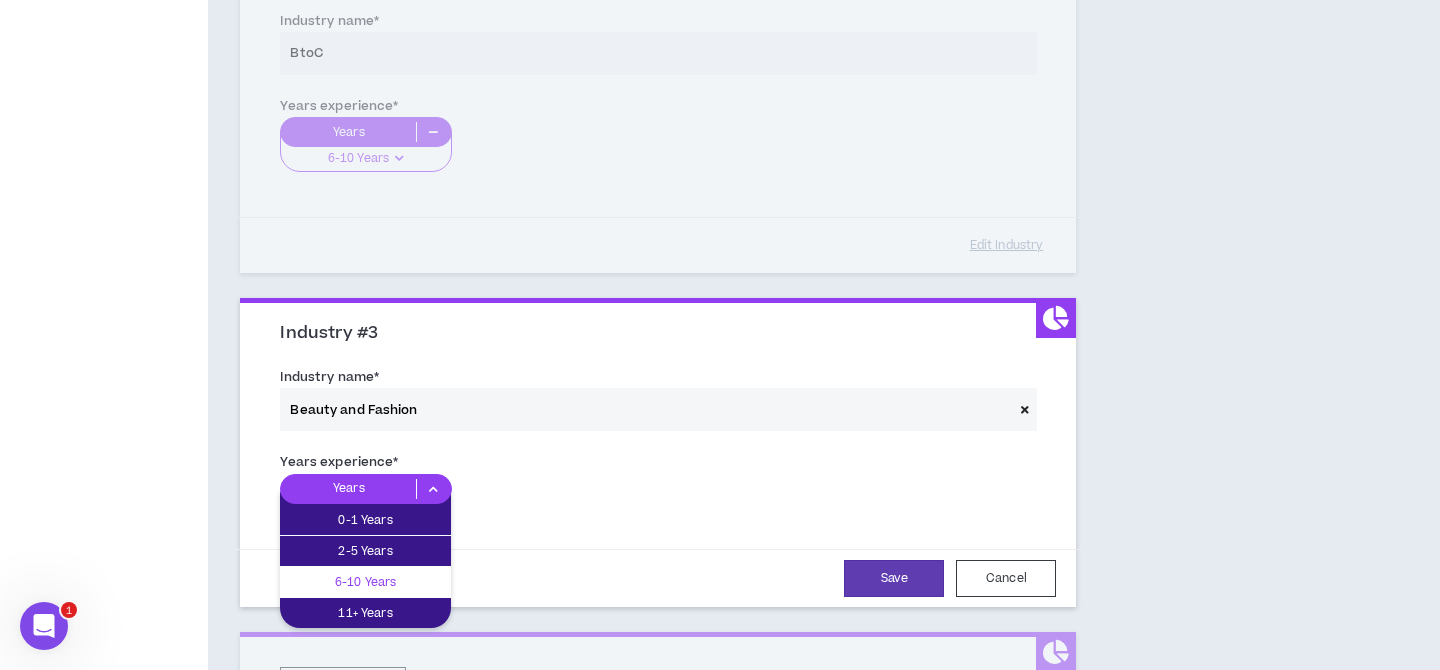 click on "6-10 Years" at bounding box center [365, 582] 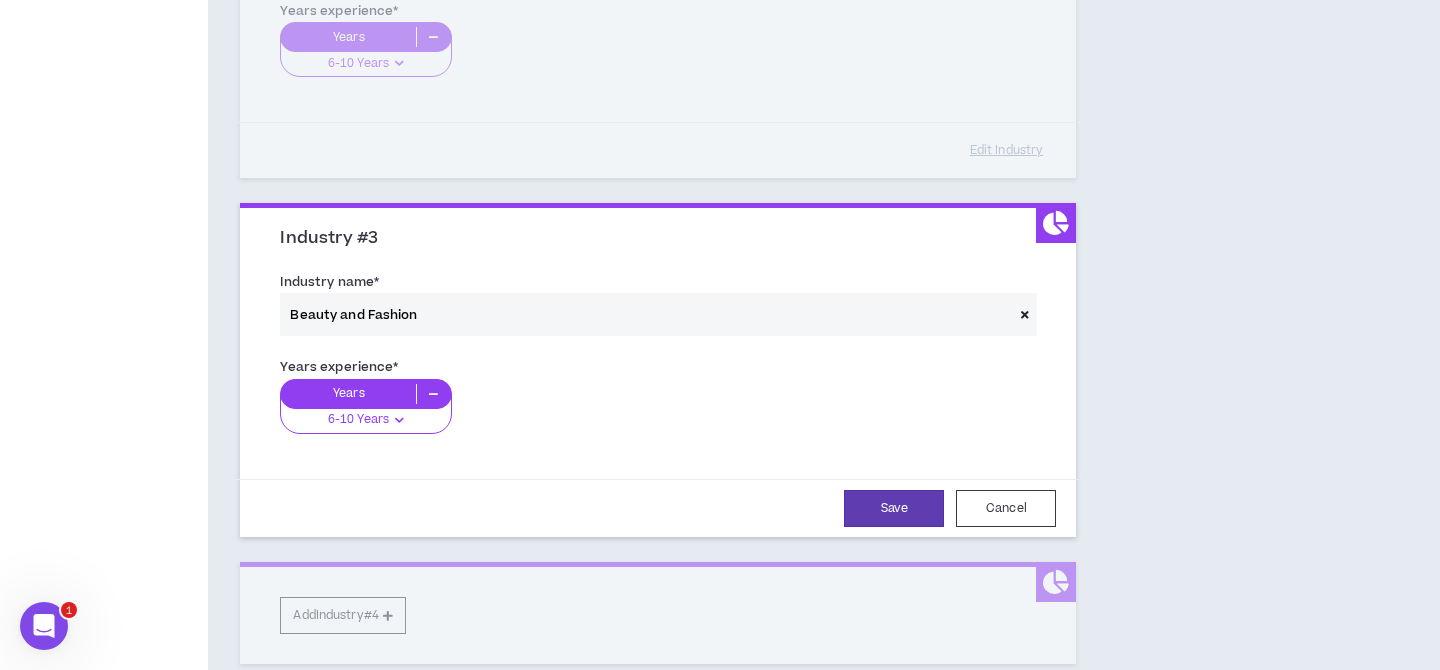 scroll, scrollTop: 795, scrollLeft: 0, axis: vertical 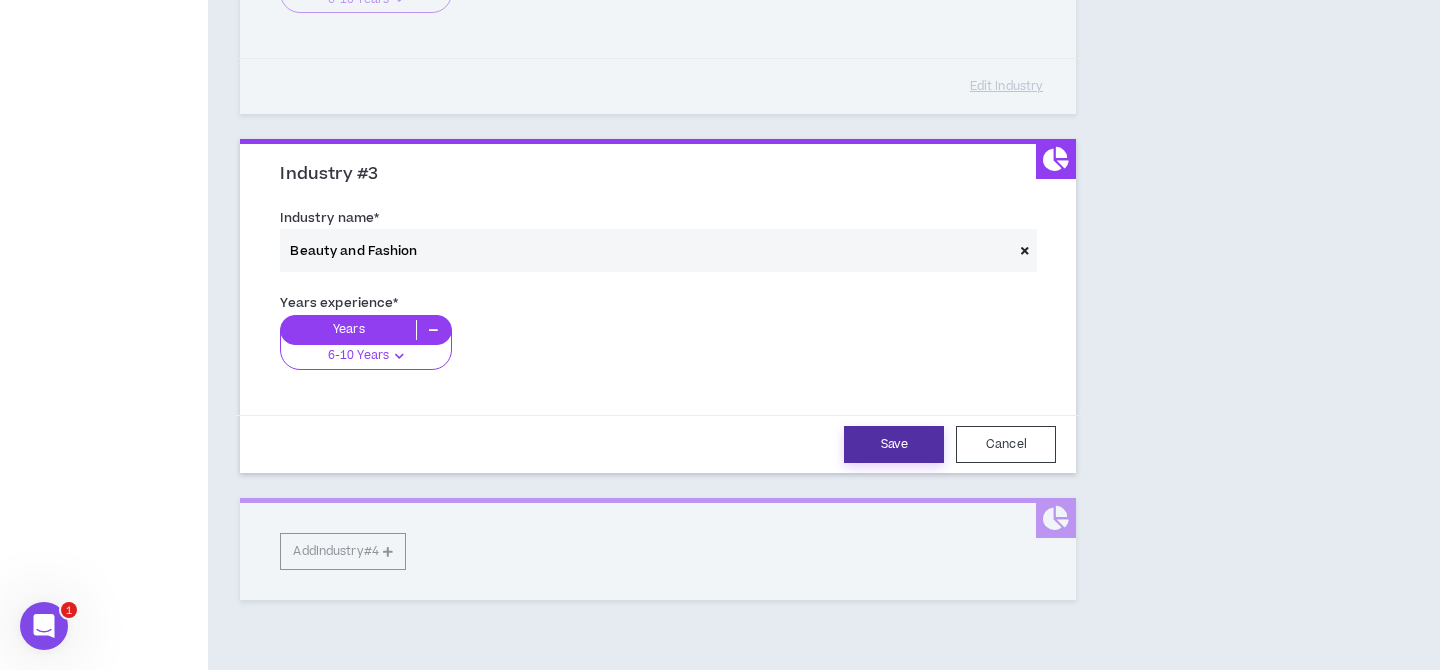 click on "Save" at bounding box center [894, 444] 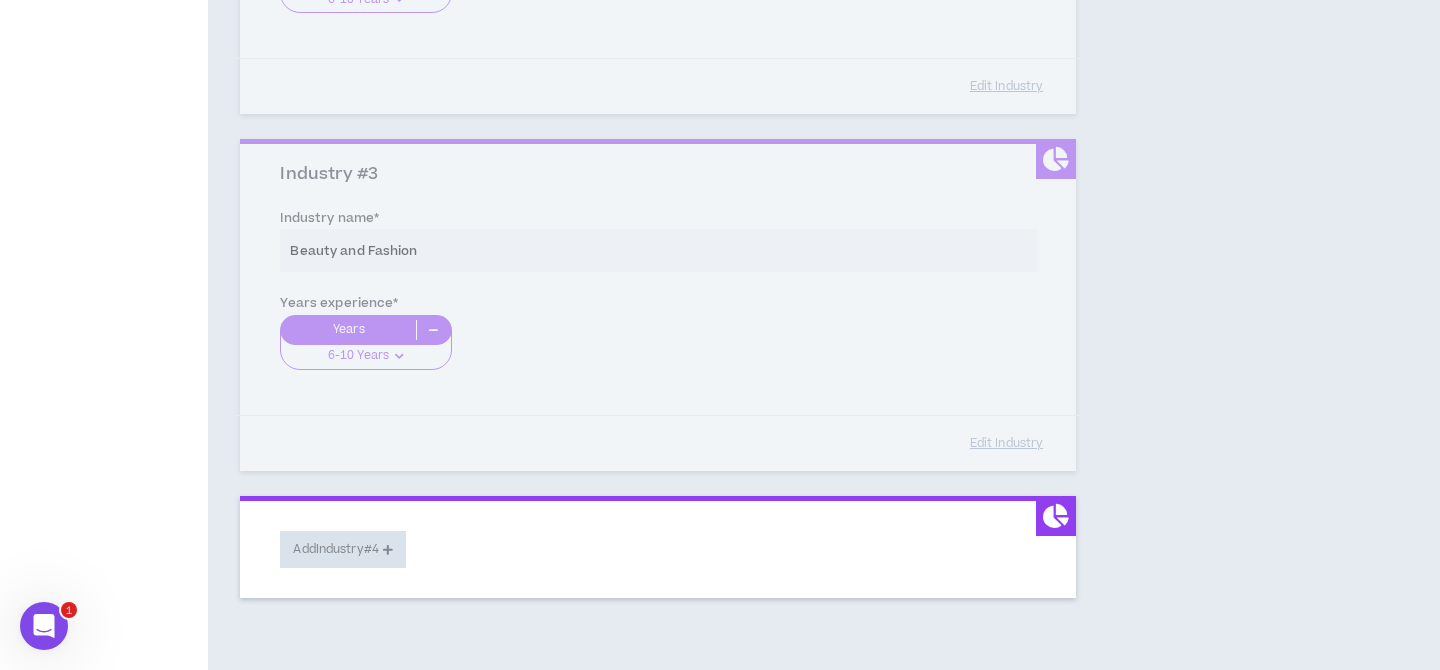 scroll, scrollTop: 870, scrollLeft: 0, axis: vertical 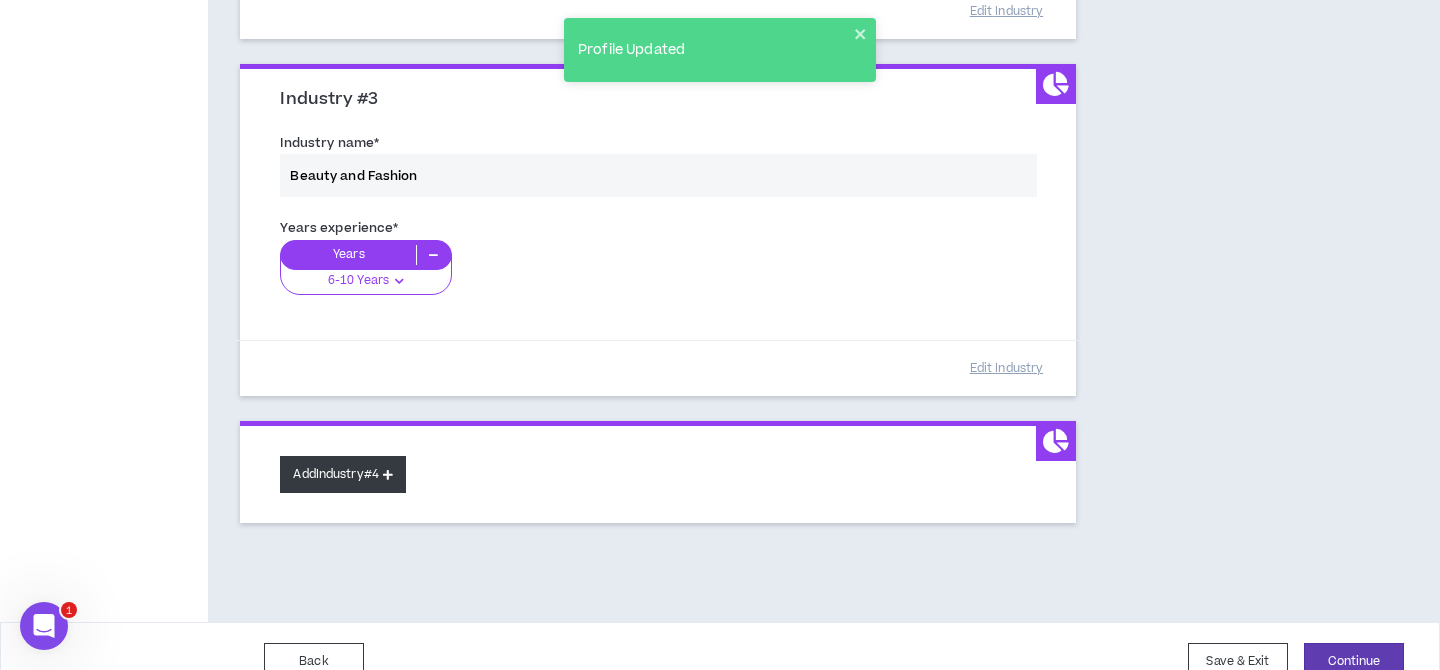 click on "Add  Industry  #4" at bounding box center [343, 474] 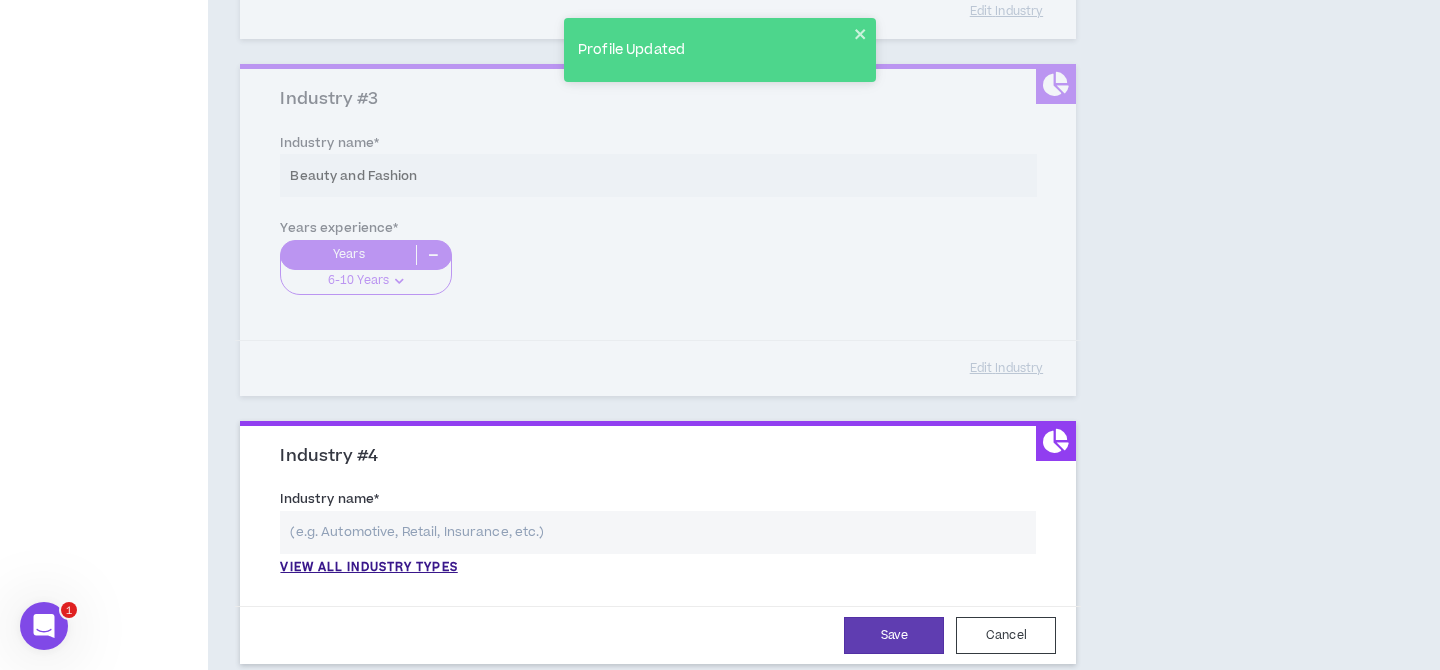 click at bounding box center (658, 532) 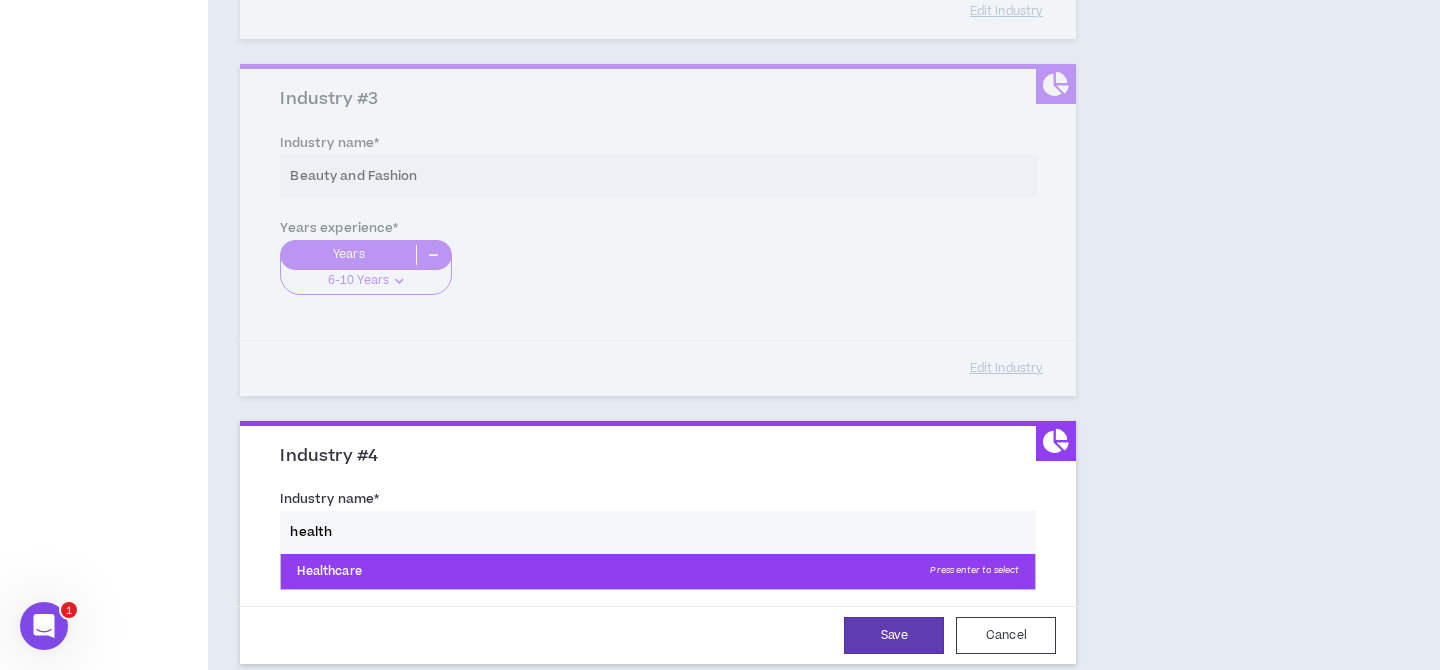 click on "Healthcare Press enter to select" at bounding box center [658, 572] 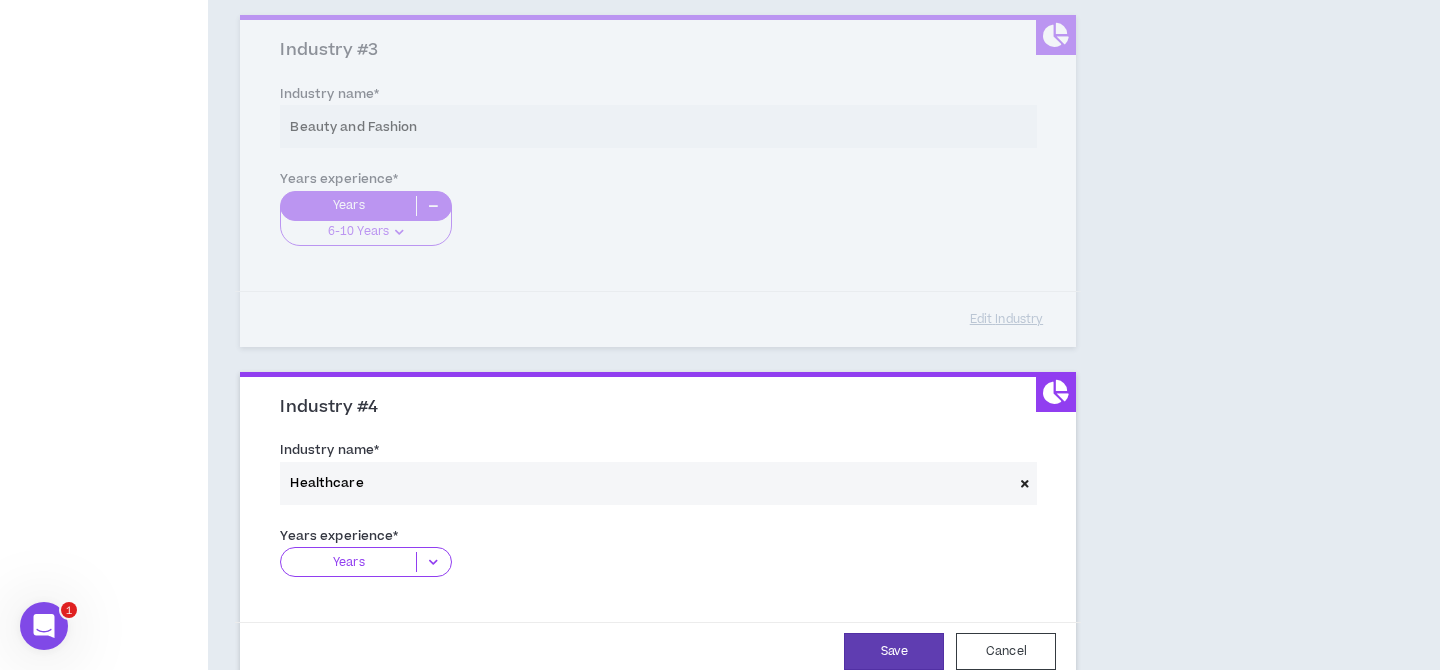 scroll, scrollTop: 977, scrollLeft: 0, axis: vertical 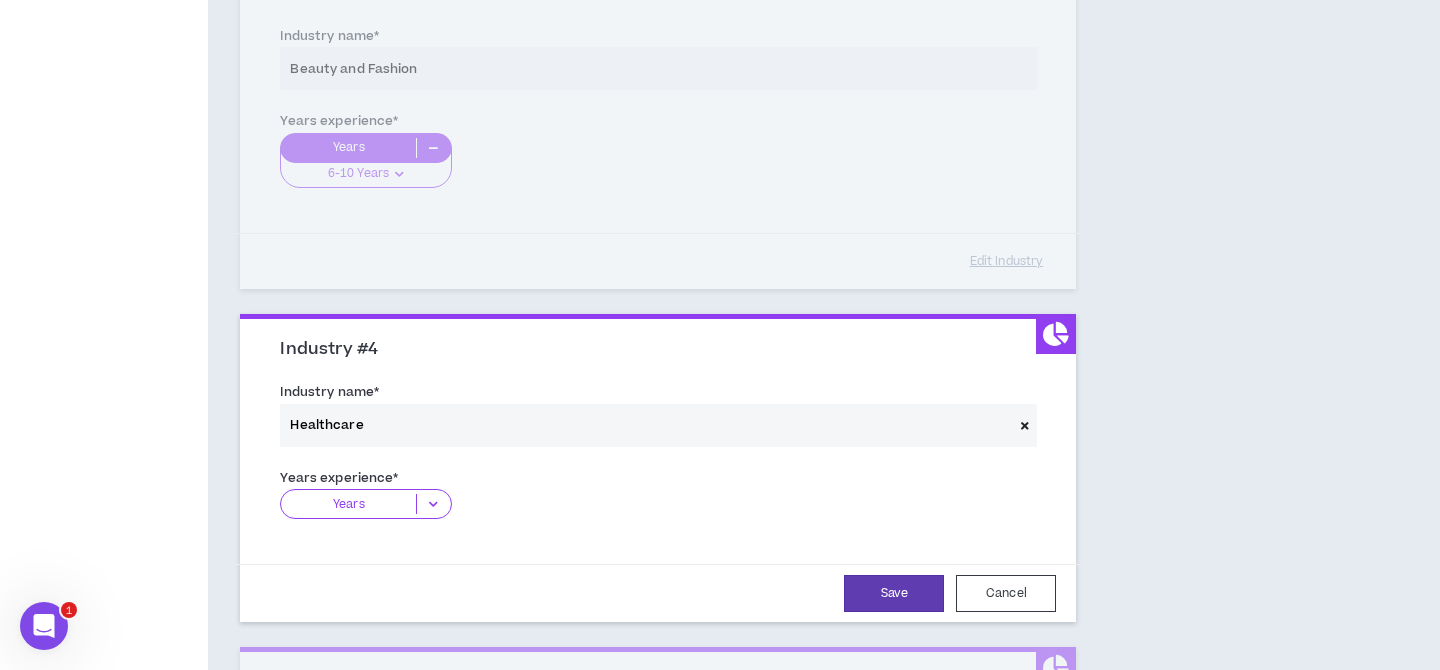 click at bounding box center [433, 504] 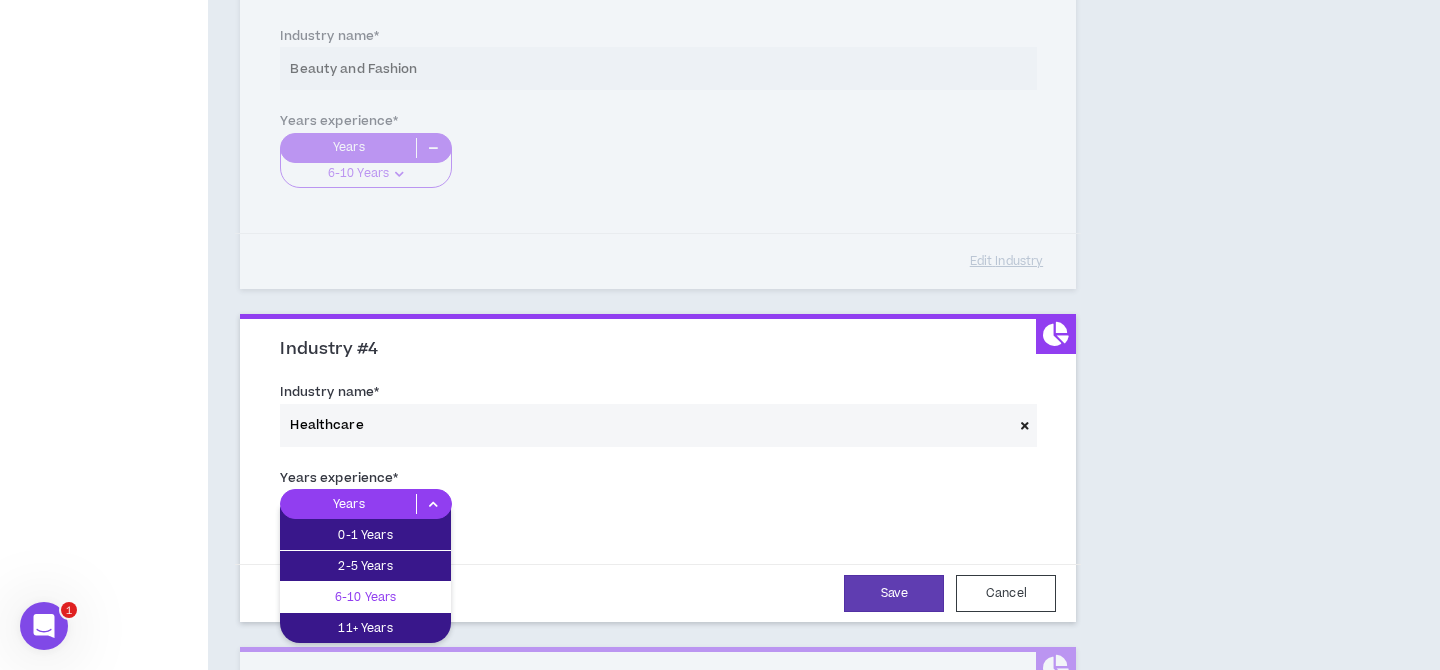 click on "6-10 Years" at bounding box center (365, 597) 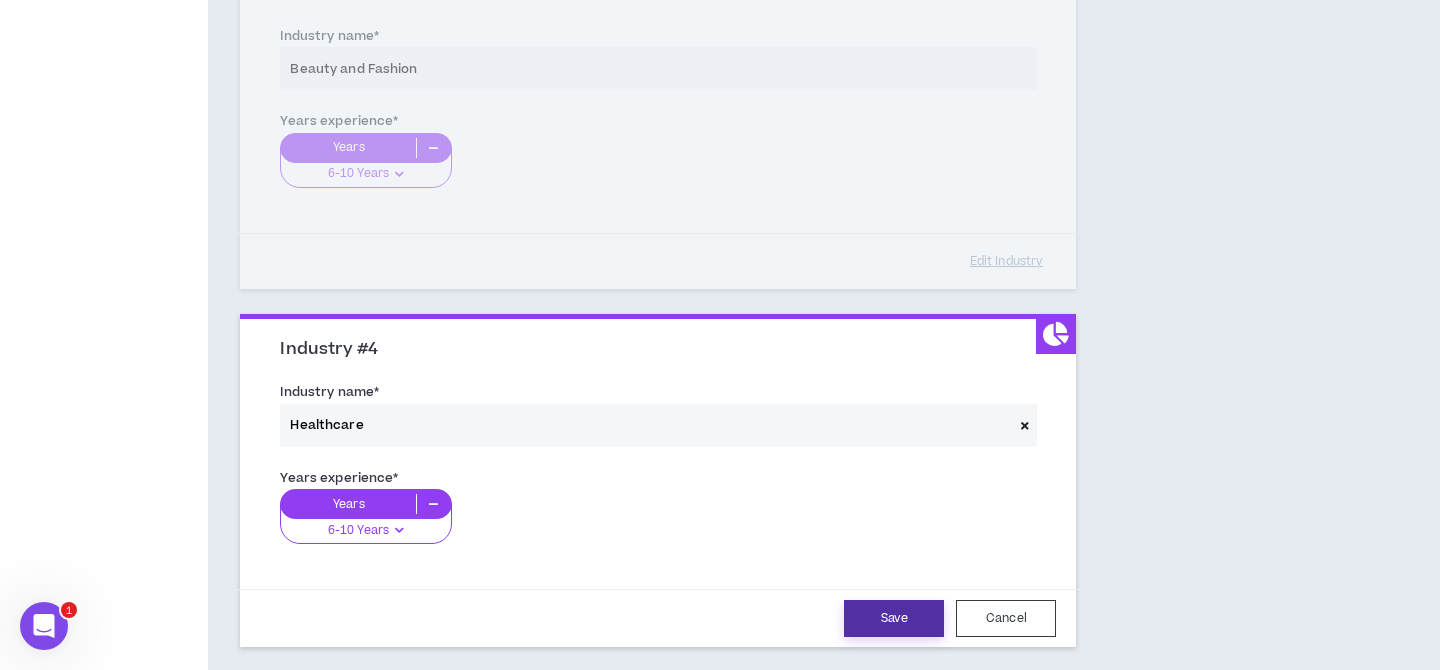 click on "Save" at bounding box center (894, 618) 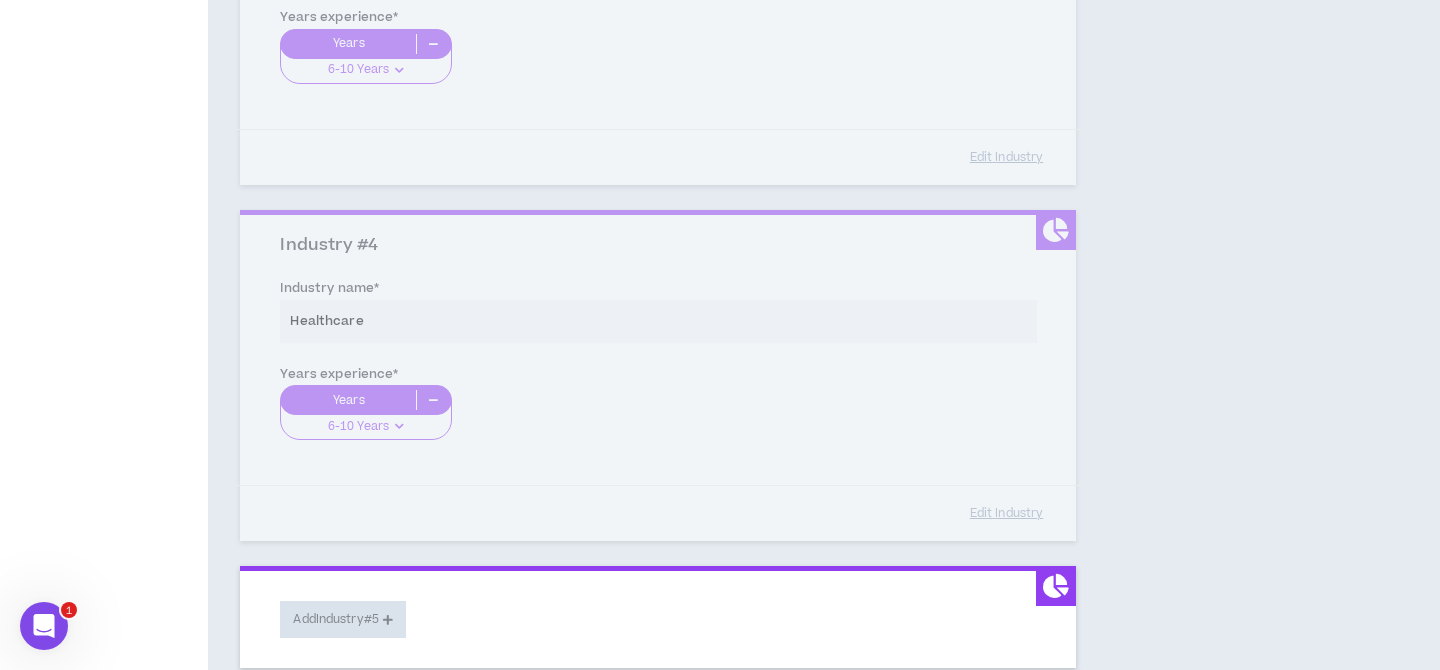 scroll, scrollTop: 1104, scrollLeft: 0, axis: vertical 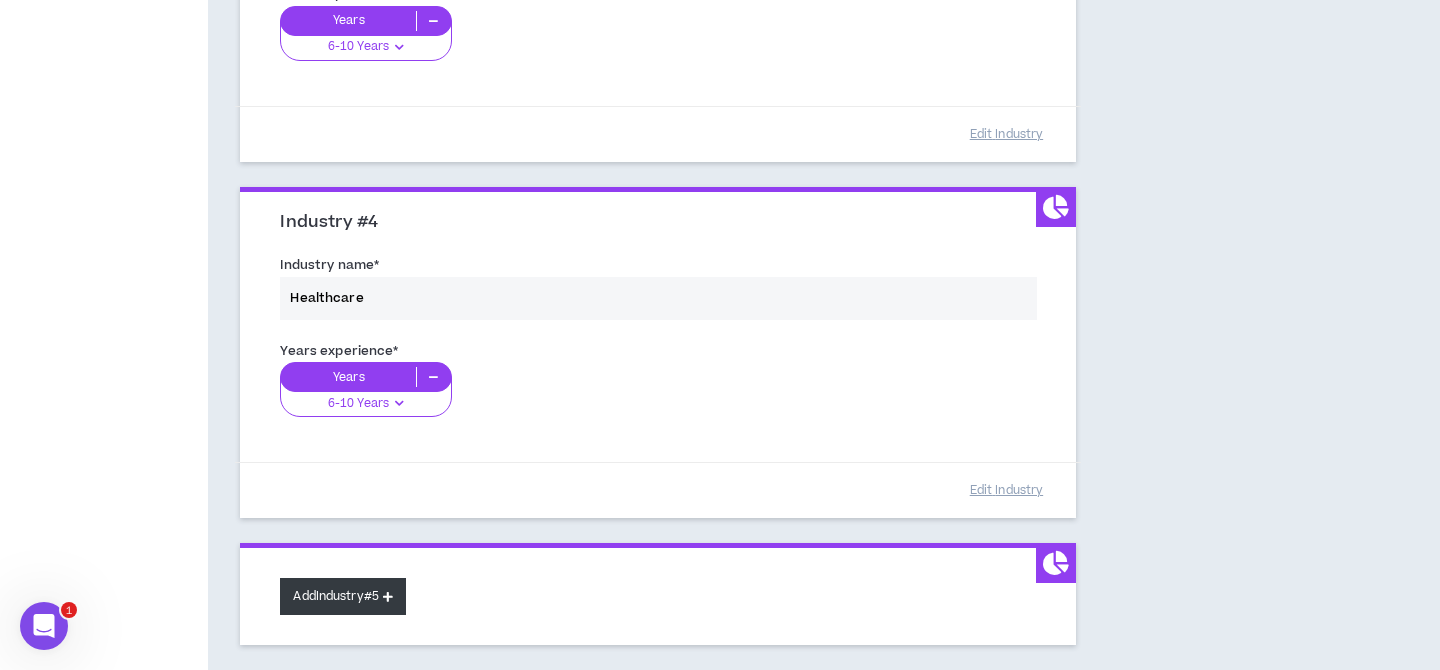 click on "Add  Industry  #5" at bounding box center (343, 596) 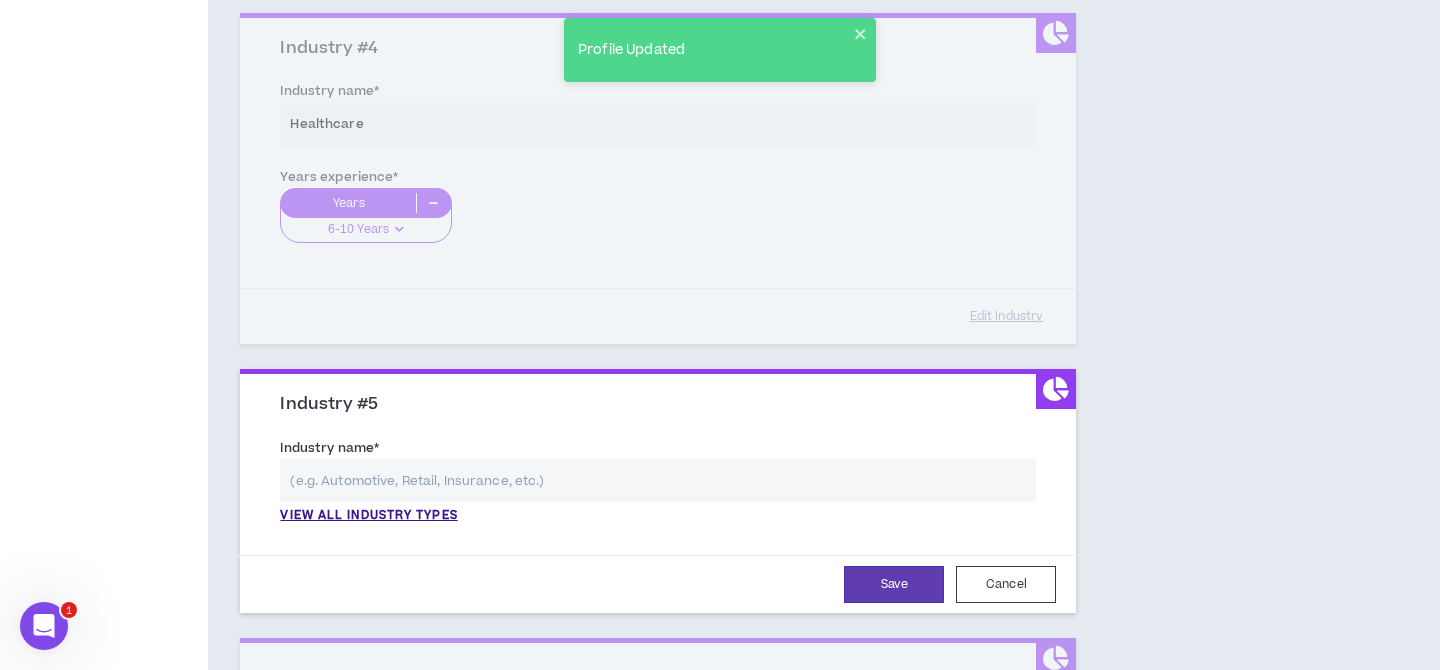 scroll, scrollTop: 1372, scrollLeft: 0, axis: vertical 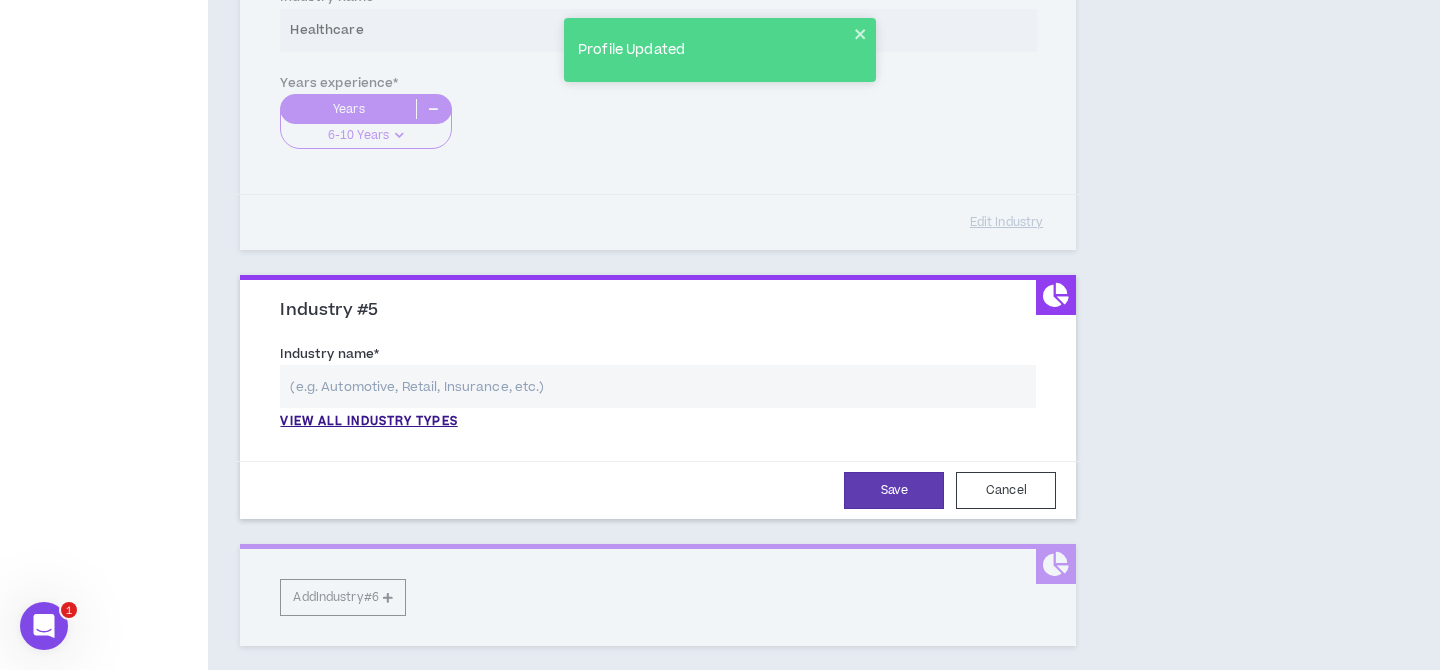 click at bounding box center (658, 386) 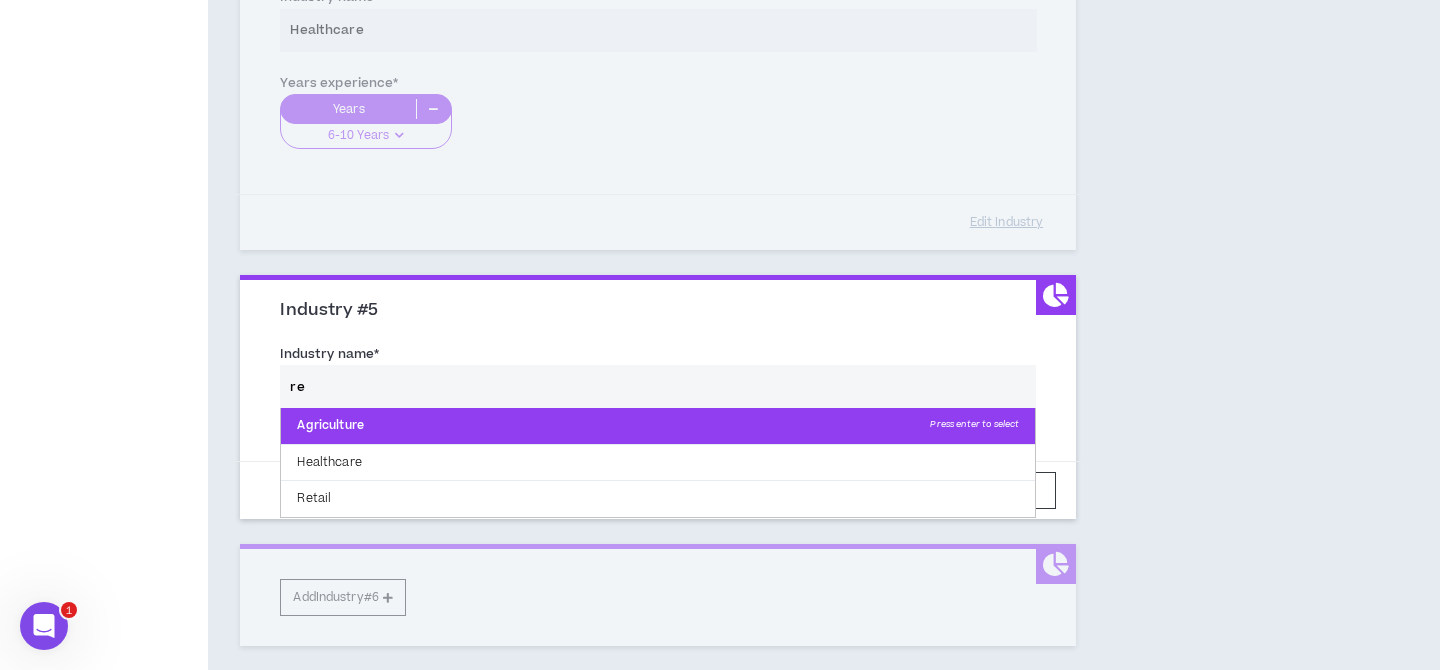 type on "r" 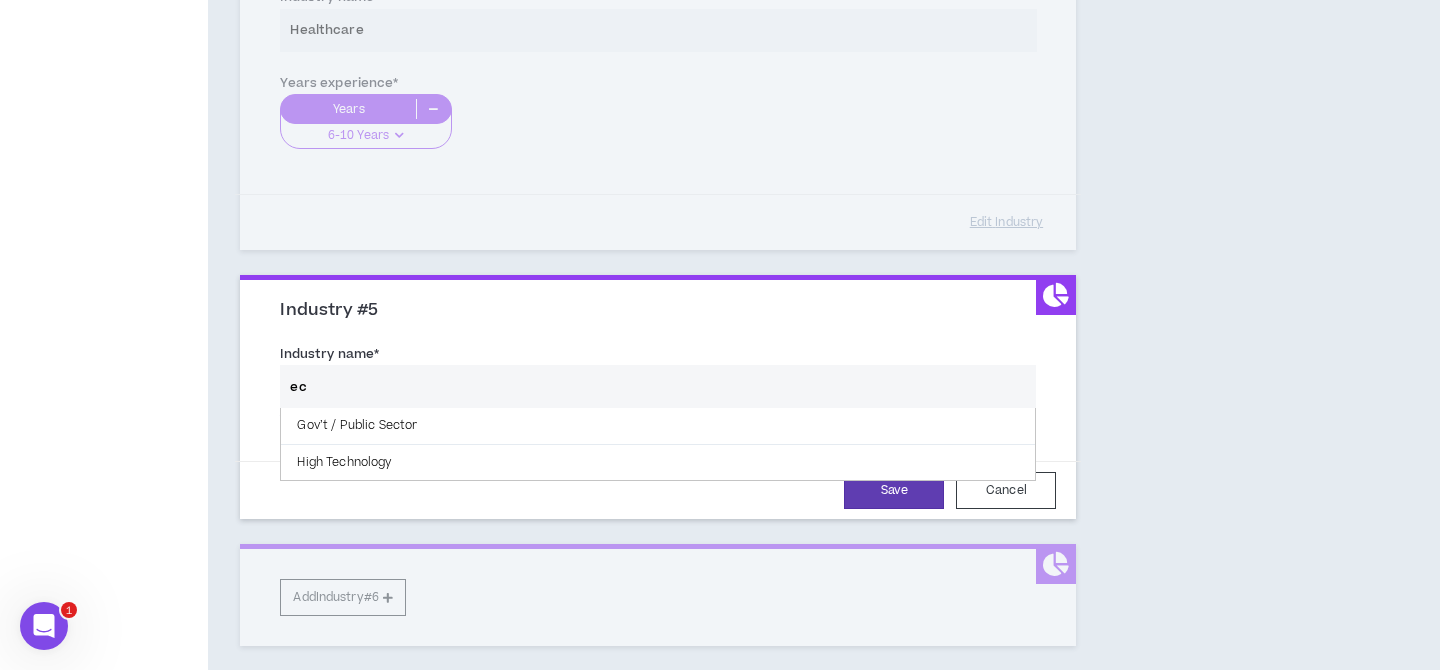 type on "e" 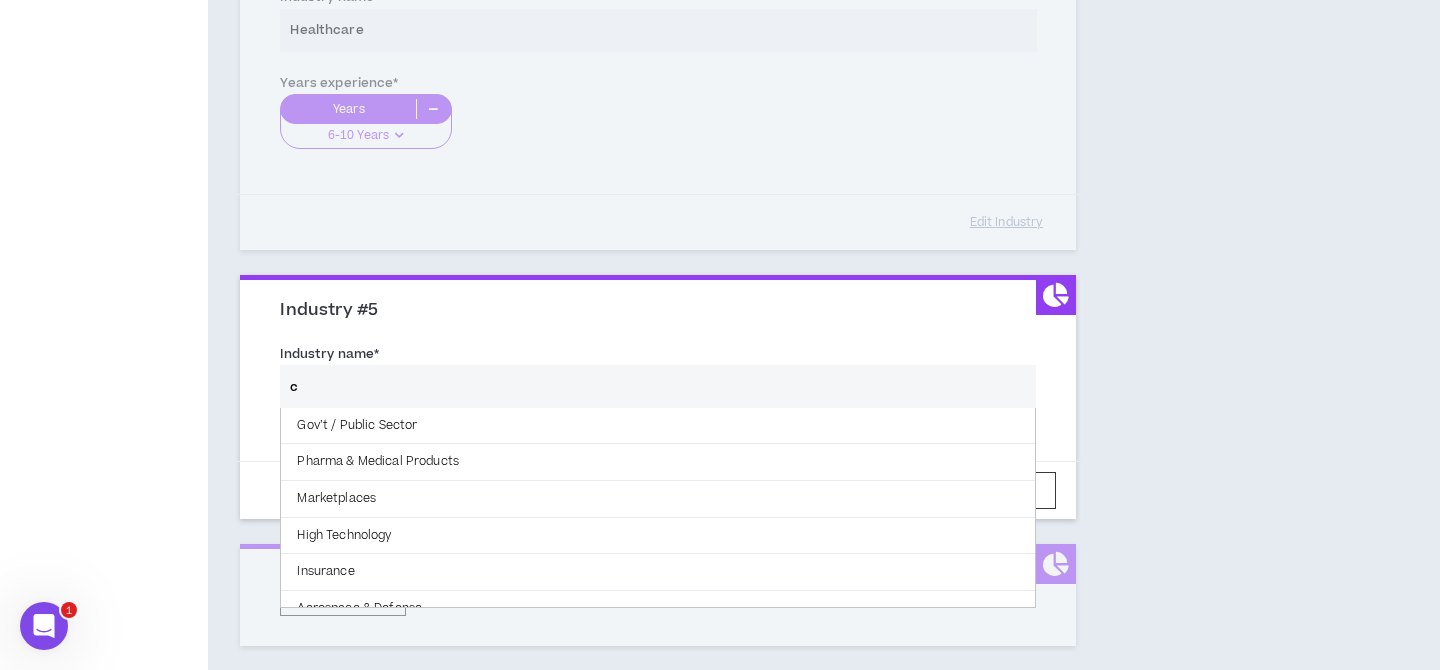 scroll, scrollTop: 0, scrollLeft: 0, axis: both 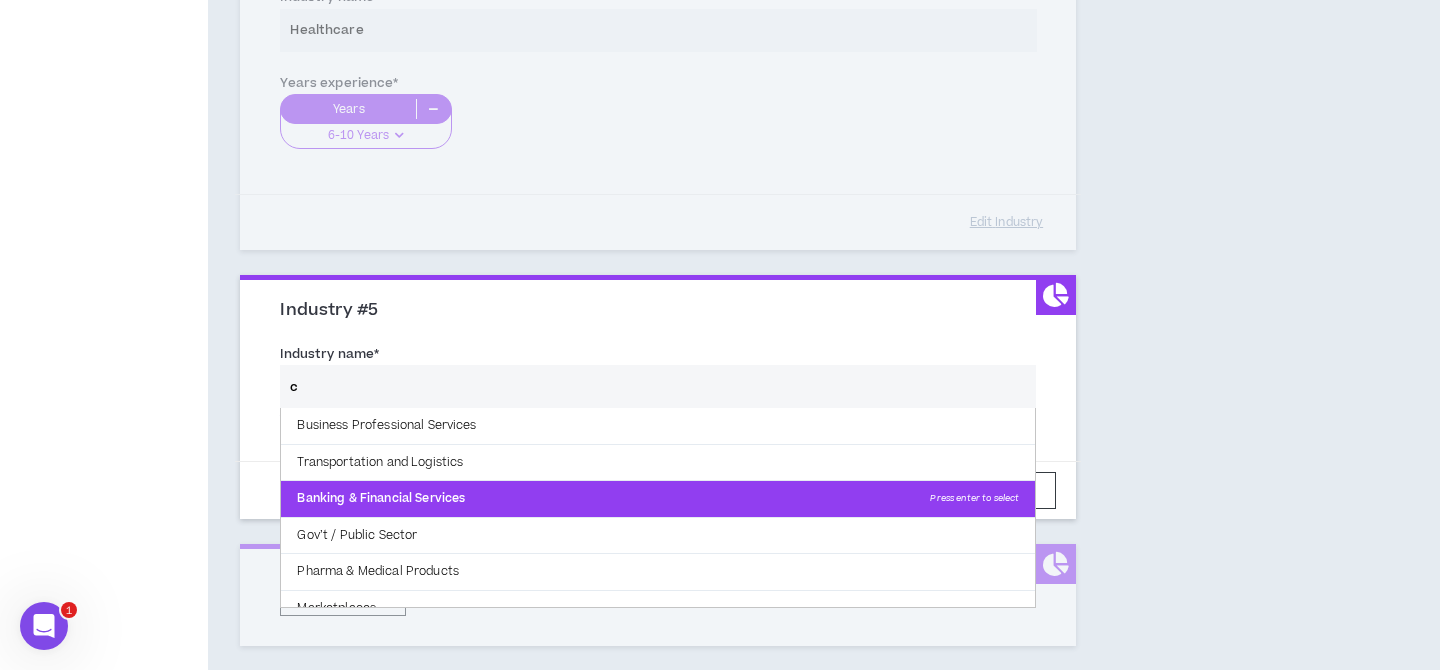 click on "Banking & Financial Services Press enter to select" at bounding box center [658, 499] 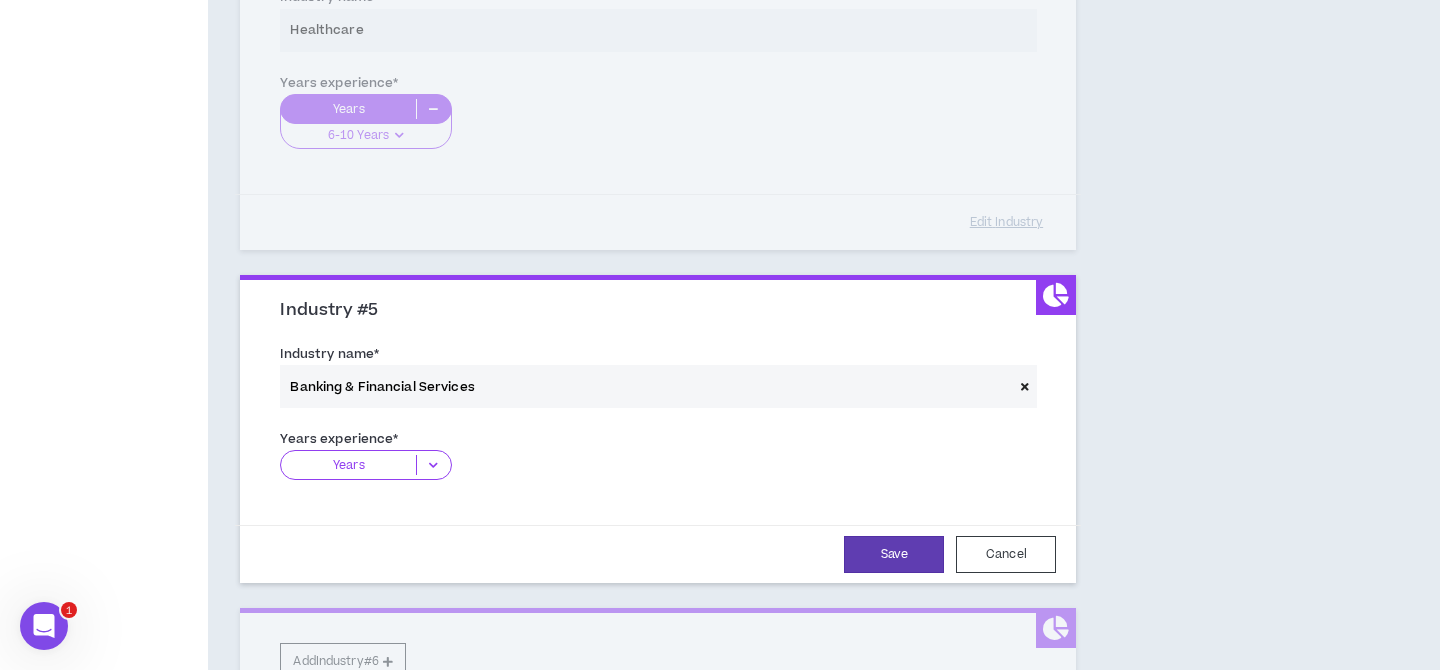 click on "Years" at bounding box center (365, 465) 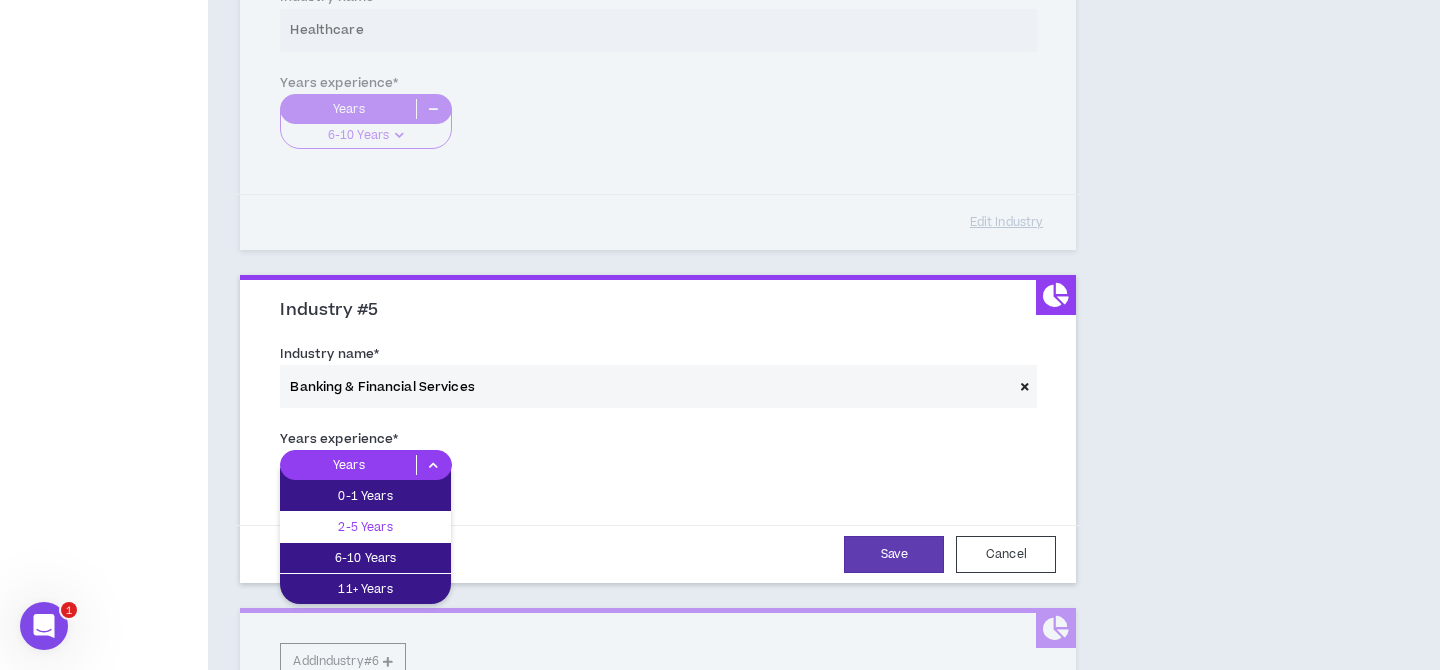 click on "2-5 Years" at bounding box center (365, 527) 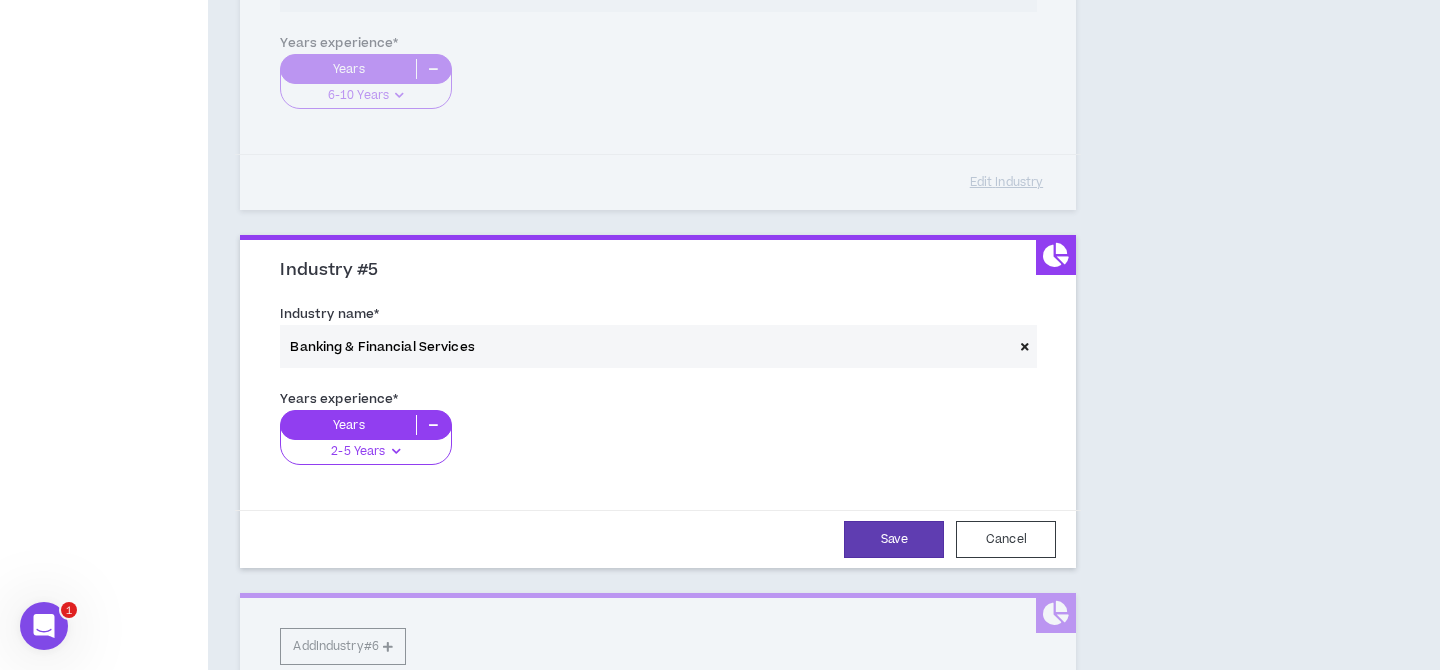scroll, scrollTop: 1483, scrollLeft: 0, axis: vertical 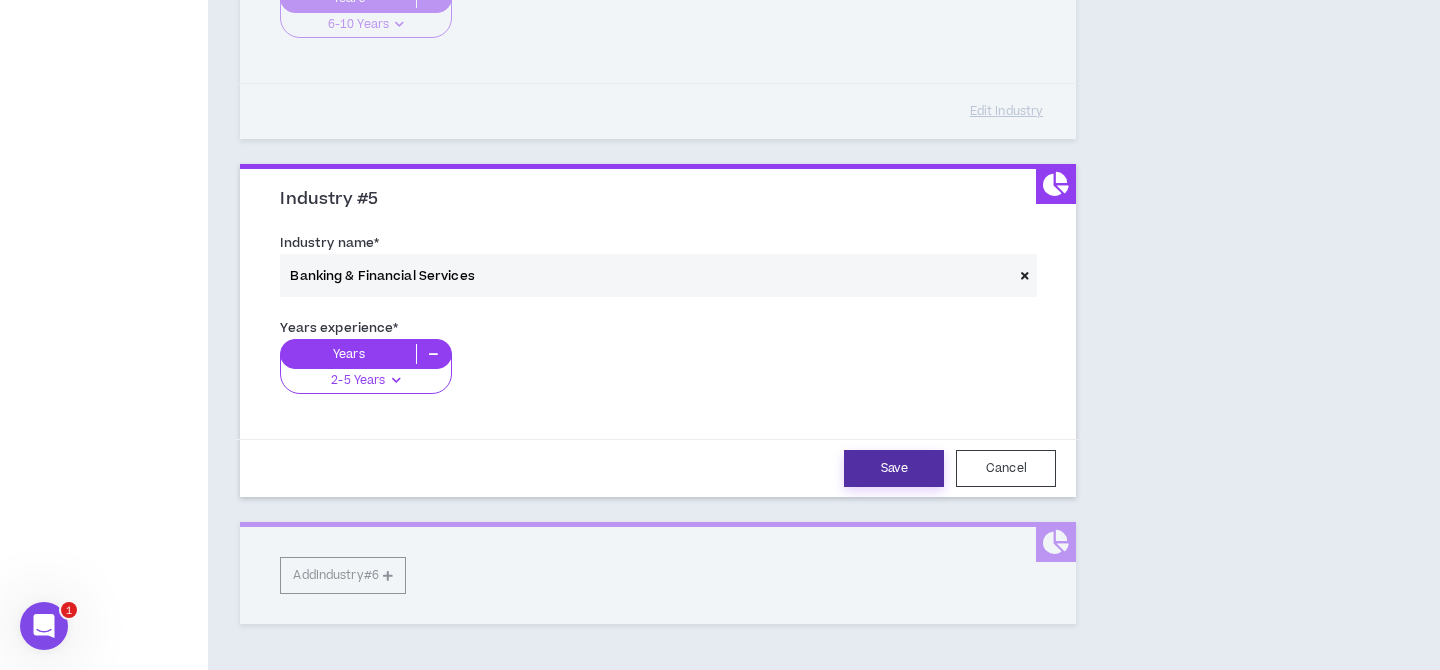 click on "Save" at bounding box center (894, 468) 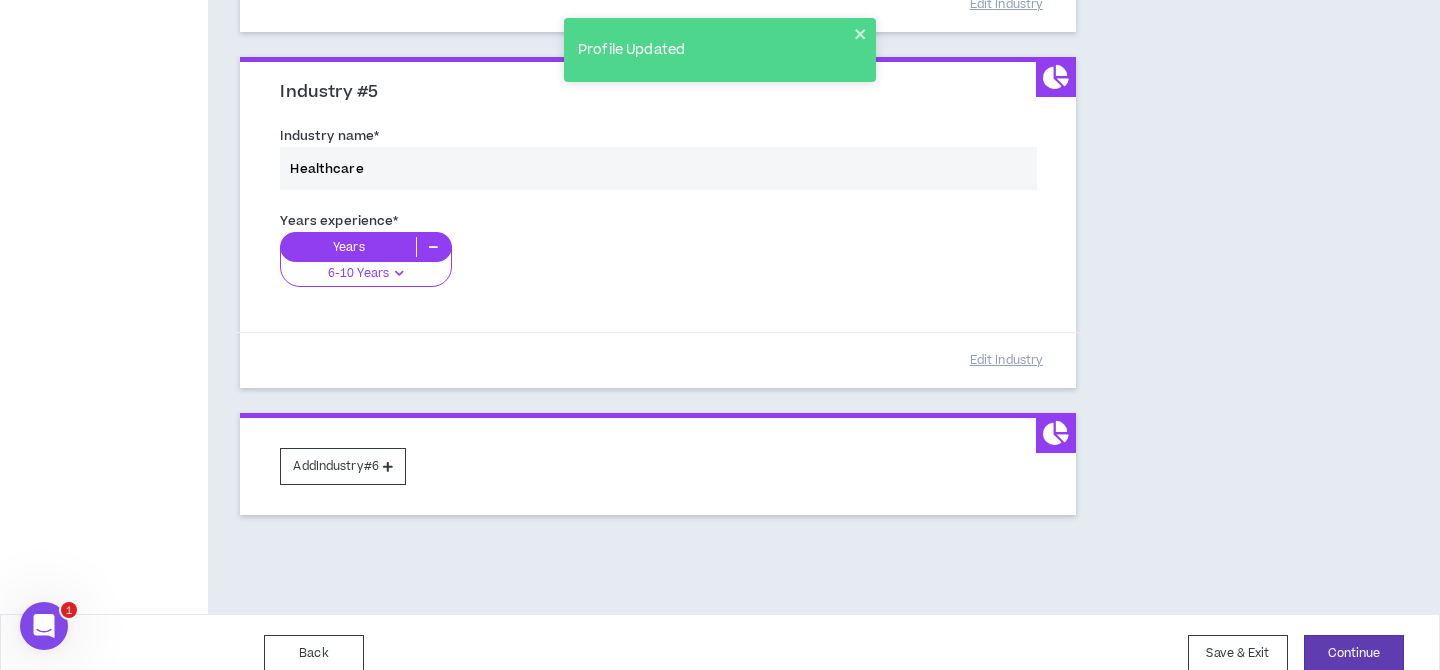 scroll, scrollTop: 1613, scrollLeft: 0, axis: vertical 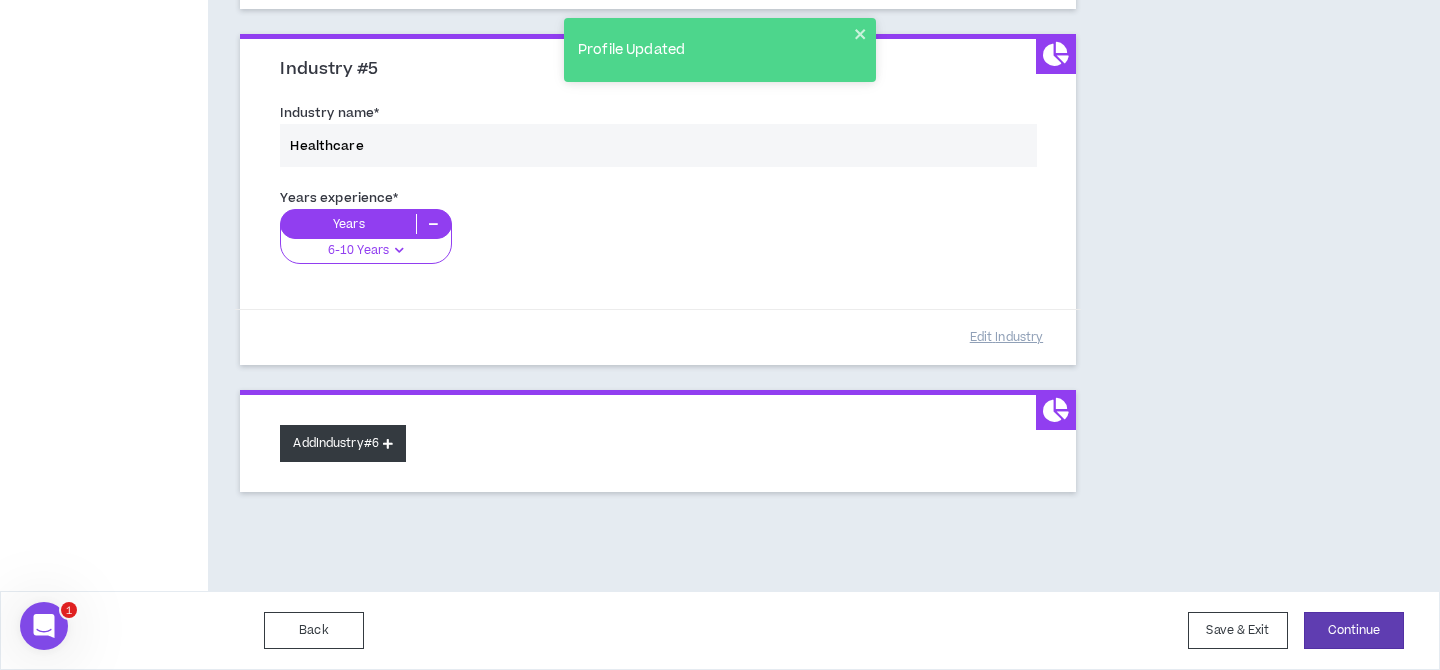 click on "Add  Industry  #6" at bounding box center (343, 443) 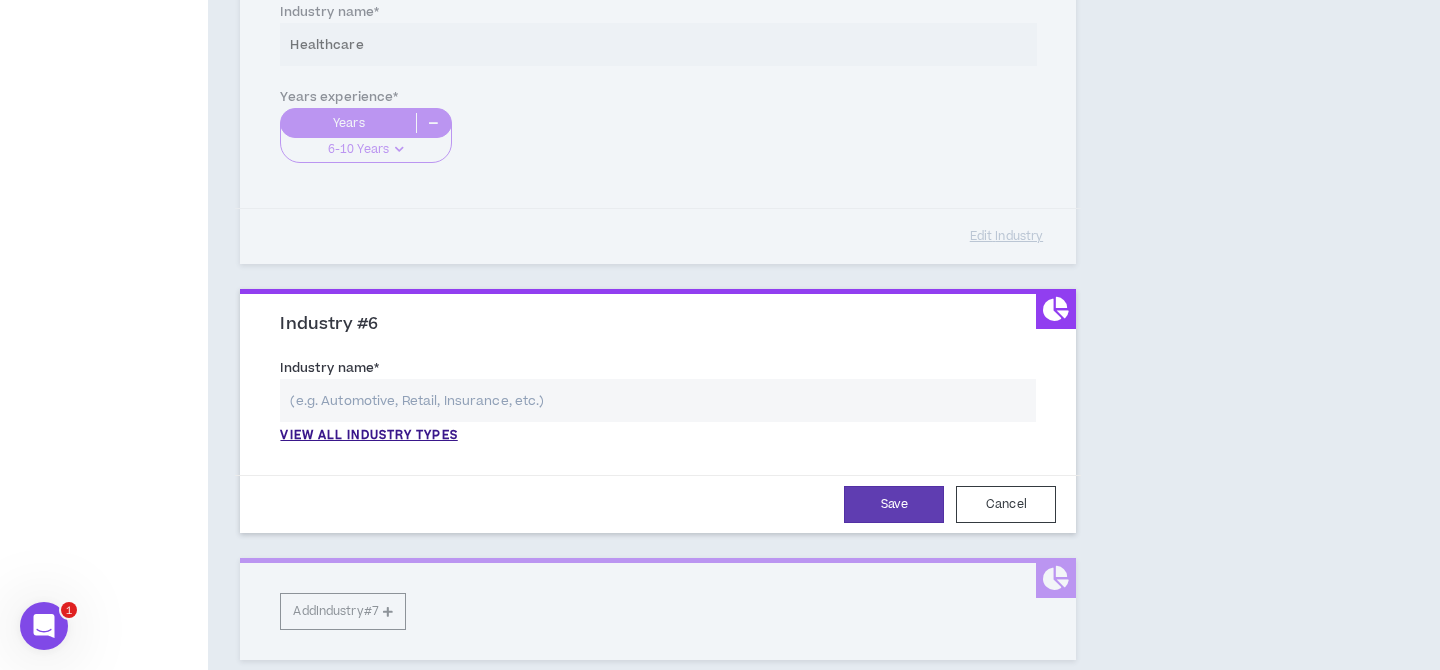 scroll, scrollTop: 1737, scrollLeft: 0, axis: vertical 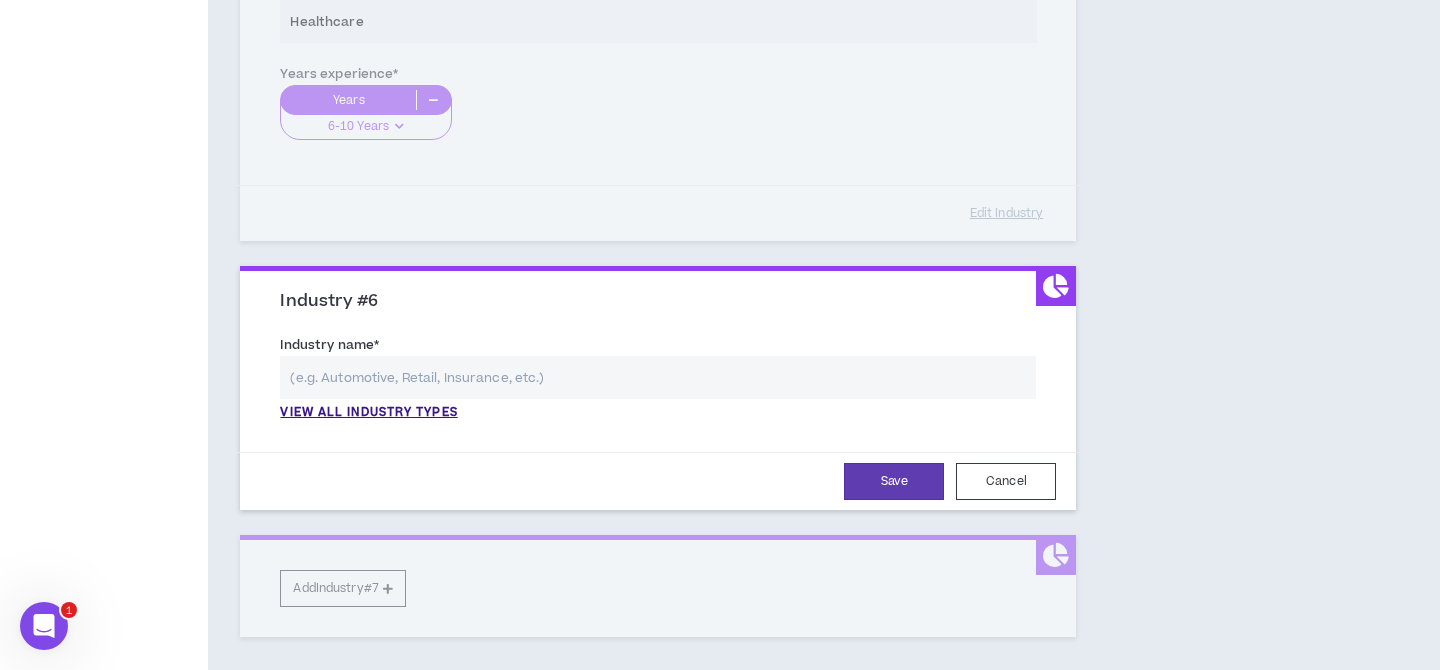 click at bounding box center [658, 377] 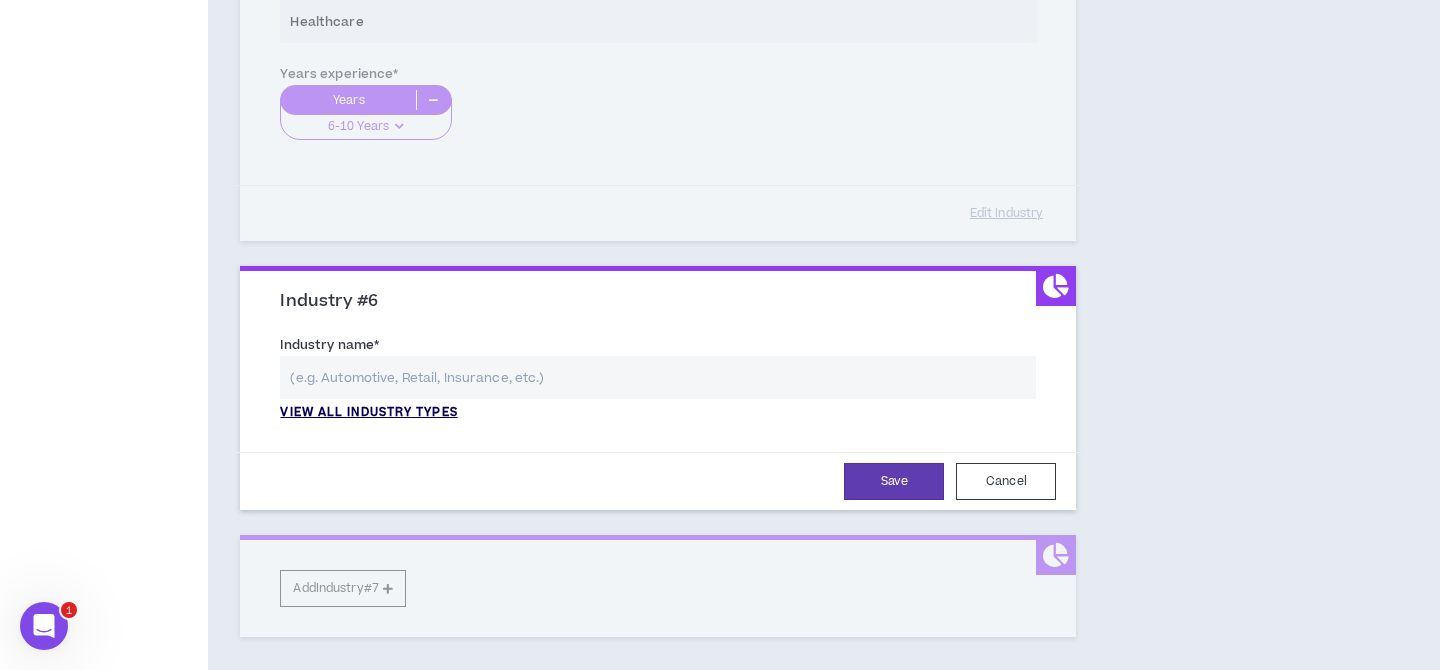 click on "View all industry types" at bounding box center [368, 413] 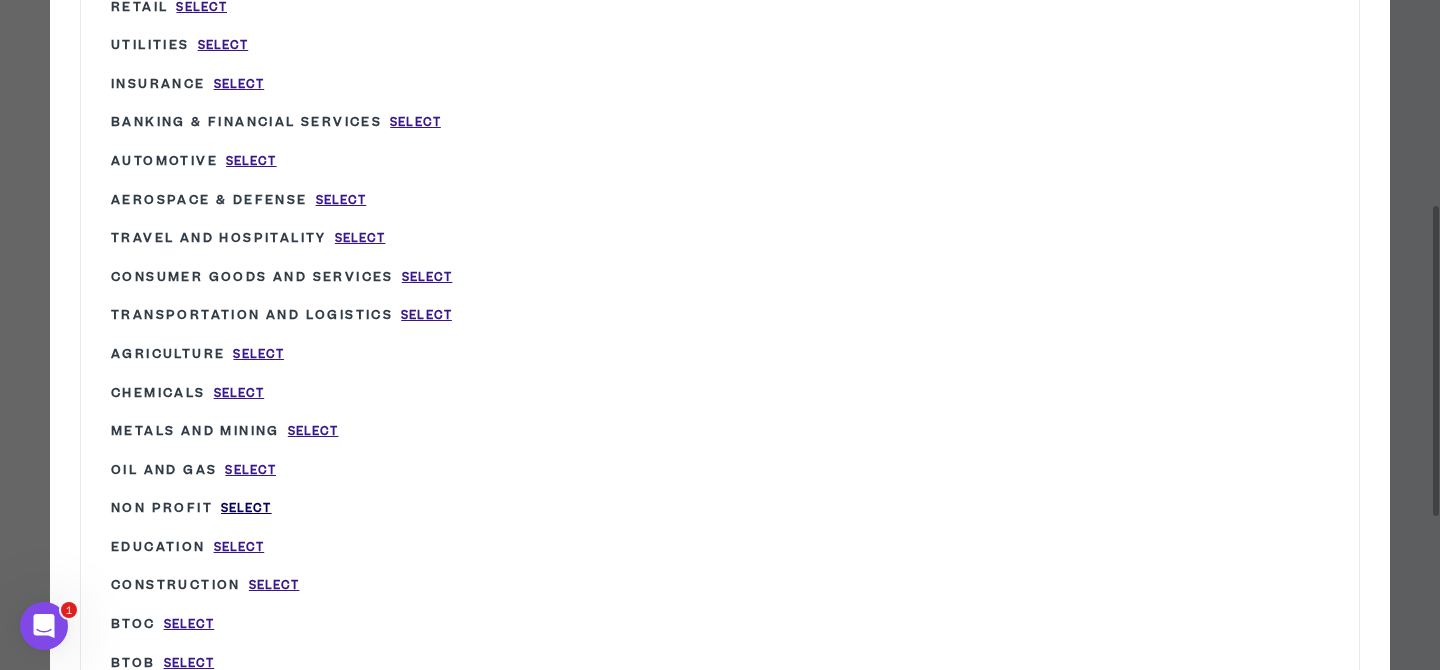 click on "Select" at bounding box center [246, 508] 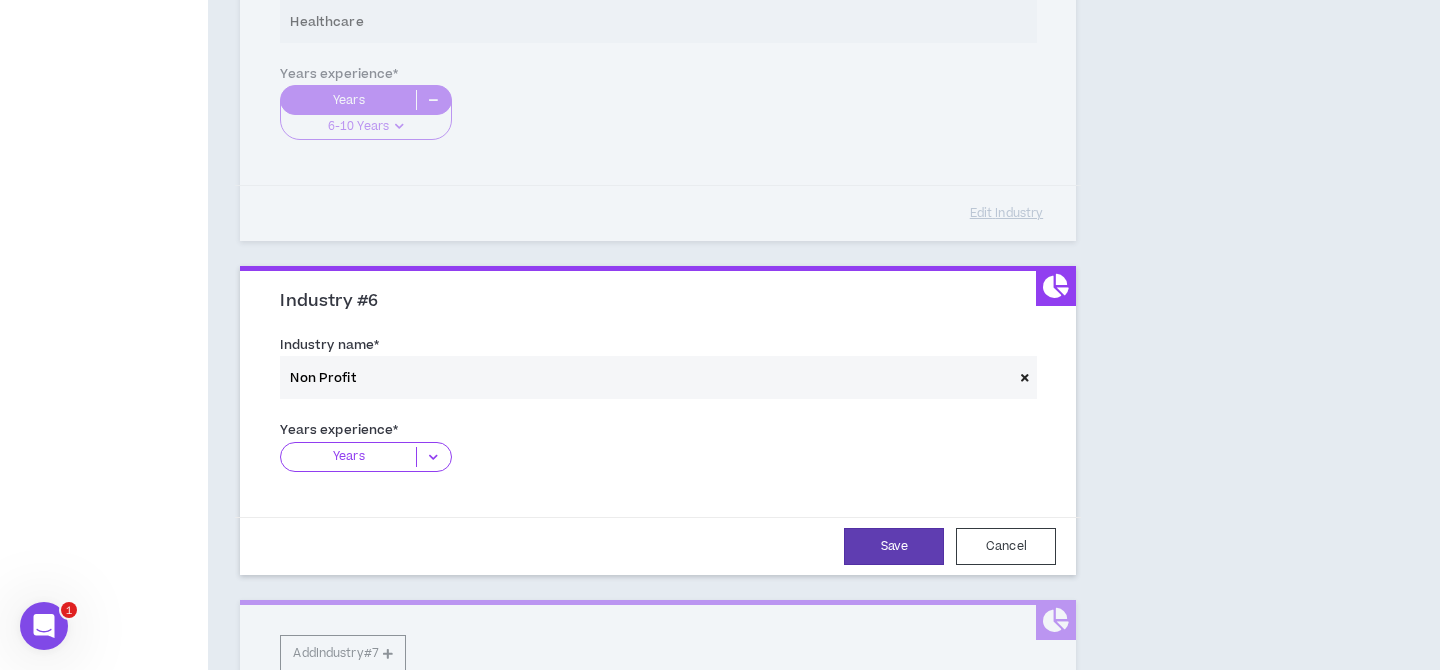 click on "Years" at bounding box center [365, 457] 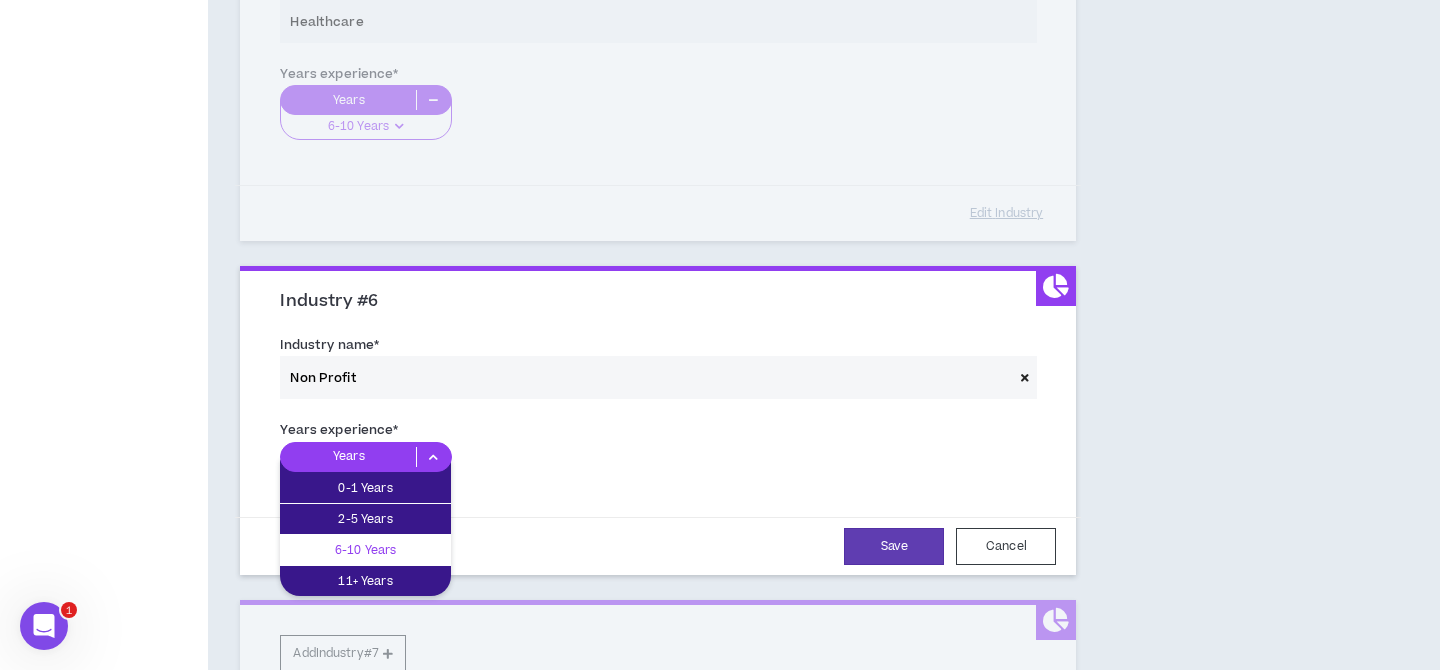 click on "6-10 Years" at bounding box center (365, 550) 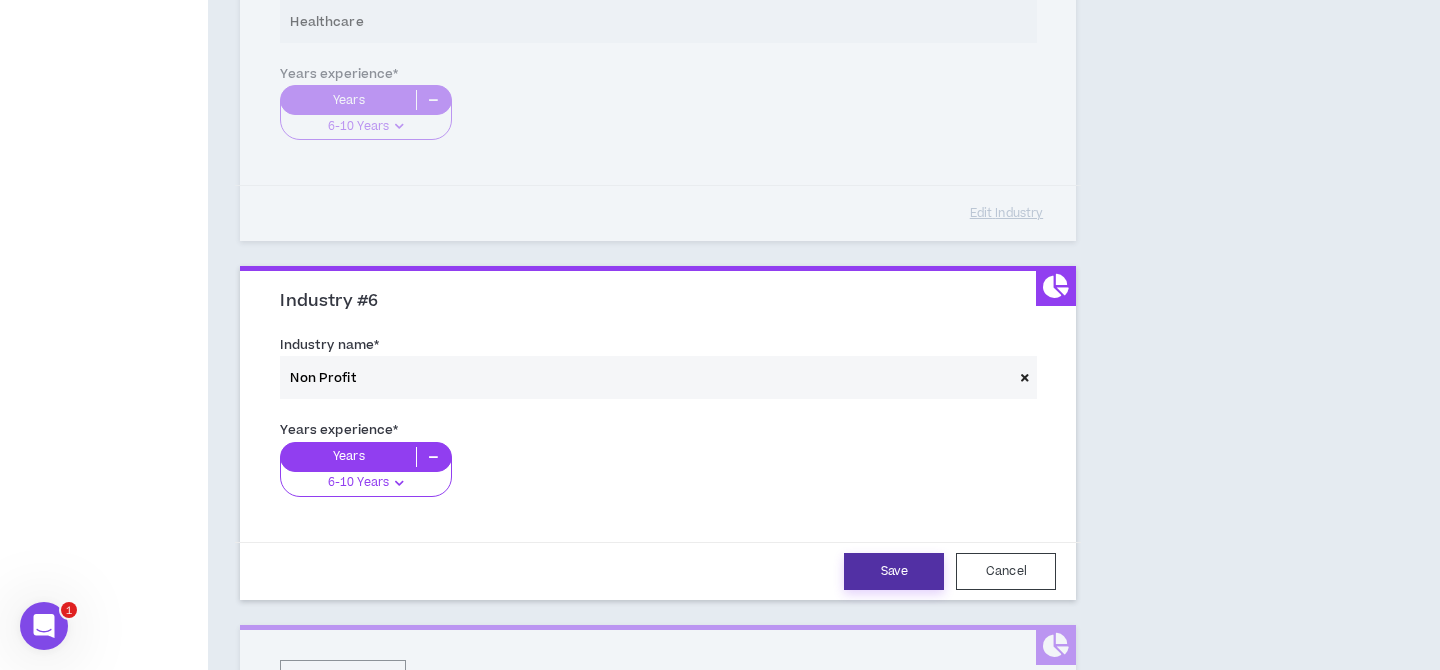 click on "Save" at bounding box center [894, 571] 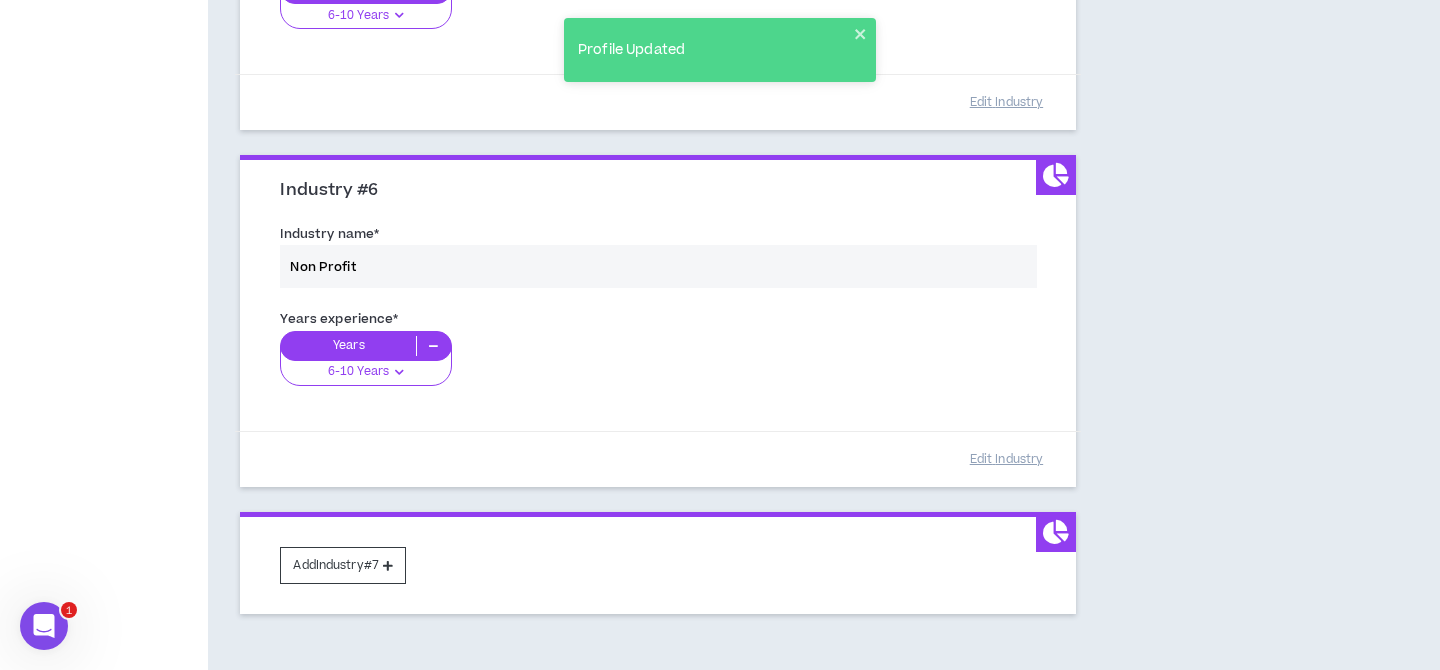 scroll, scrollTop: 1932, scrollLeft: 0, axis: vertical 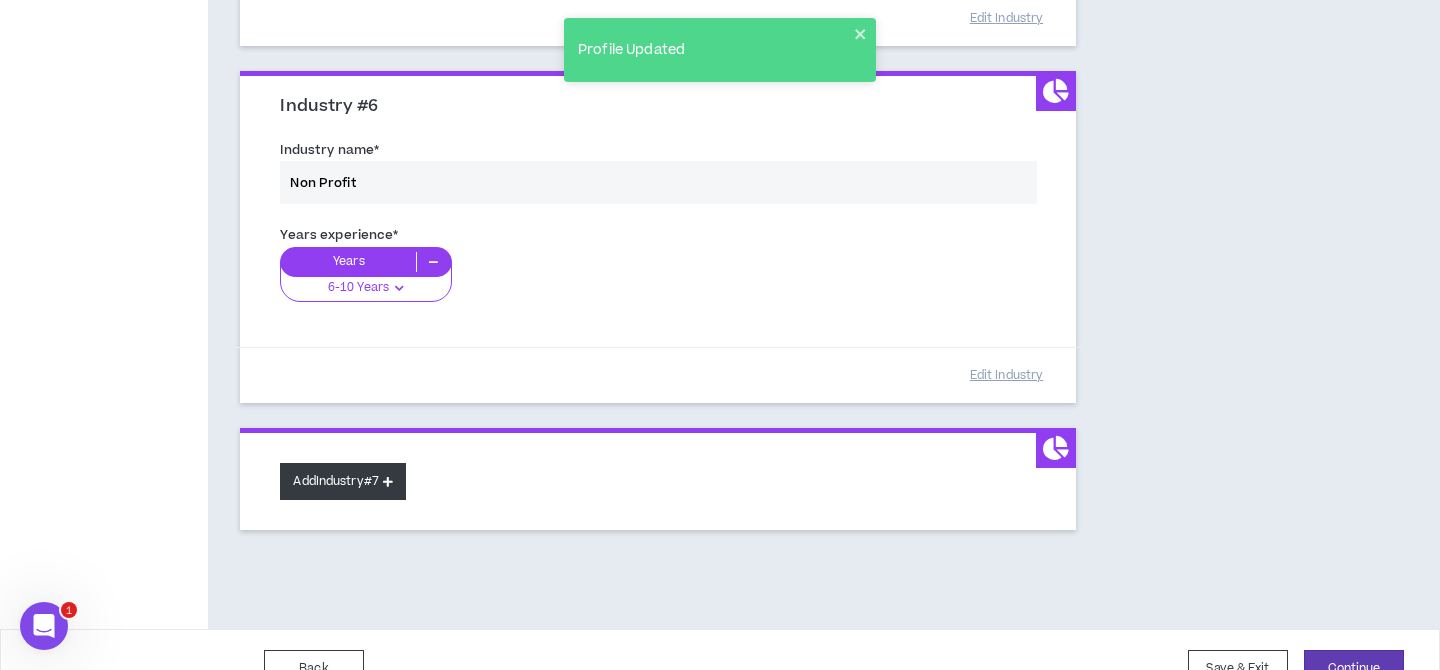 click on "Add  Industry  #7" at bounding box center [343, 481] 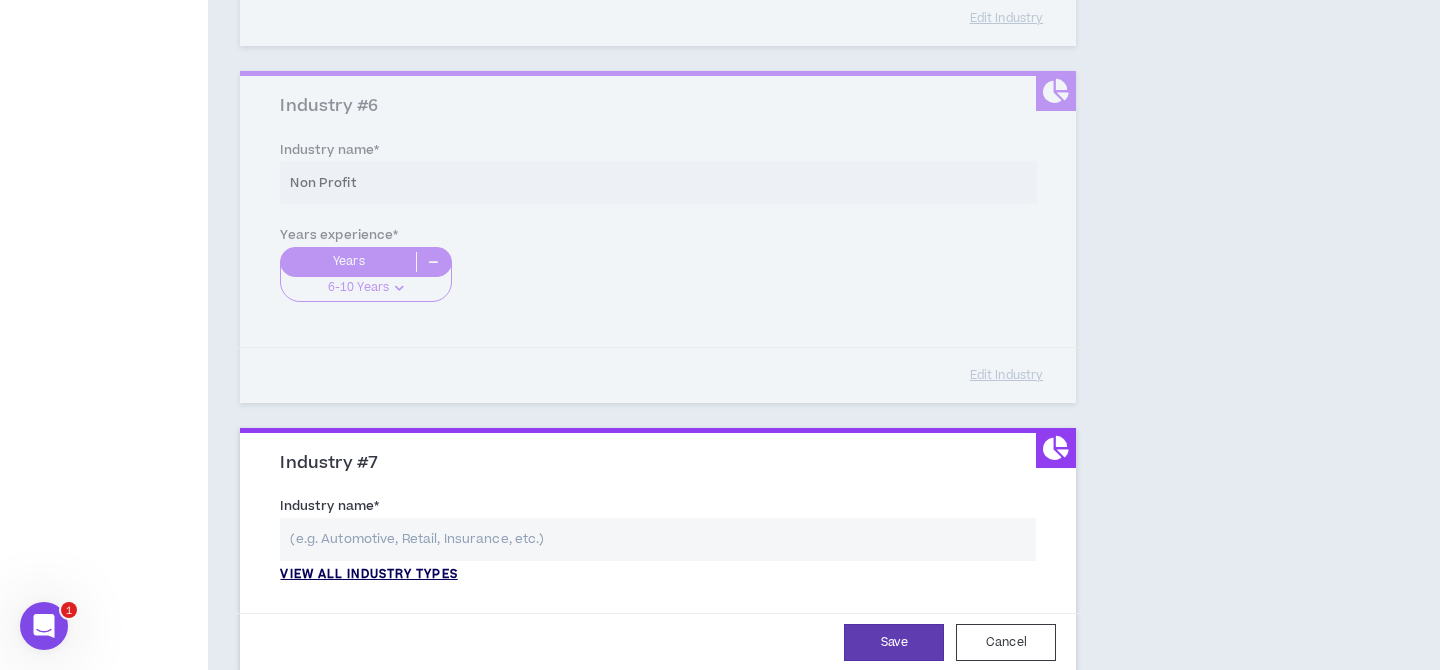 click on "View all industry types" at bounding box center [368, 575] 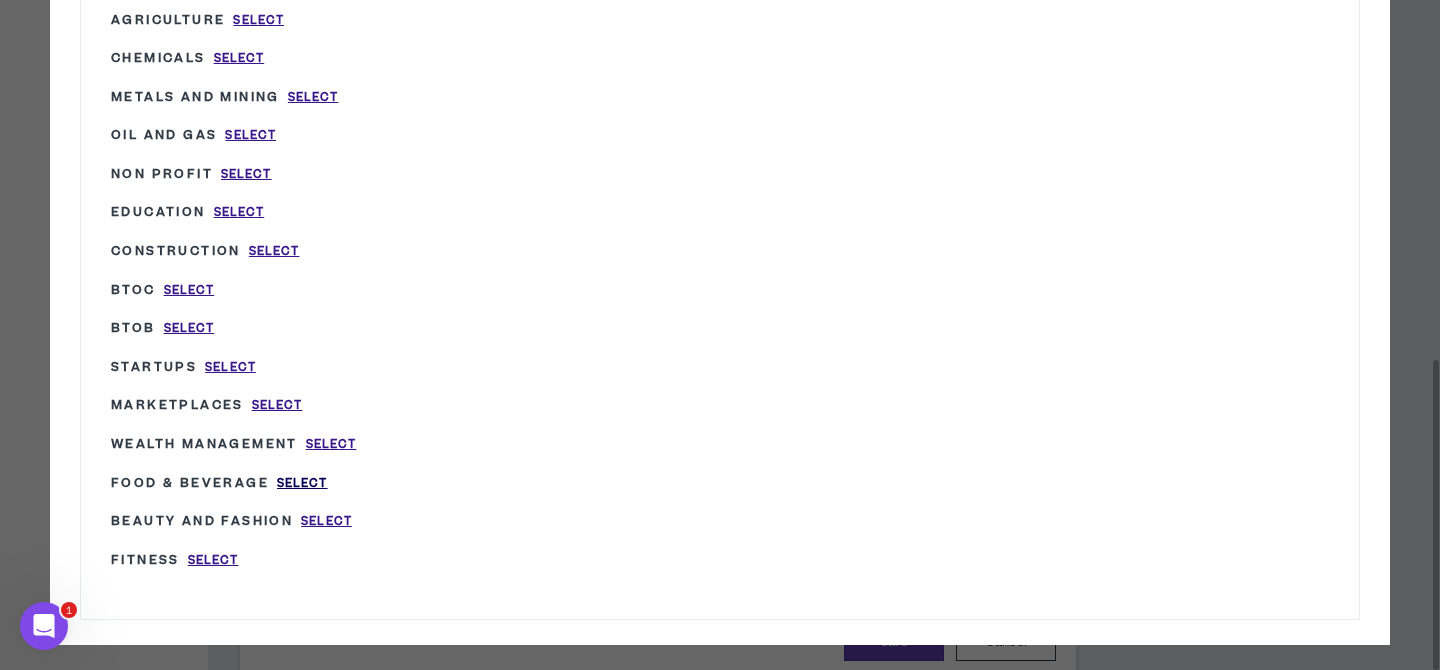 click on "Select" at bounding box center (302, 483) 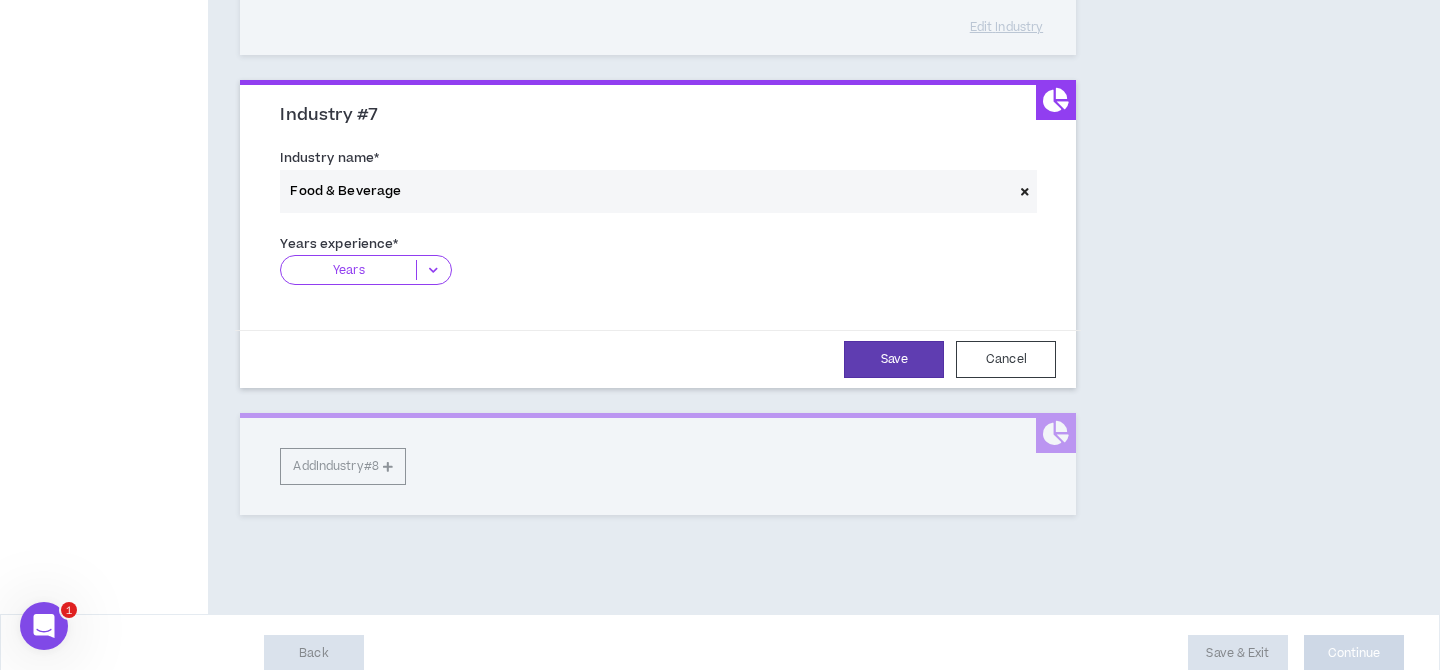 scroll, scrollTop: 2295, scrollLeft: 0, axis: vertical 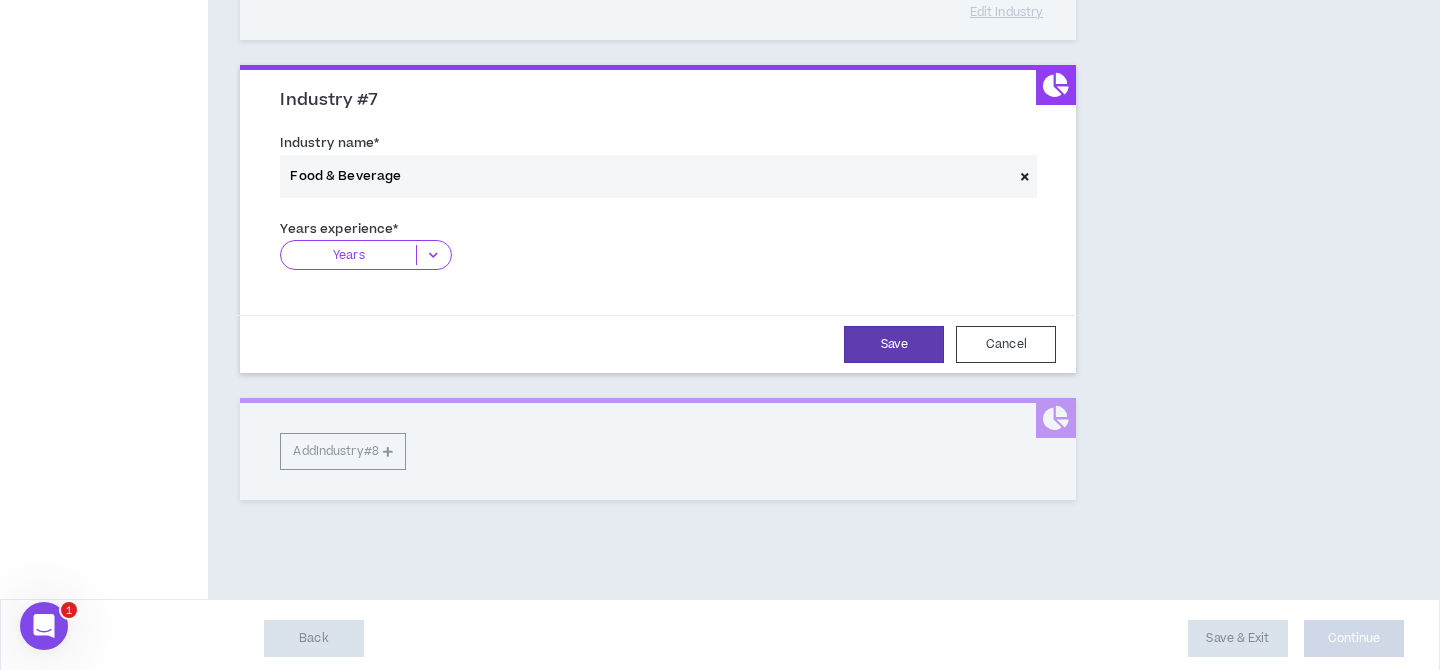 click at bounding box center (433, 255) 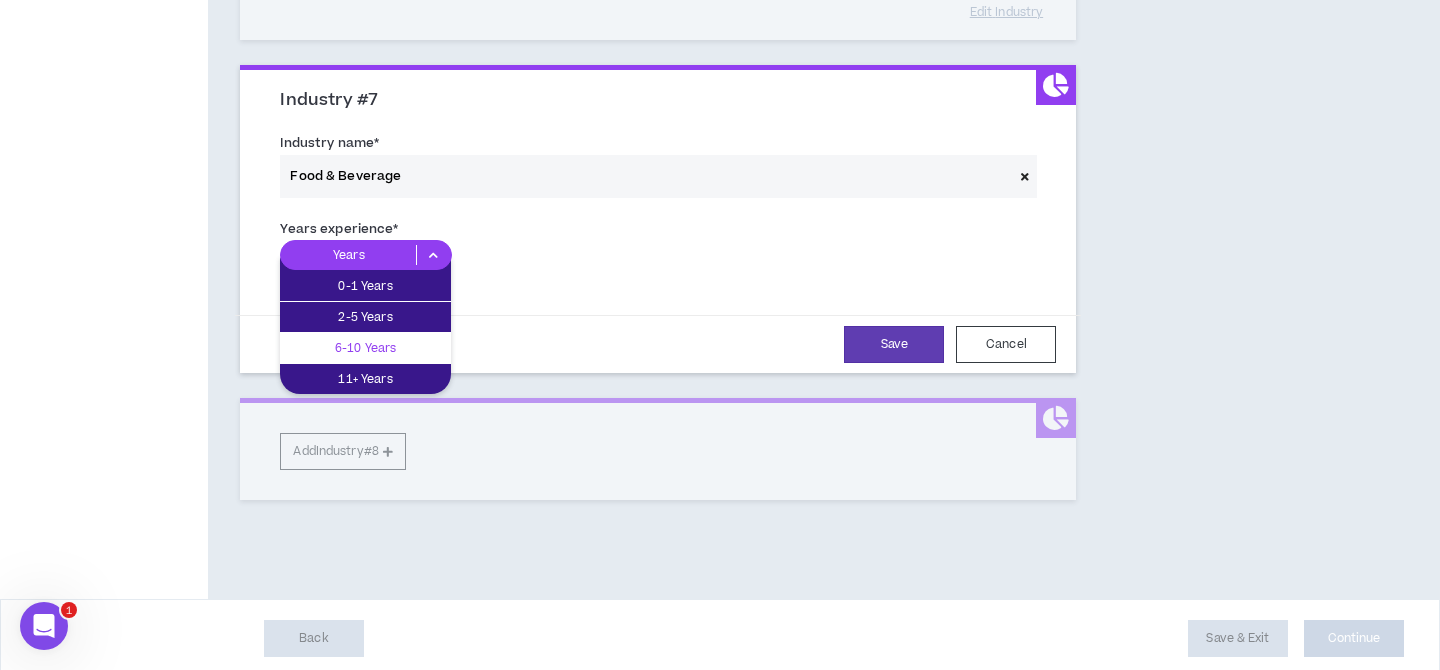 click on "6-10 Years" at bounding box center (365, 348) 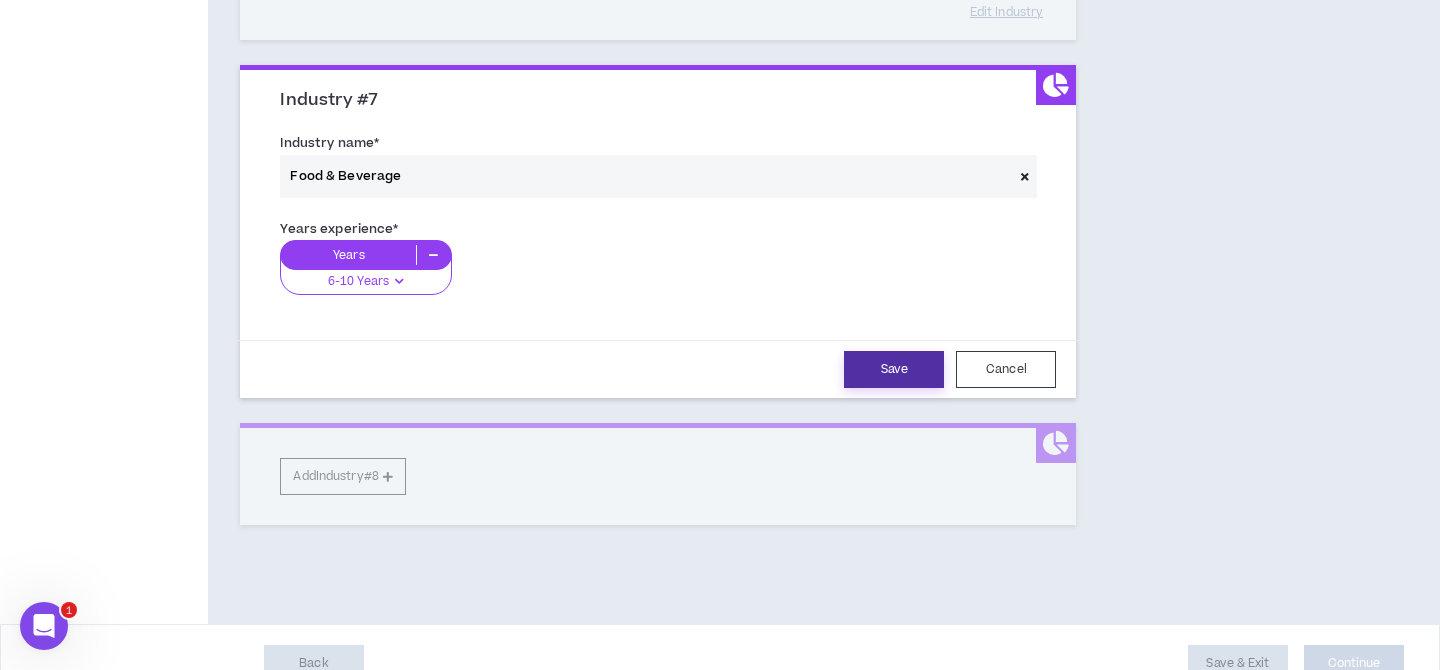 click on "Save" at bounding box center [894, 369] 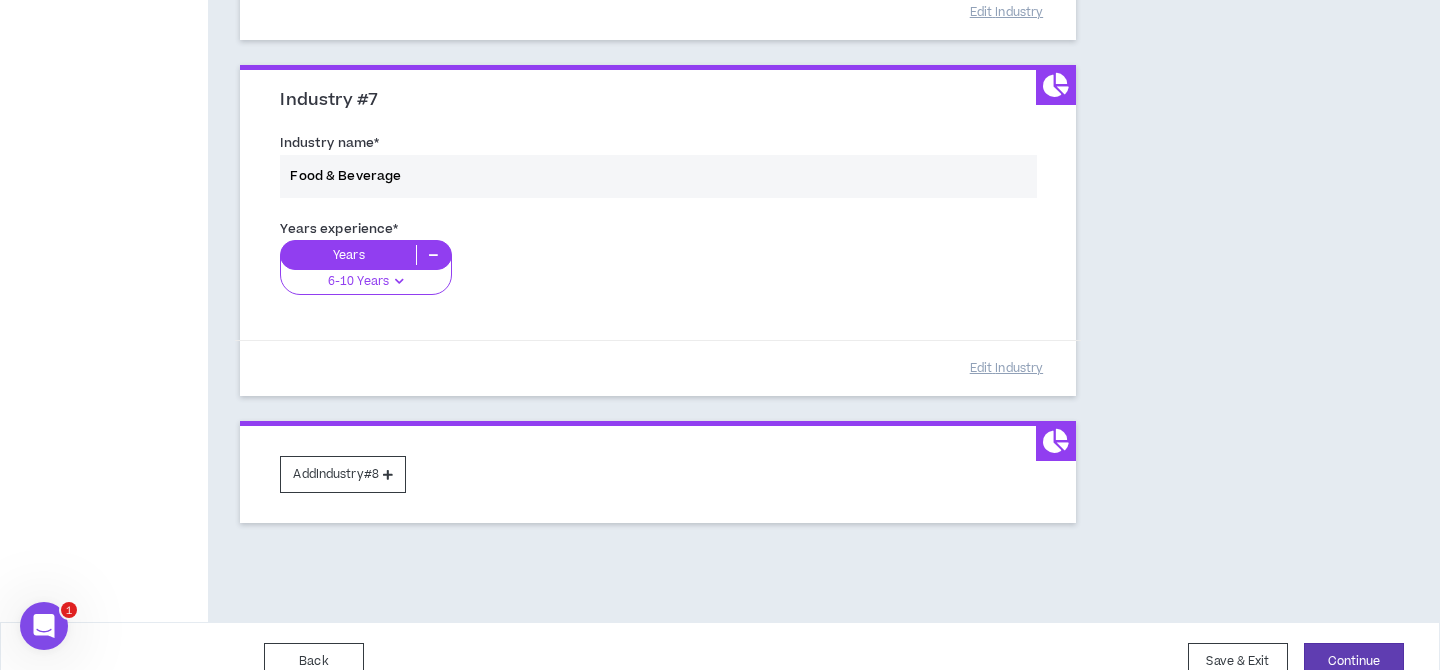 scroll, scrollTop: 2326, scrollLeft: 0, axis: vertical 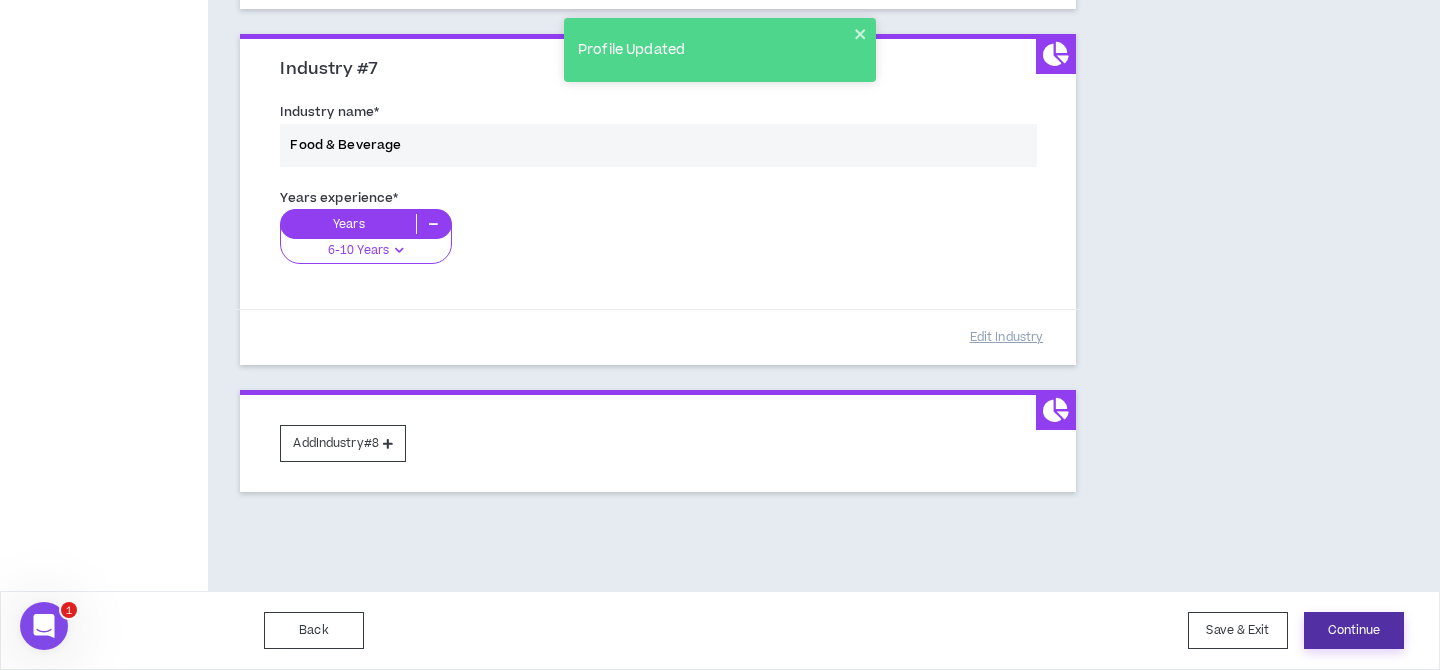click on "Continue" at bounding box center [1354, 630] 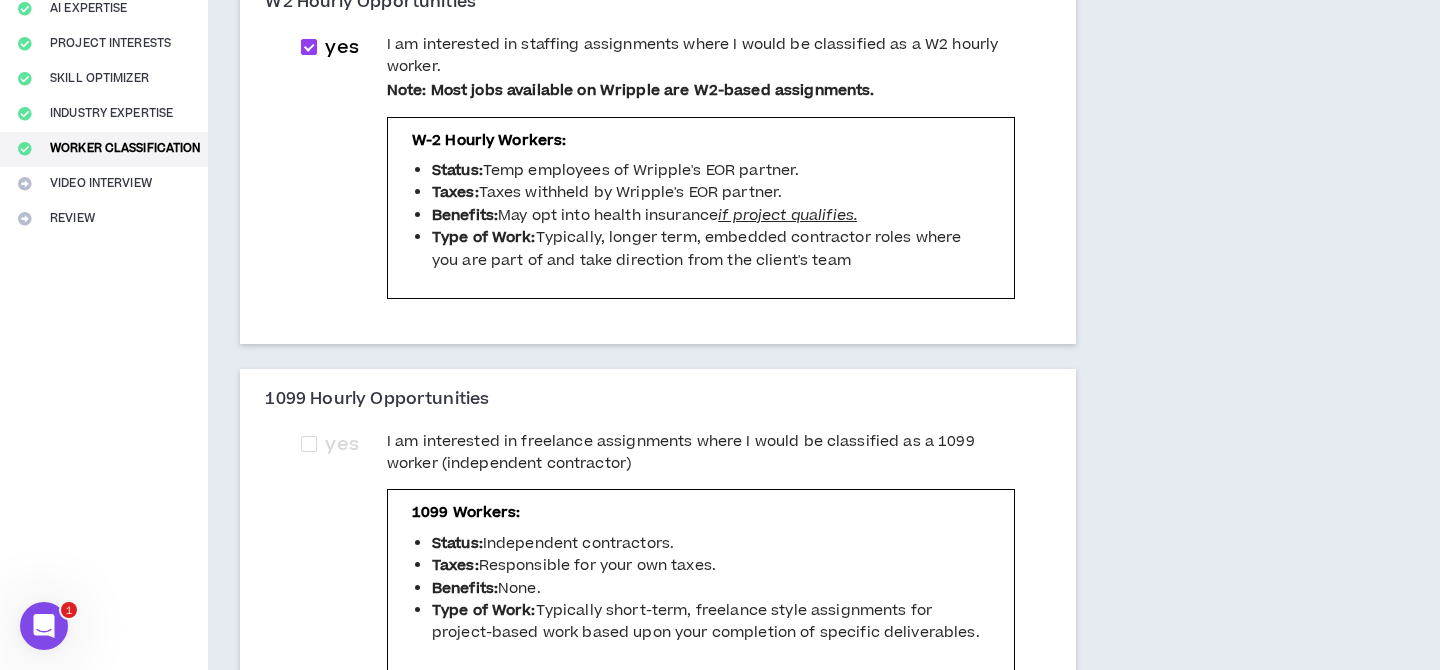 scroll, scrollTop: 360, scrollLeft: 0, axis: vertical 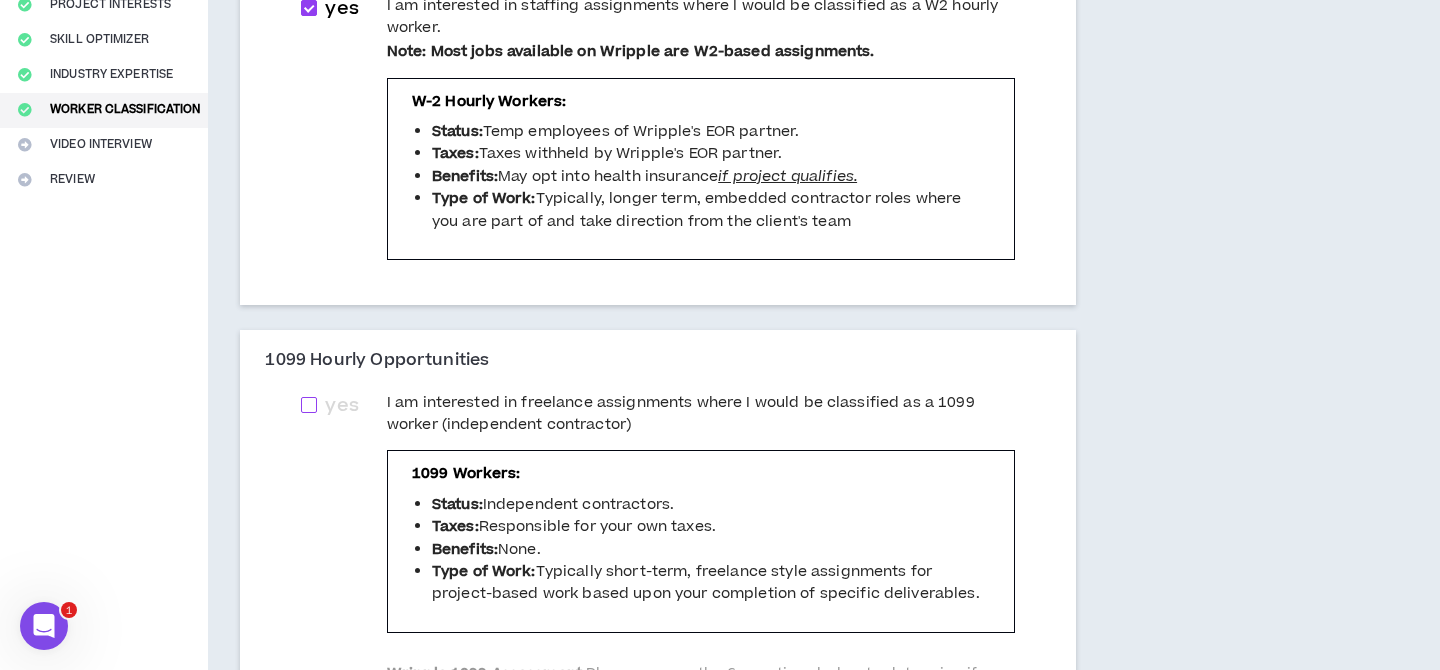 click at bounding box center (309, 405) 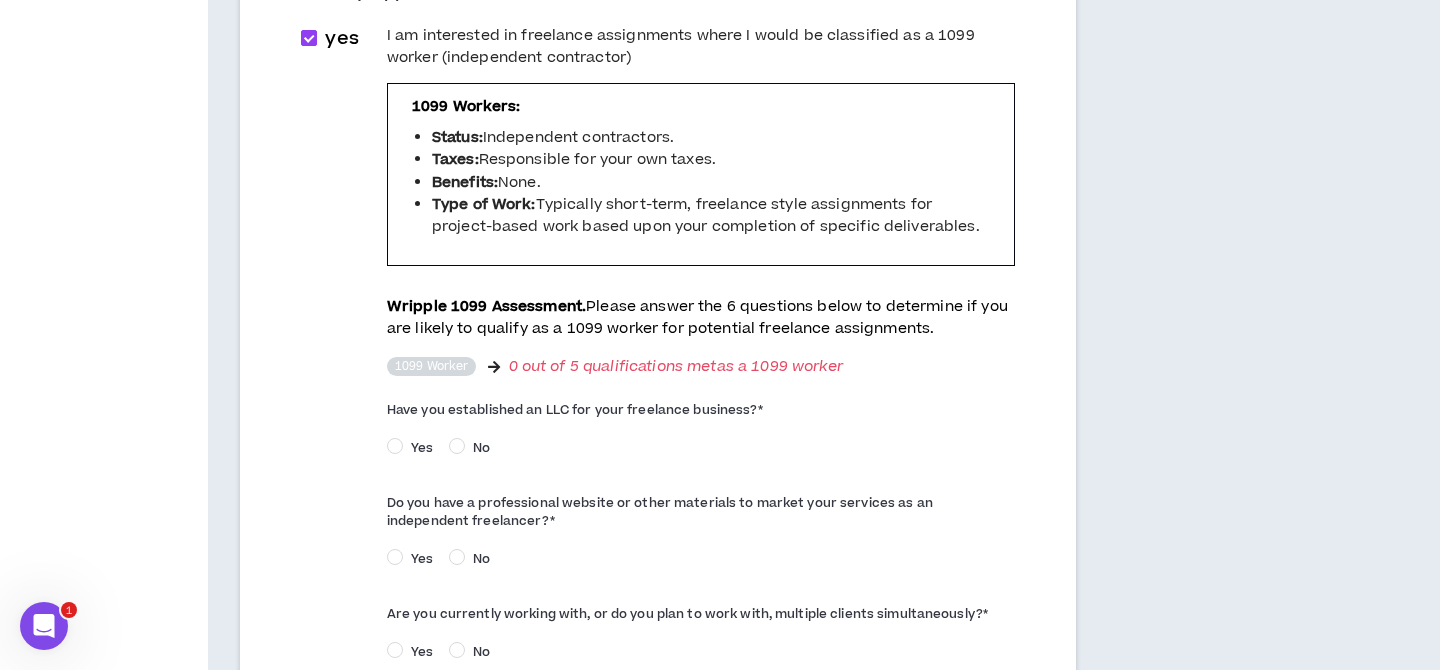scroll, scrollTop: 838, scrollLeft: 0, axis: vertical 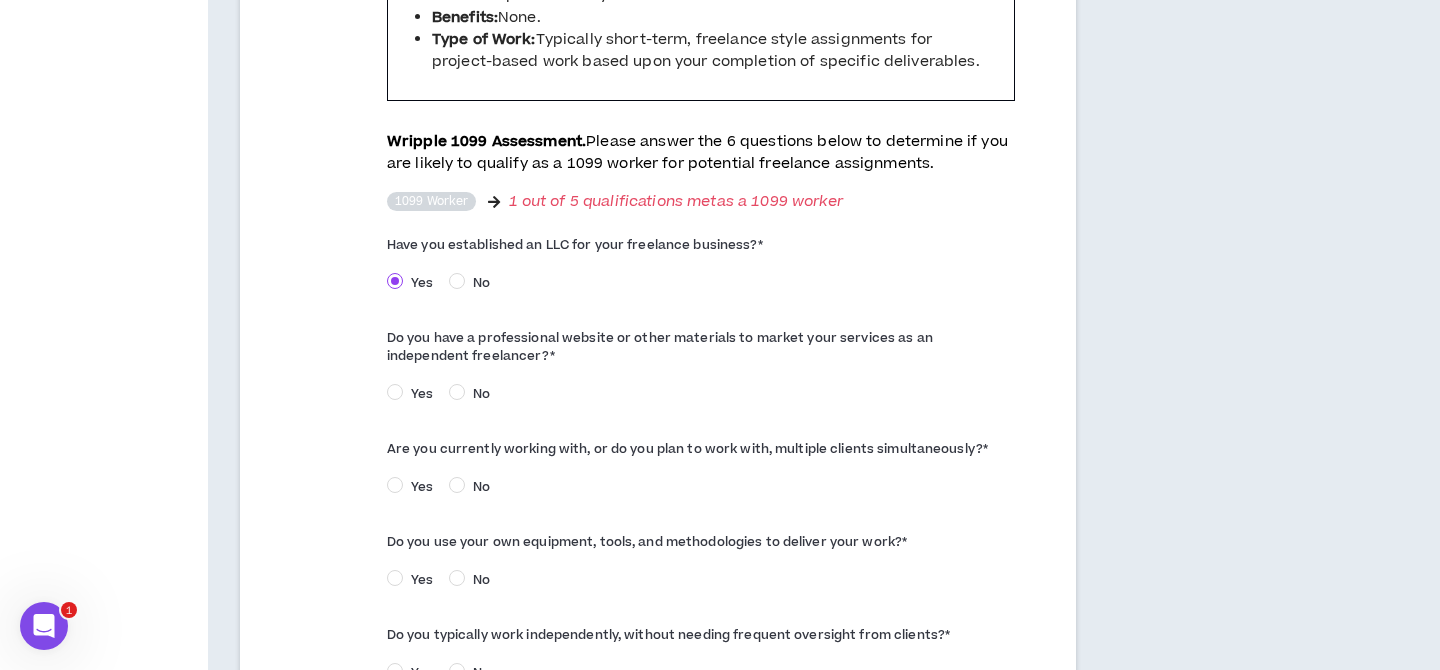 click on "Yes" at bounding box center [422, 394] 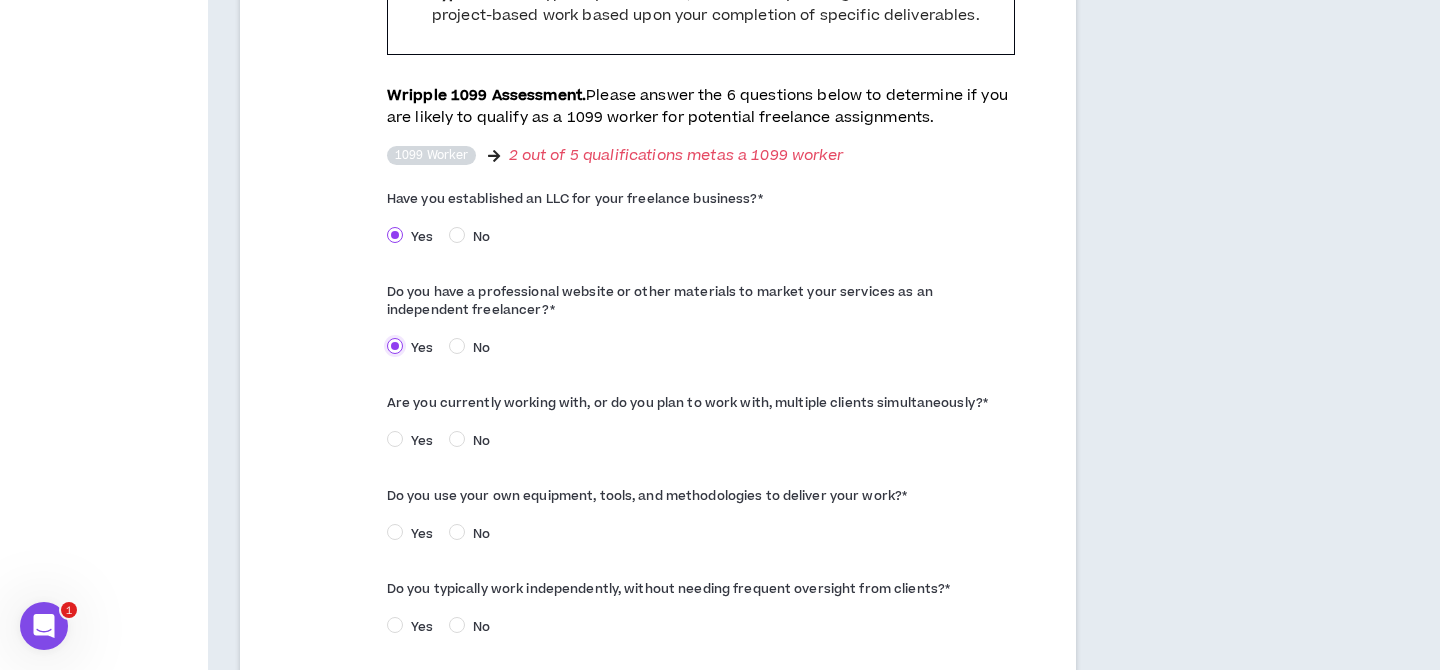 scroll, scrollTop: 946, scrollLeft: 0, axis: vertical 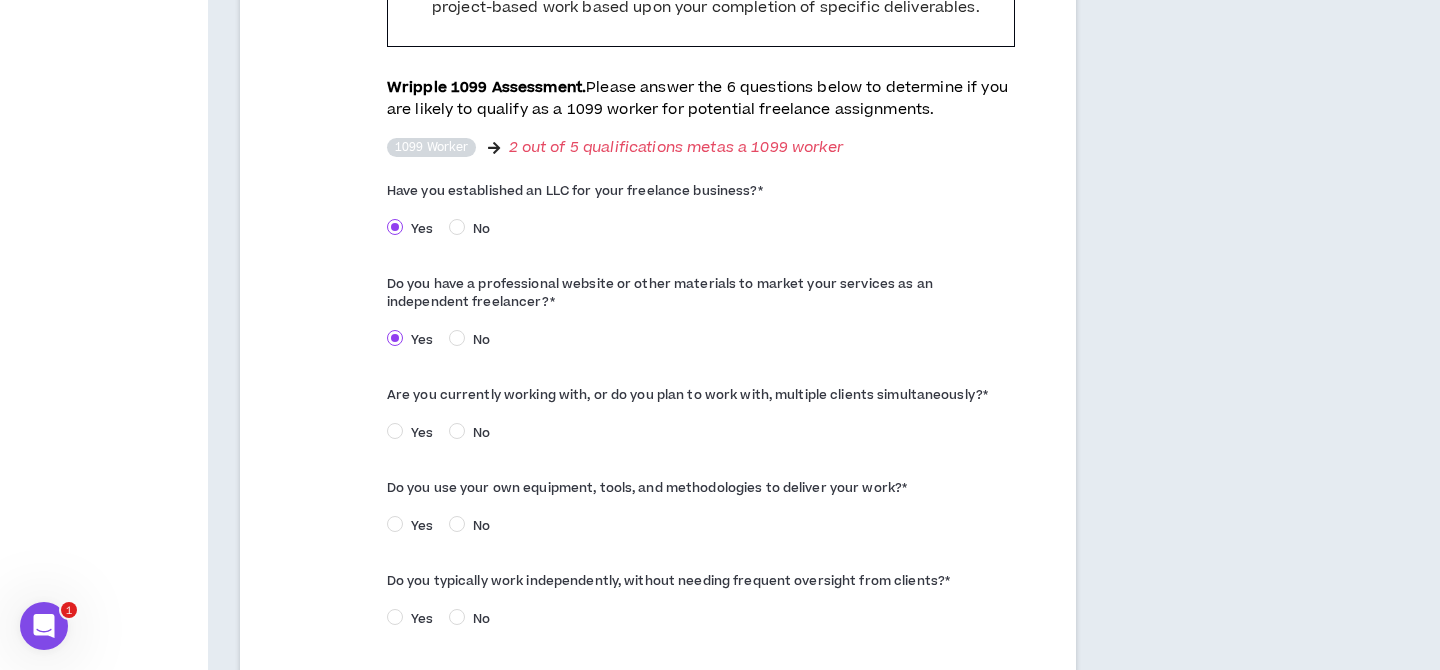 click on "Yes" at bounding box center [422, 433] 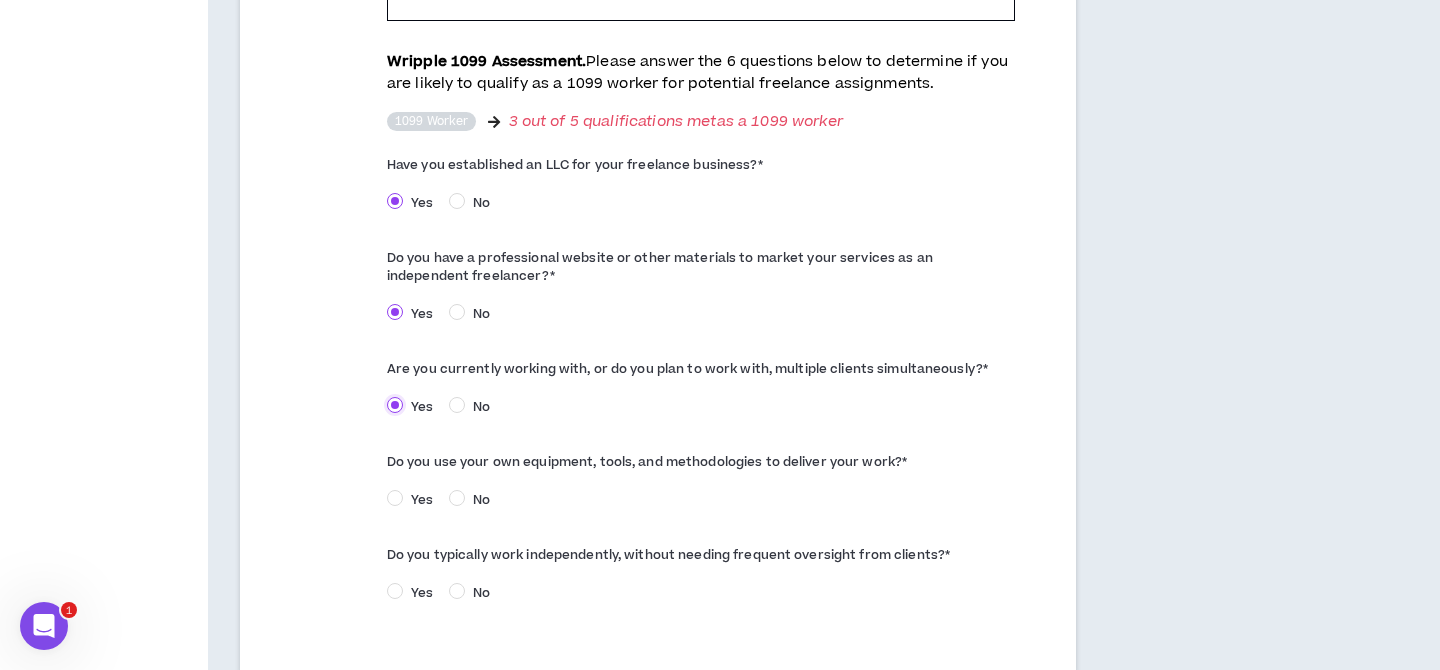 scroll, scrollTop: 977, scrollLeft: 0, axis: vertical 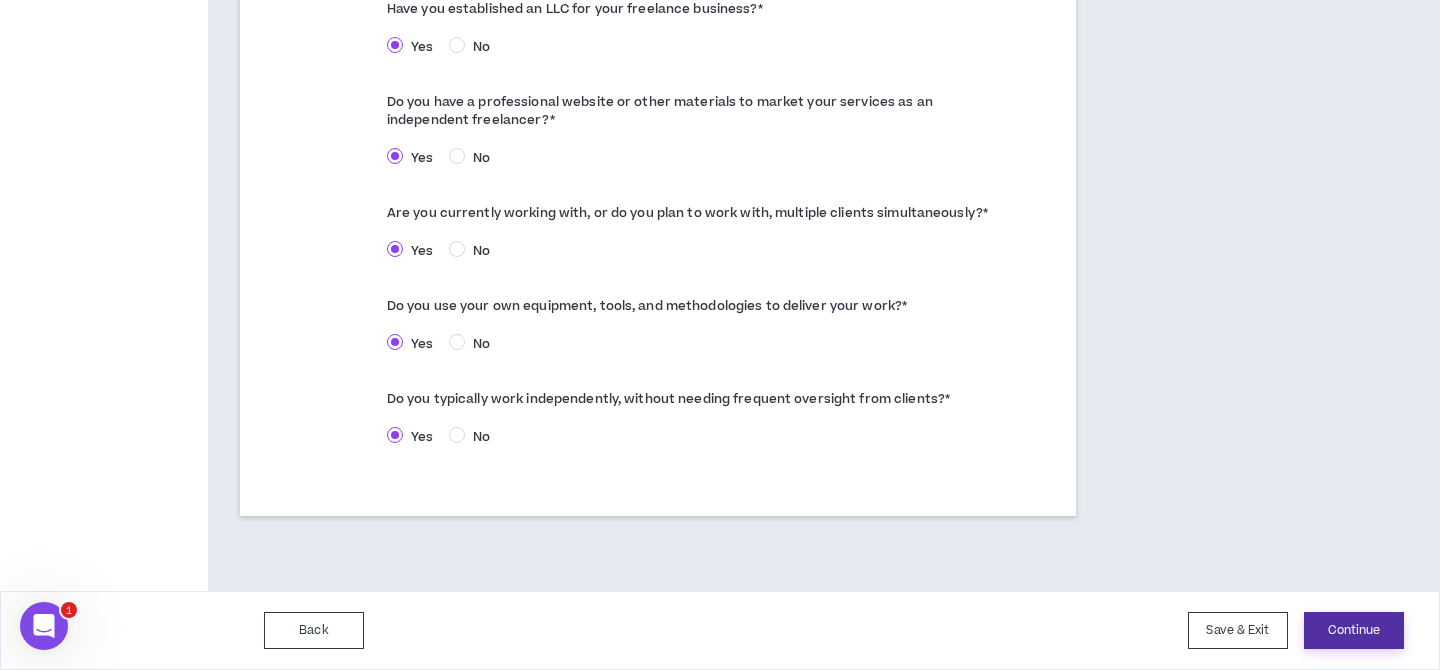 click on "Continue" at bounding box center (1354, 630) 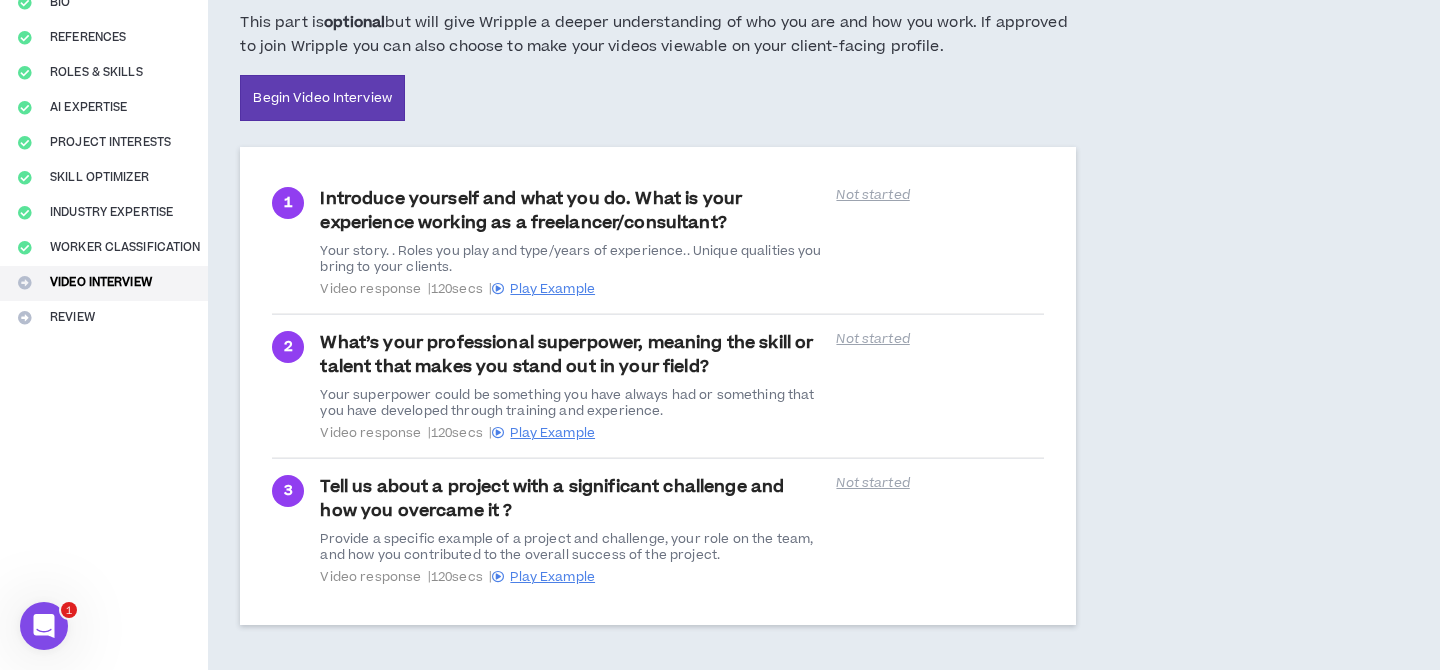 scroll, scrollTop: 306, scrollLeft: 0, axis: vertical 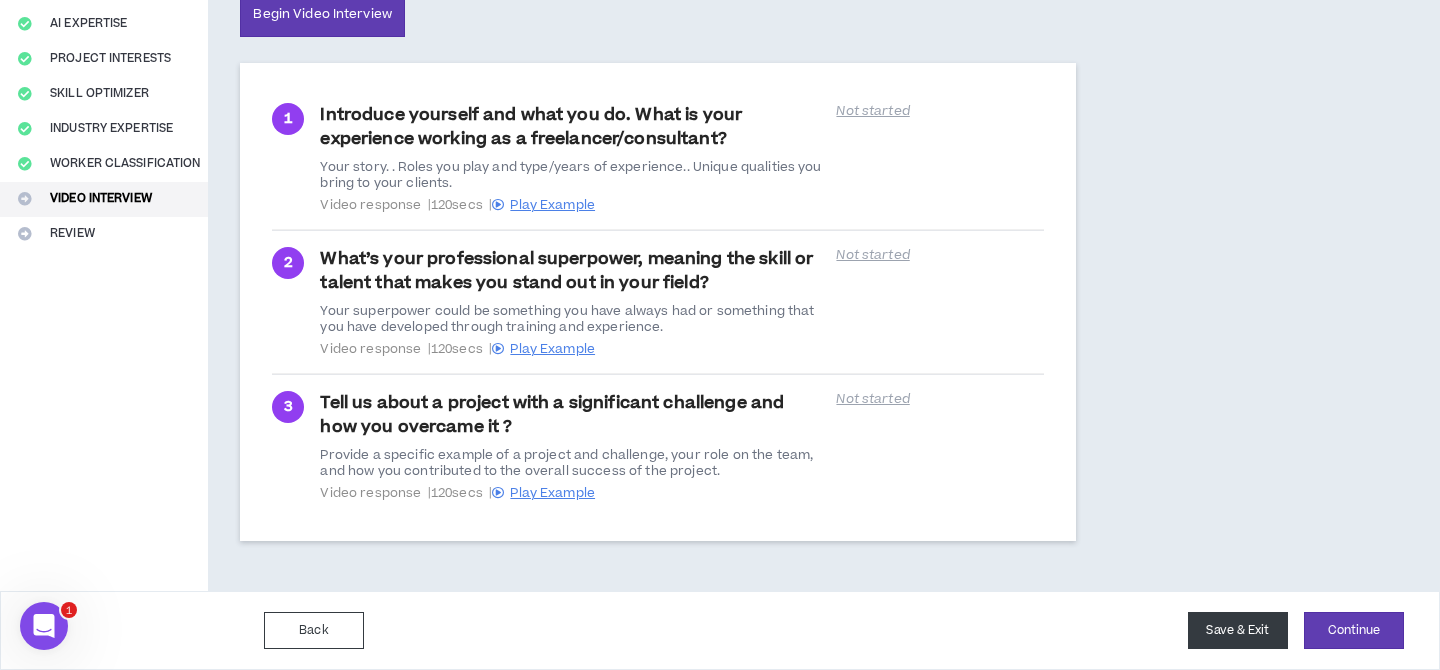 click on "Save & Exit" at bounding box center (1238, 630) 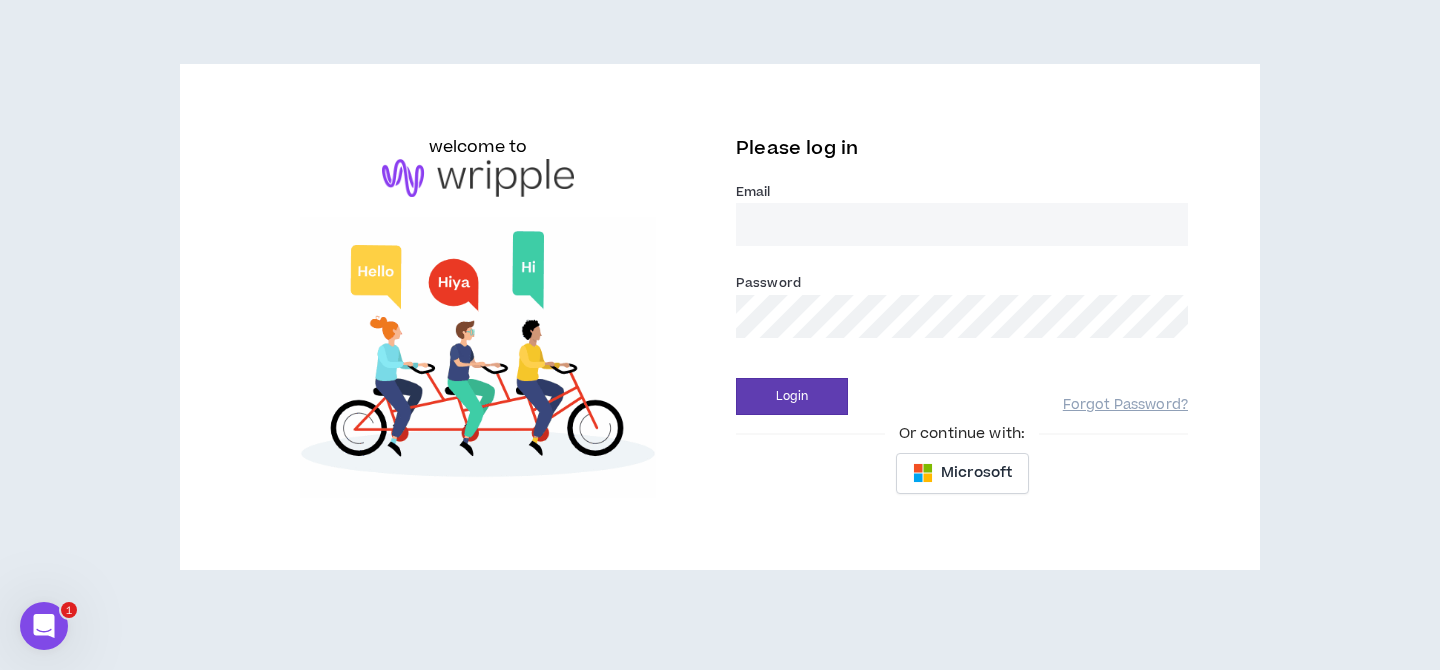scroll, scrollTop: 0, scrollLeft: 0, axis: both 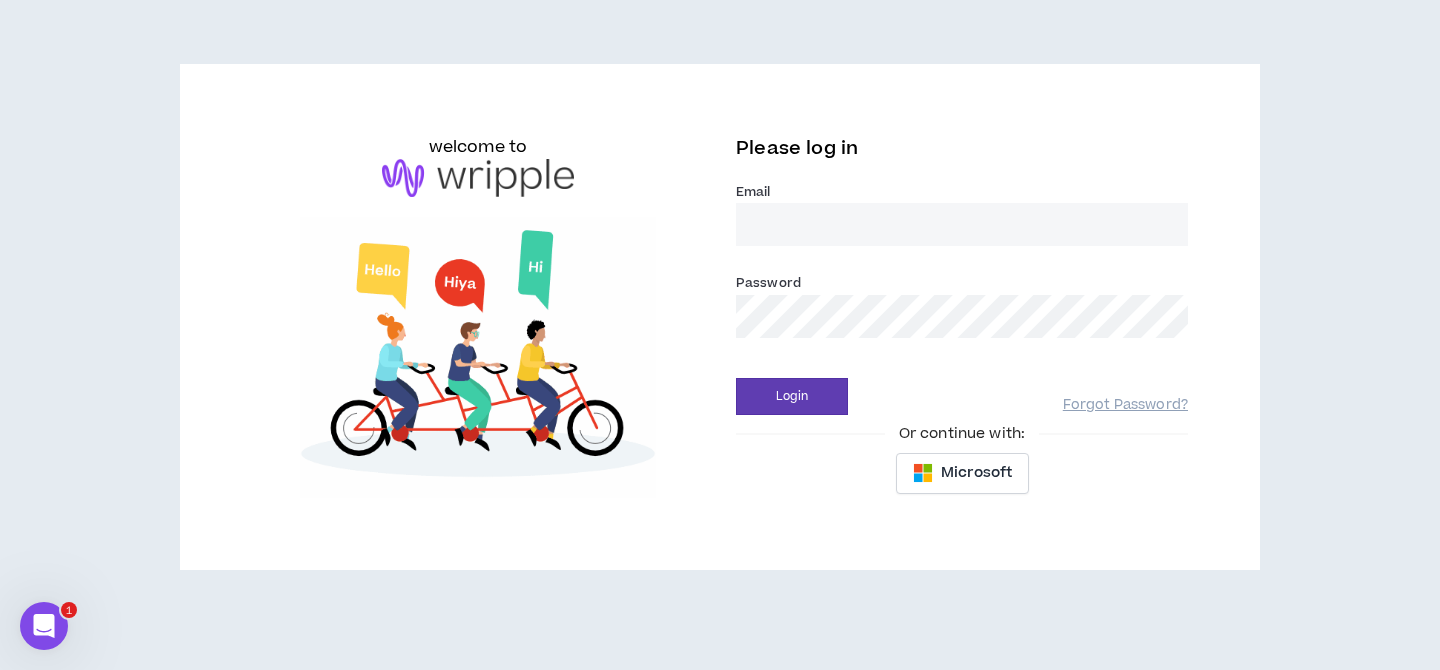 type on "[EMAIL]" 